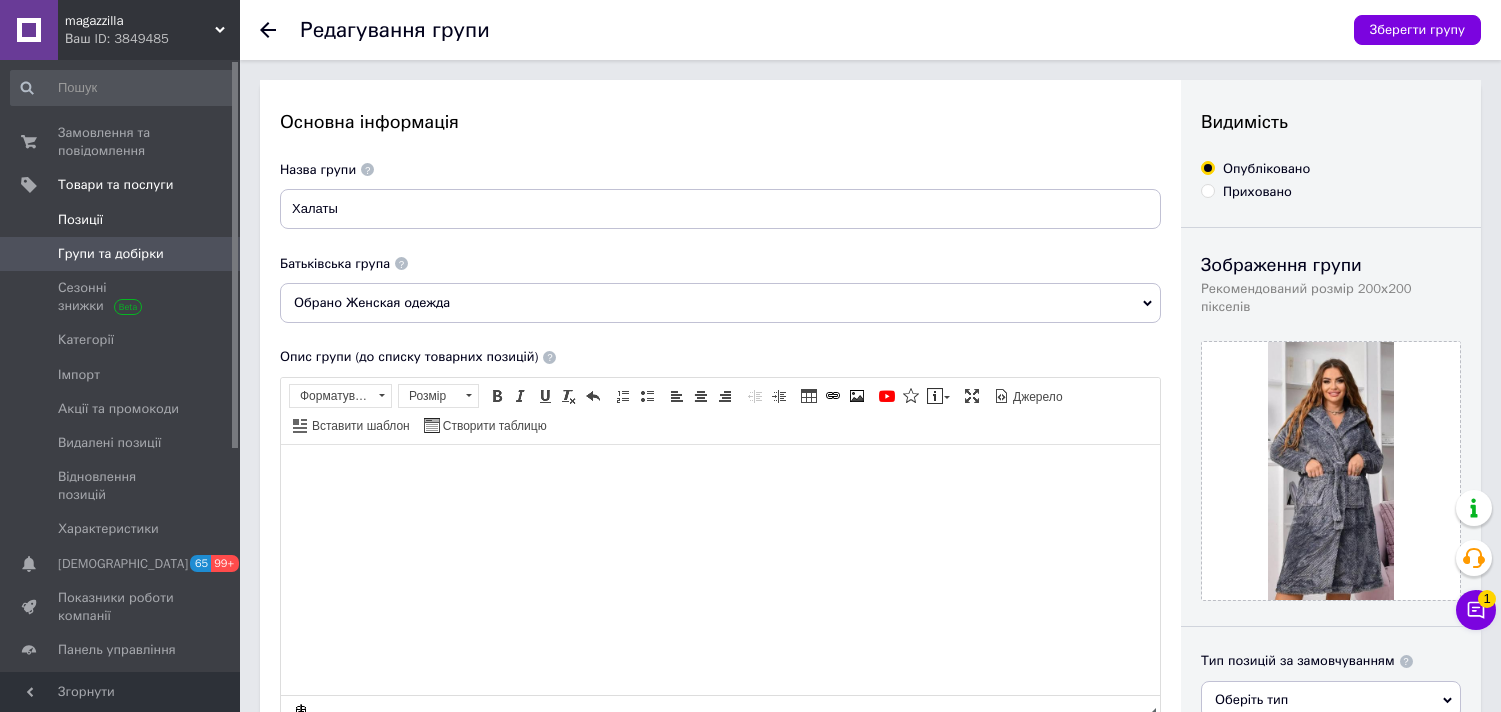 click on "Позиції" at bounding box center (123, 220) 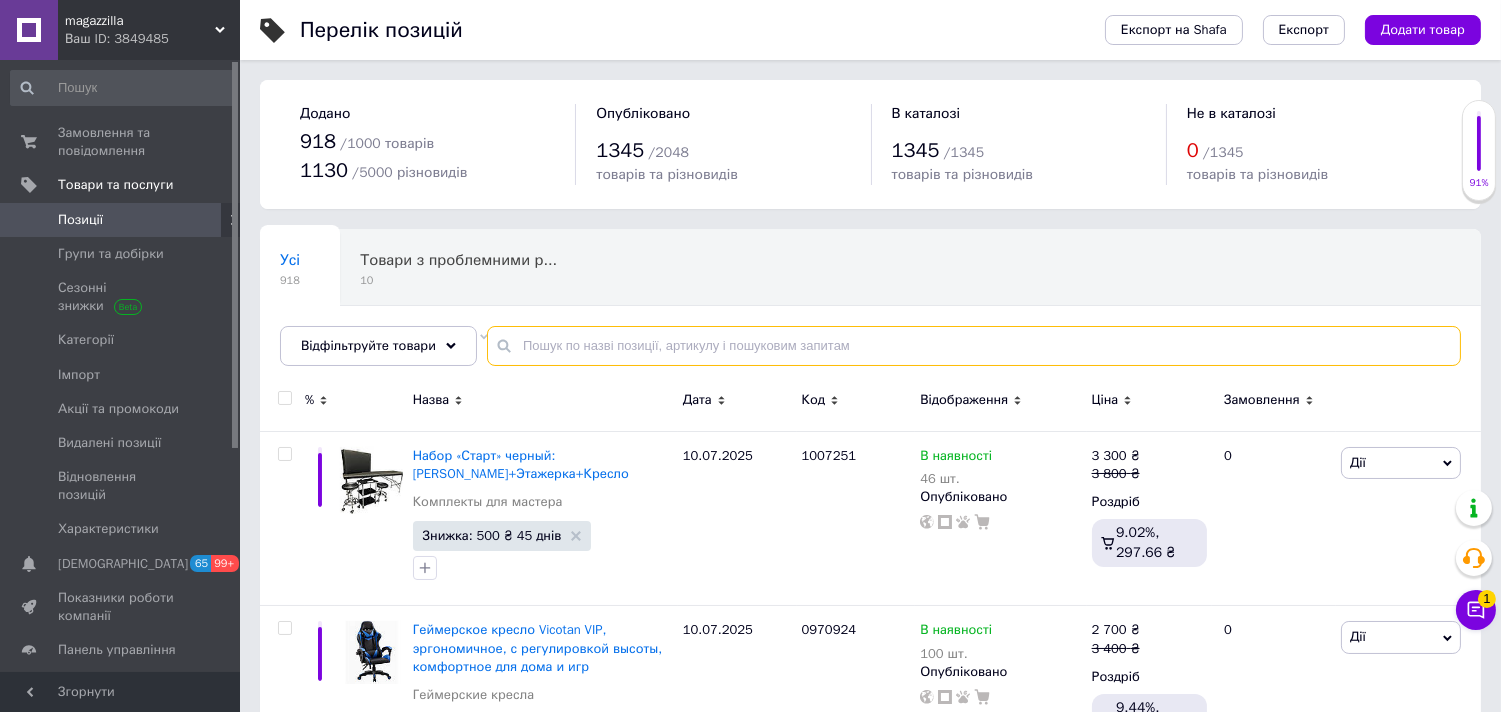 click at bounding box center (974, 346) 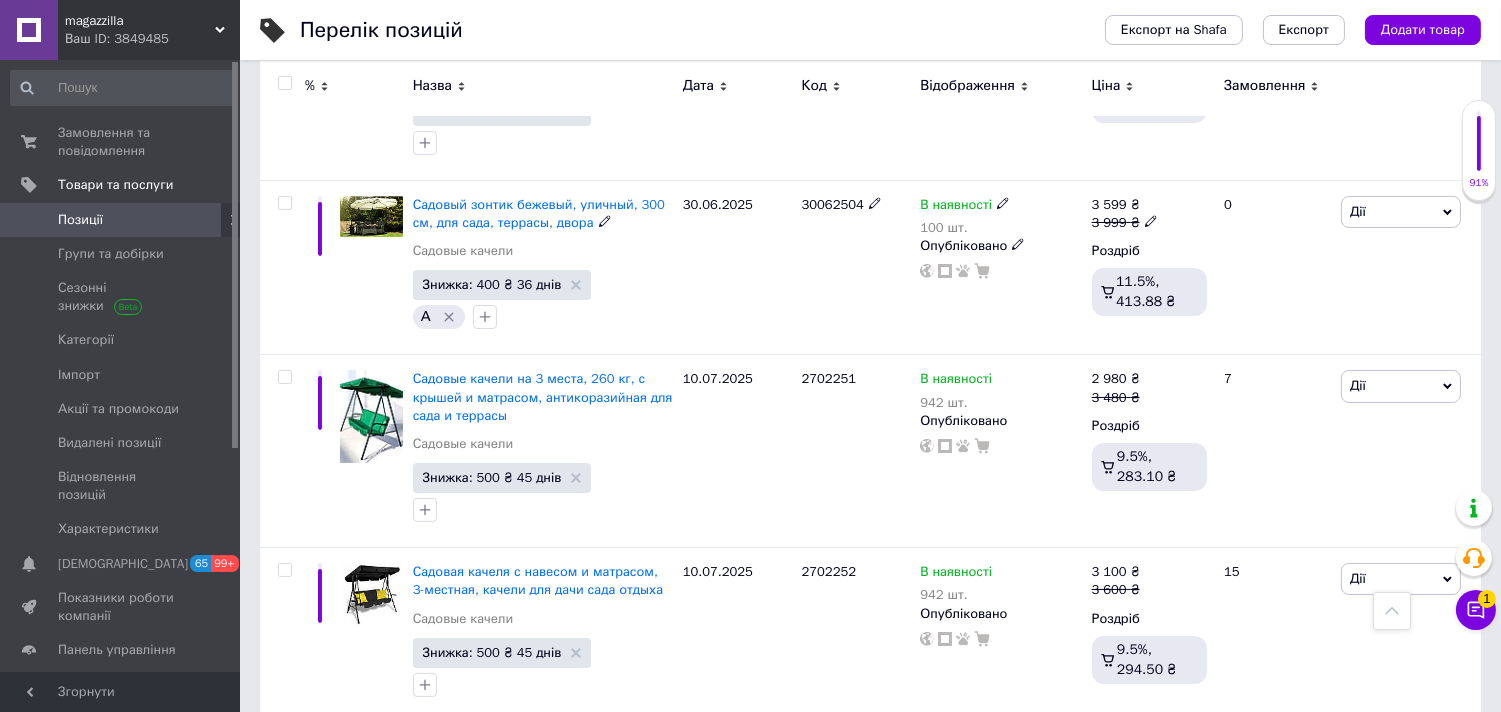 scroll, scrollTop: 555, scrollLeft: 0, axis: vertical 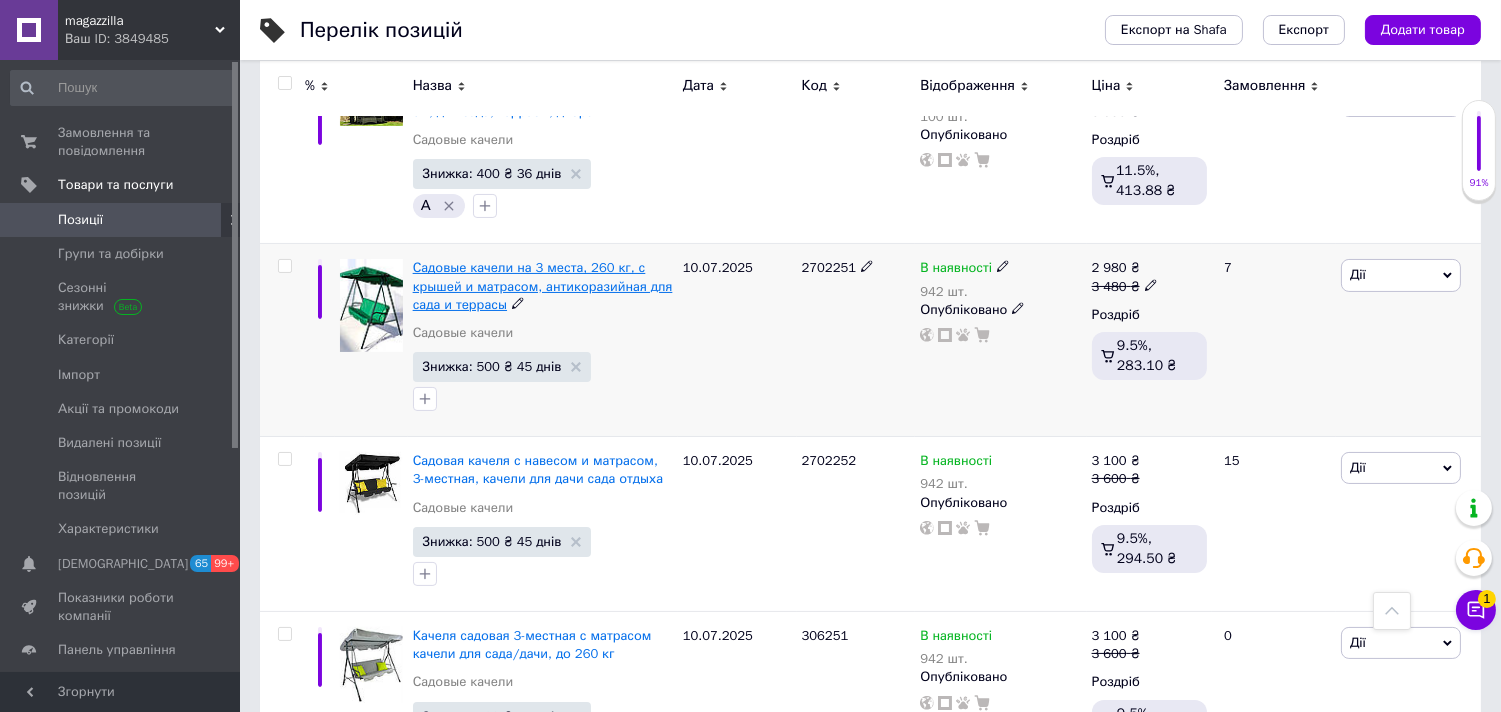 type on "садові гойдалки" 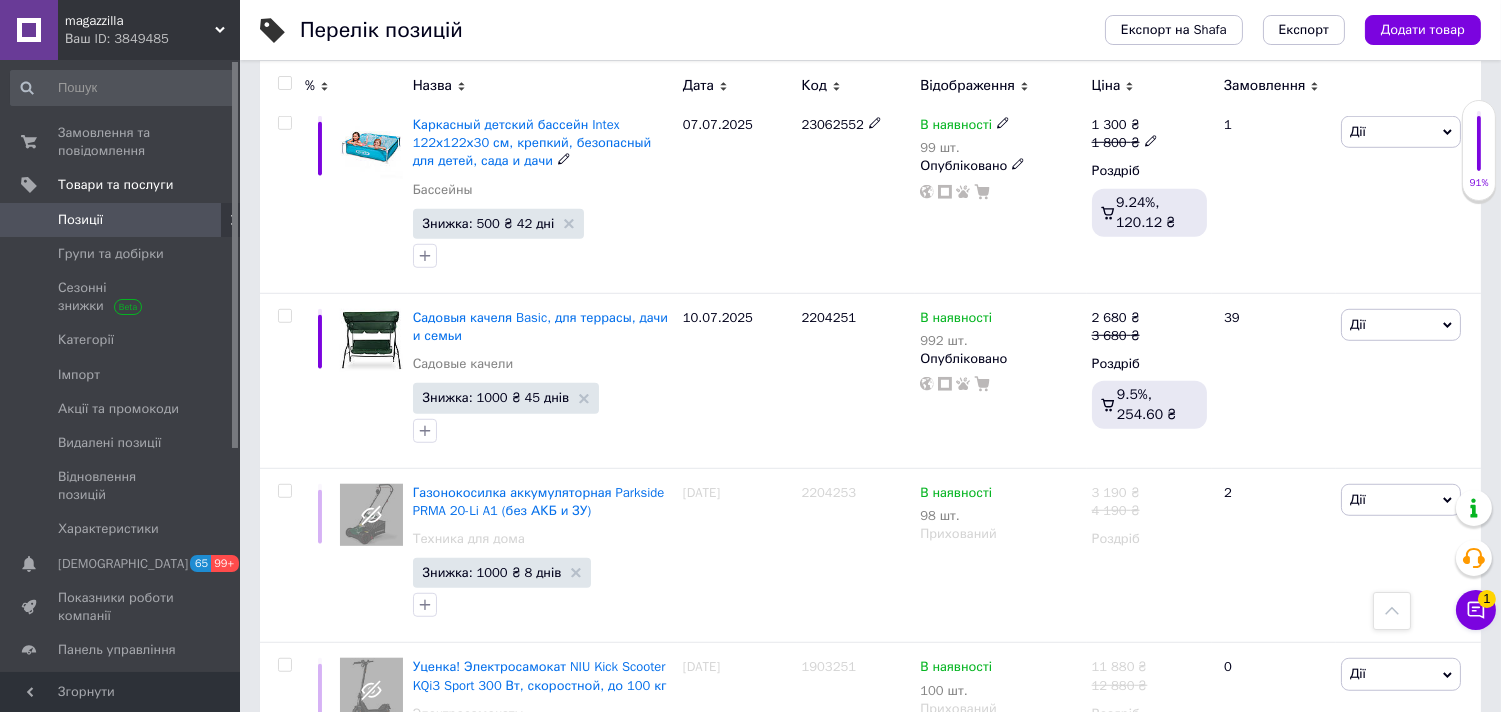 scroll, scrollTop: 2666, scrollLeft: 0, axis: vertical 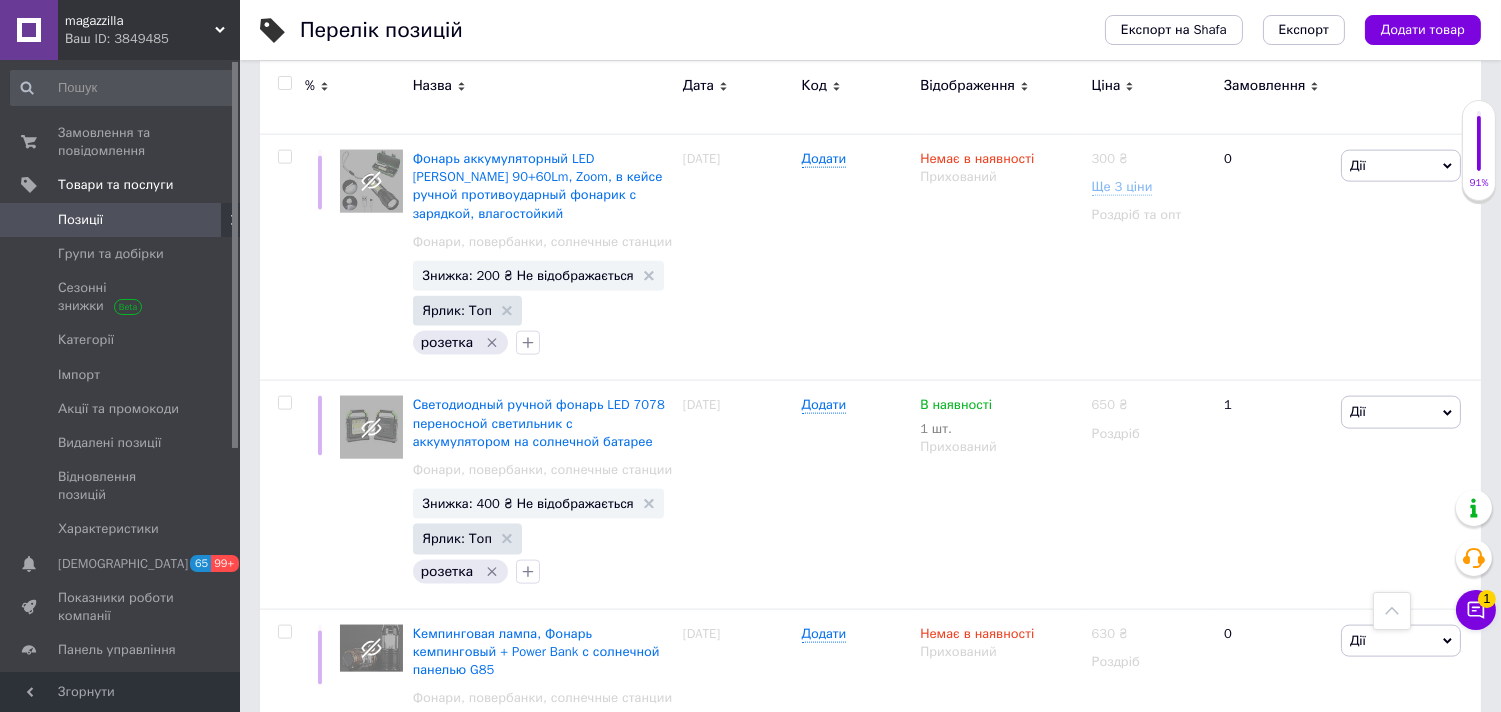 click 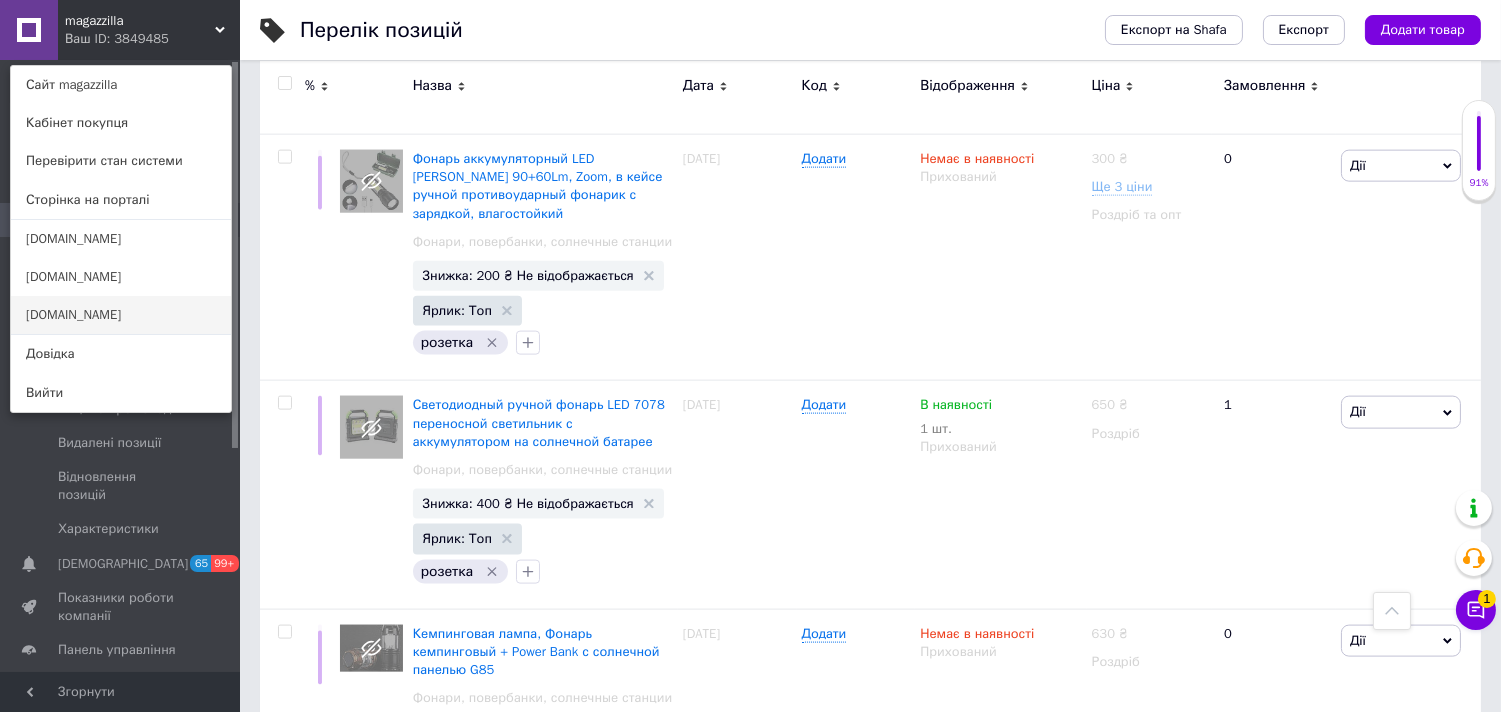 click on "[DOMAIN_NAME]" at bounding box center (121, 315) 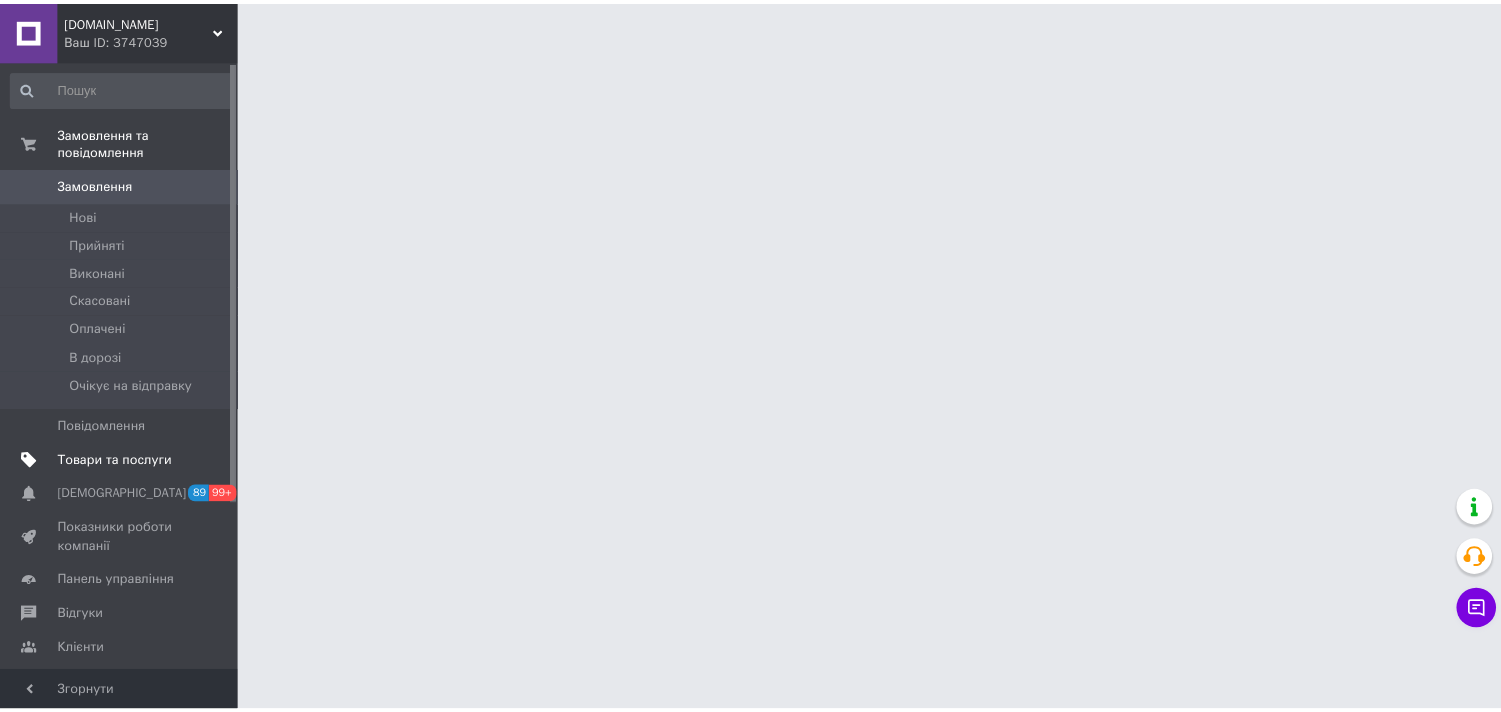 scroll, scrollTop: 0, scrollLeft: 0, axis: both 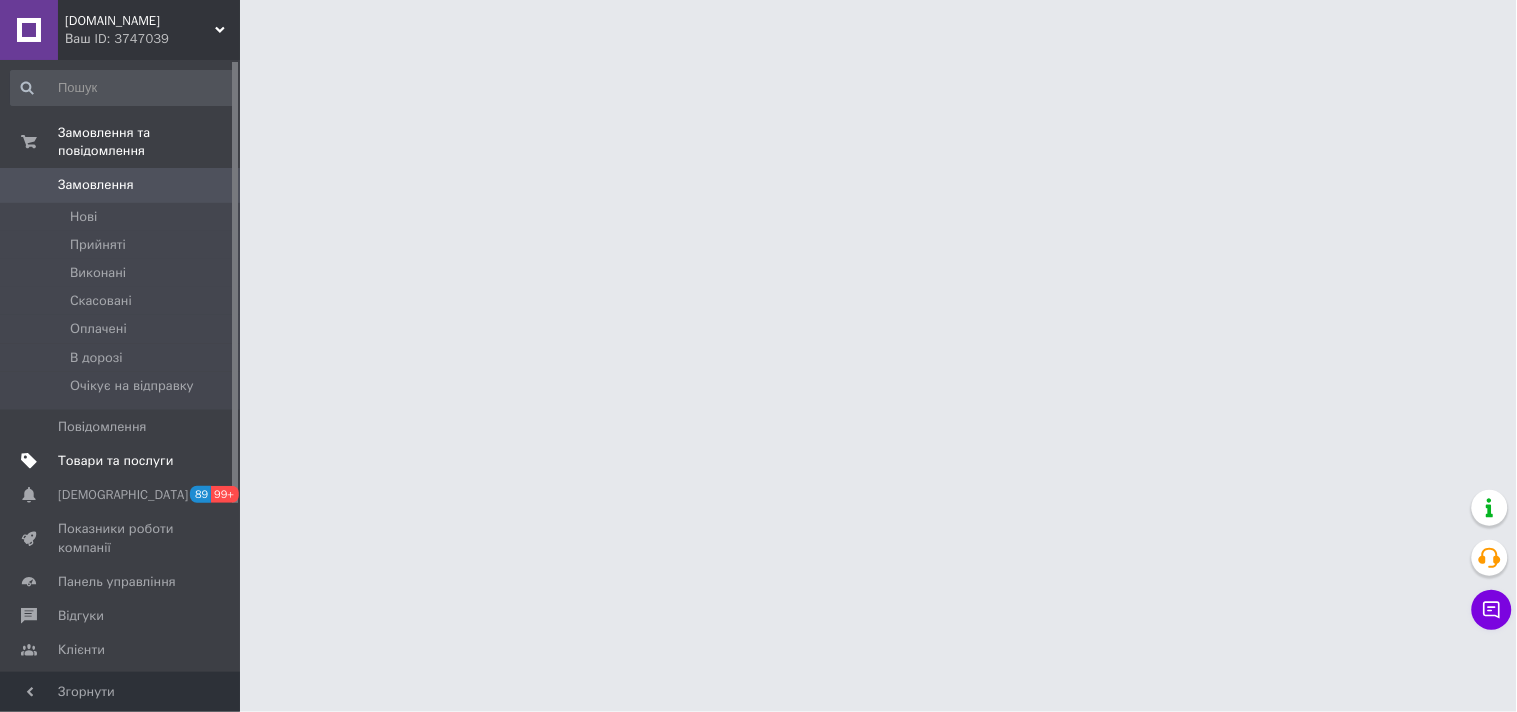 click on "Товари та послуги" at bounding box center (115, 461) 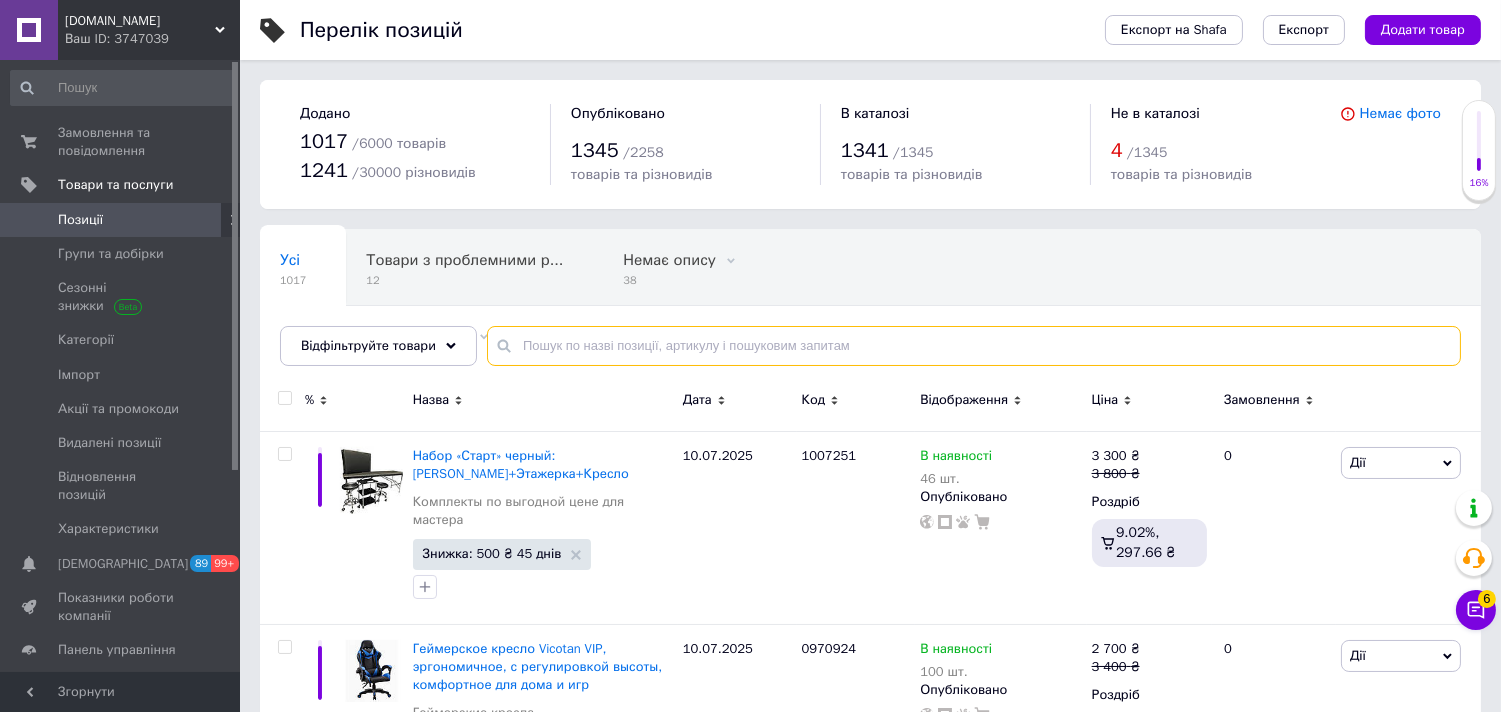 click at bounding box center [974, 346] 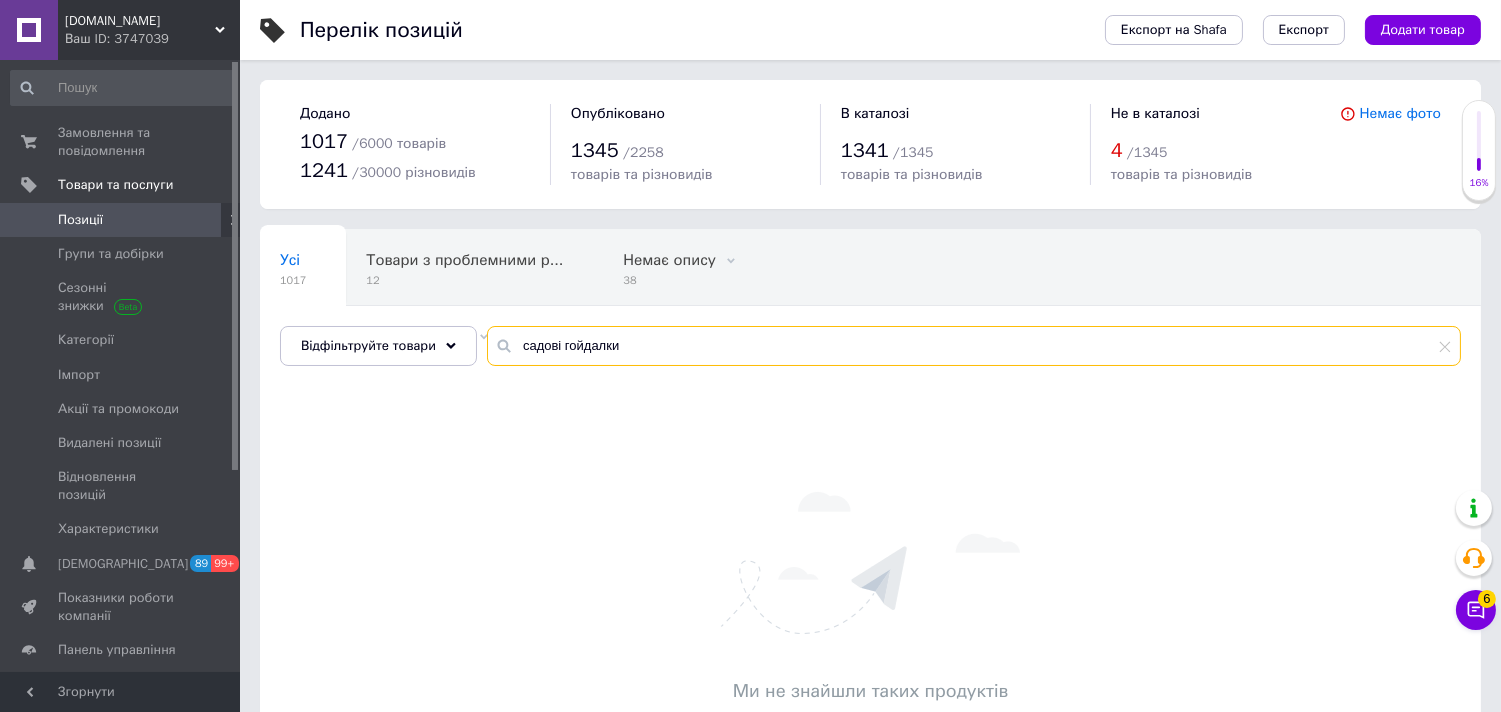 type on "садові гойдалки" 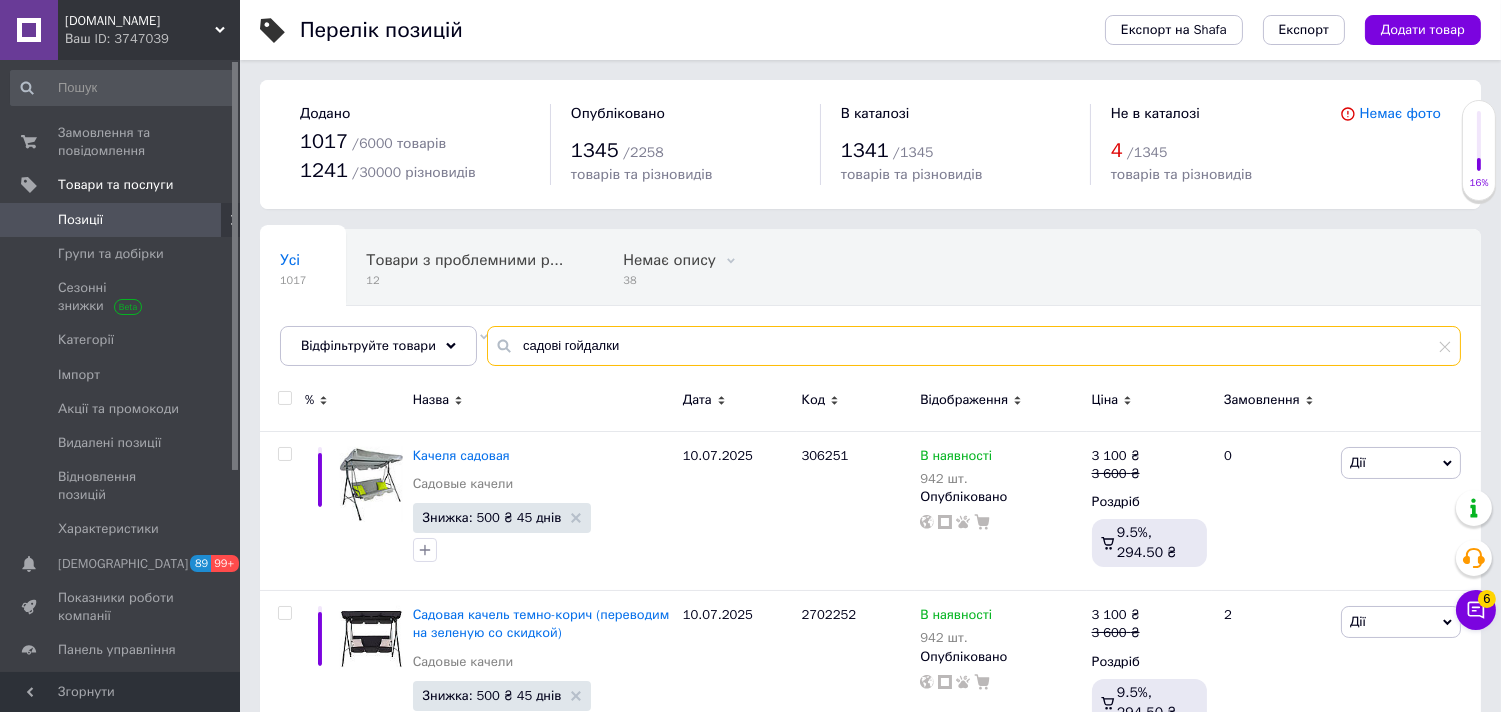 scroll, scrollTop: 333, scrollLeft: 0, axis: vertical 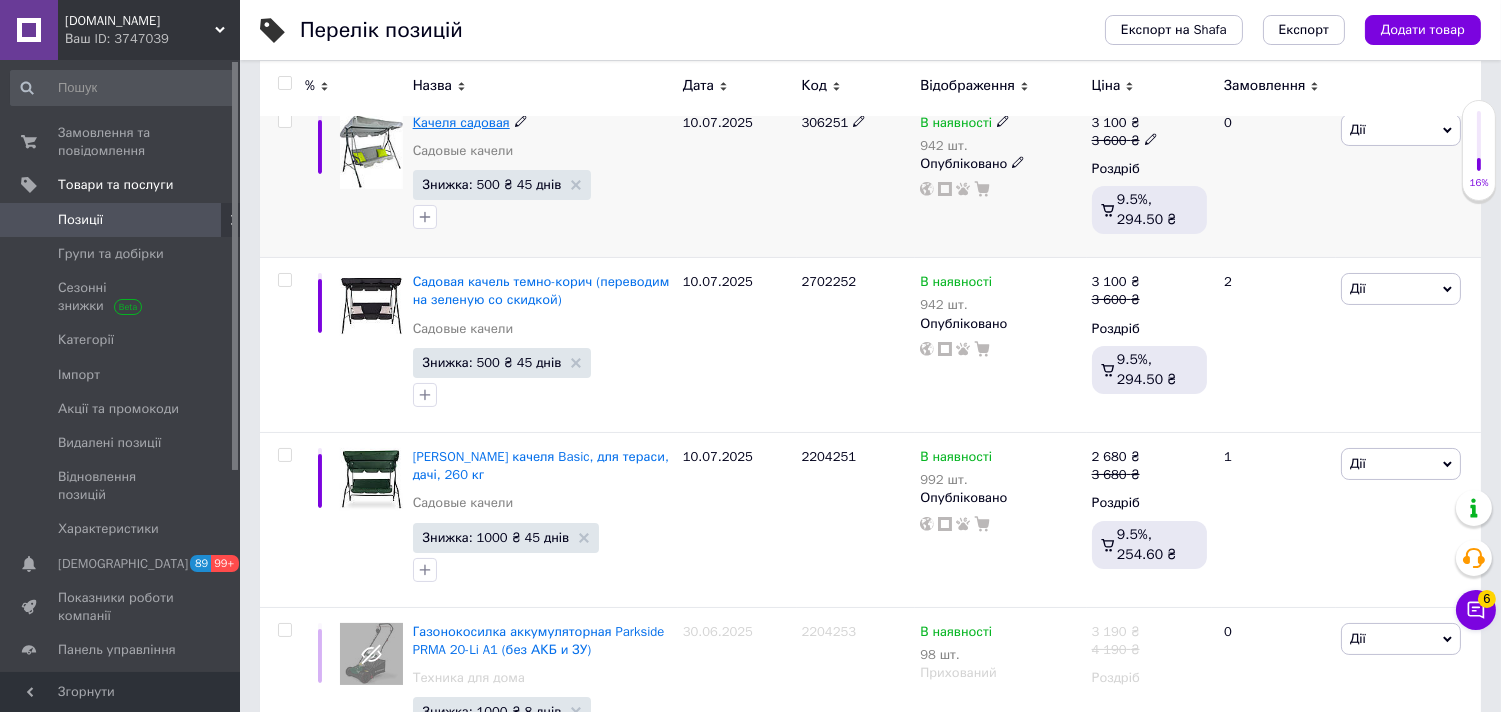 drag, startPoint x: 463, startPoint y: 114, endPoint x: 444, endPoint y: 117, distance: 19.235384 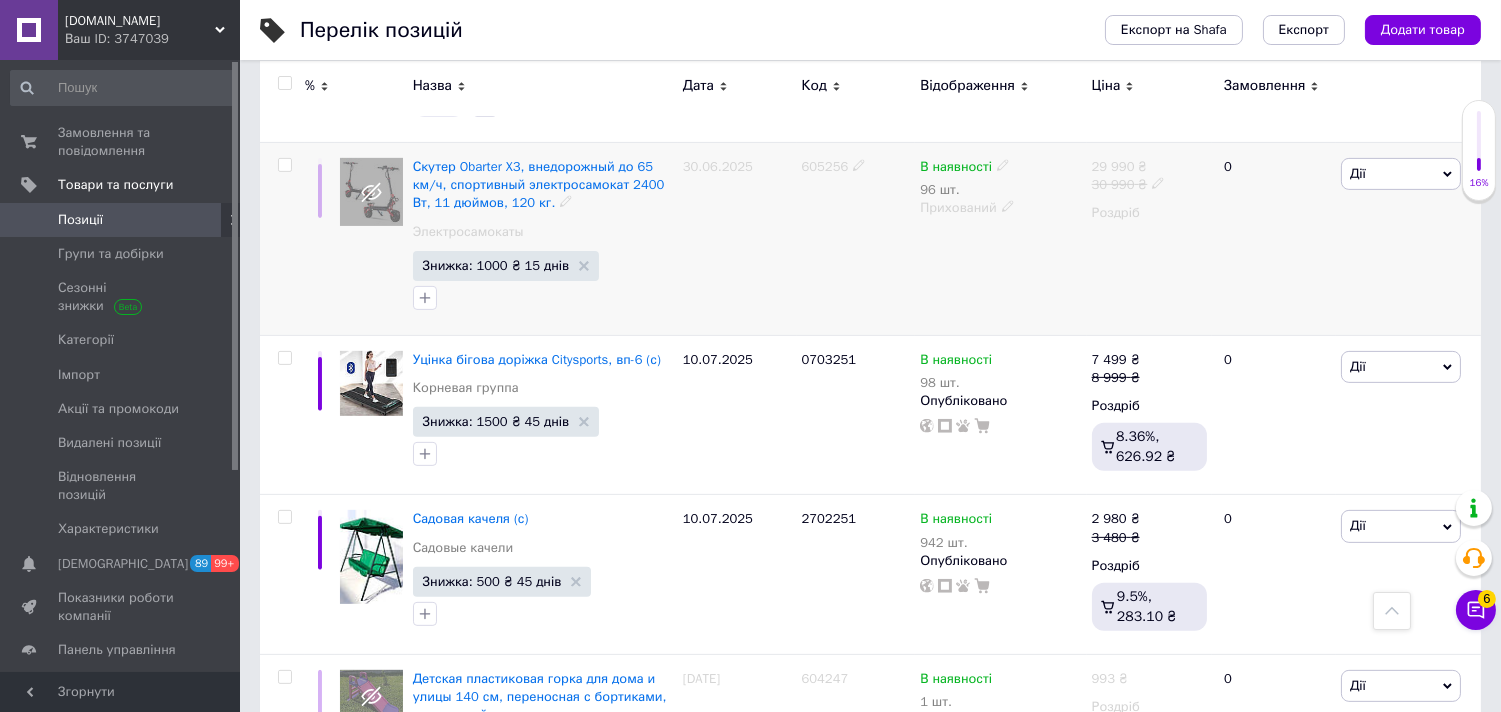 scroll, scrollTop: 1444, scrollLeft: 0, axis: vertical 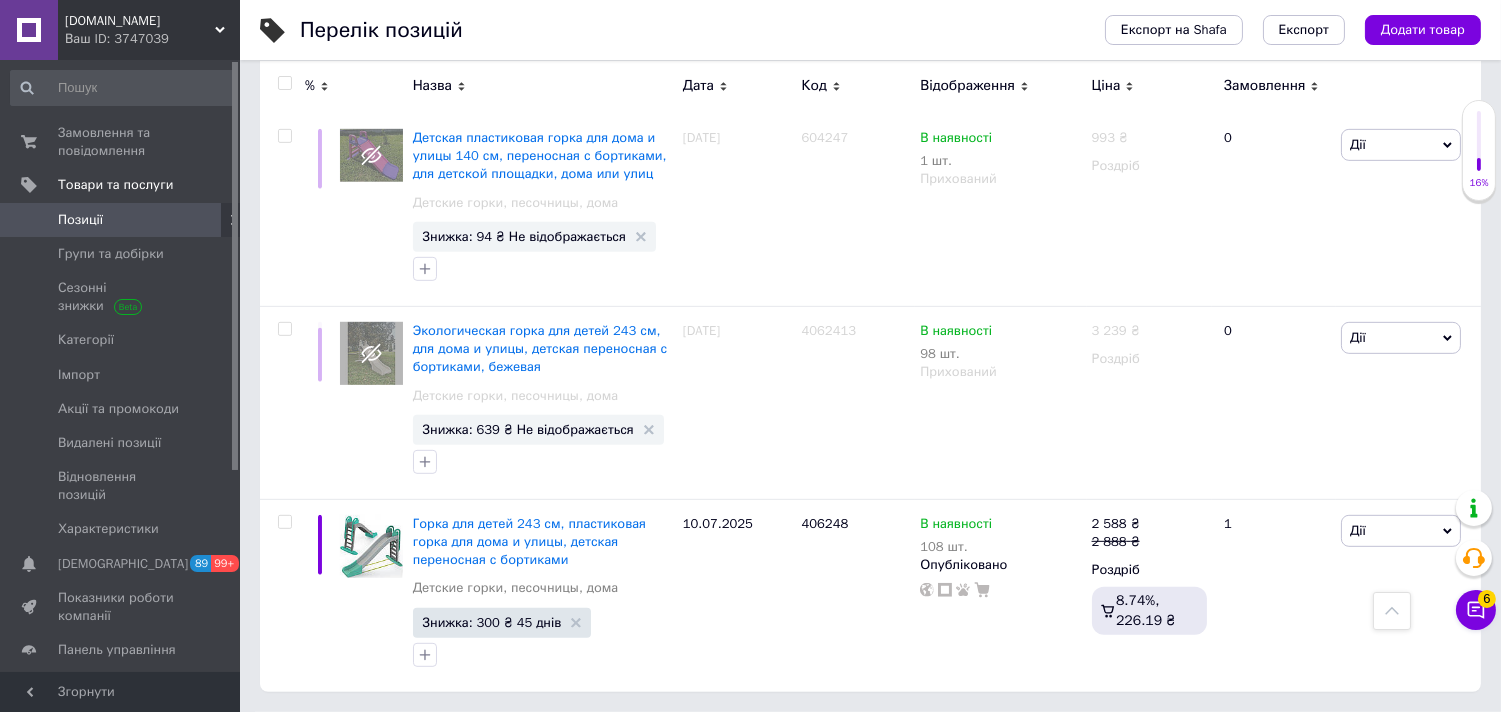click on "Позиції" at bounding box center [123, 220] 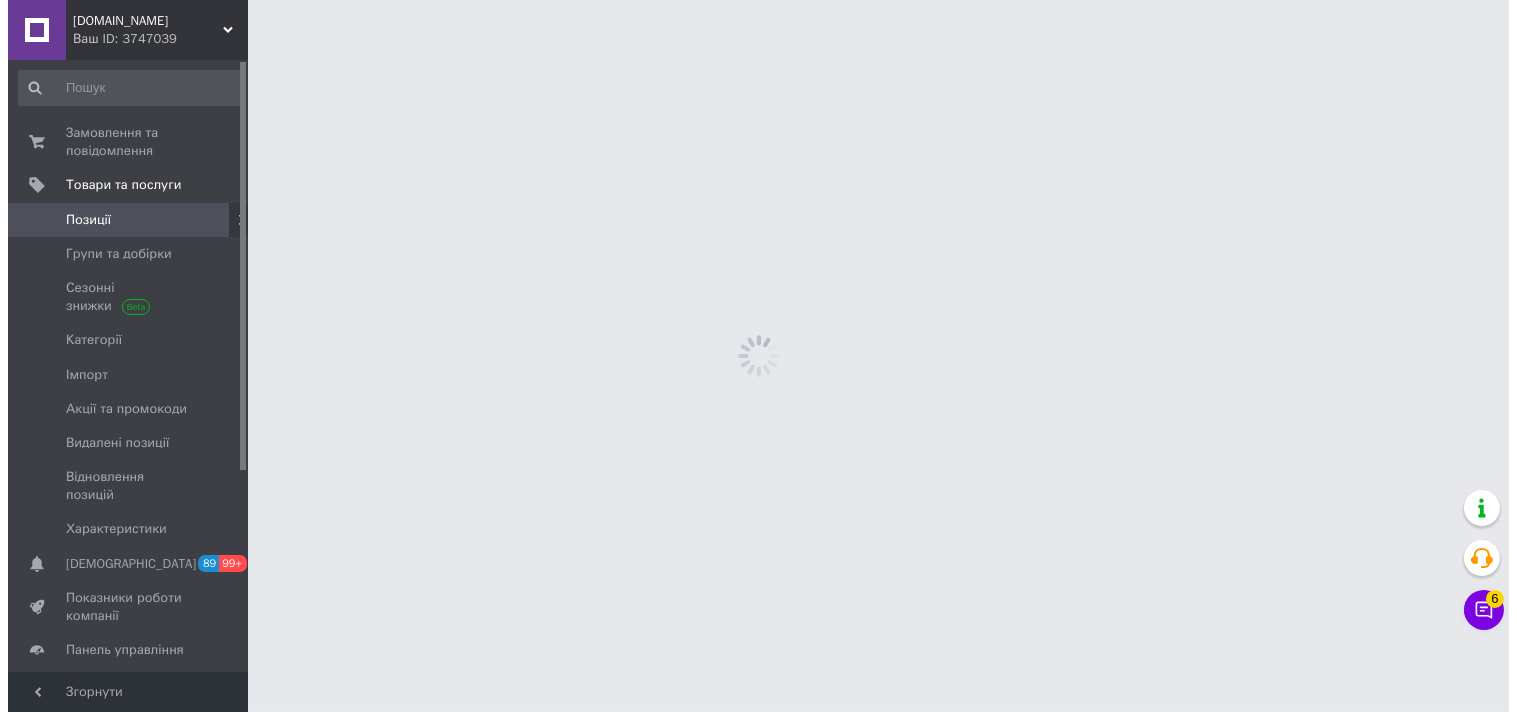 scroll, scrollTop: 0, scrollLeft: 0, axis: both 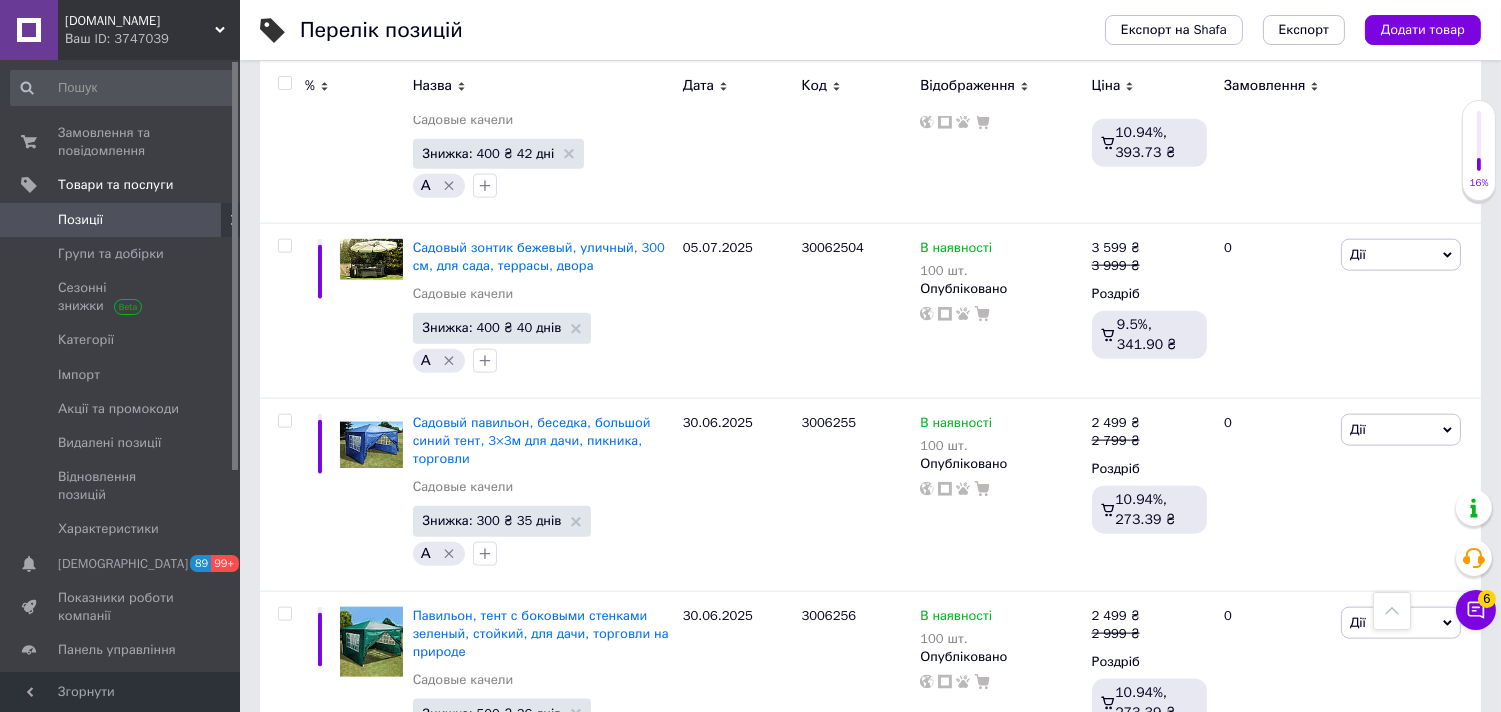 click on "Ваш ID: 3747039" at bounding box center (152, 39) 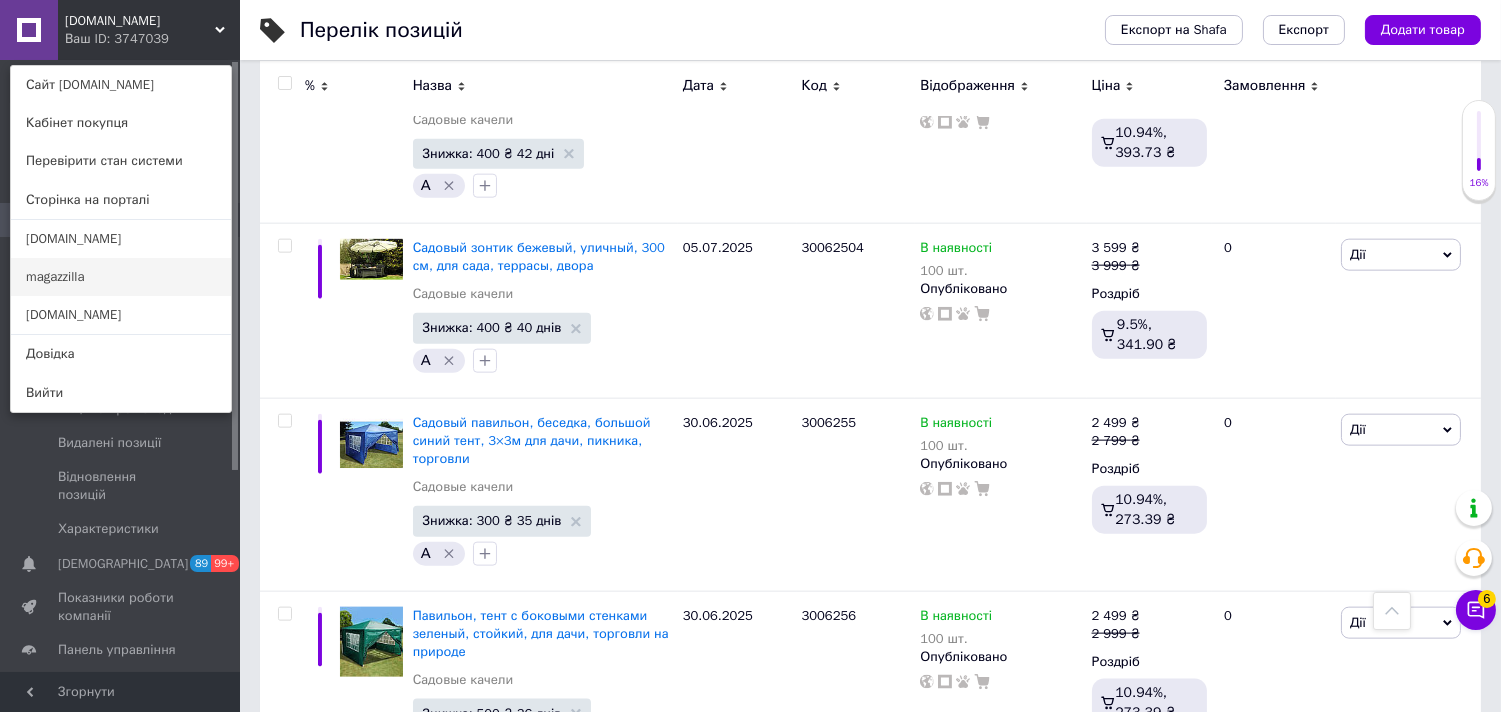click on "magazzilla" at bounding box center [121, 277] 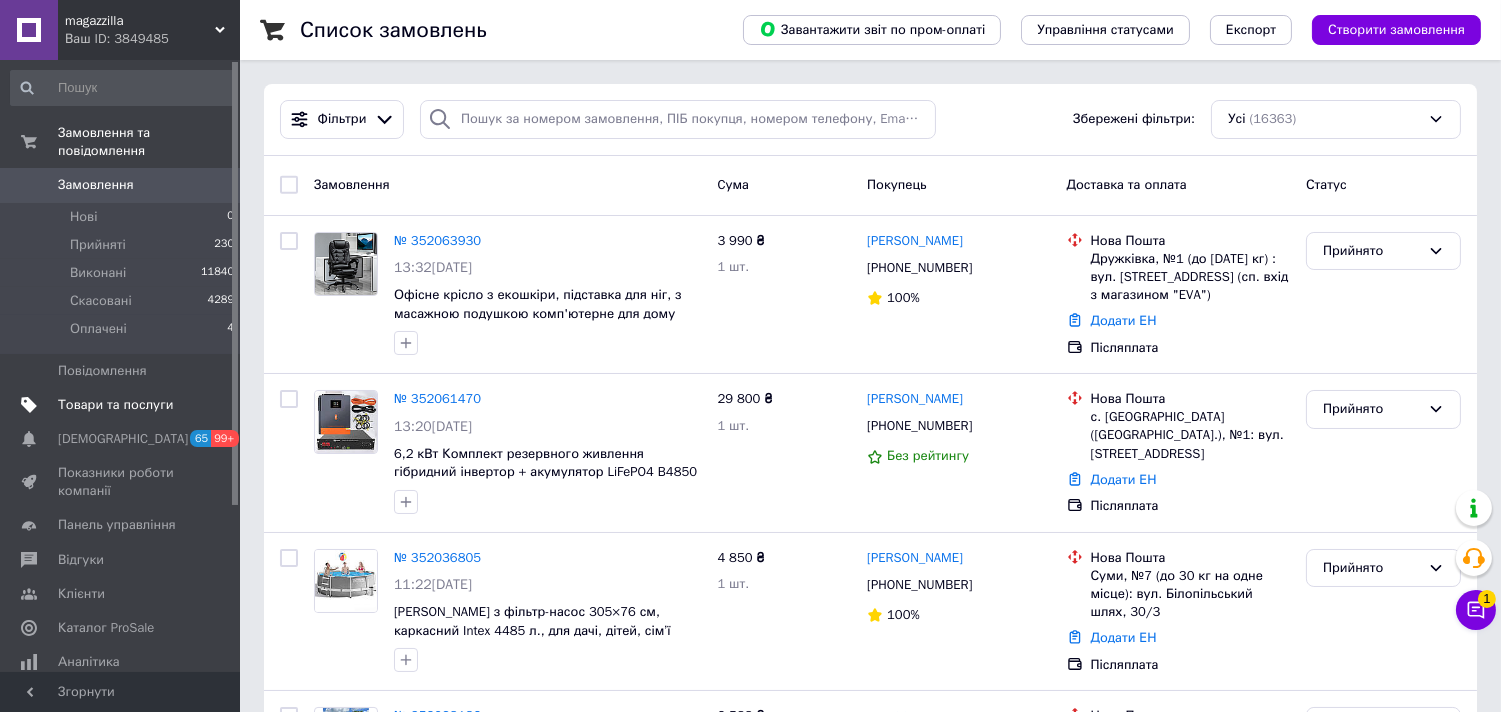 click on "Товари та послуги" at bounding box center [115, 405] 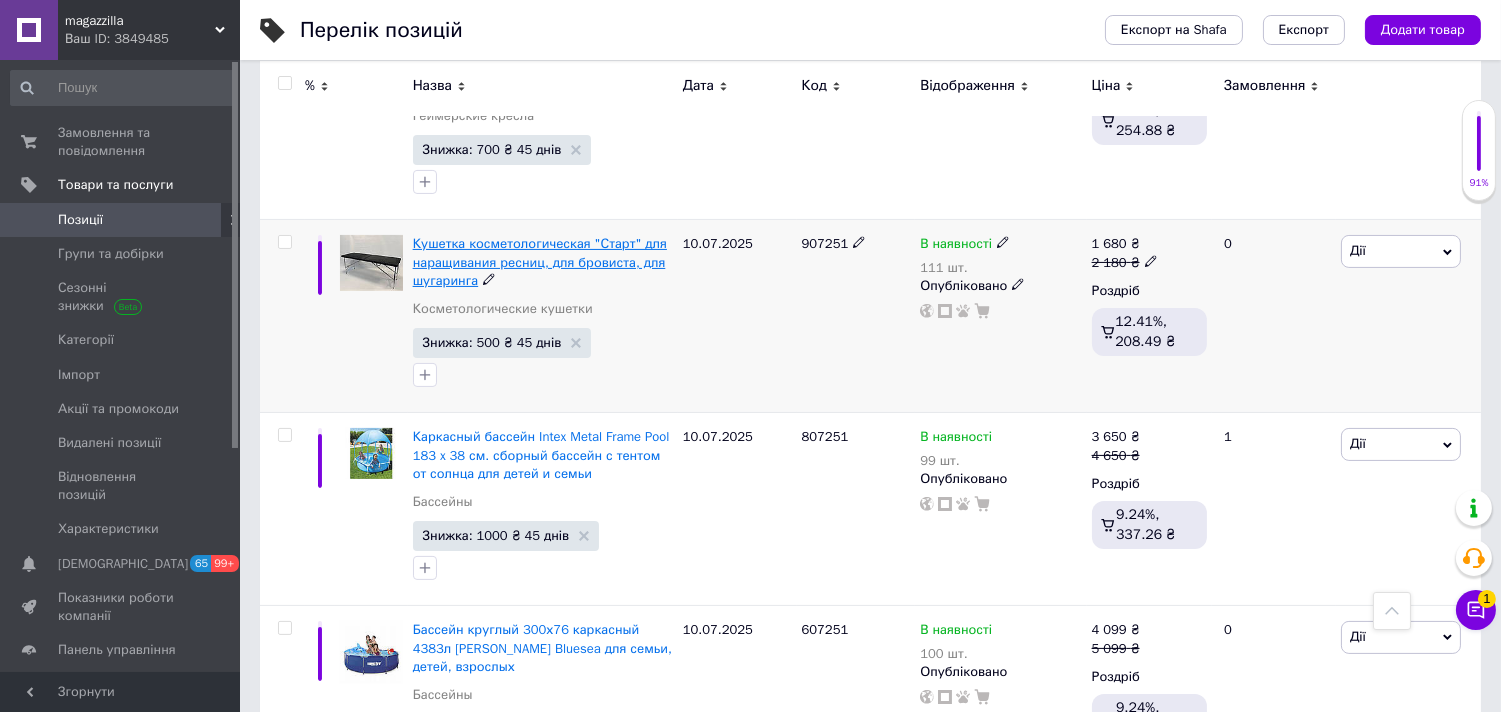 scroll, scrollTop: 888, scrollLeft: 0, axis: vertical 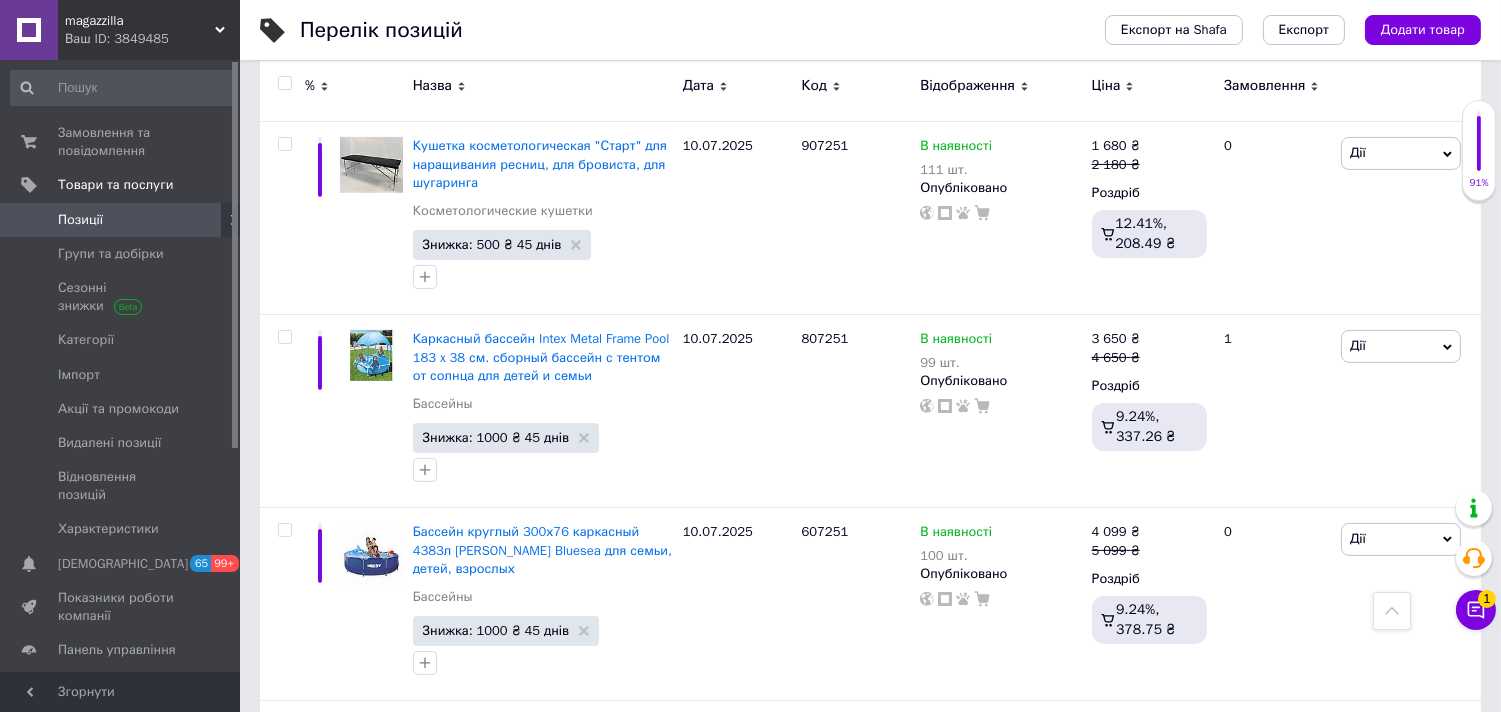 click on "Ваш ID: 3849485" at bounding box center (152, 39) 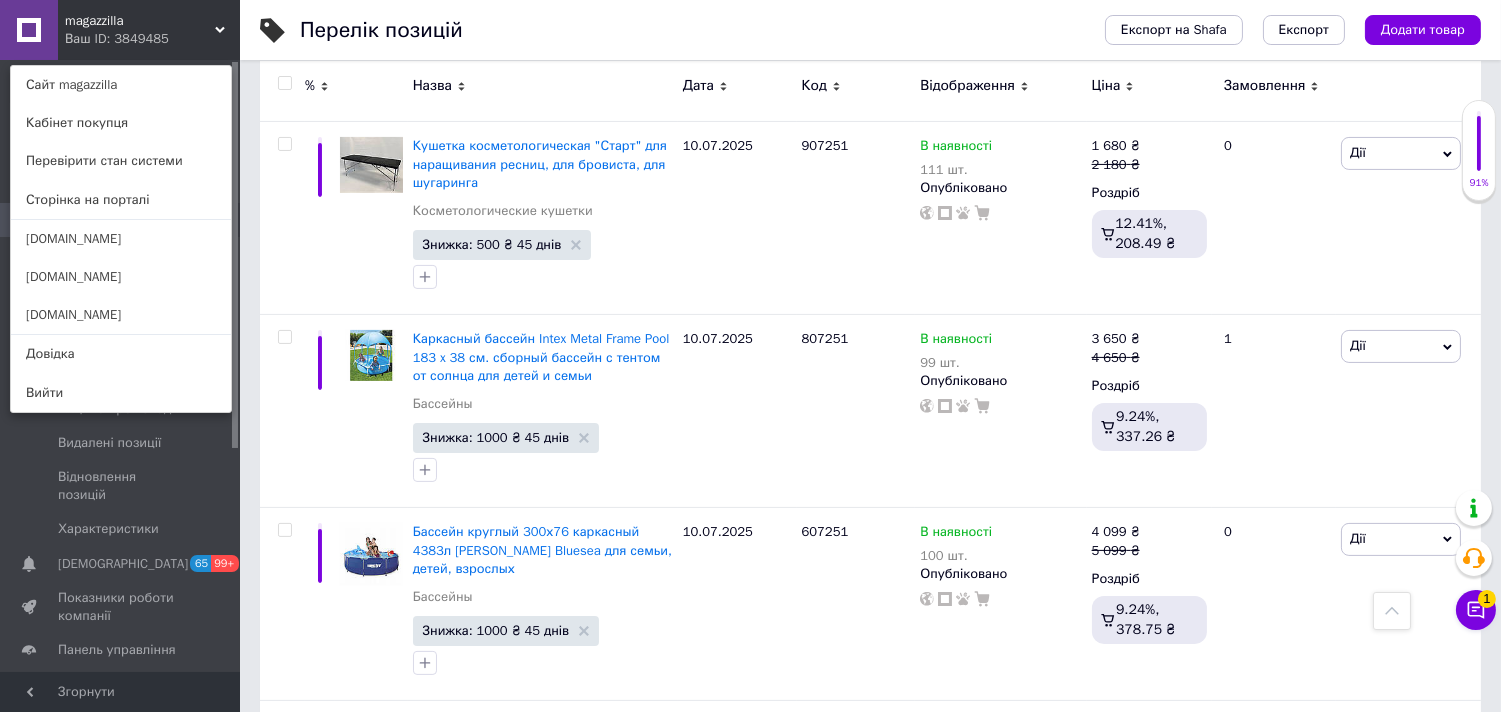 click on "Ваш ID: 3849485" at bounding box center (107, 39) 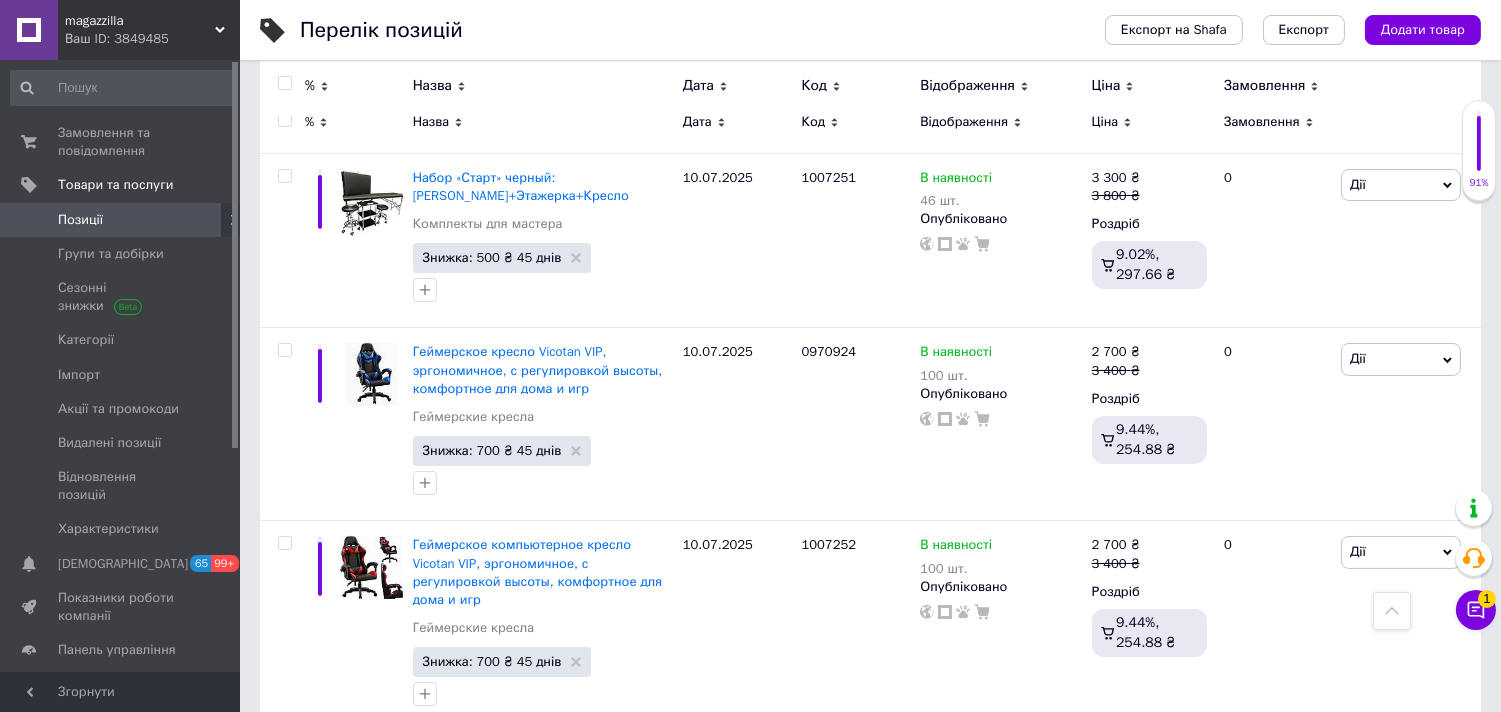 scroll, scrollTop: 0, scrollLeft: 0, axis: both 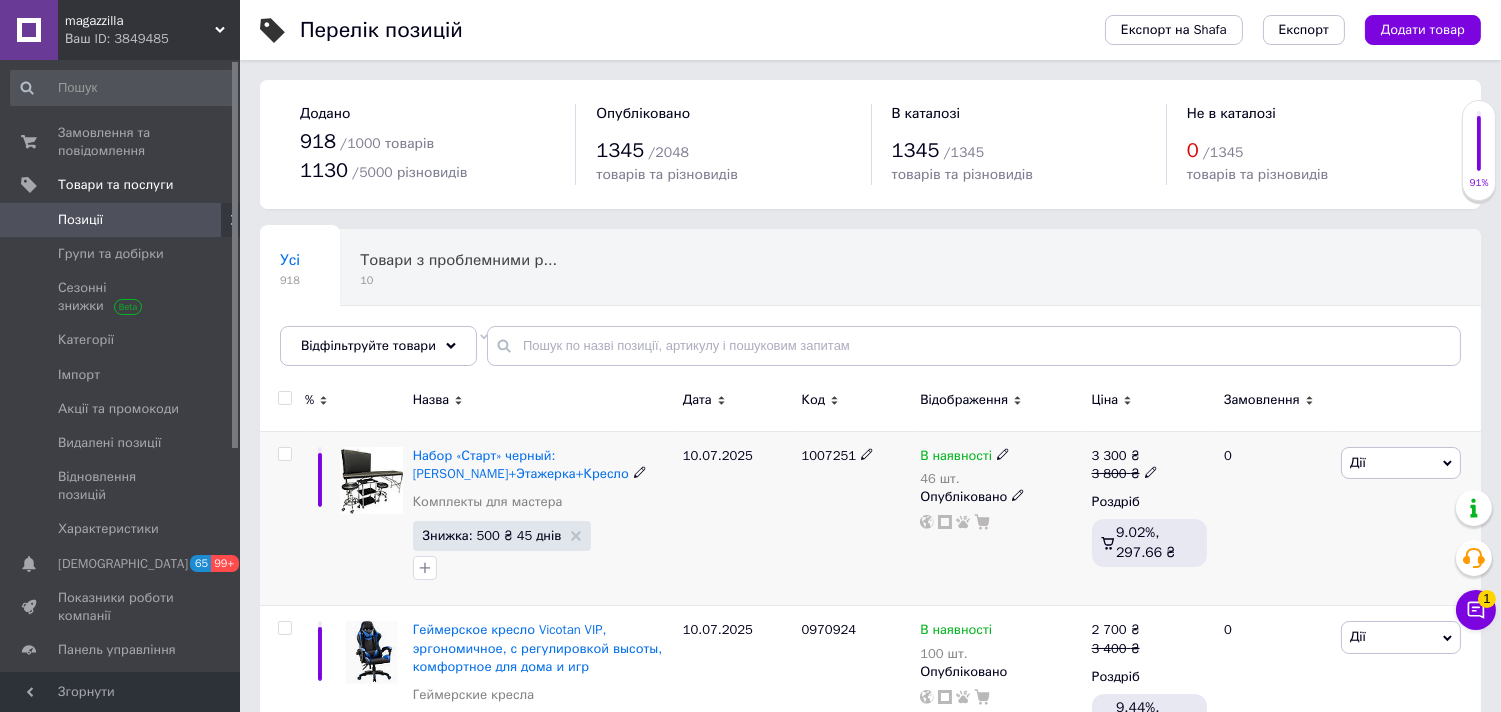 click at bounding box center (284, 454) 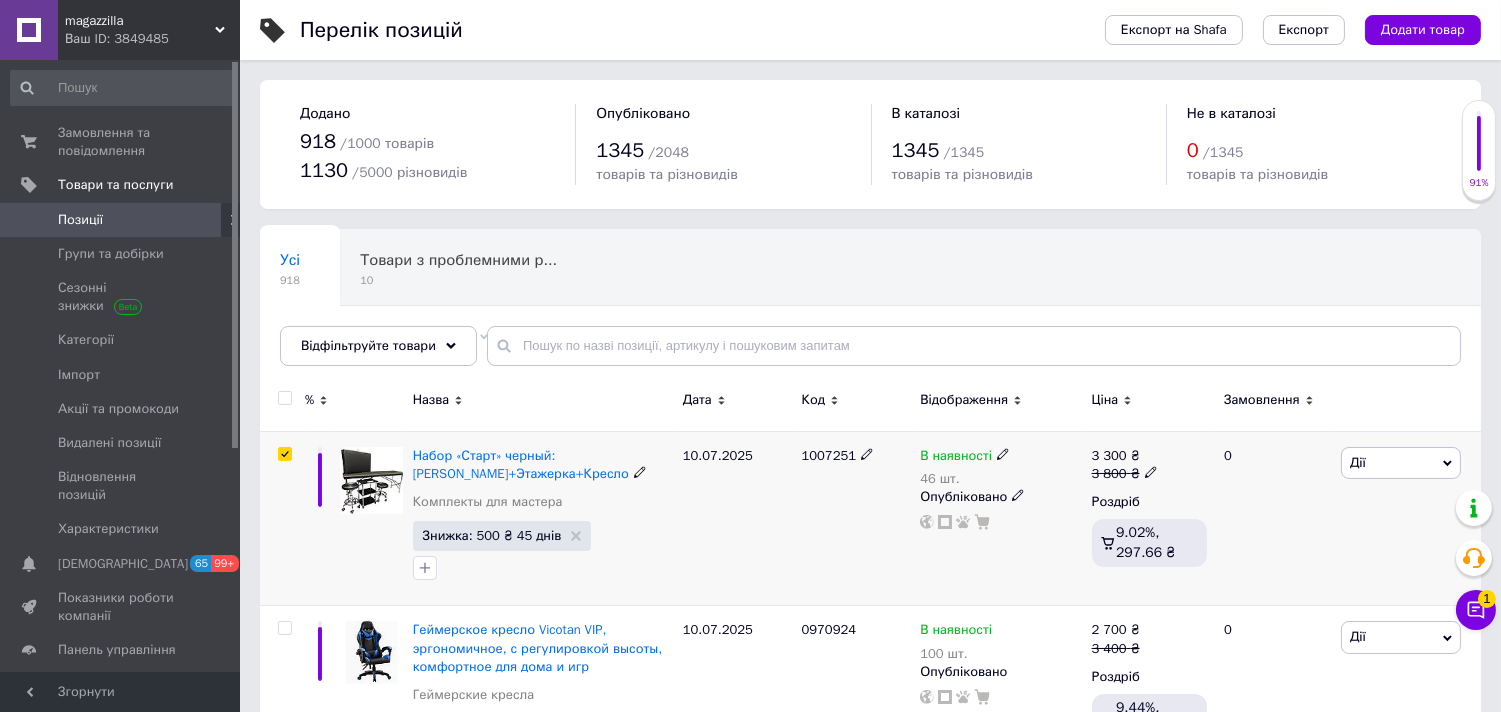 checkbox on "true" 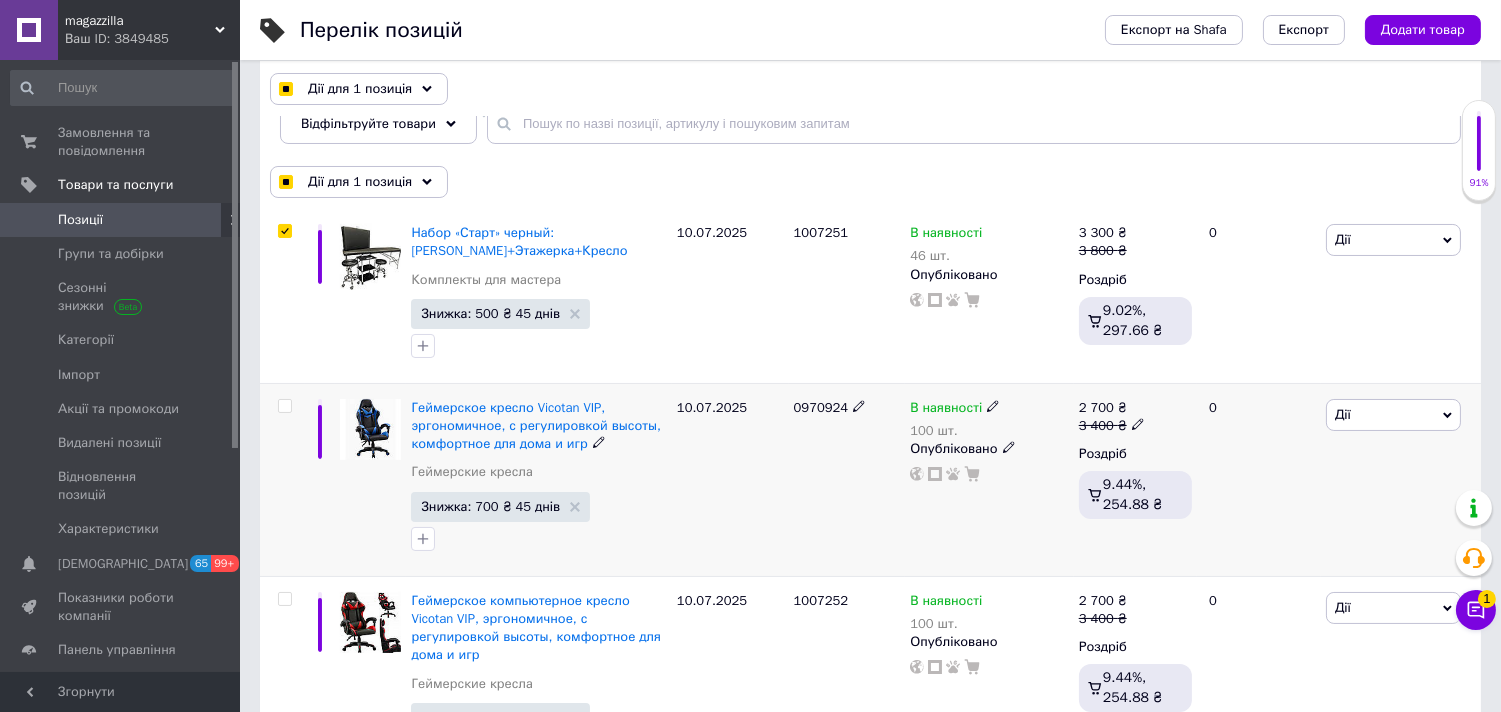 click at bounding box center (284, 406) 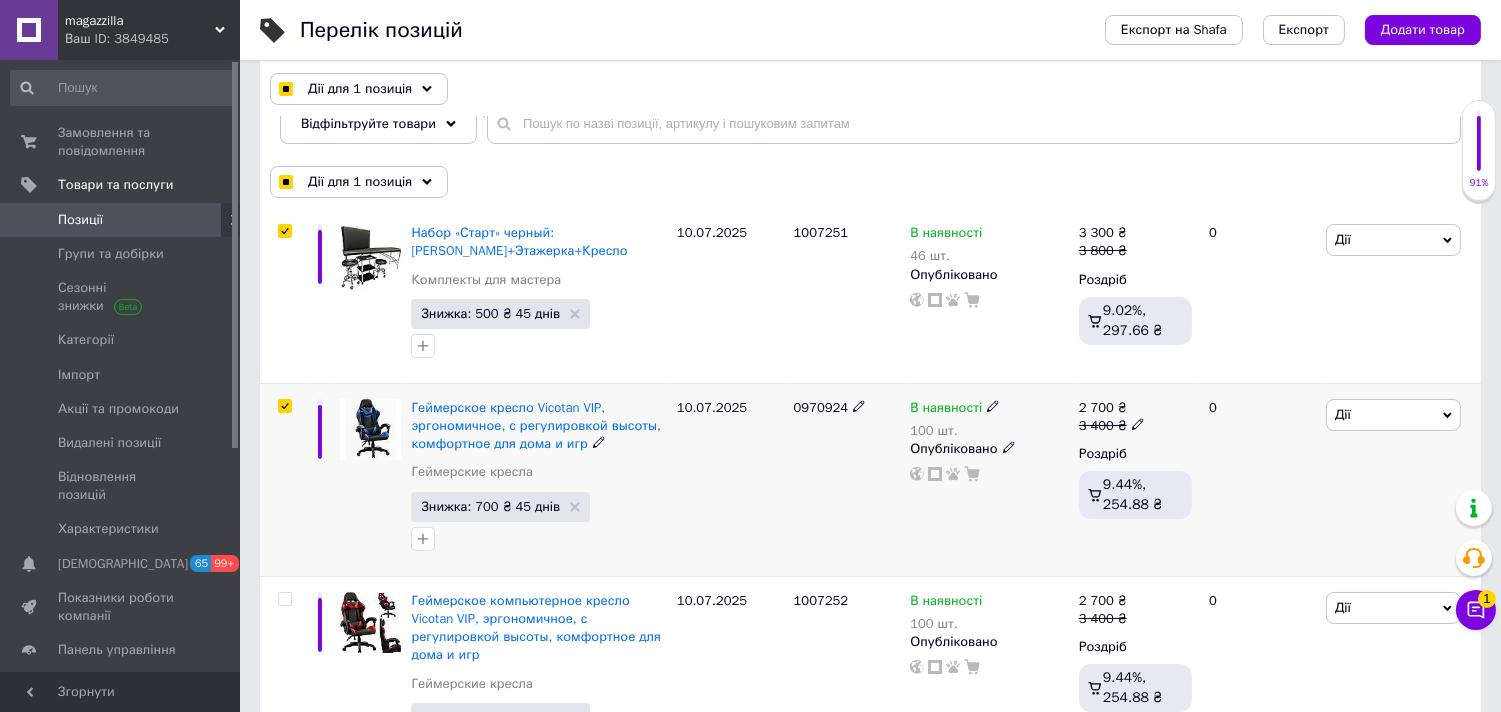 checkbox on "true" 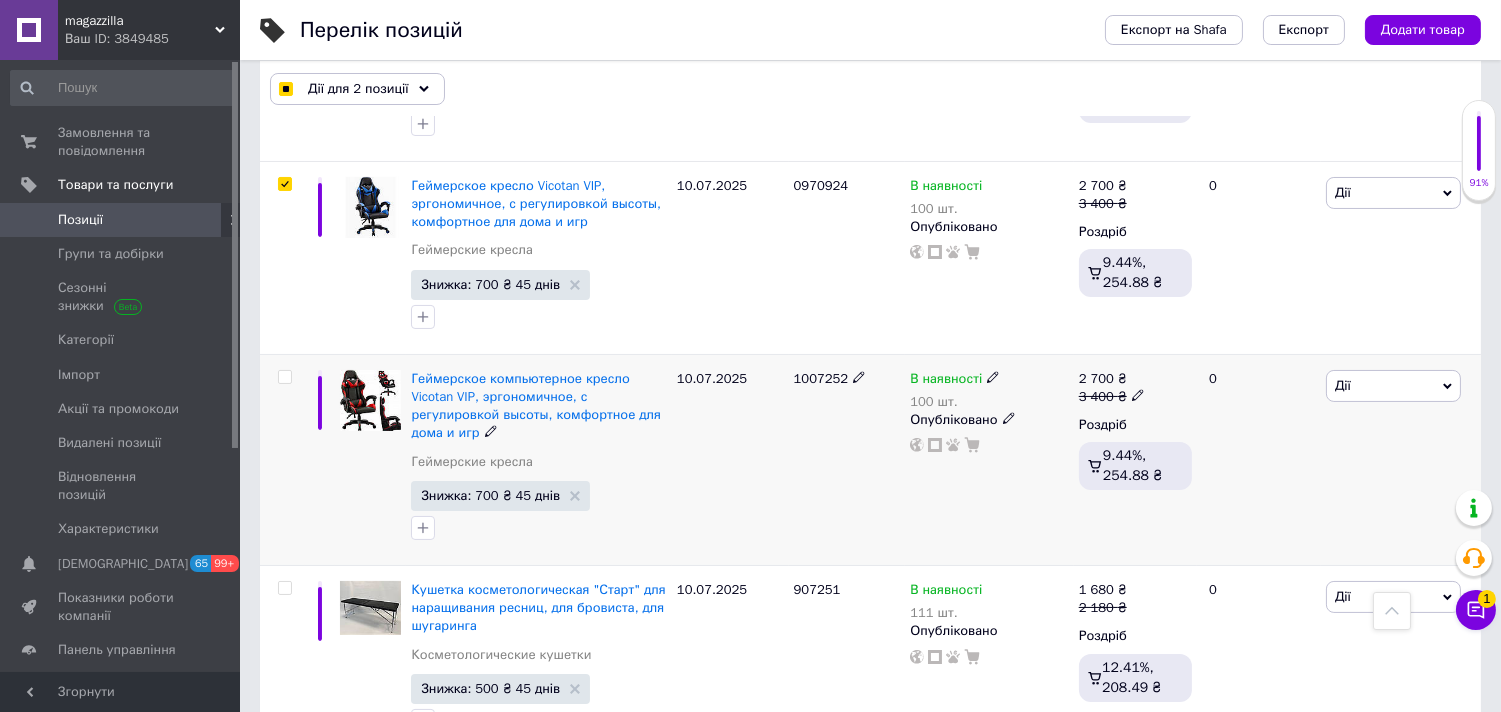 click at bounding box center (285, 377) 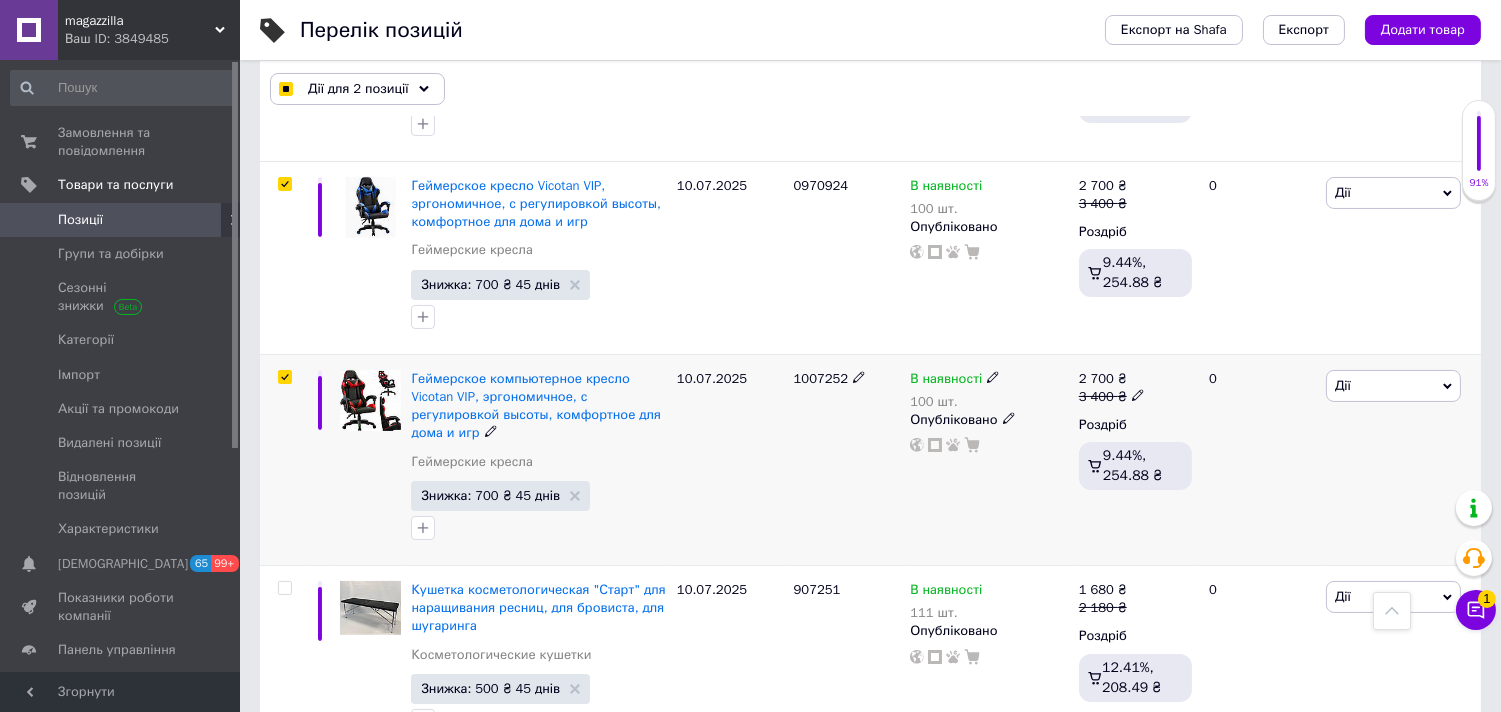 checkbox on "true" 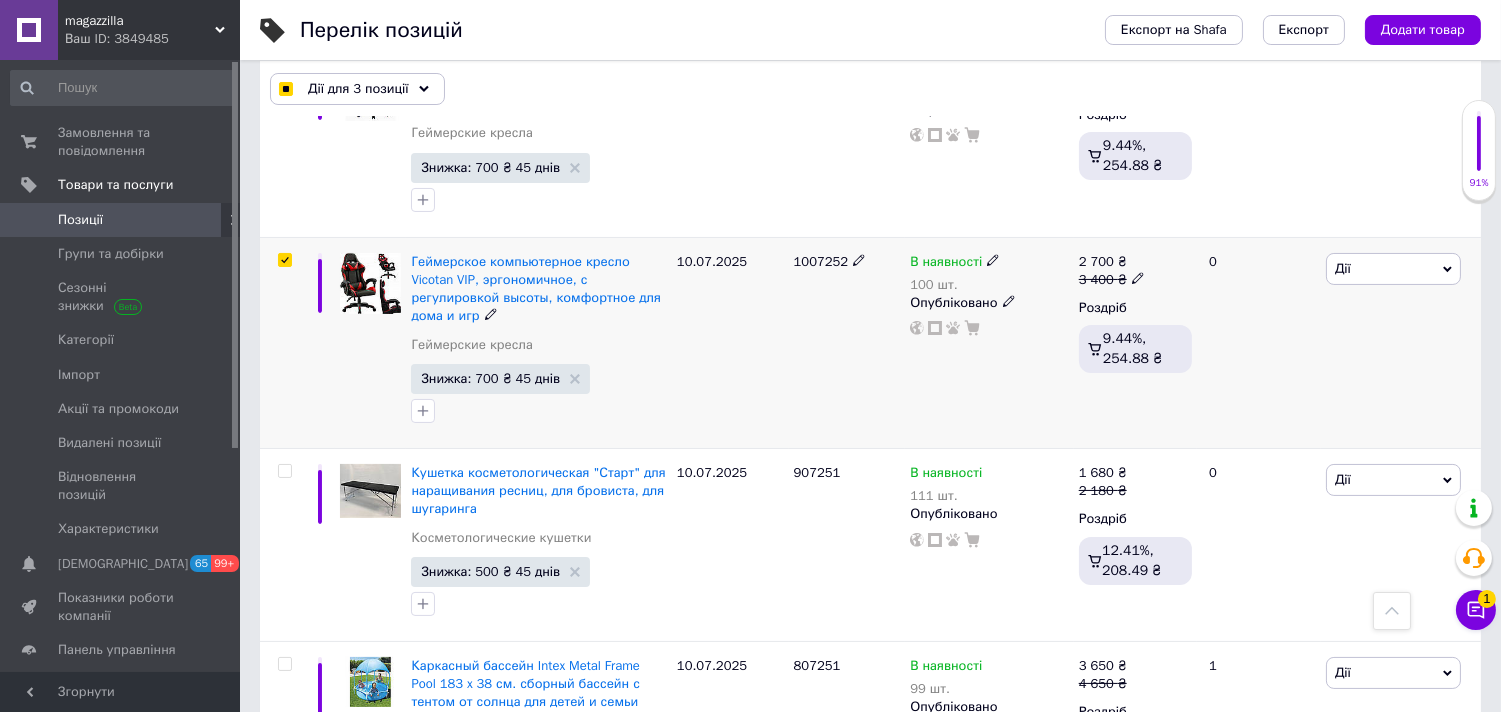 scroll, scrollTop: 777, scrollLeft: 0, axis: vertical 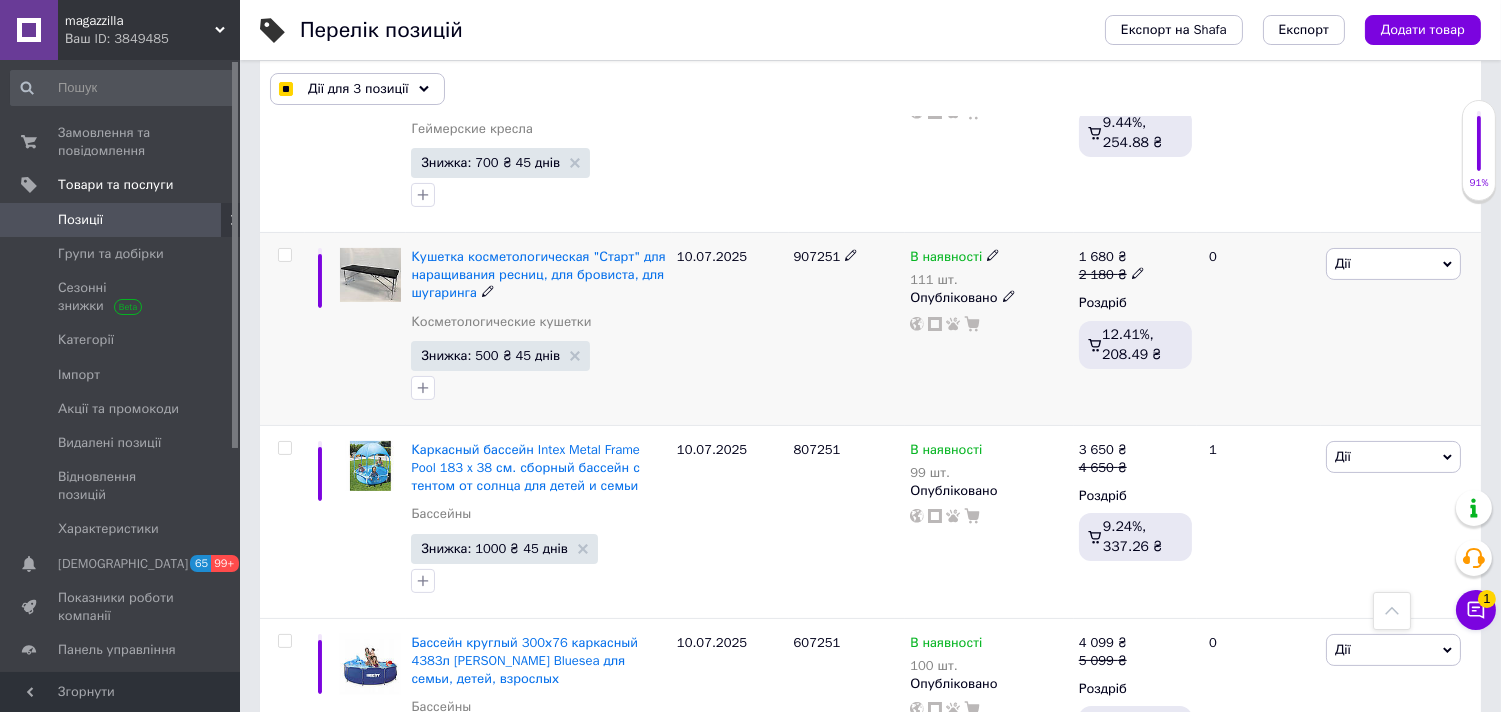 click at bounding box center [284, 255] 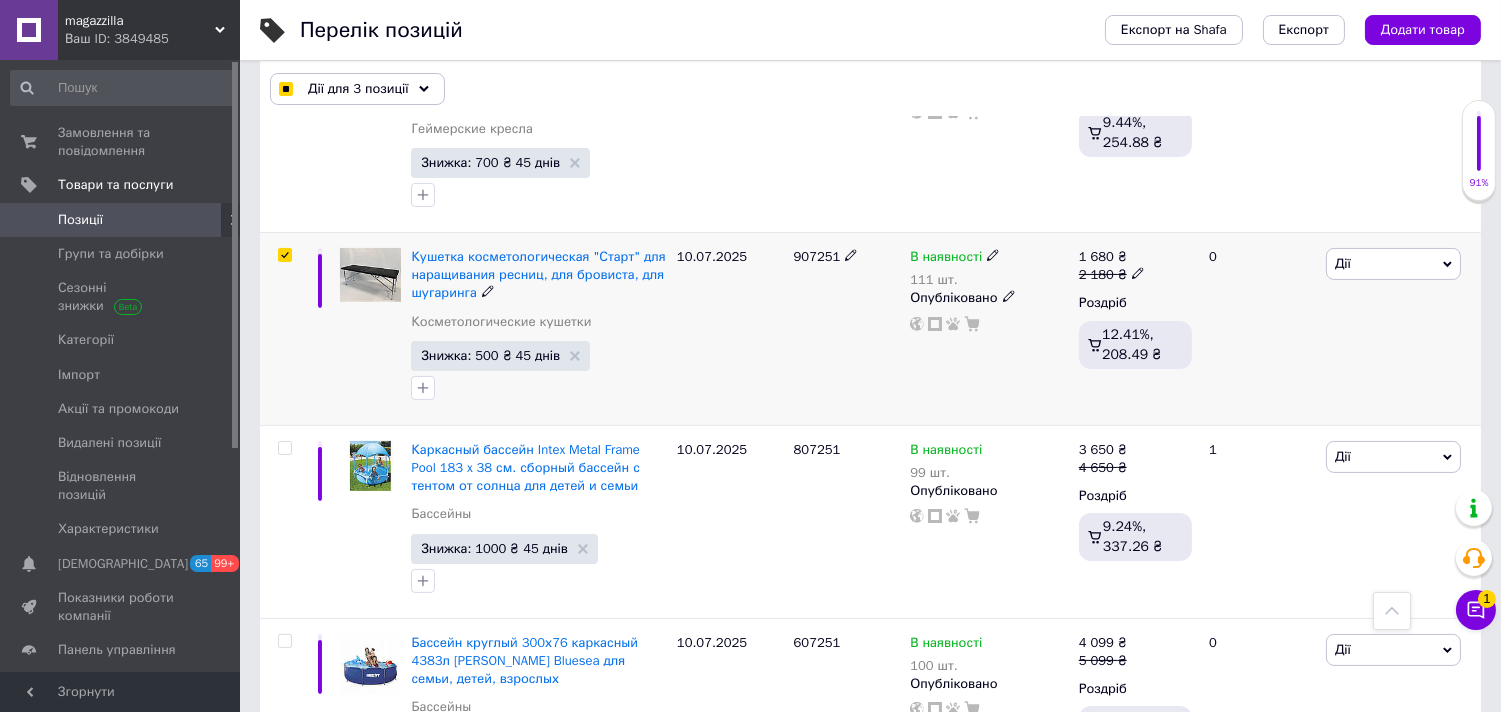 checkbox on "true" 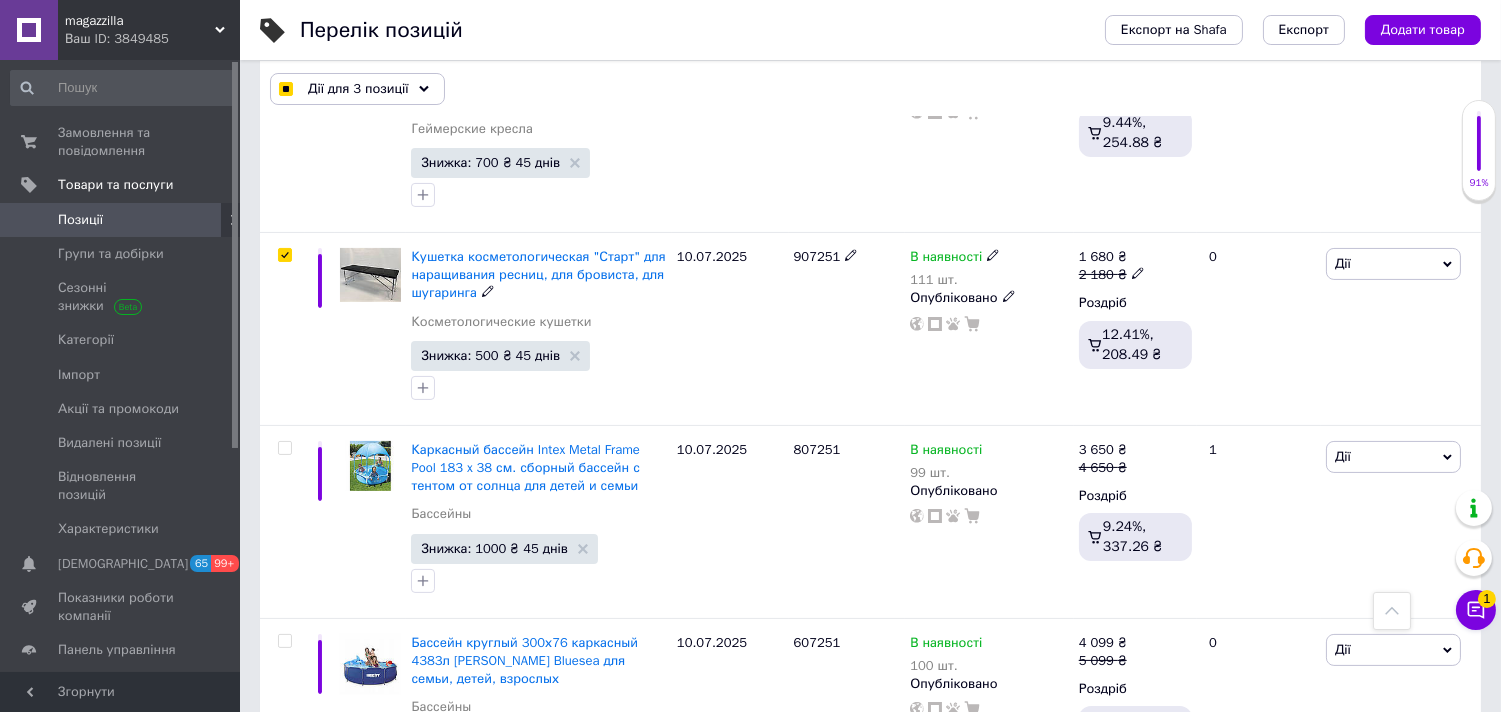 checkbox on "true" 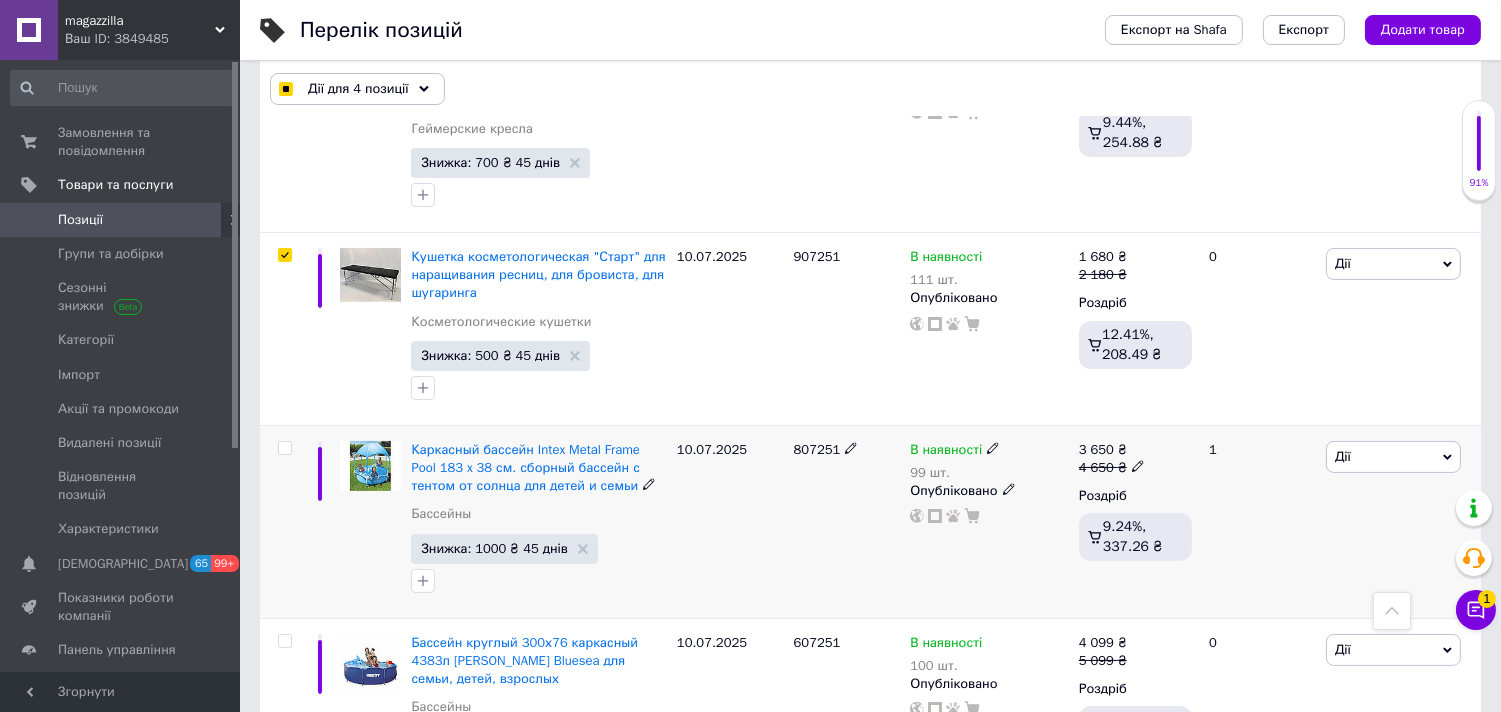 click at bounding box center [284, 448] 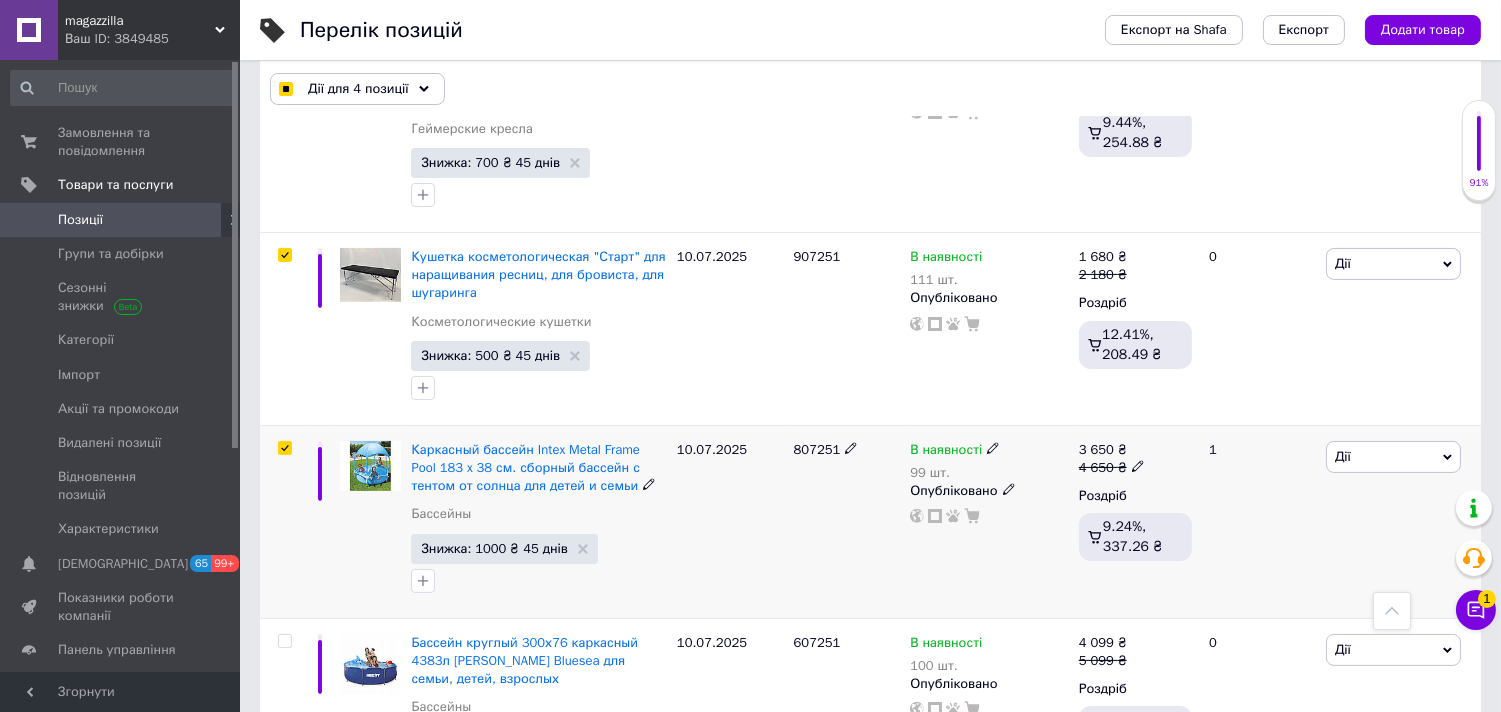 checkbox on "true" 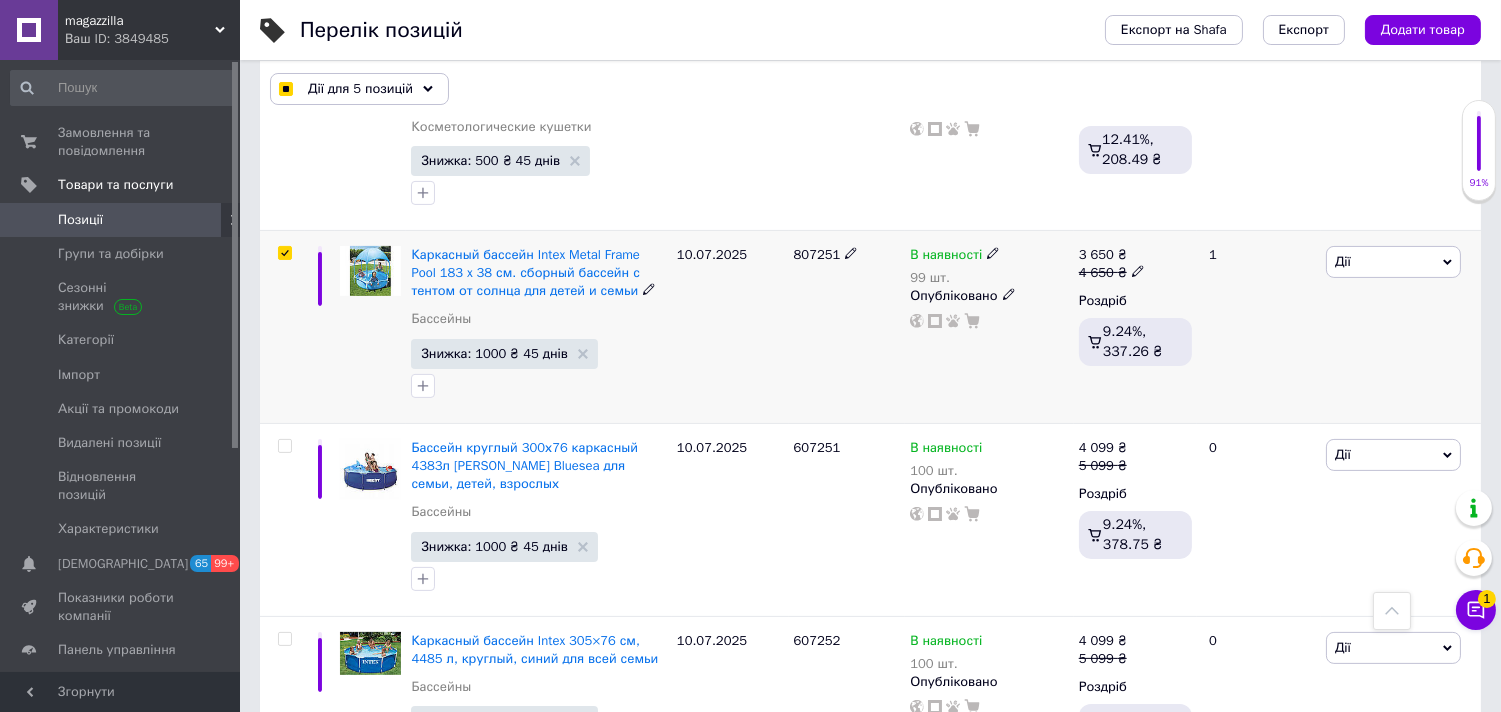 scroll, scrollTop: 1000, scrollLeft: 0, axis: vertical 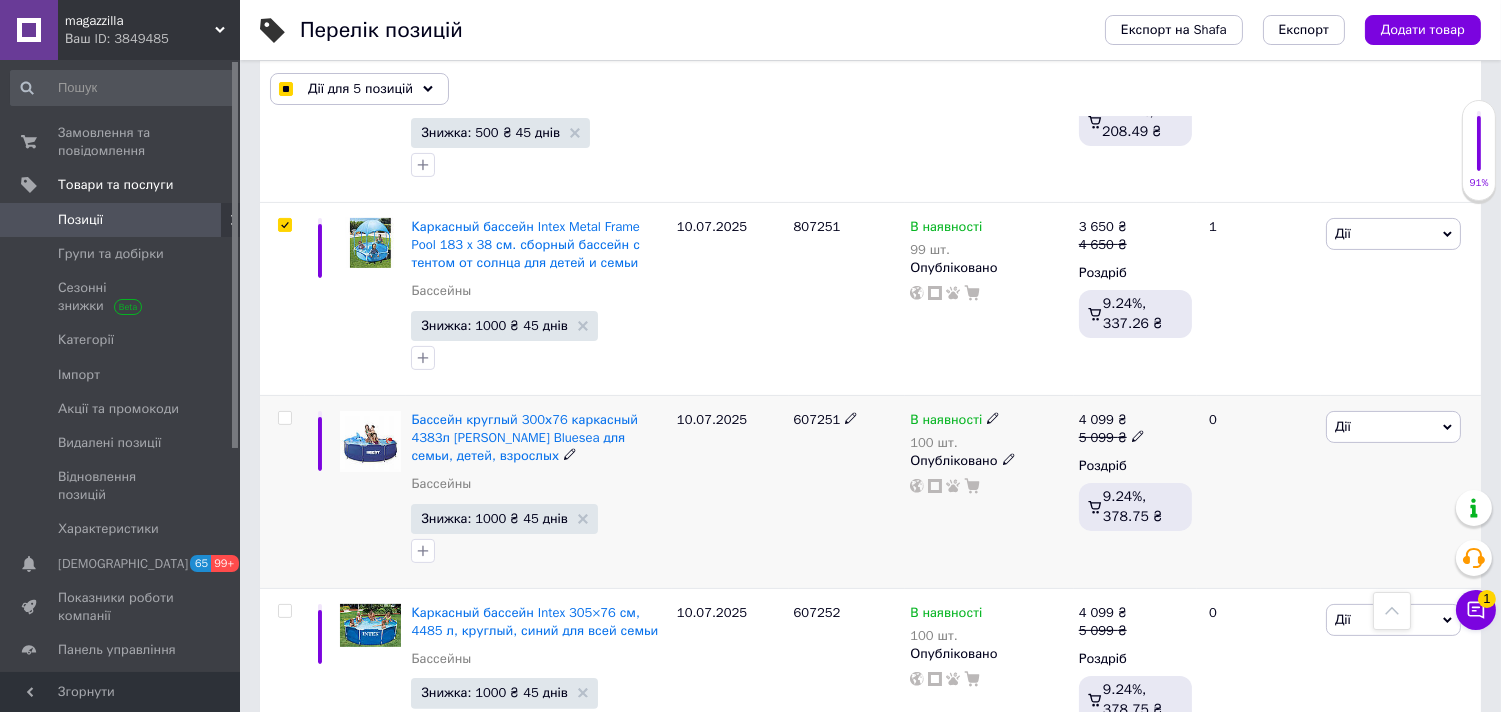 click at bounding box center (284, 418) 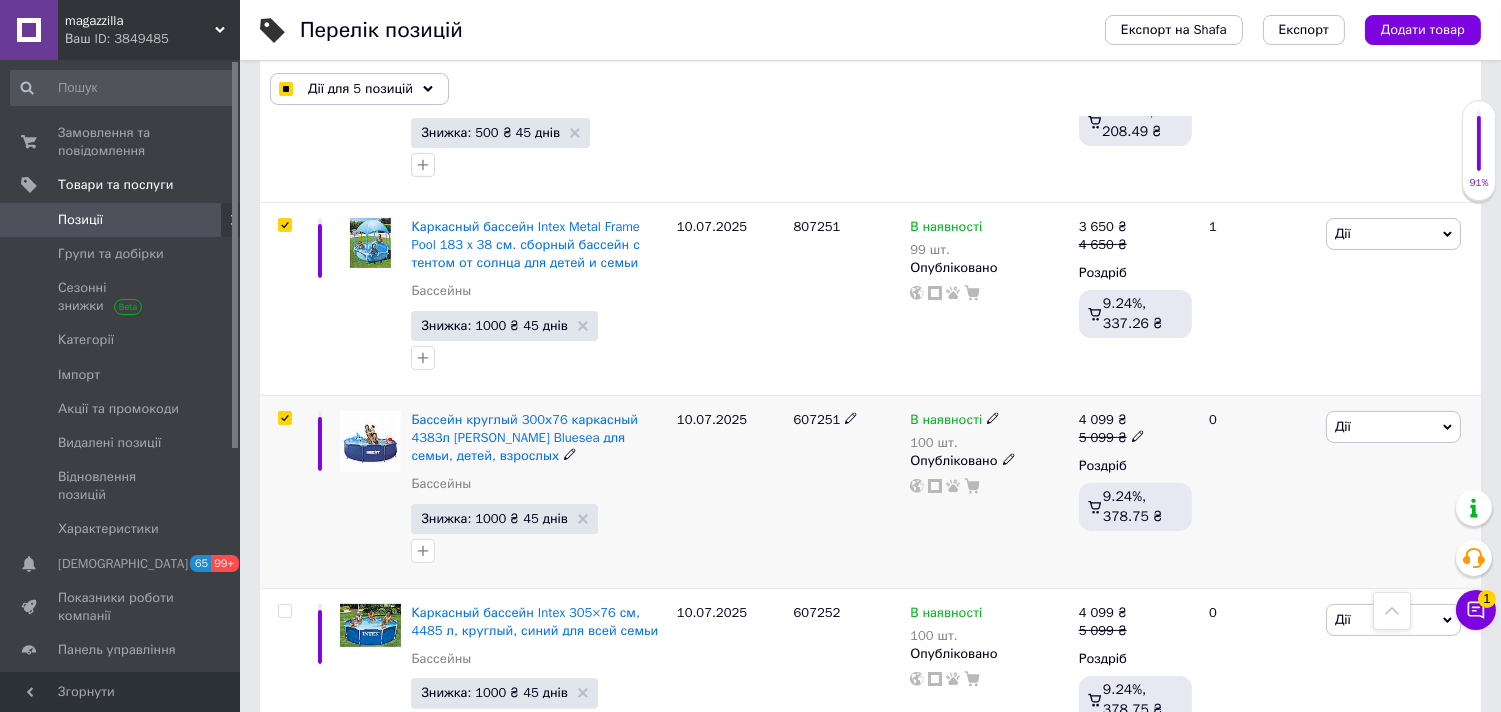 checkbox on "true" 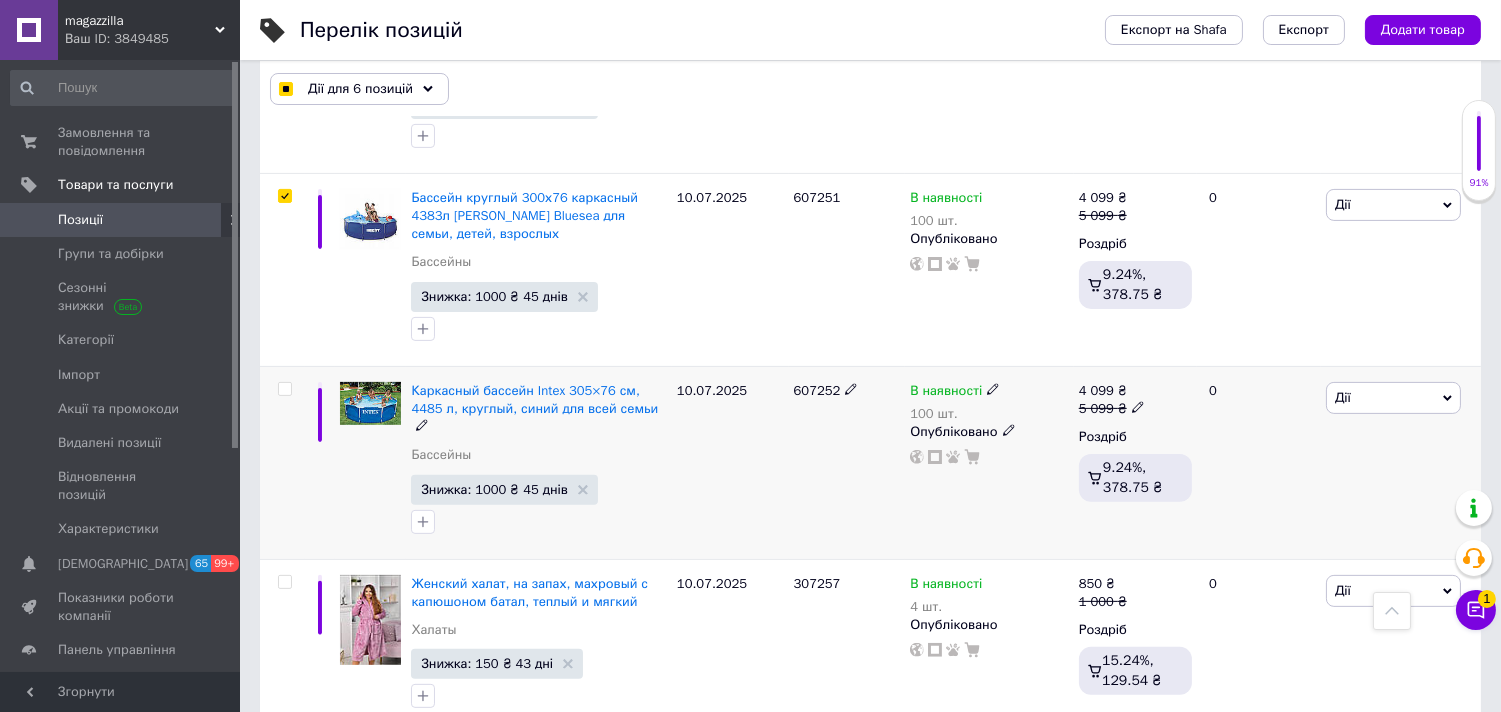 click at bounding box center (284, 389) 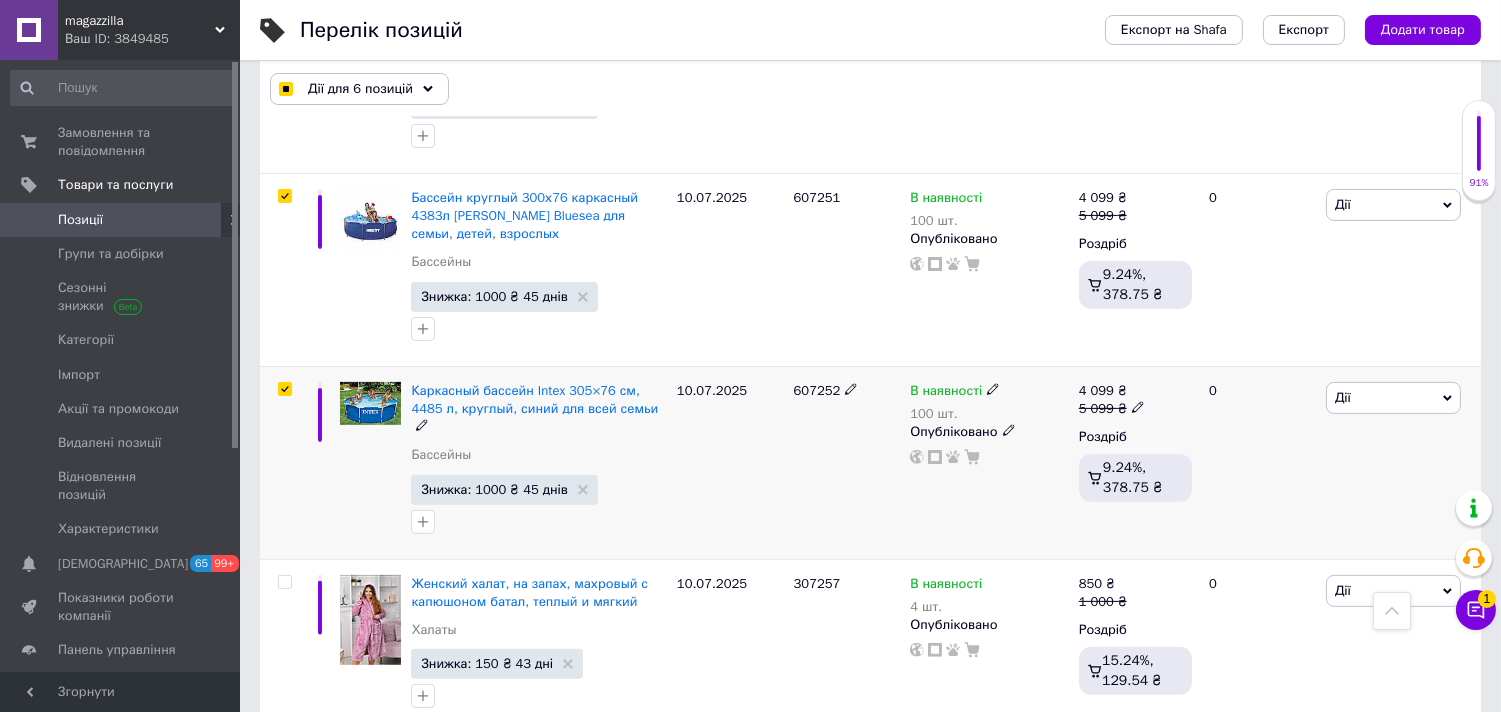 checkbox on "true" 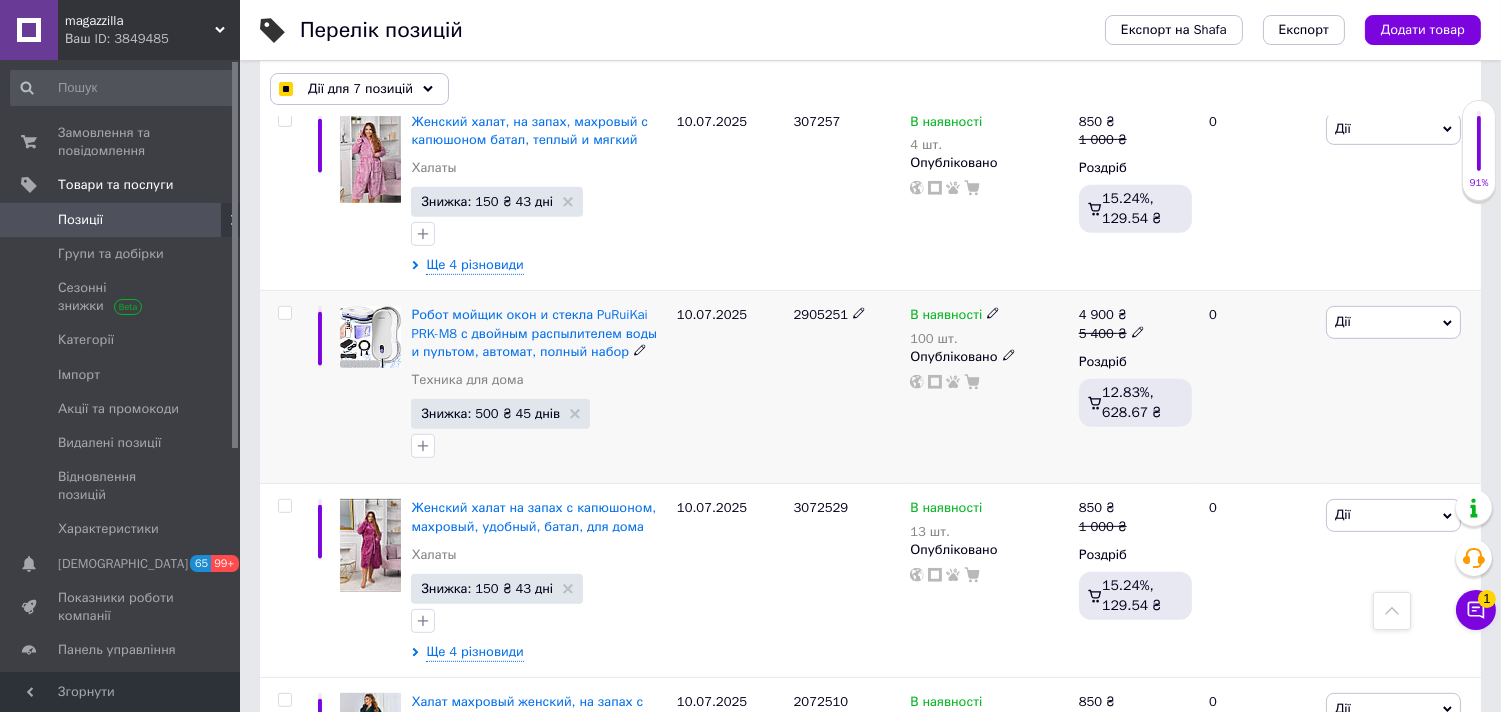 click at bounding box center (284, 313) 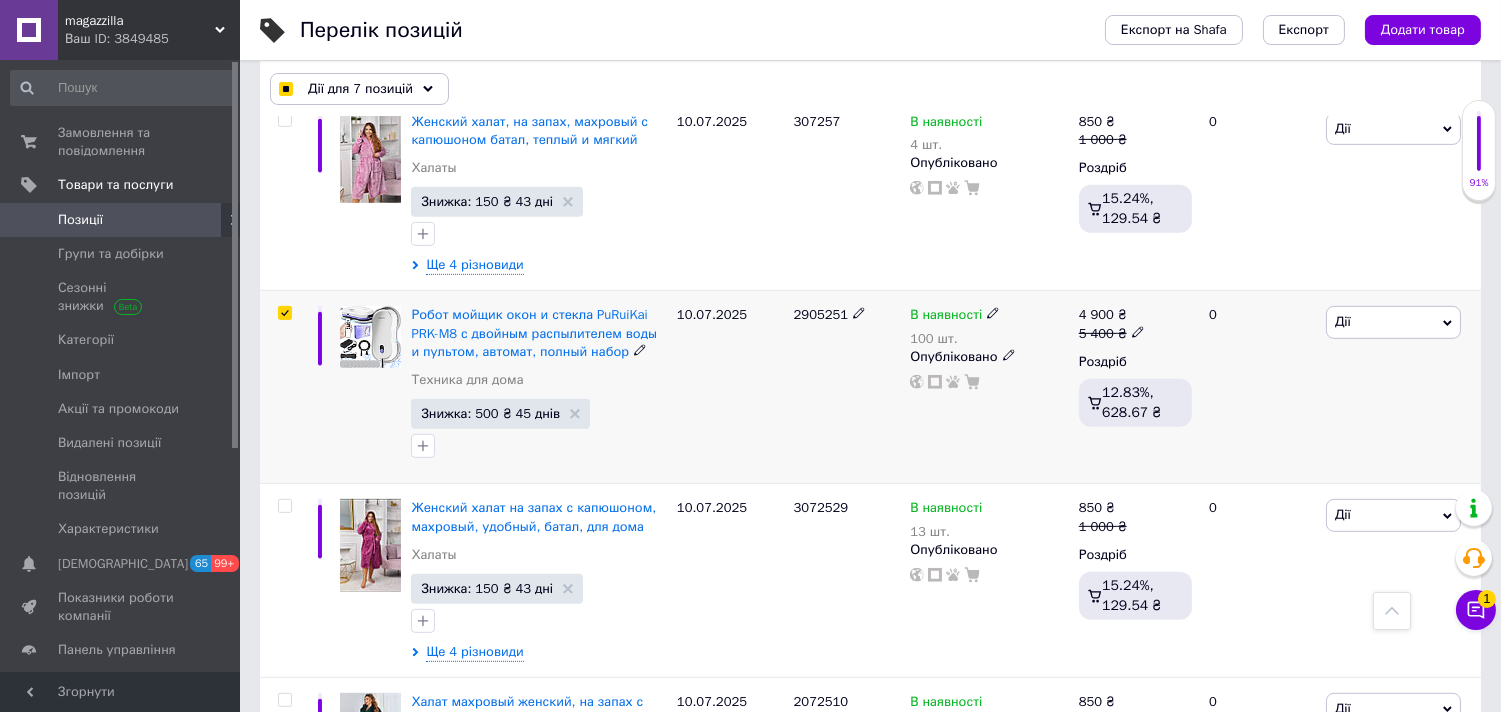 checkbox on "true" 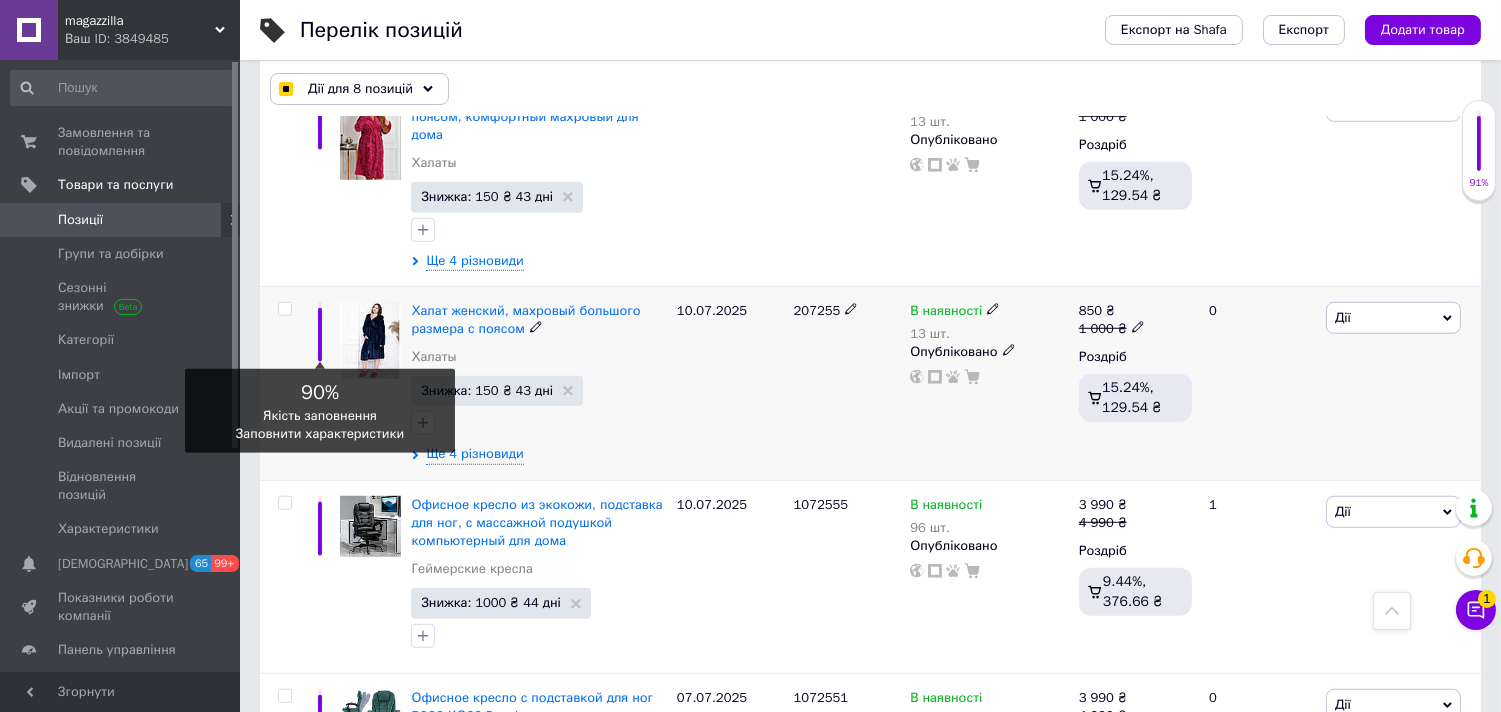 scroll, scrollTop: 2777, scrollLeft: 0, axis: vertical 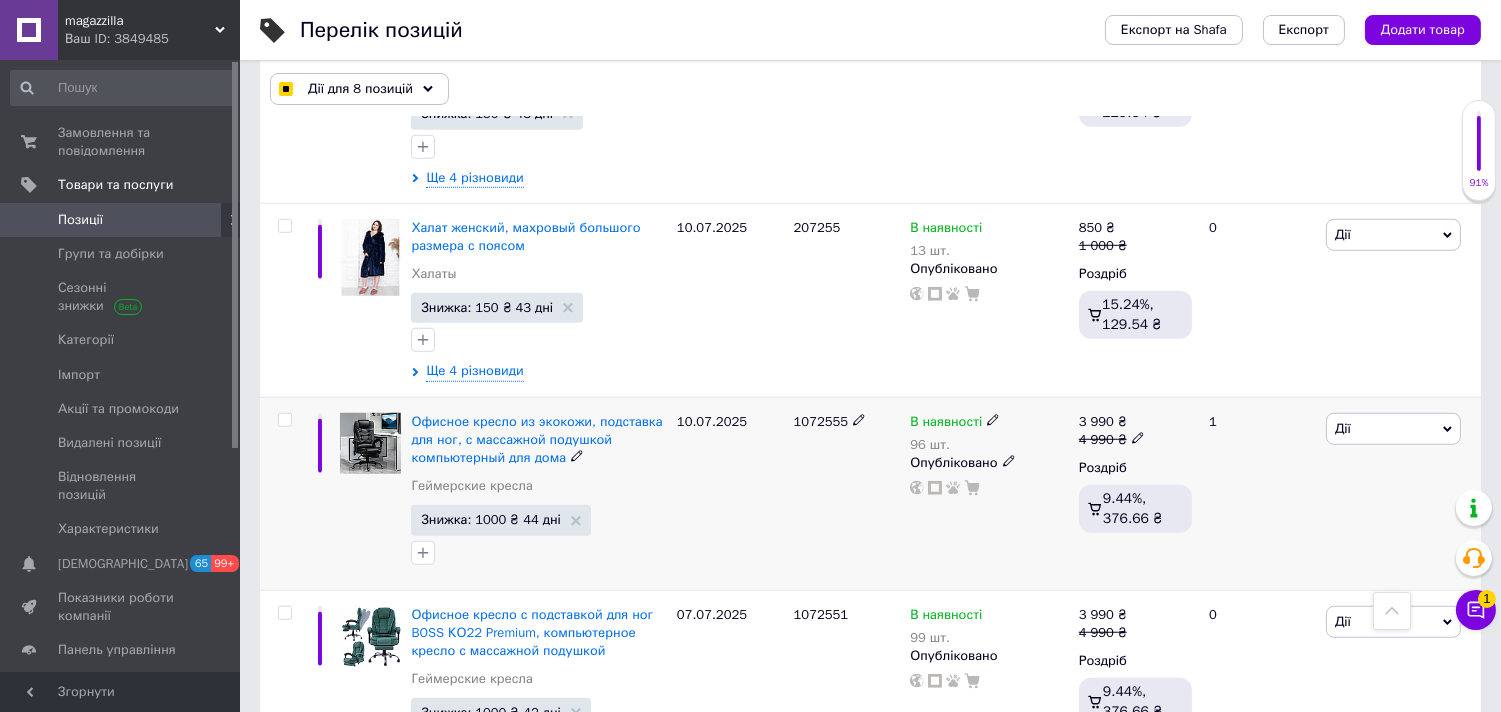click at bounding box center (284, 420) 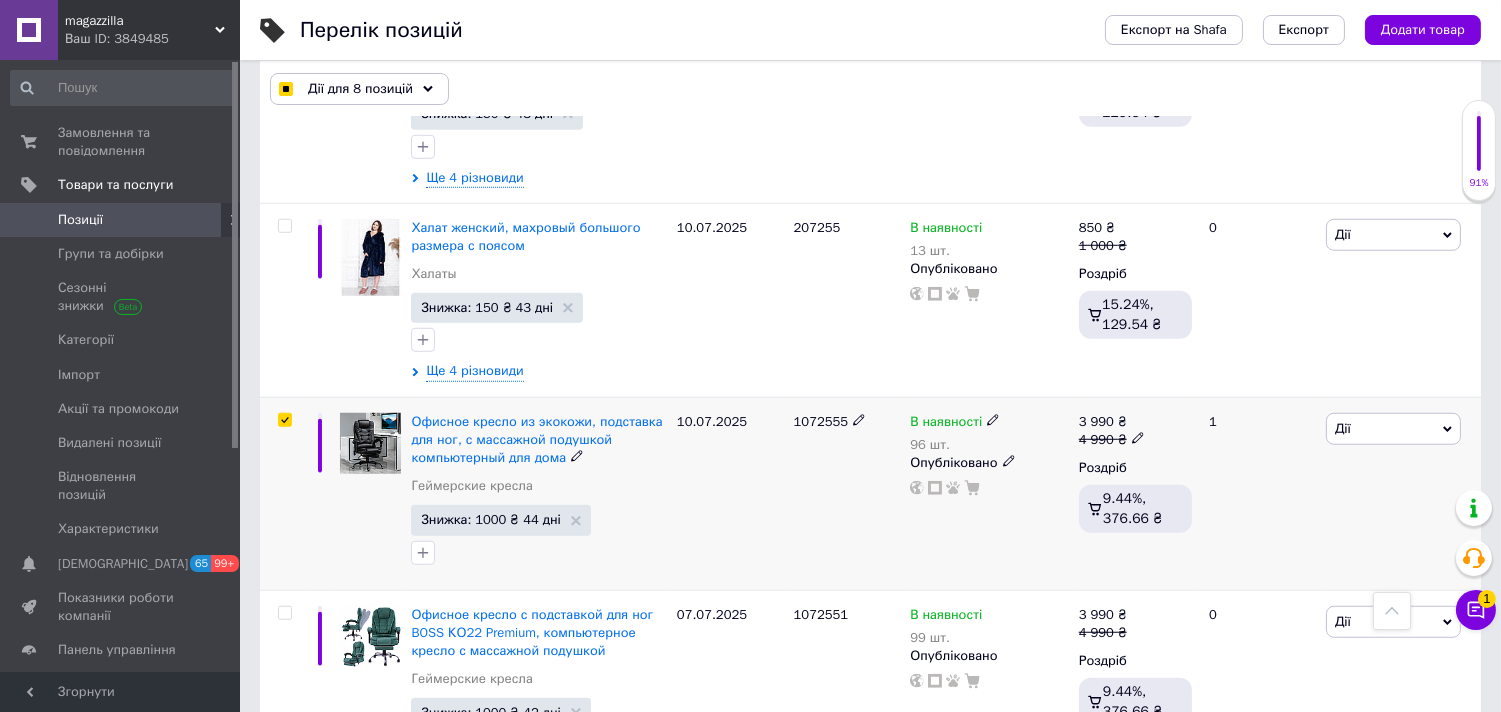 checkbox on "true" 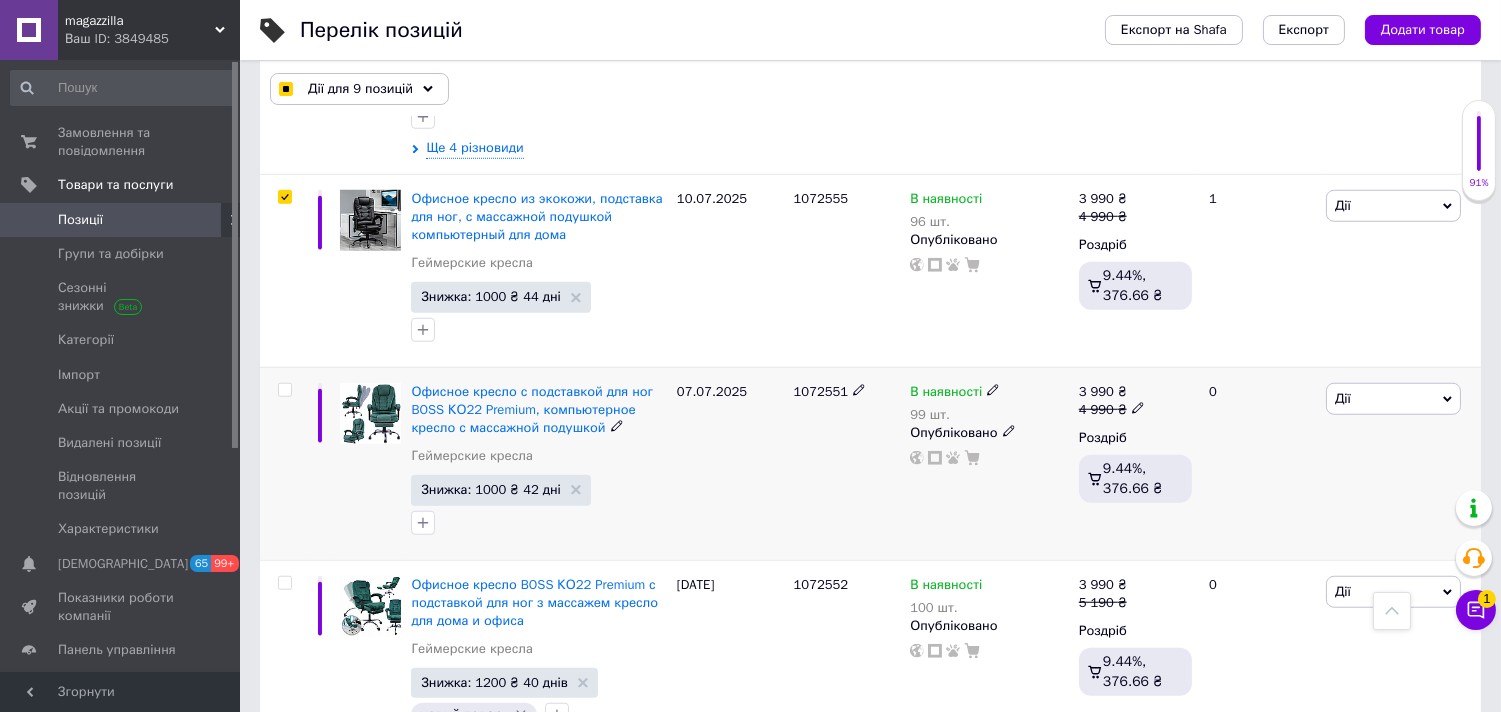 click at bounding box center [284, 390] 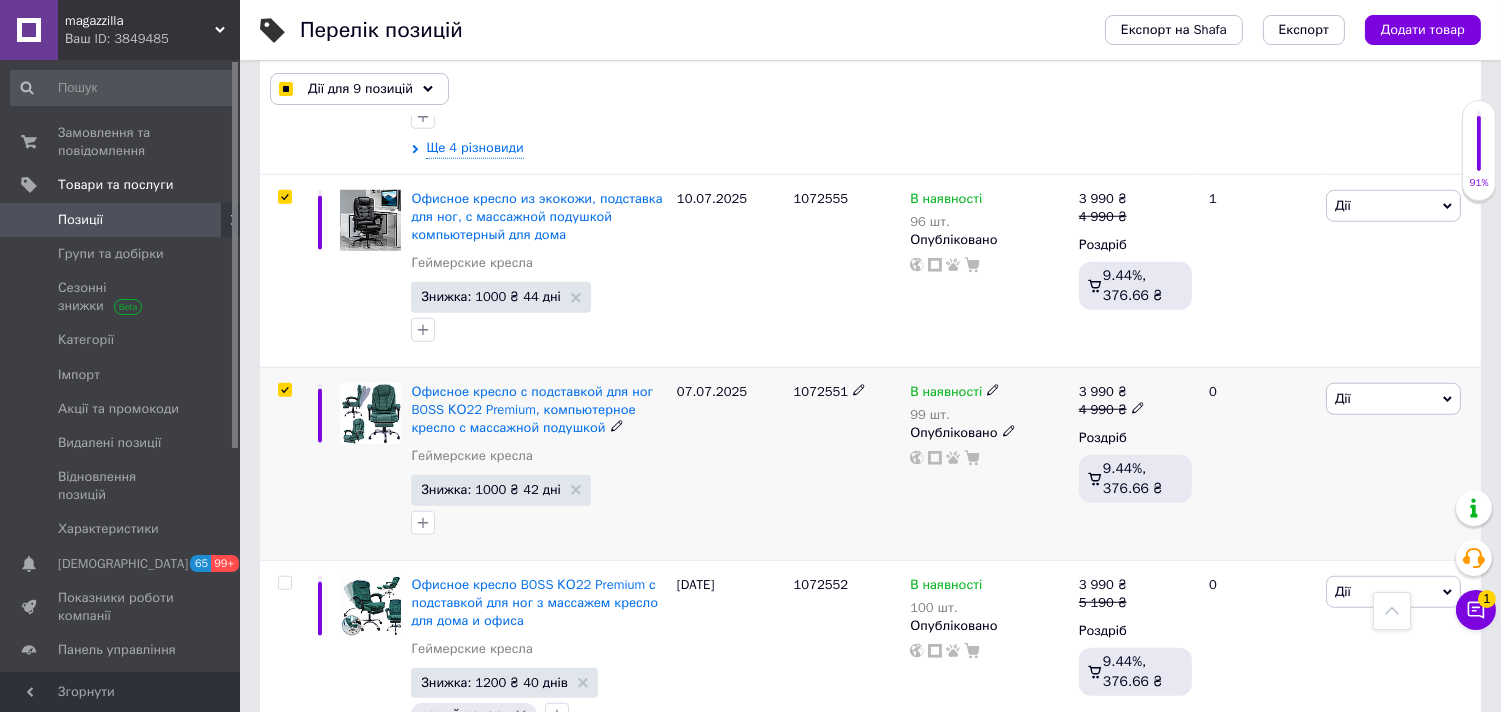 checkbox on "true" 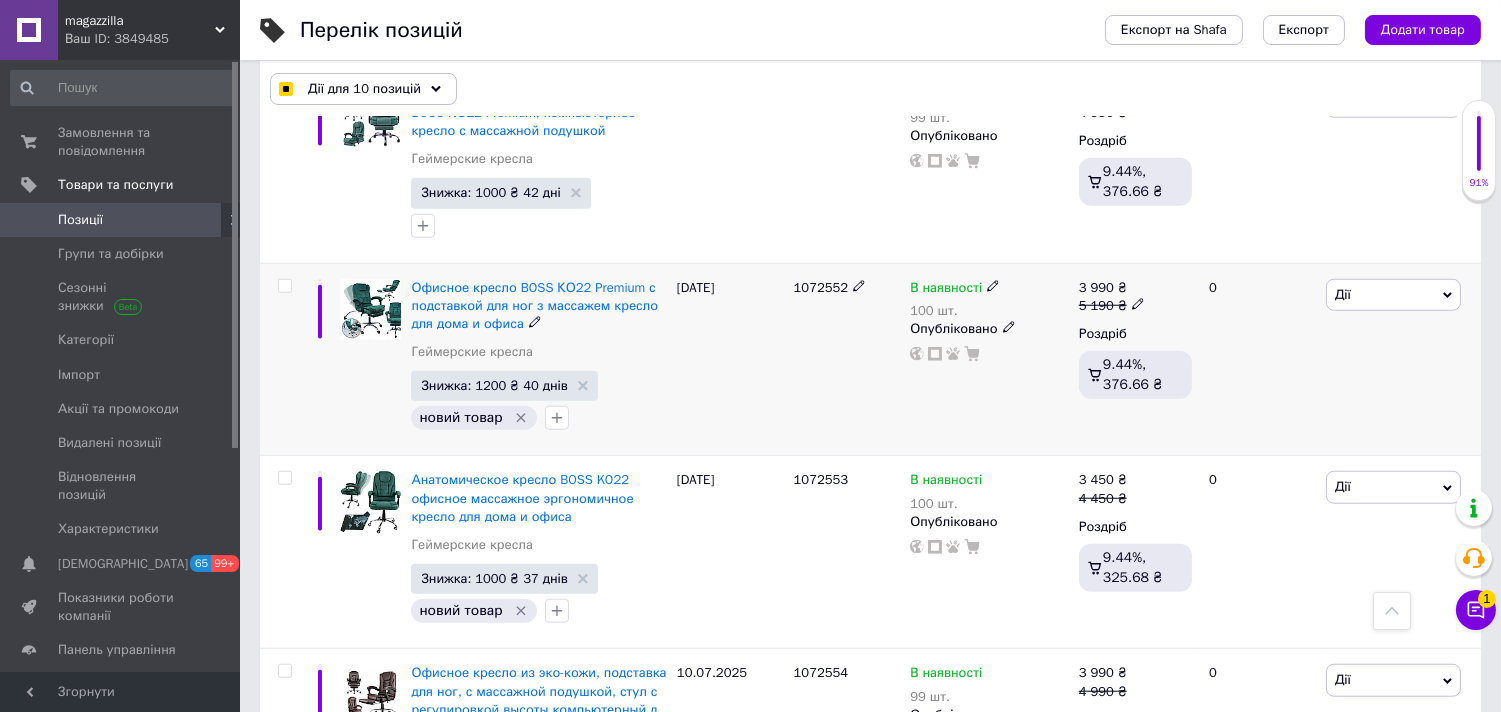 scroll, scrollTop: 3333, scrollLeft: 0, axis: vertical 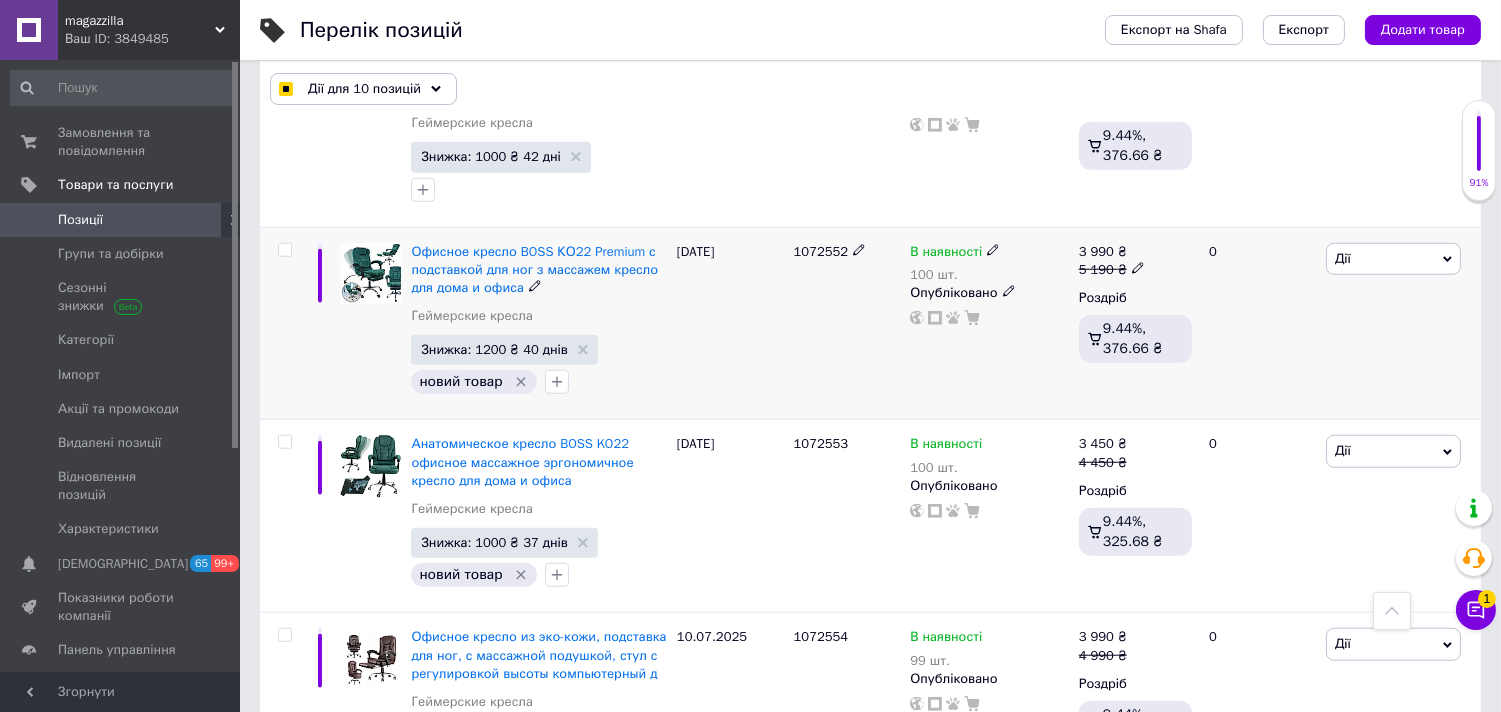 click at bounding box center (284, 250) 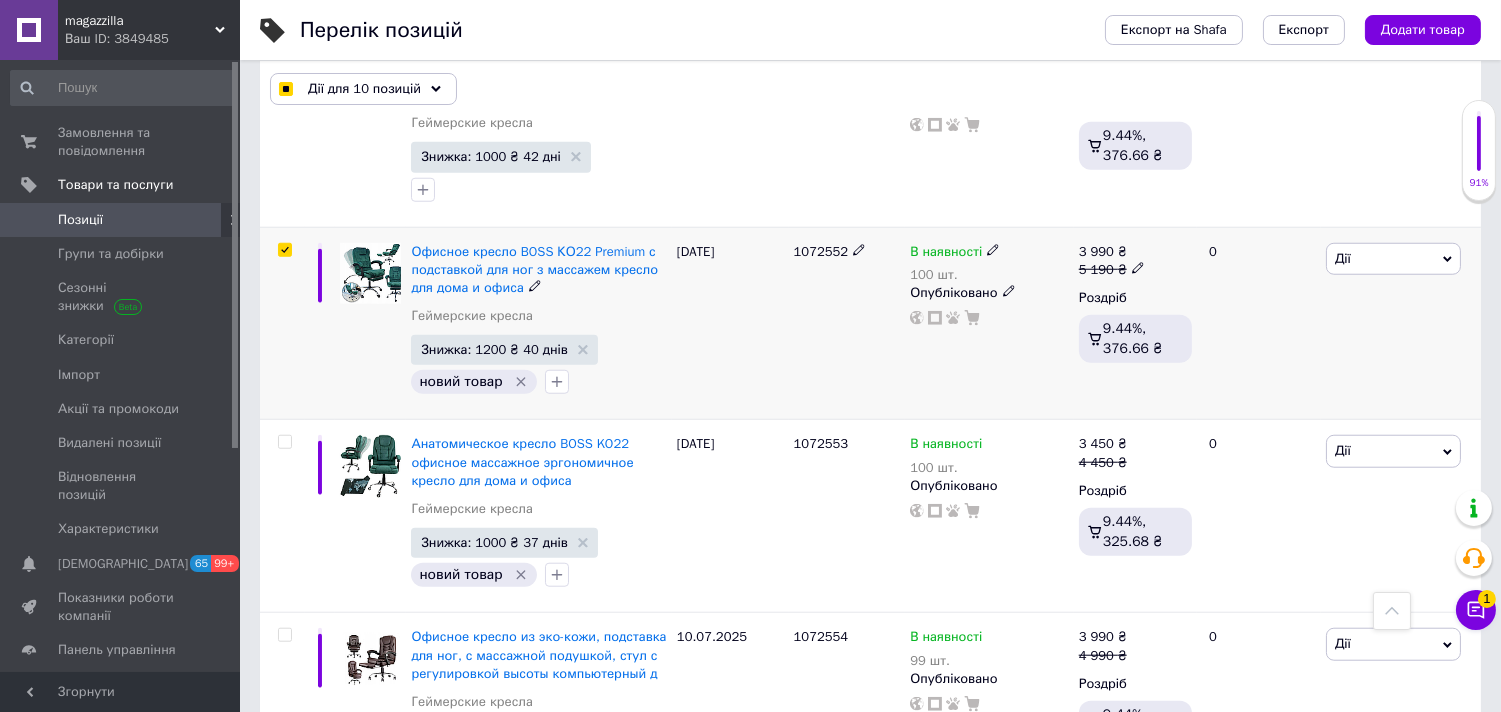 checkbox on "true" 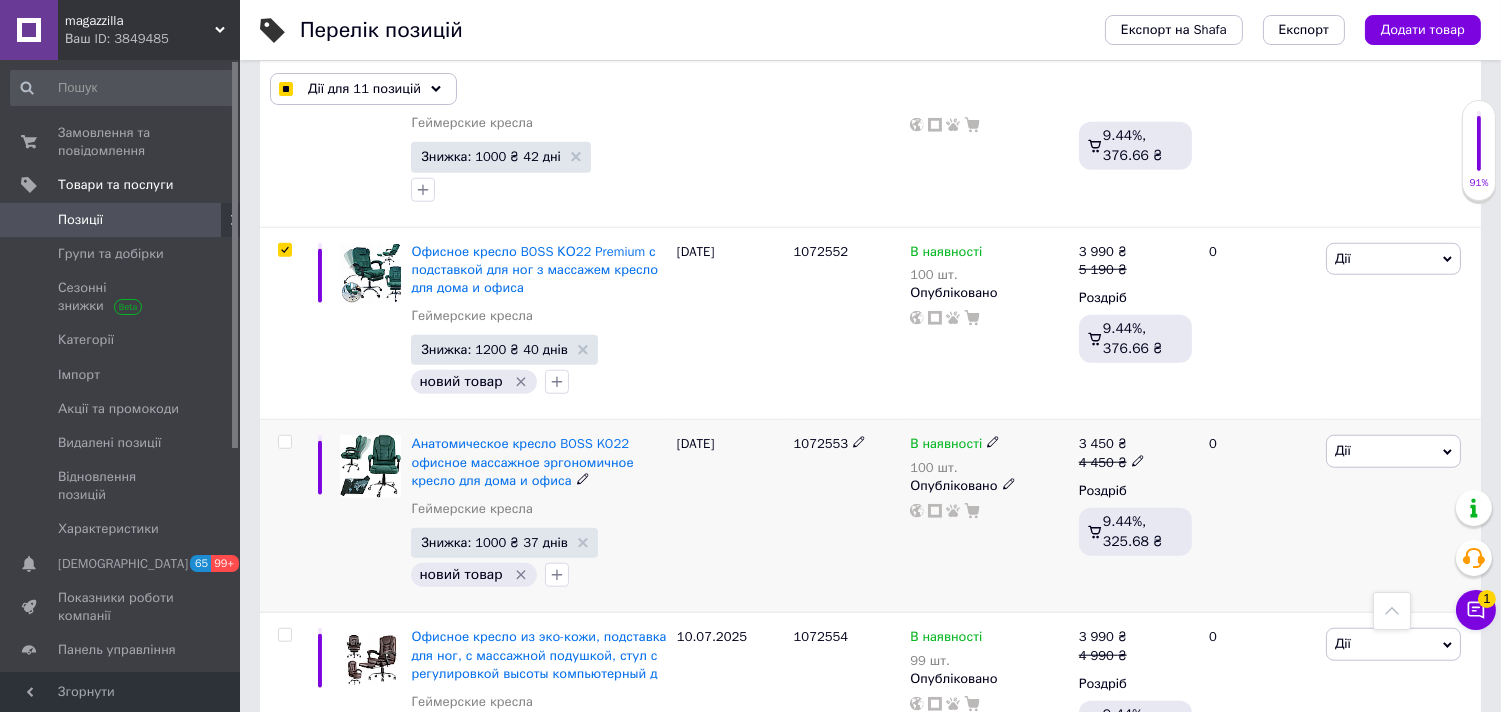 click at bounding box center (285, 442) 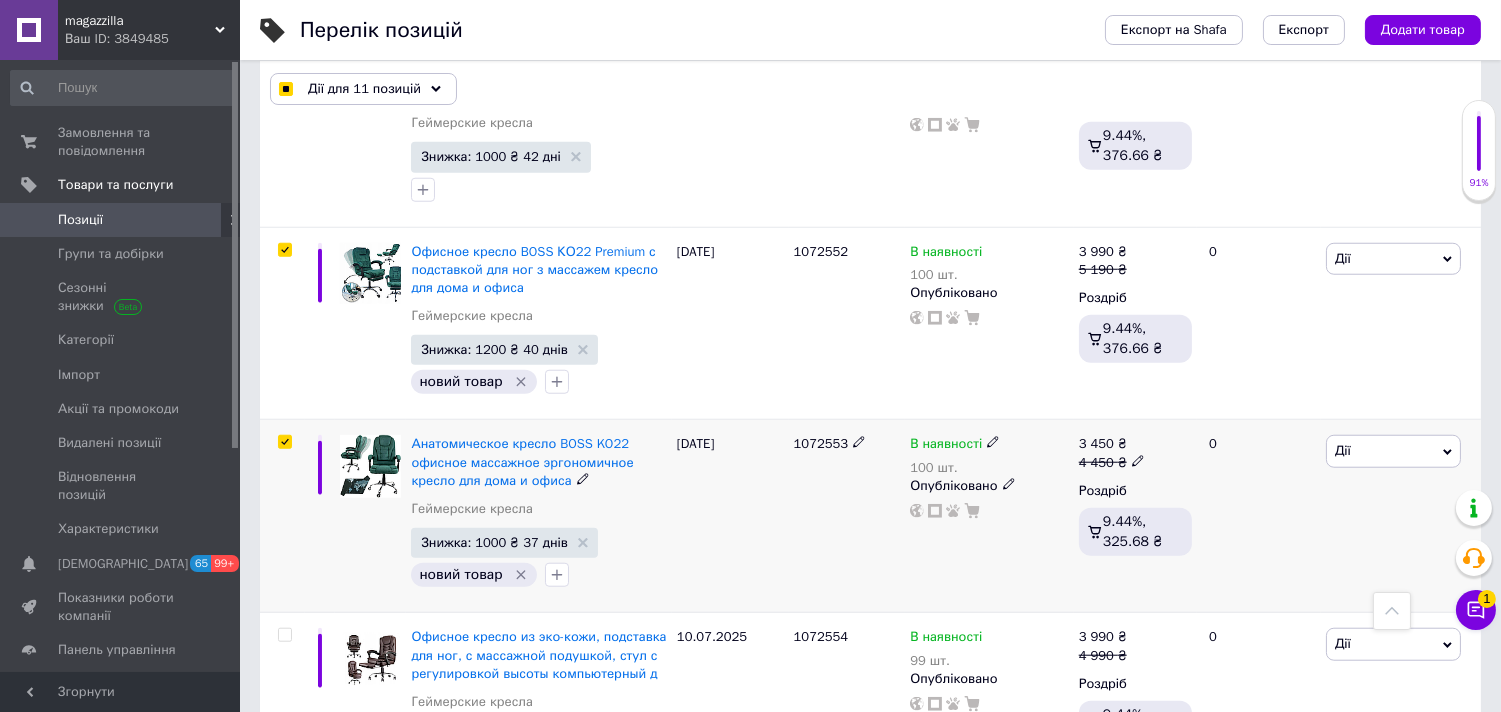 checkbox on "true" 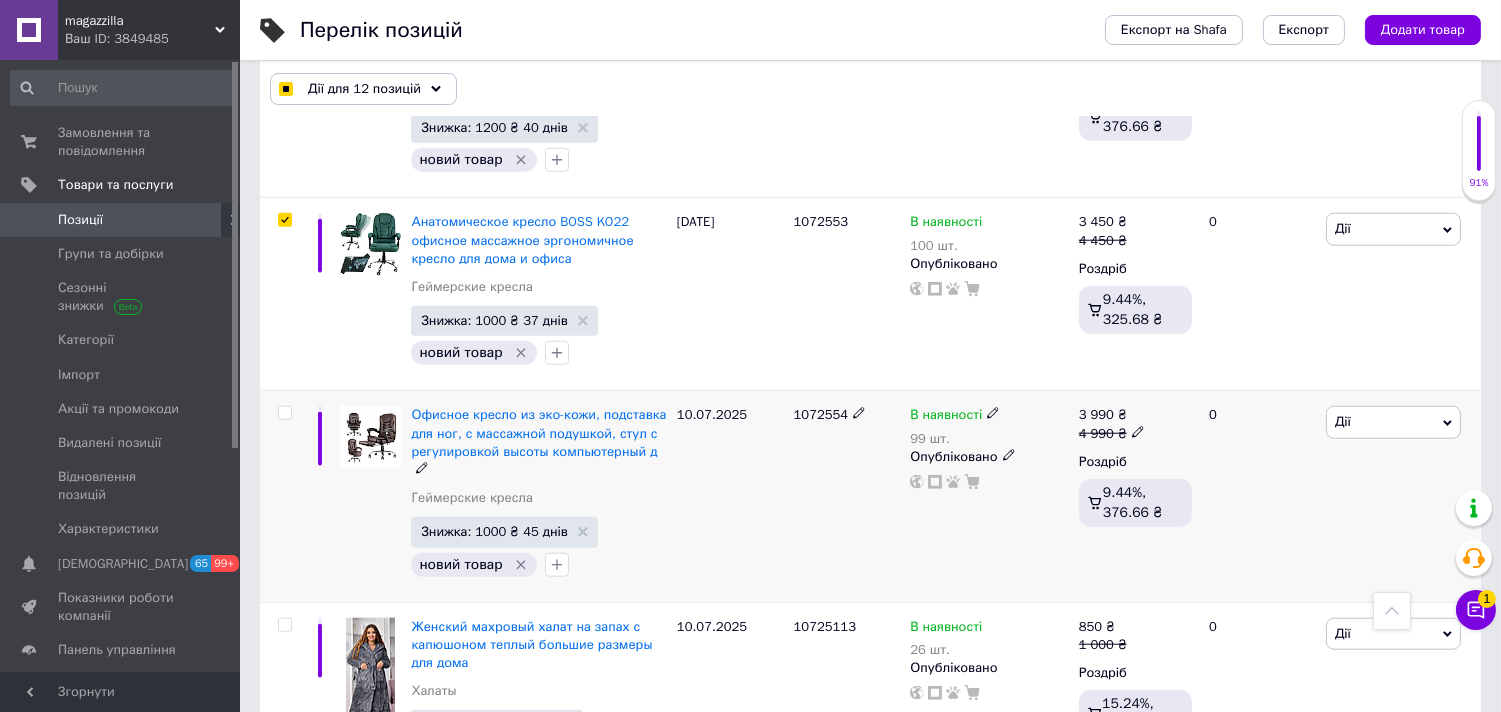 click at bounding box center (284, 413) 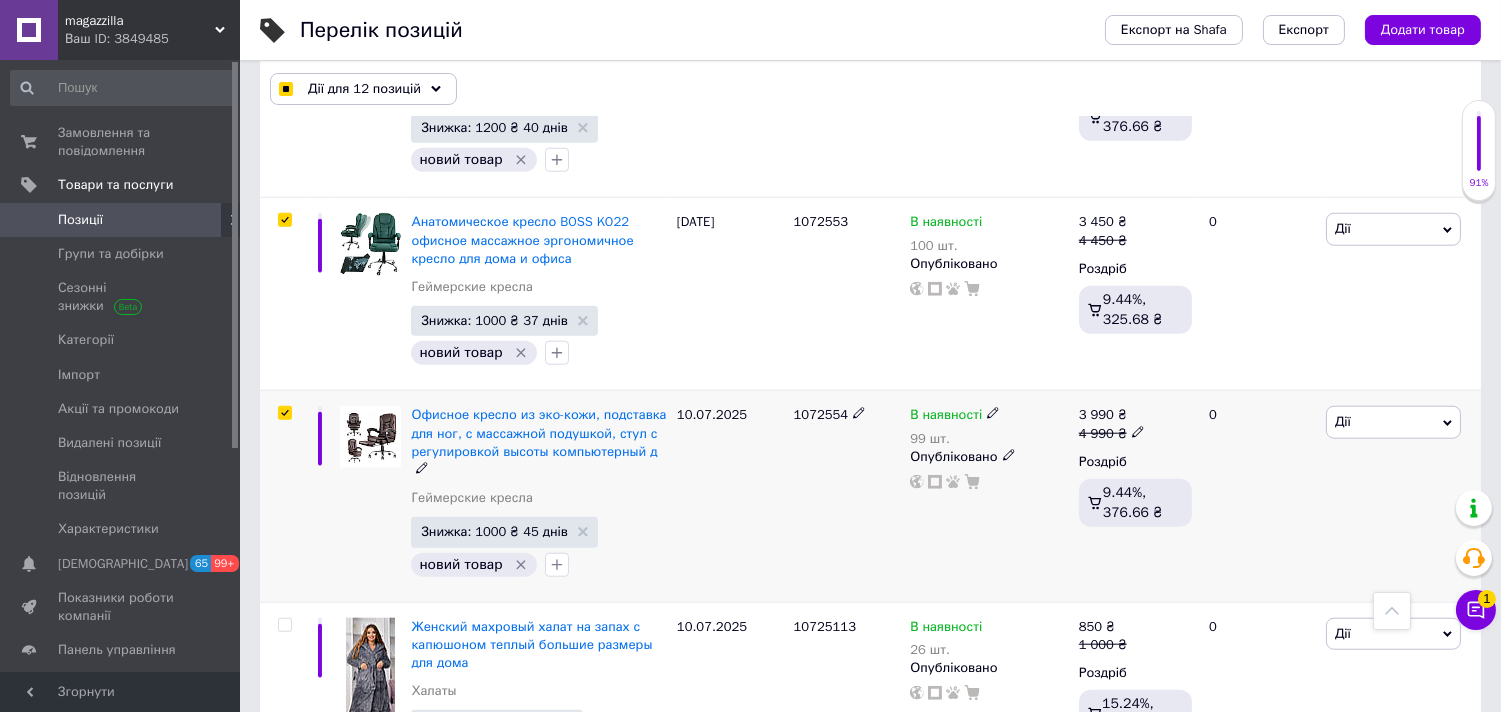 checkbox on "true" 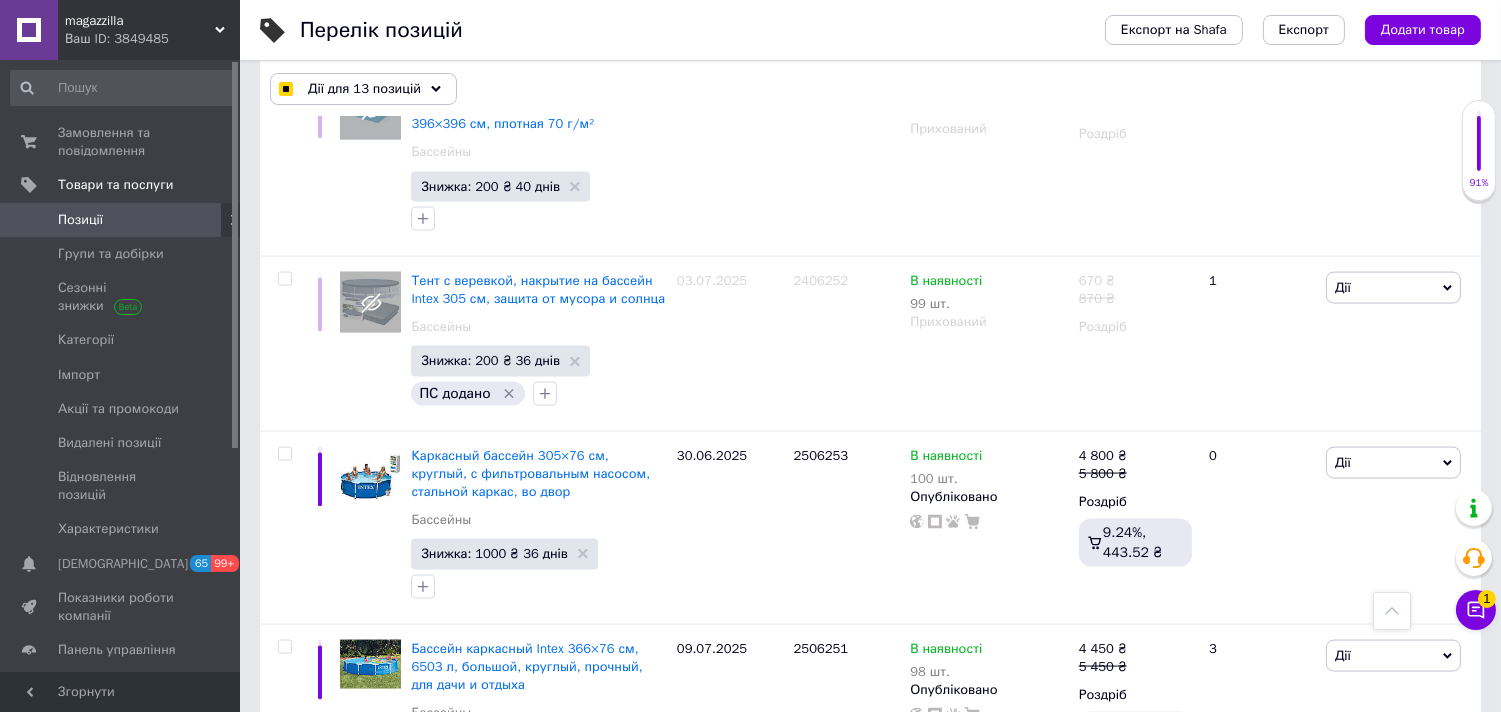 scroll, scrollTop: 5555, scrollLeft: 0, axis: vertical 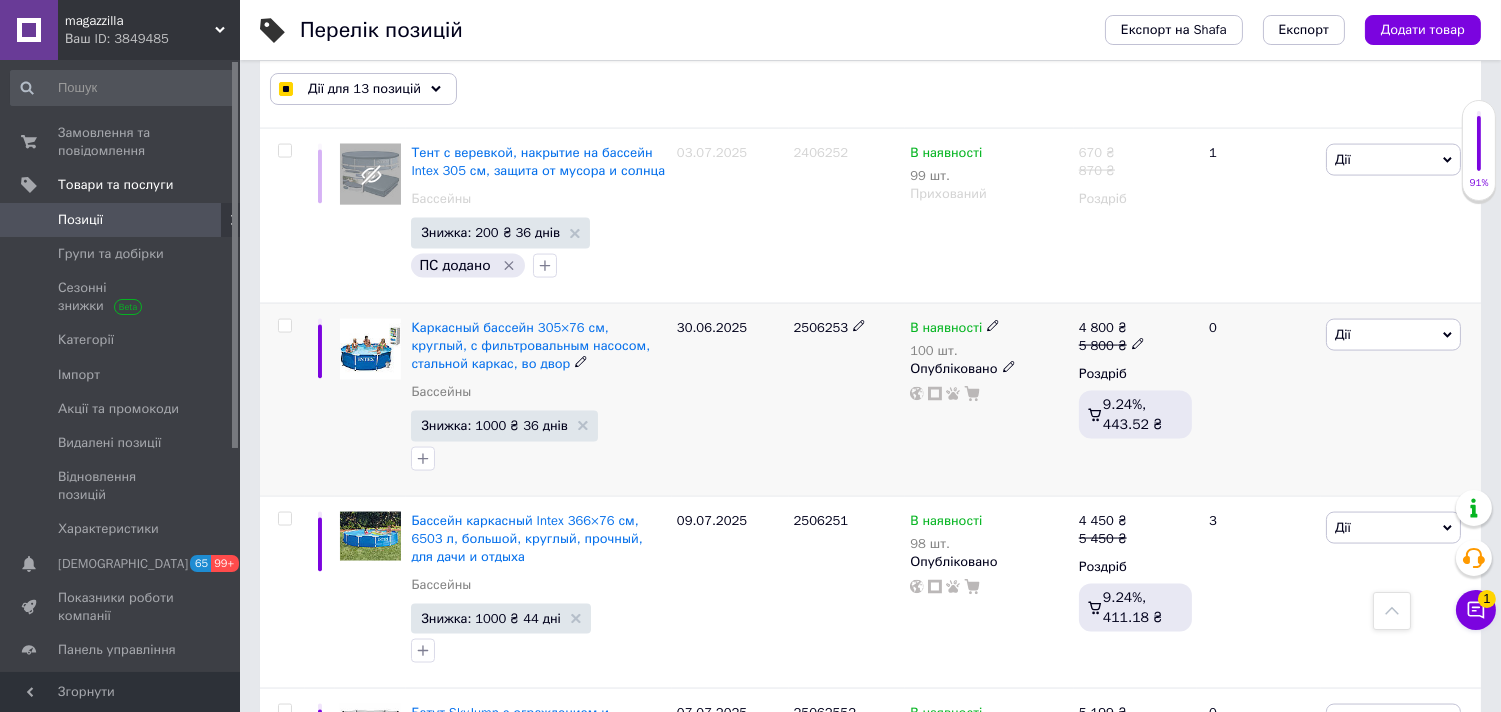 click at bounding box center [284, 326] 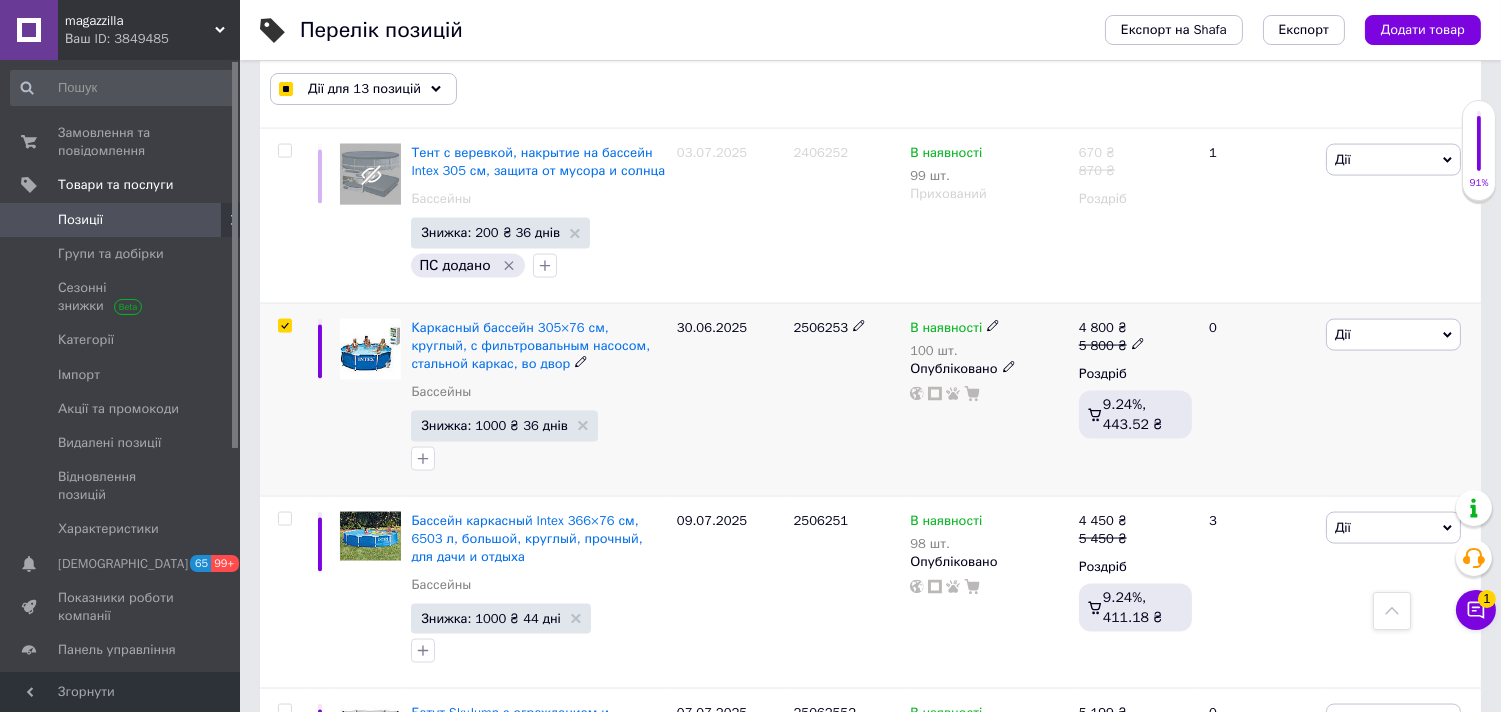 checkbox on "true" 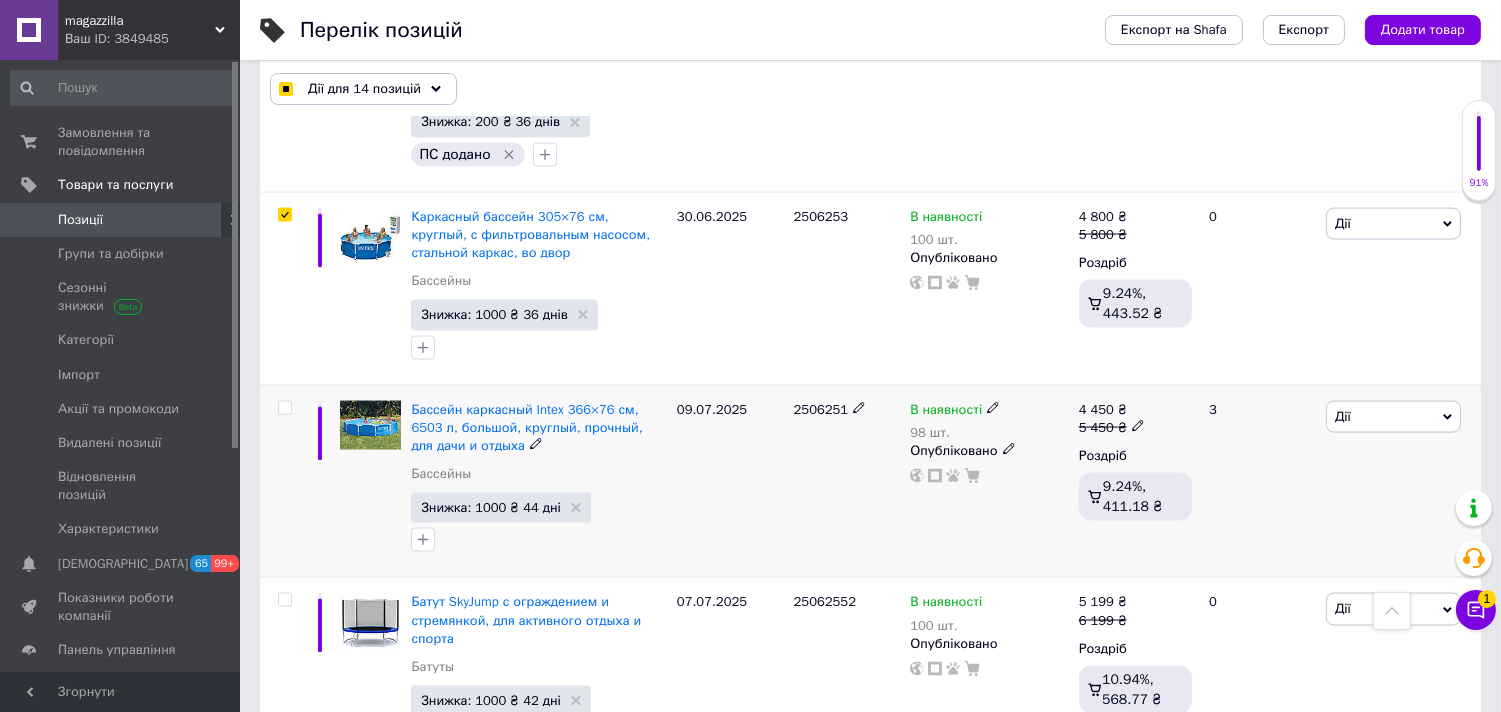 click at bounding box center [284, 408] 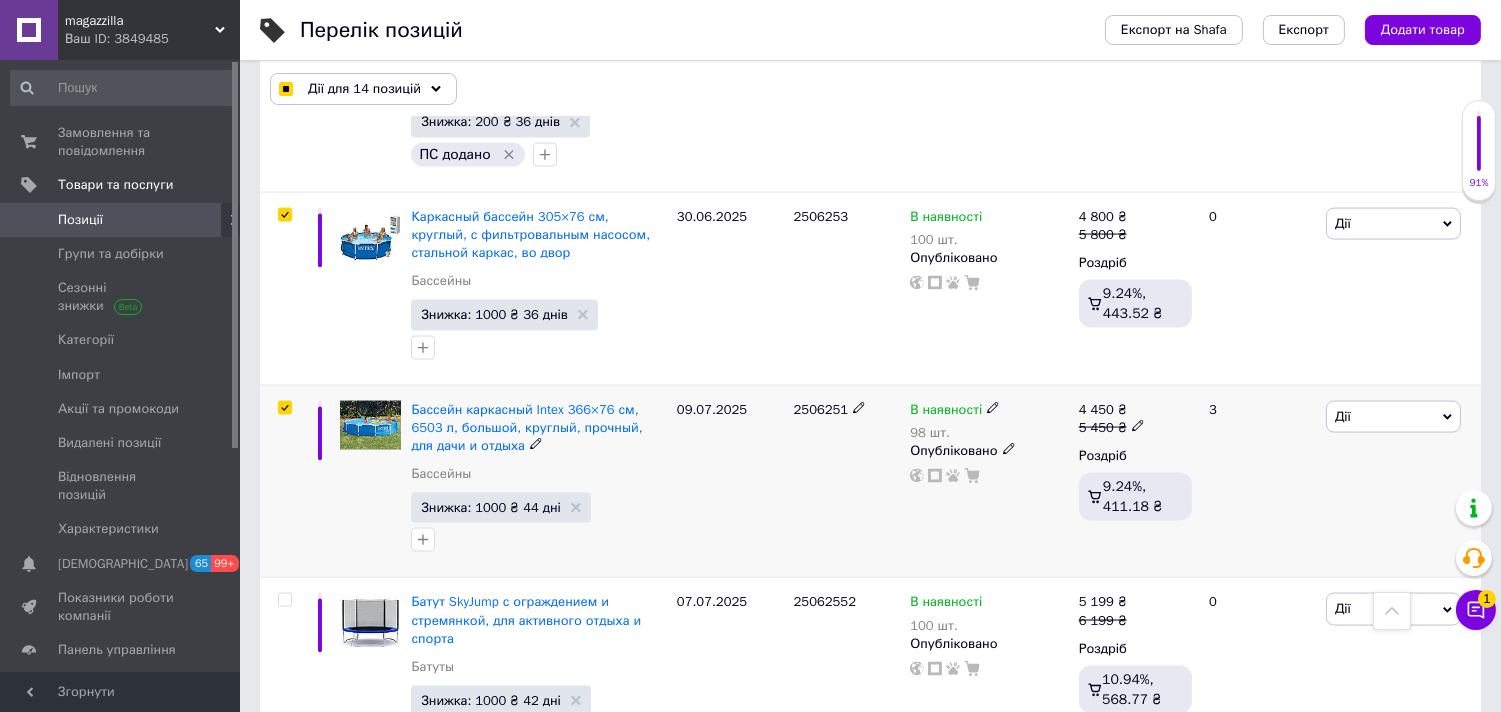 checkbox on "true" 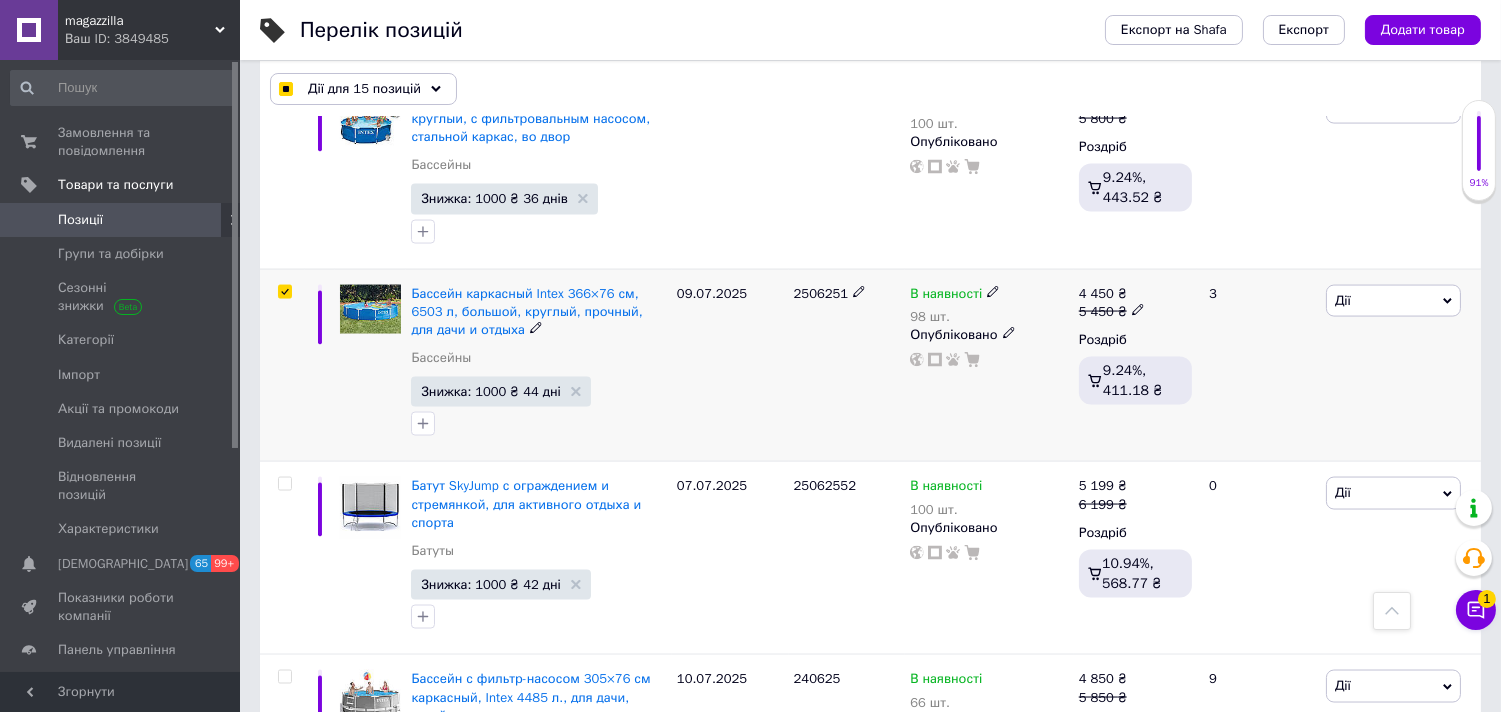 scroll, scrollTop: 5888, scrollLeft: 0, axis: vertical 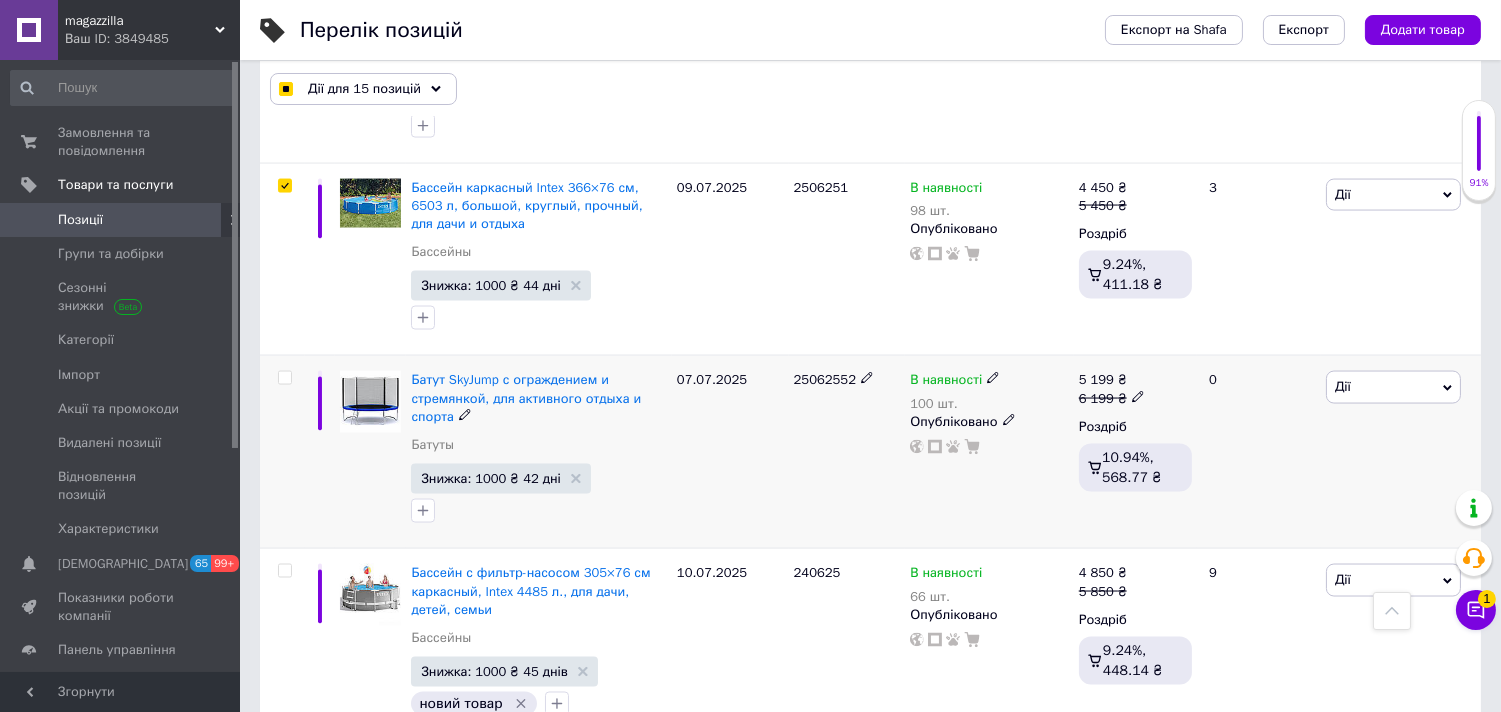 click at bounding box center [284, 378] 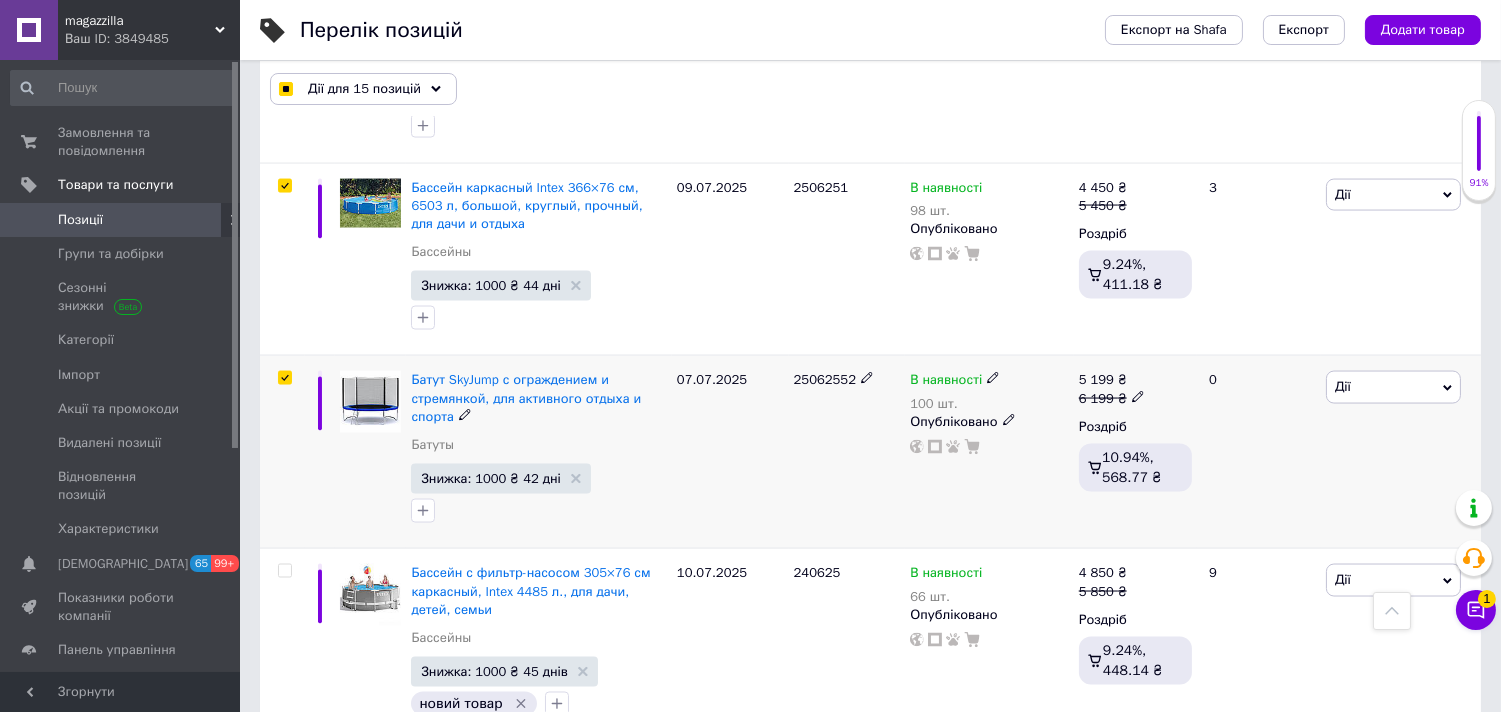 checkbox on "true" 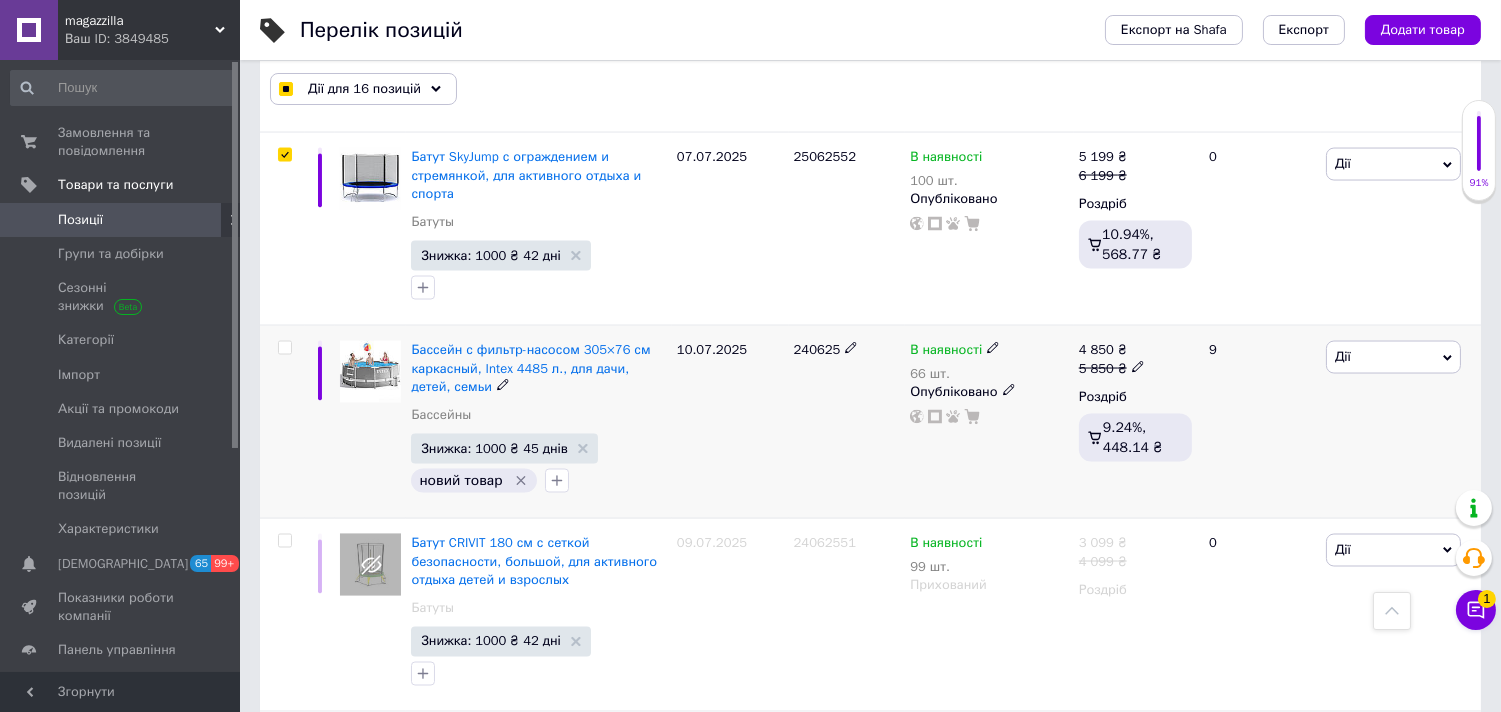 click at bounding box center [284, 348] 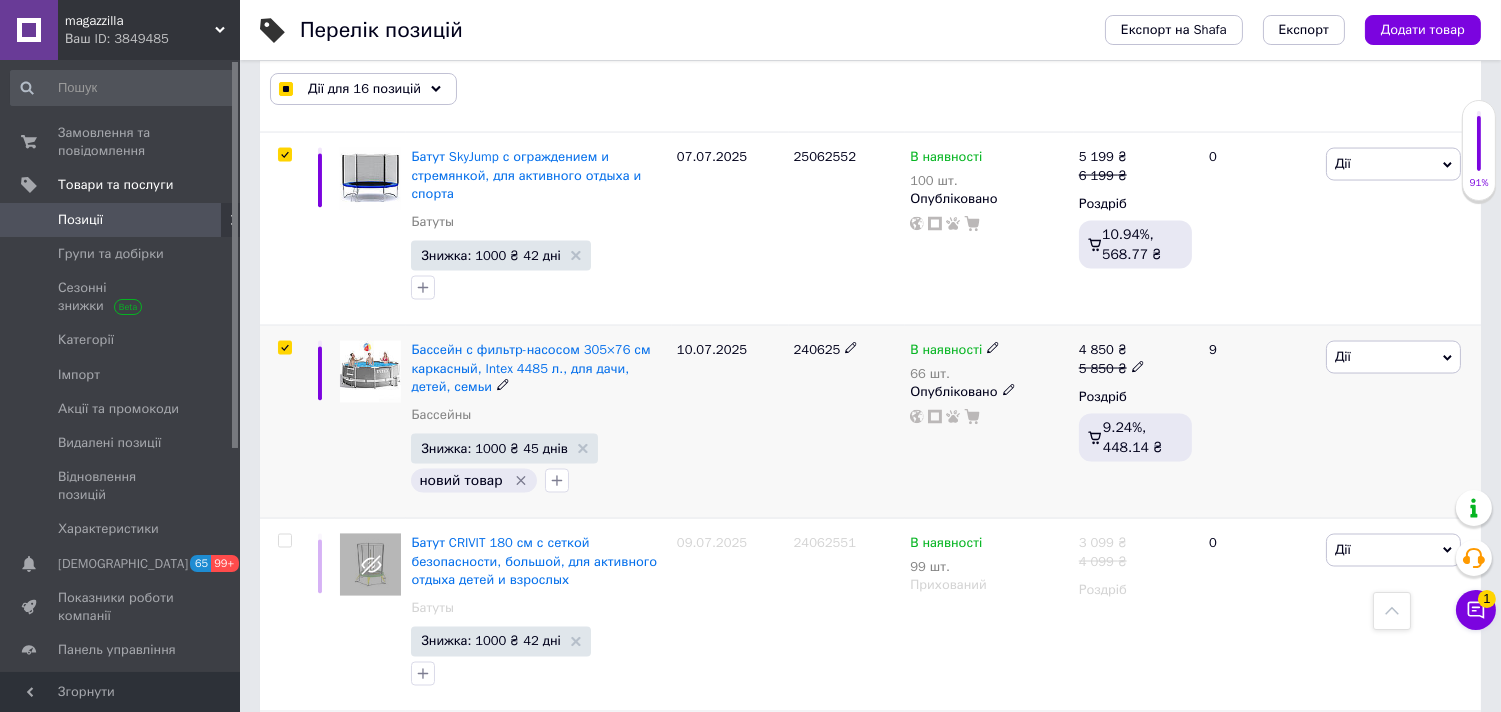 checkbox on "true" 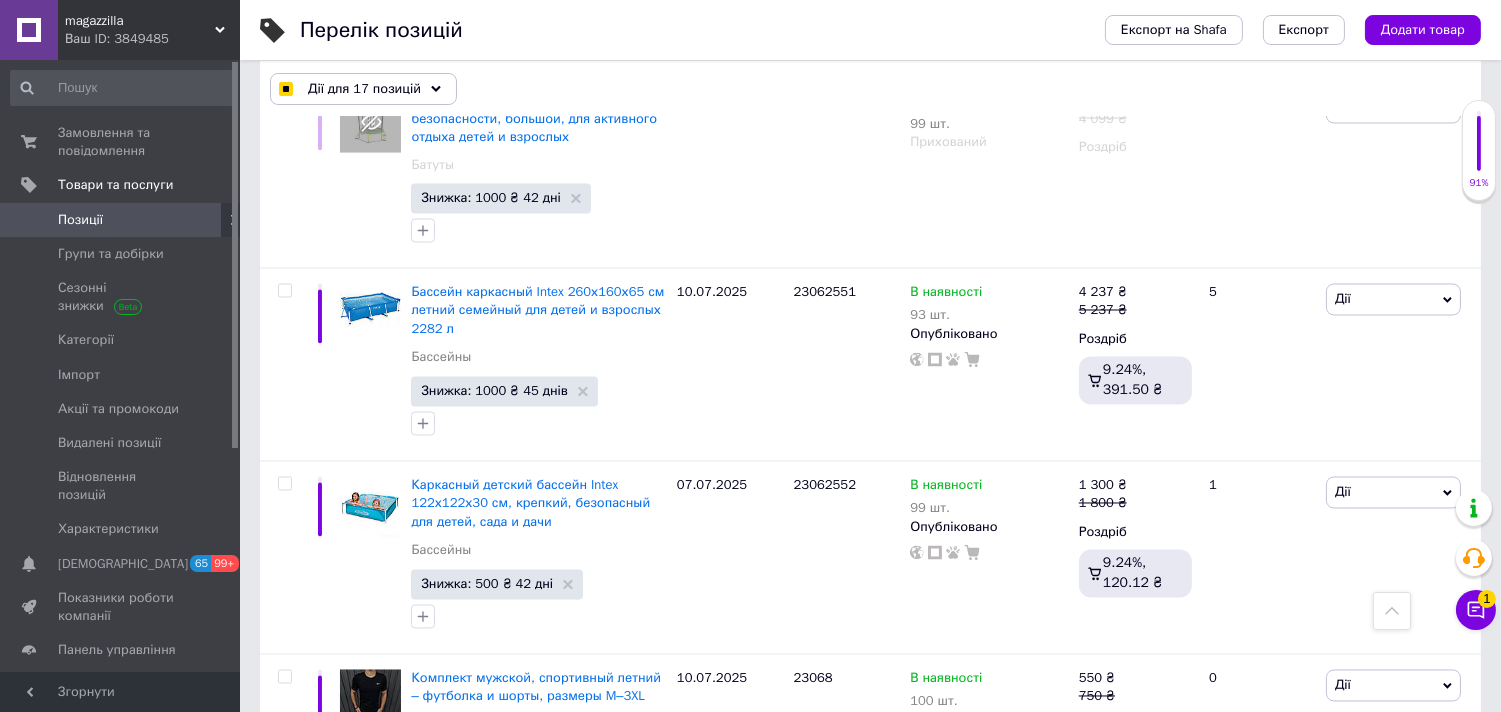 scroll, scrollTop: 6666, scrollLeft: 0, axis: vertical 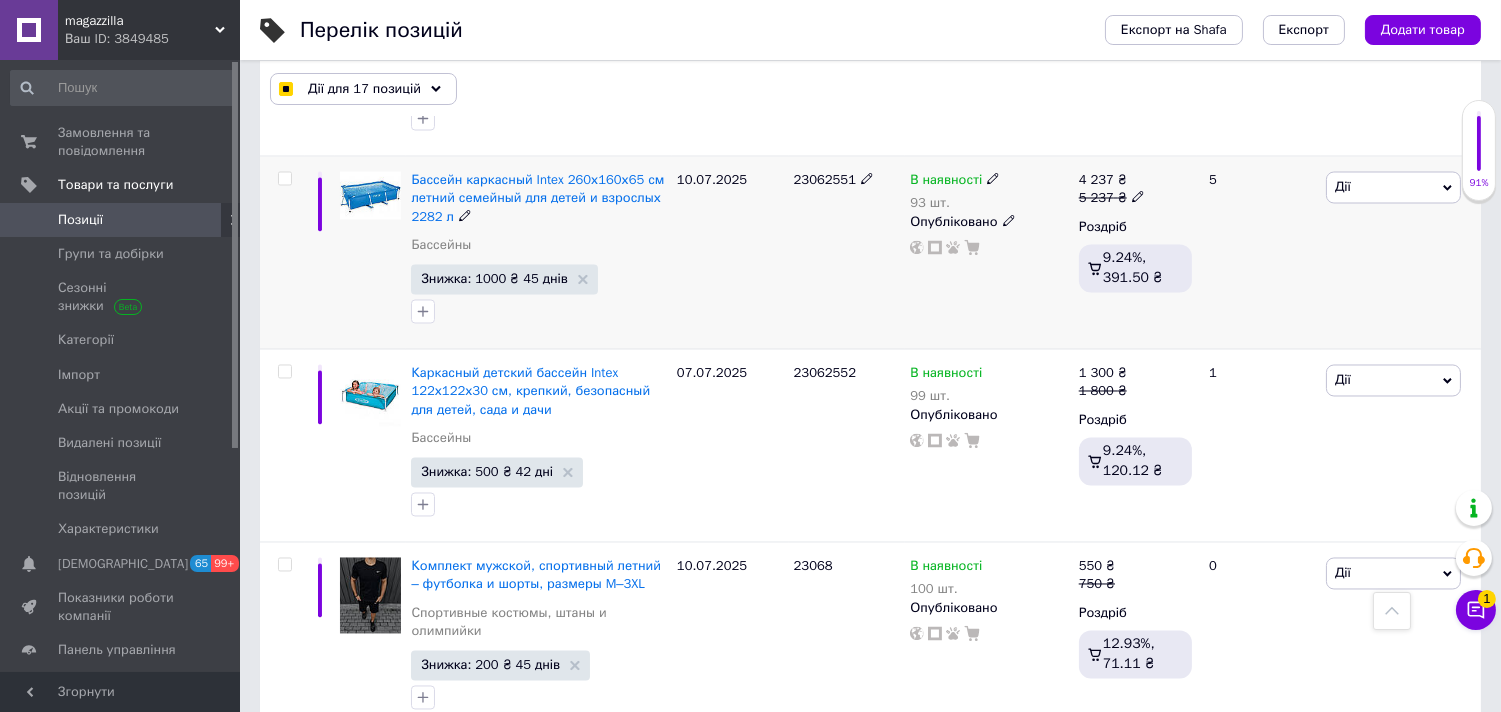 click at bounding box center [284, 179] 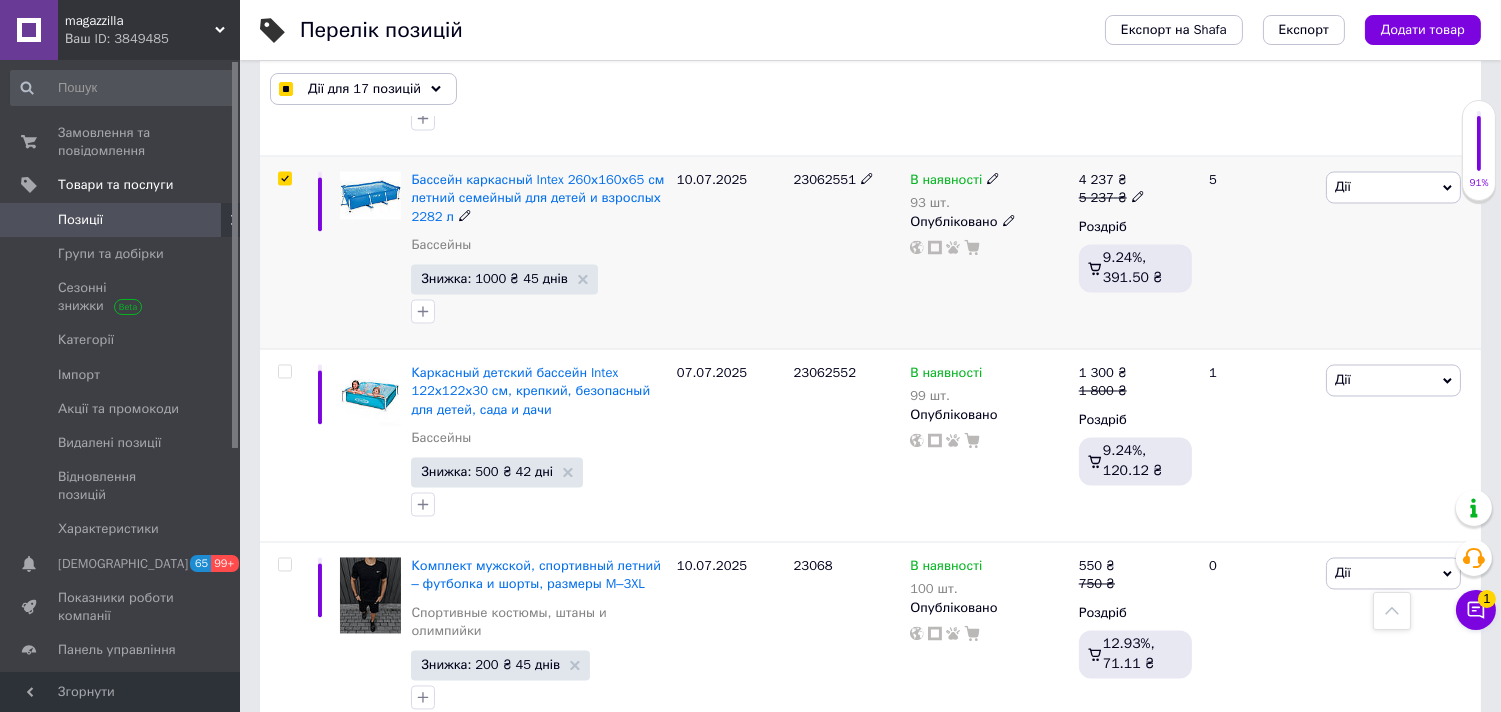 checkbox on "true" 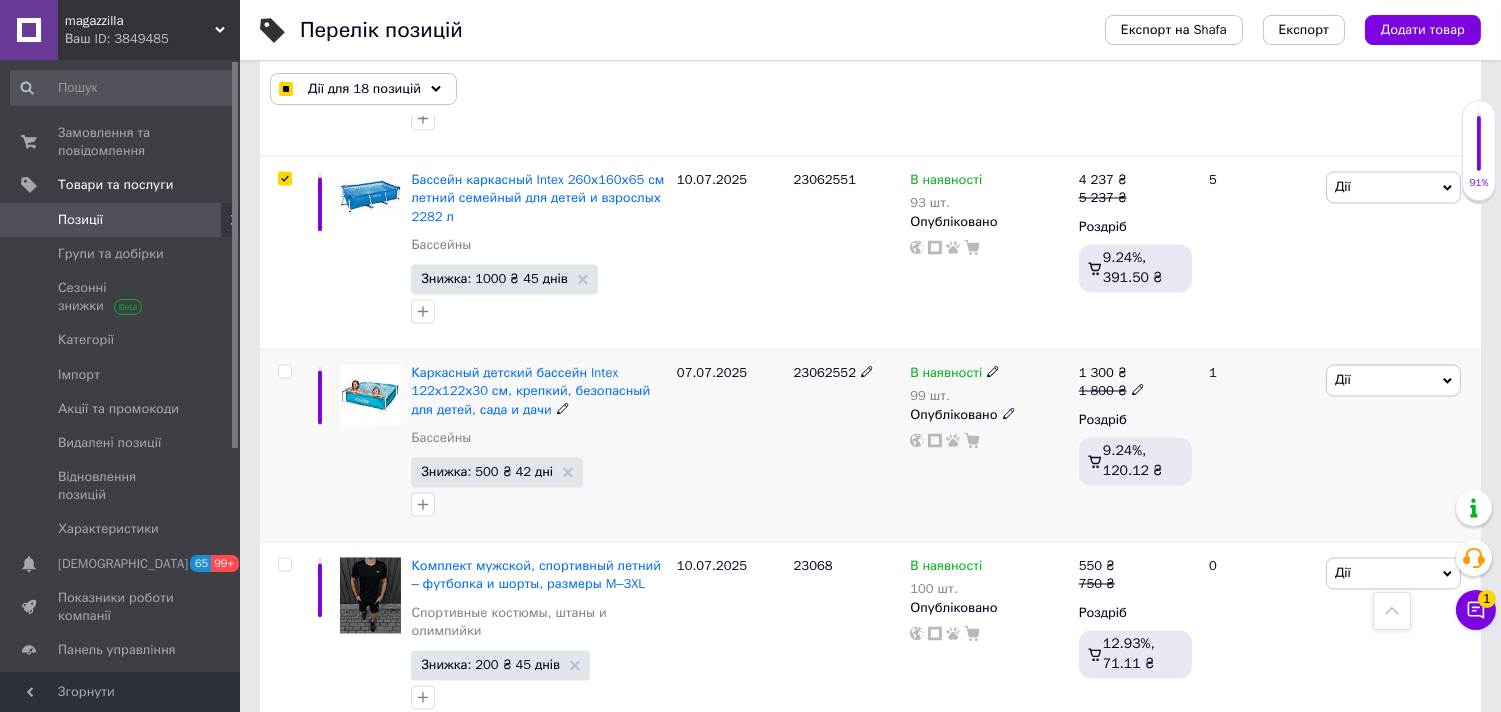 click at bounding box center (284, 372) 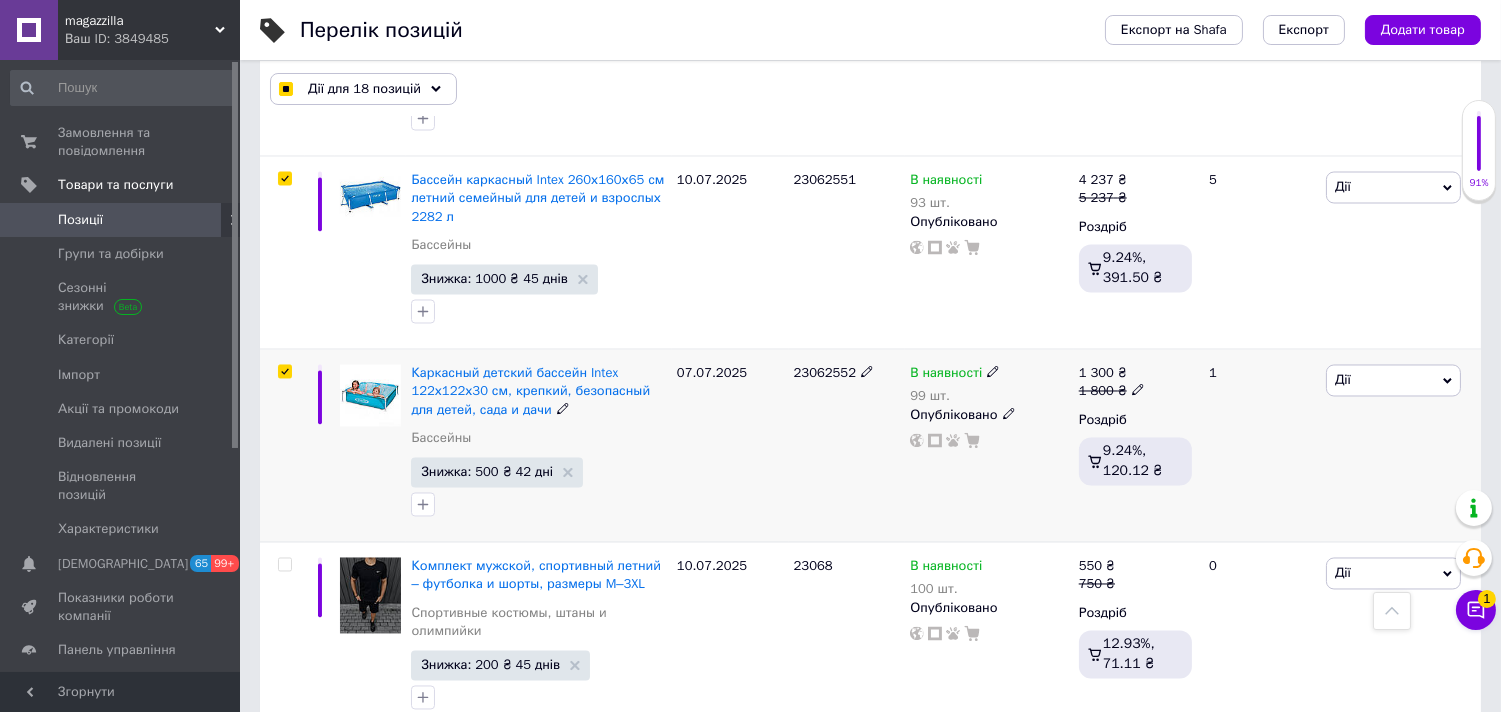checkbox on "true" 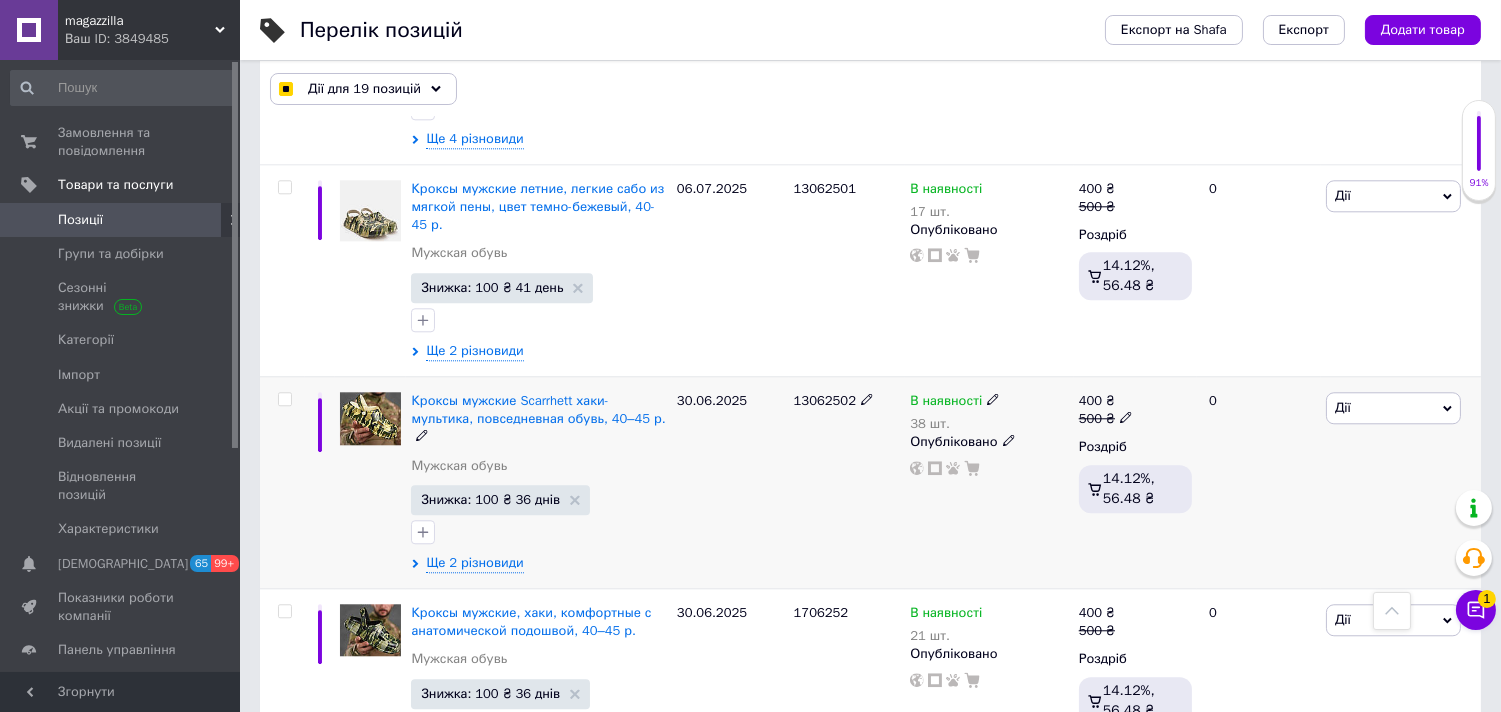 scroll, scrollTop: 9555, scrollLeft: 0, axis: vertical 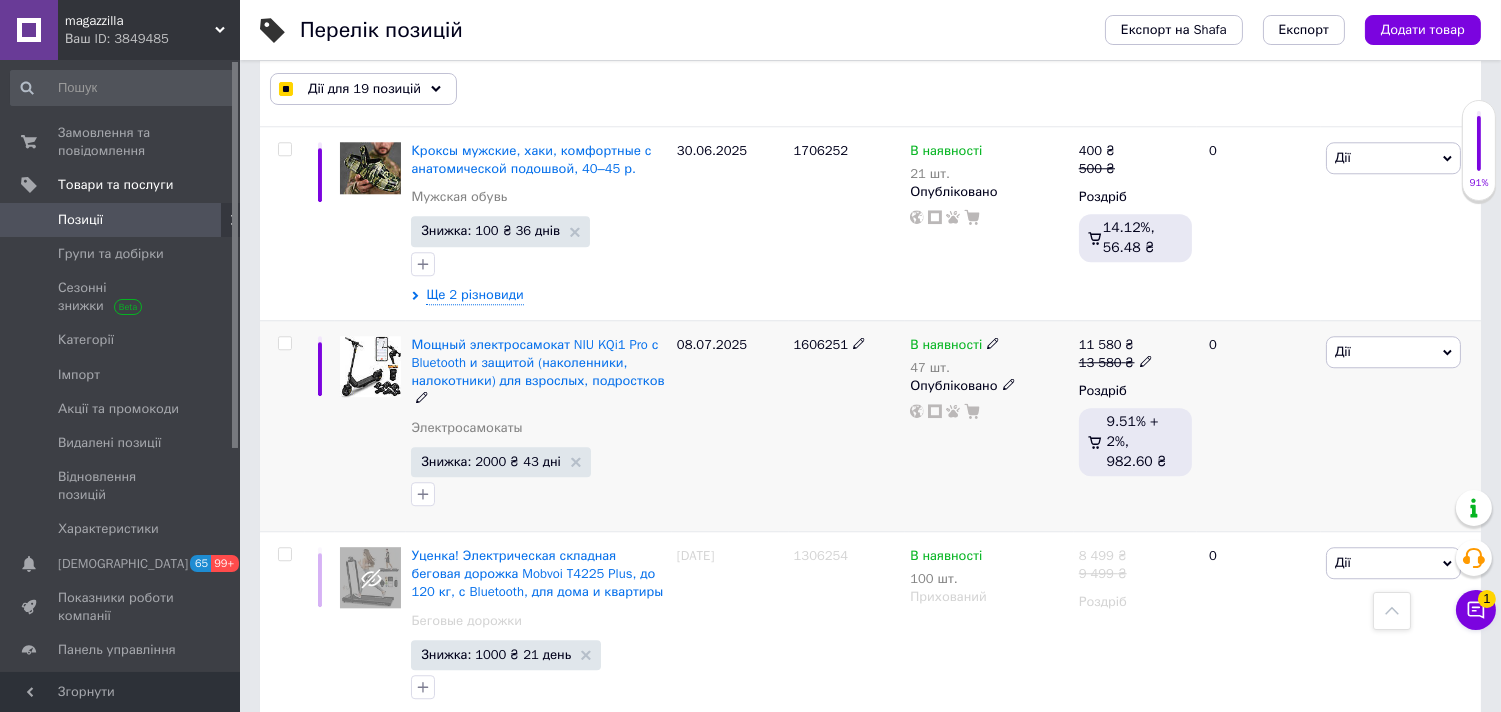 click at bounding box center [284, 343] 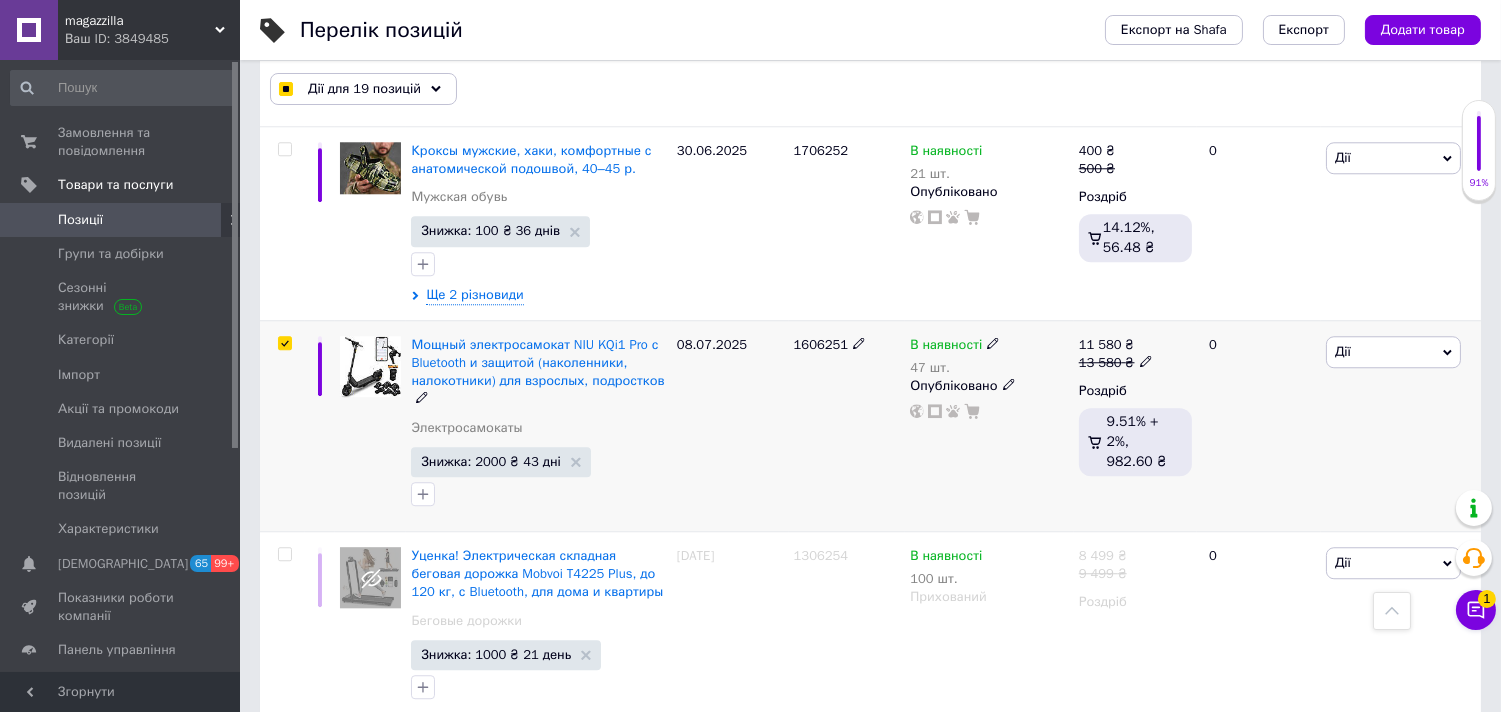 checkbox on "true" 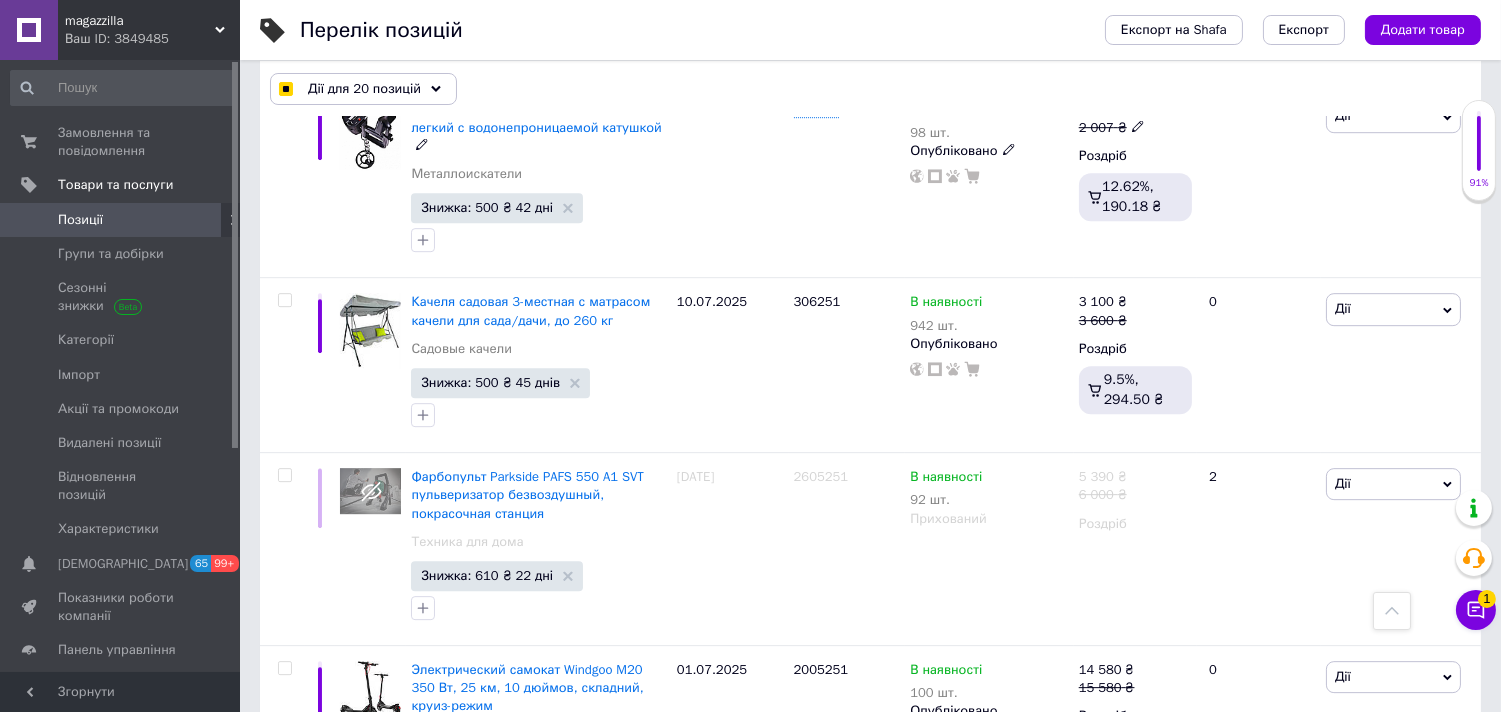 scroll, scrollTop: 10888, scrollLeft: 0, axis: vertical 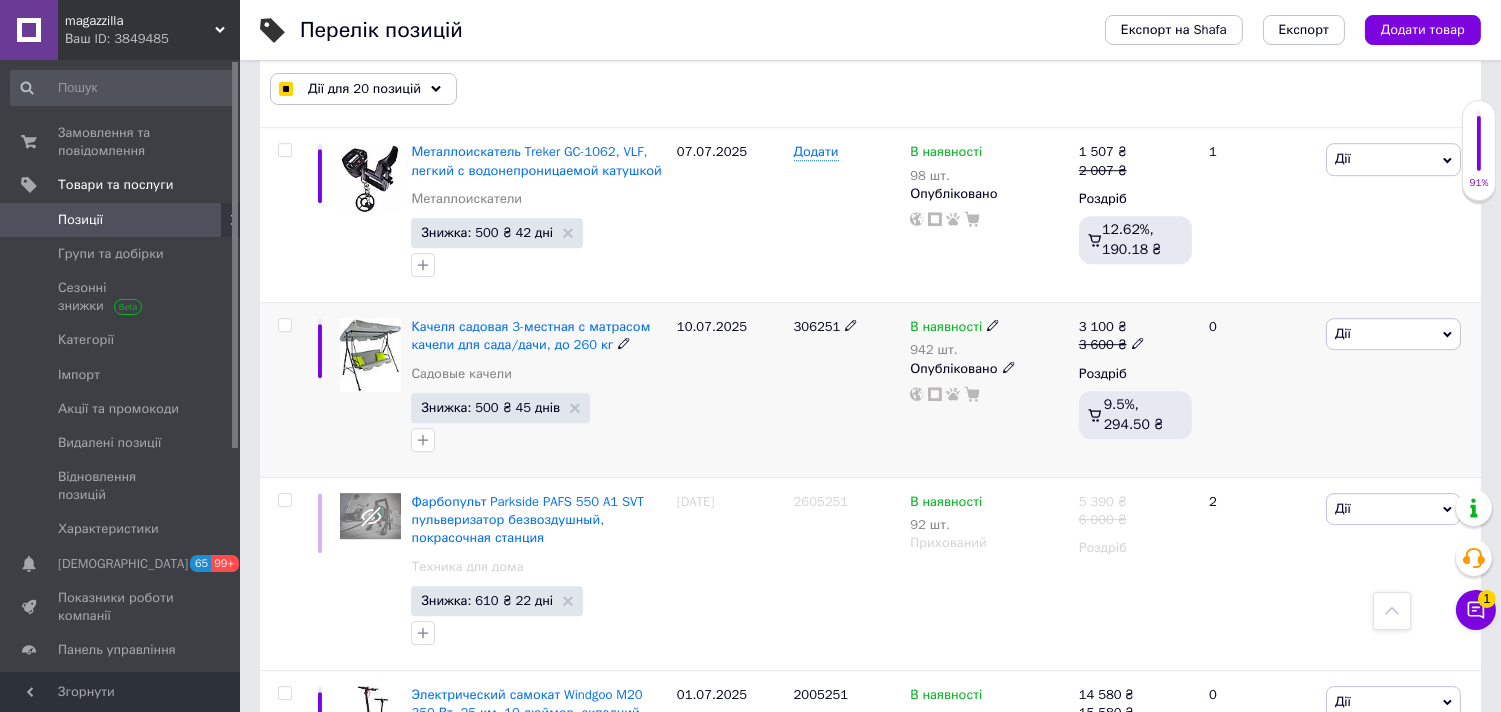 click at bounding box center [284, 325] 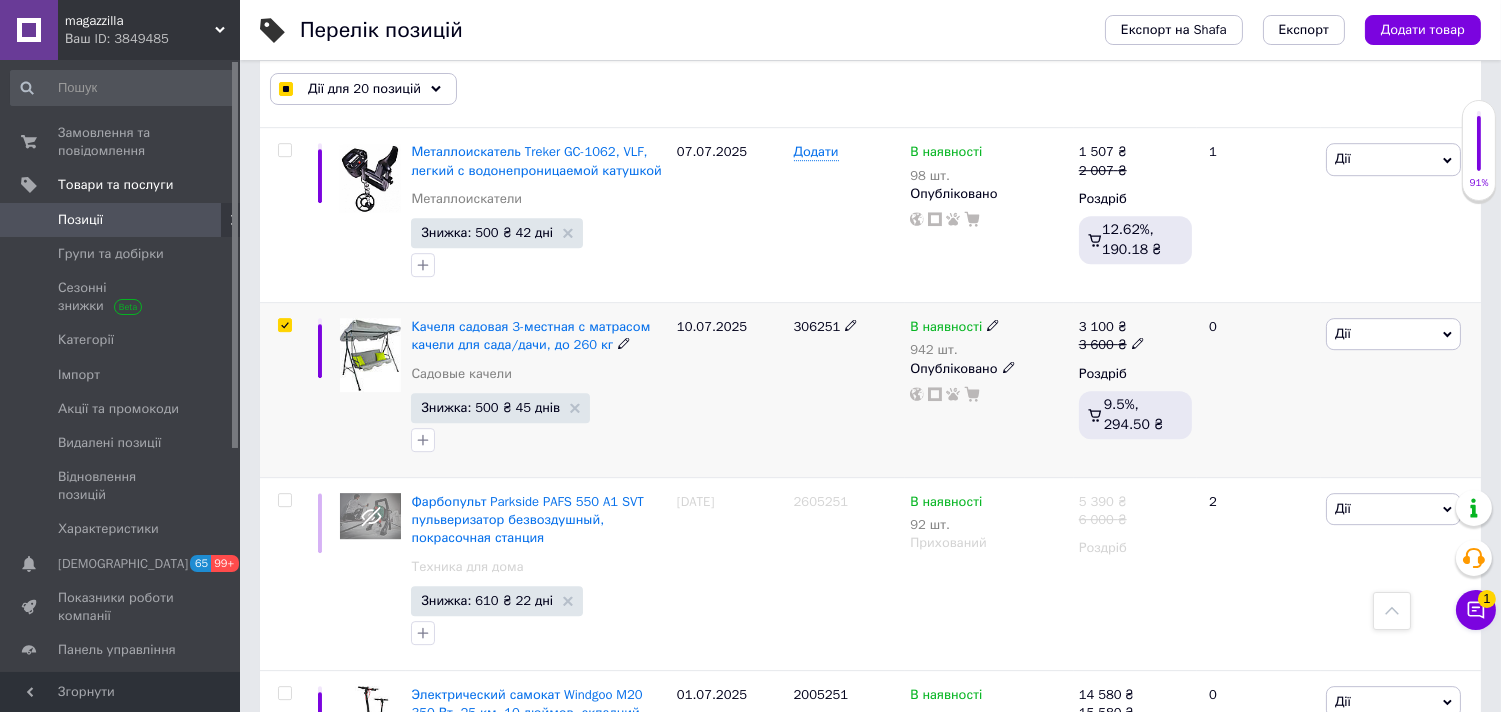 checkbox on "true" 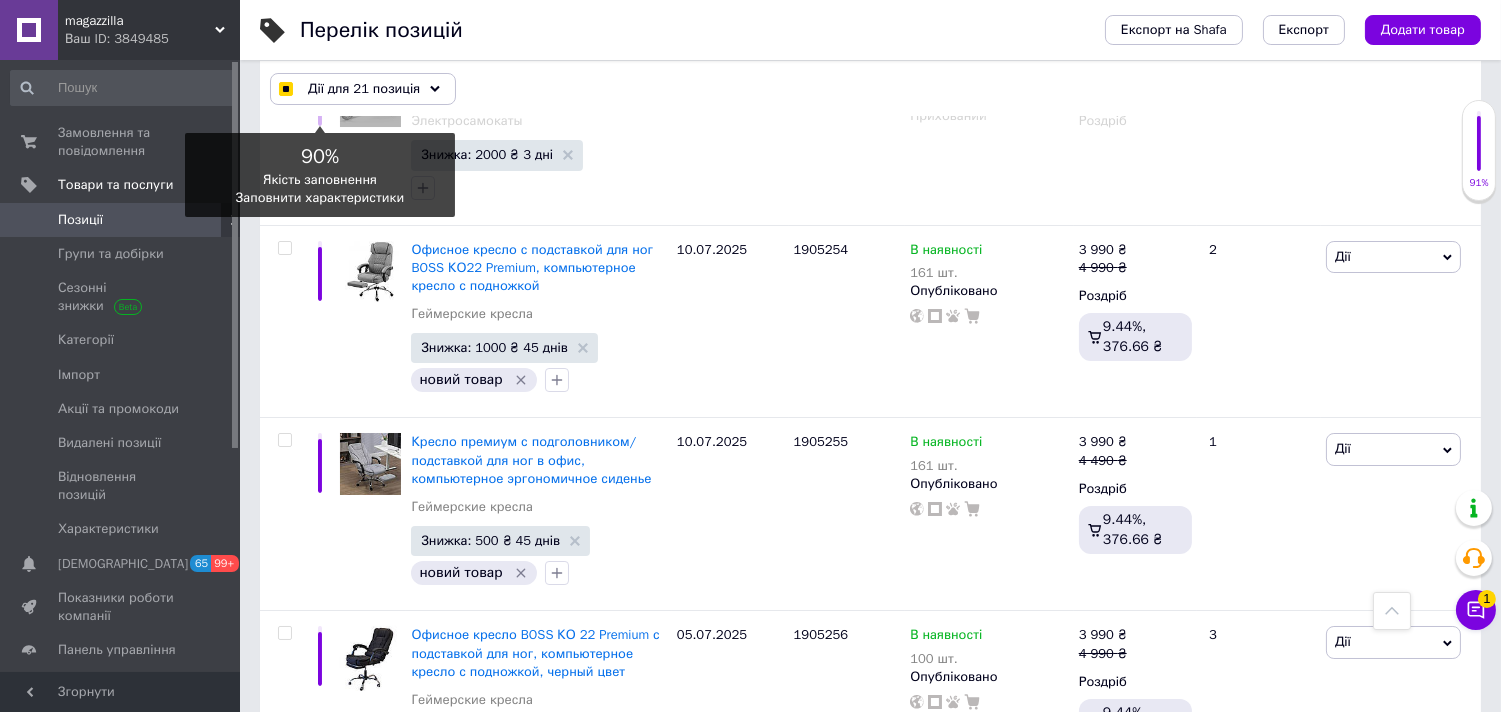 scroll, scrollTop: 13111, scrollLeft: 0, axis: vertical 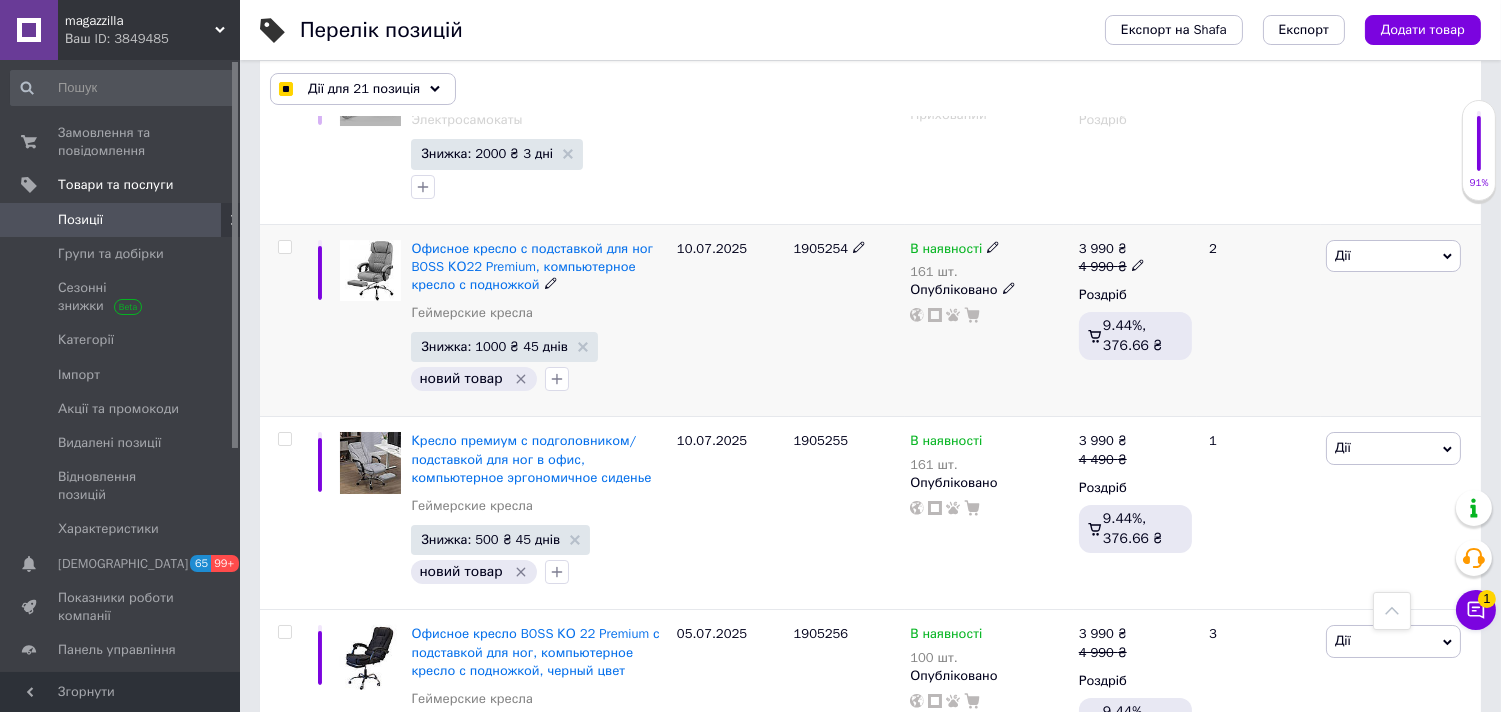 click at bounding box center [284, 247] 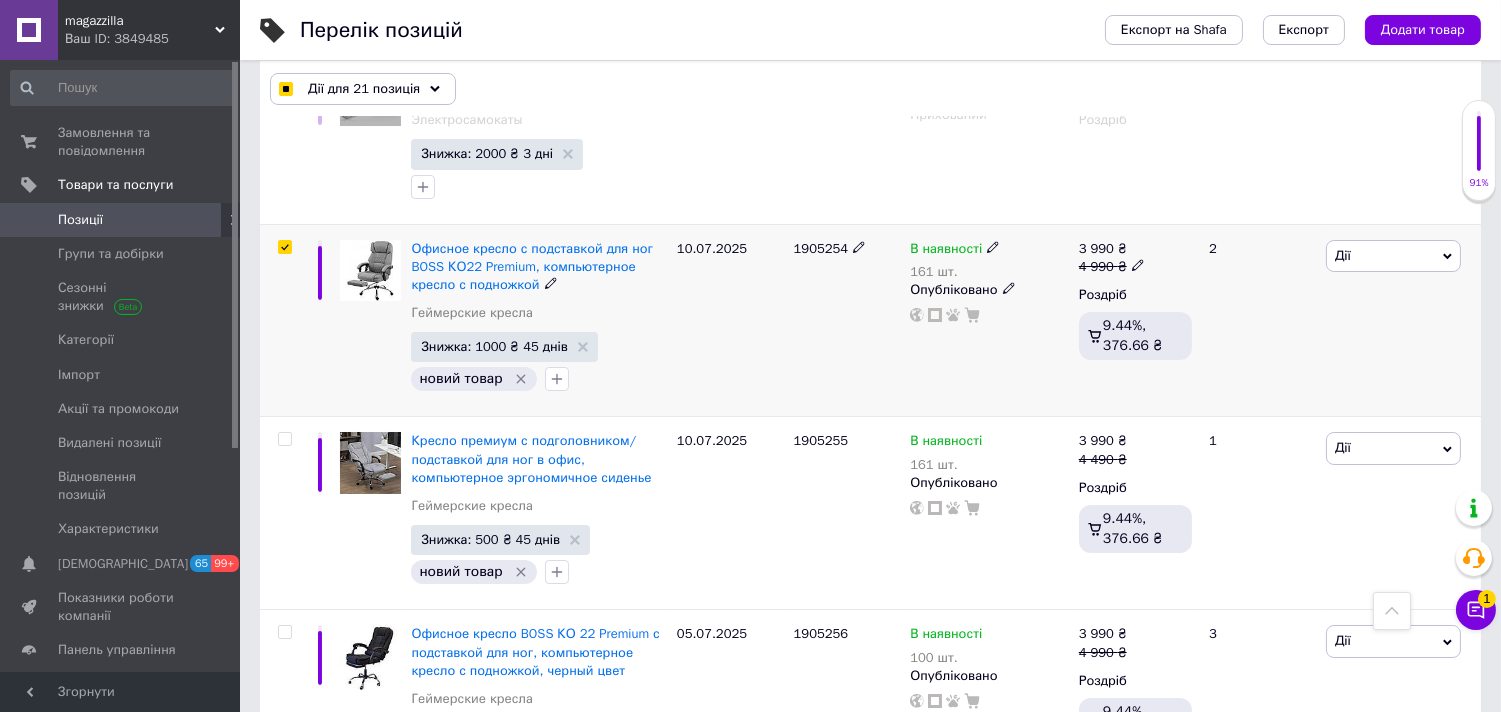 checkbox on "true" 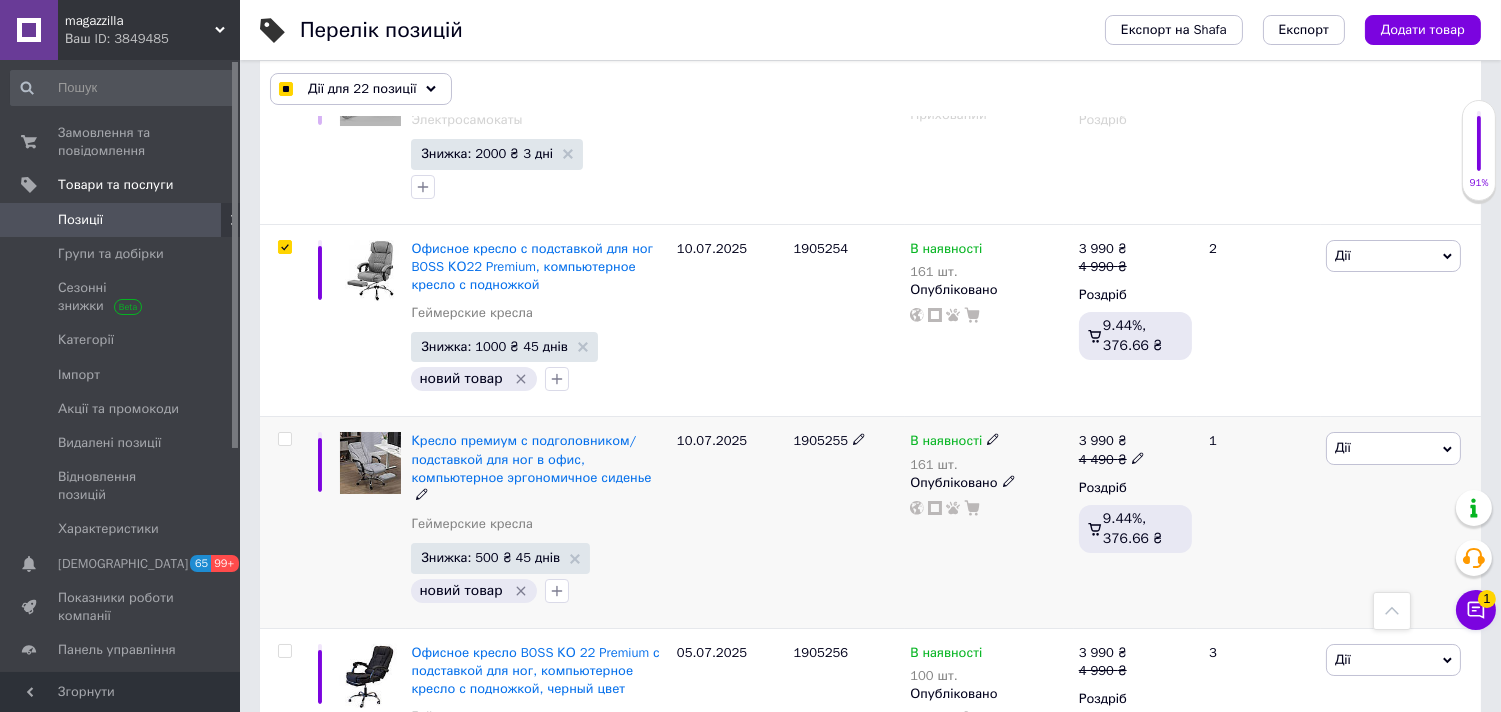 click at bounding box center [282, 522] 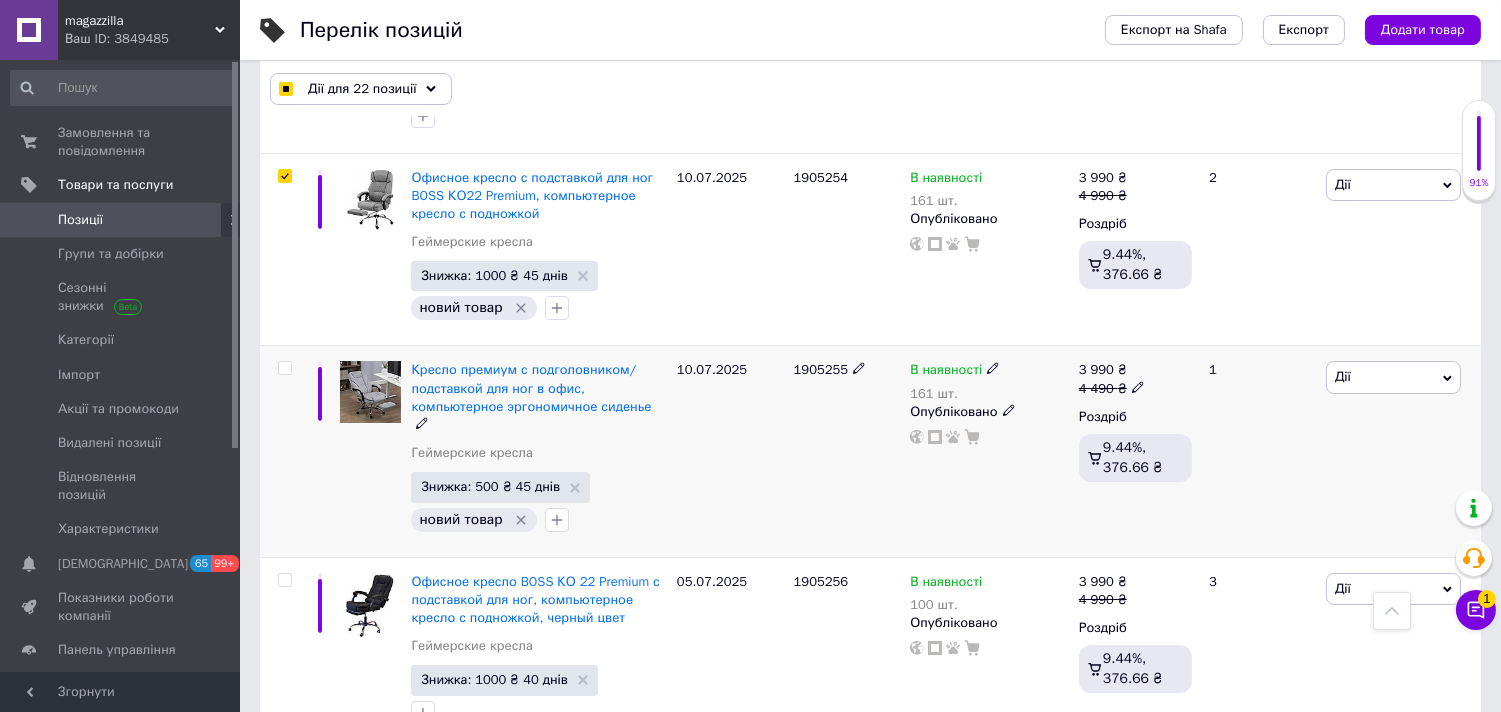 scroll, scrollTop: 13222, scrollLeft: 0, axis: vertical 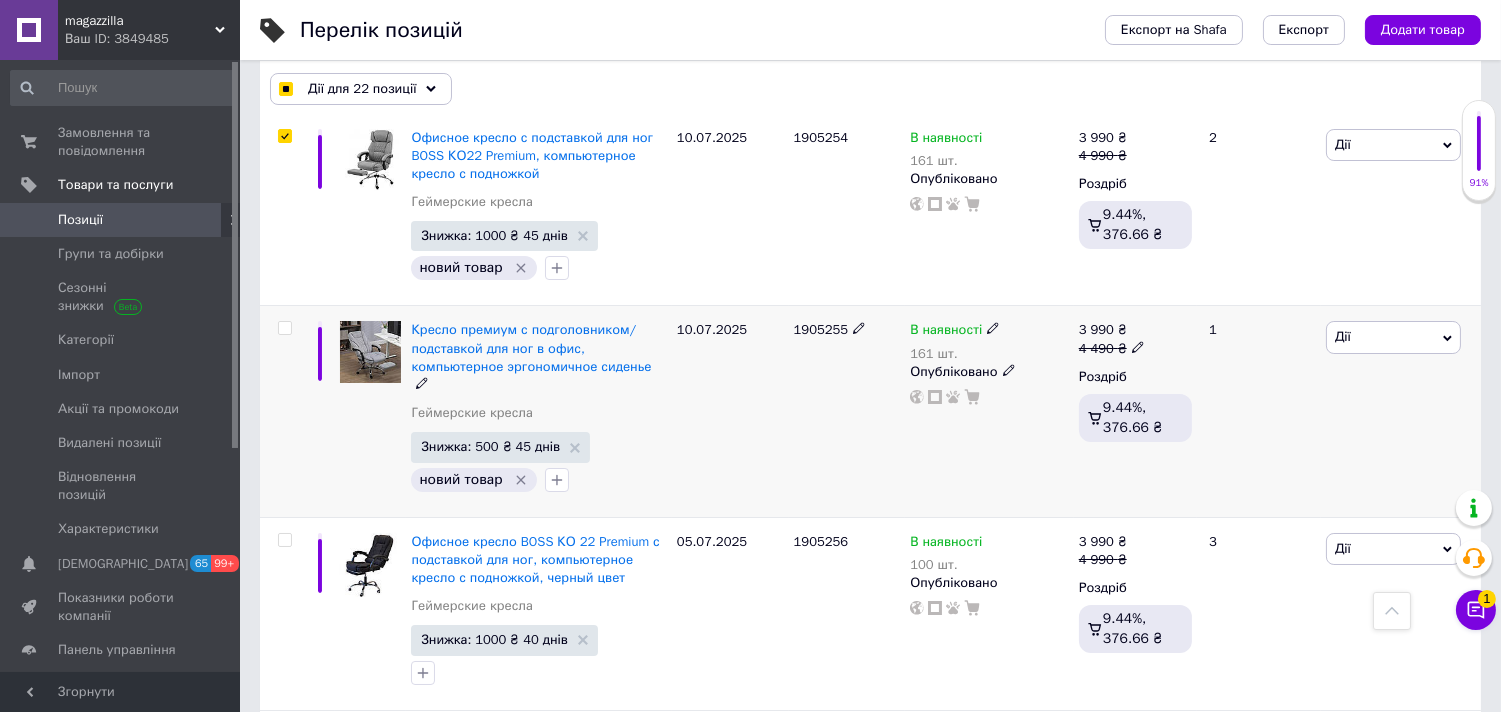 click at bounding box center (284, 328) 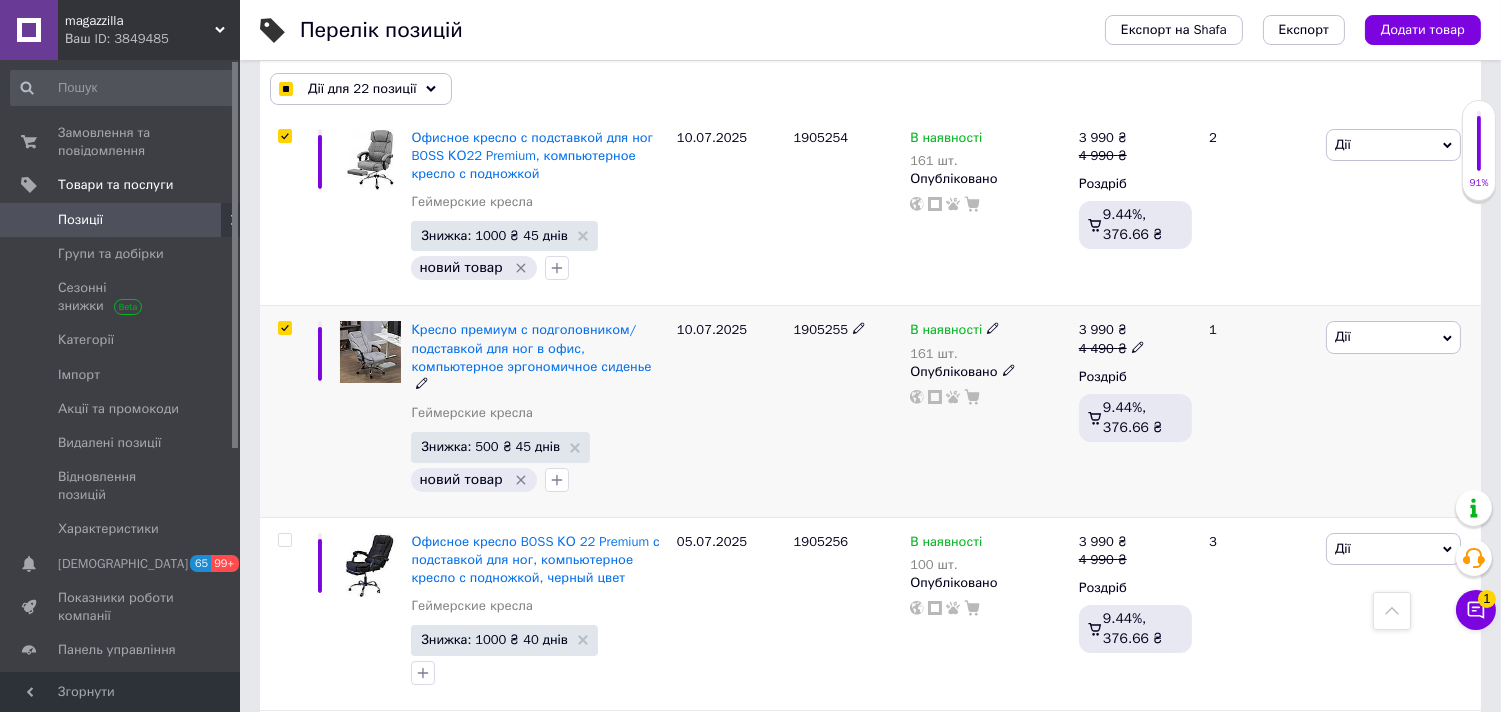 checkbox on "true" 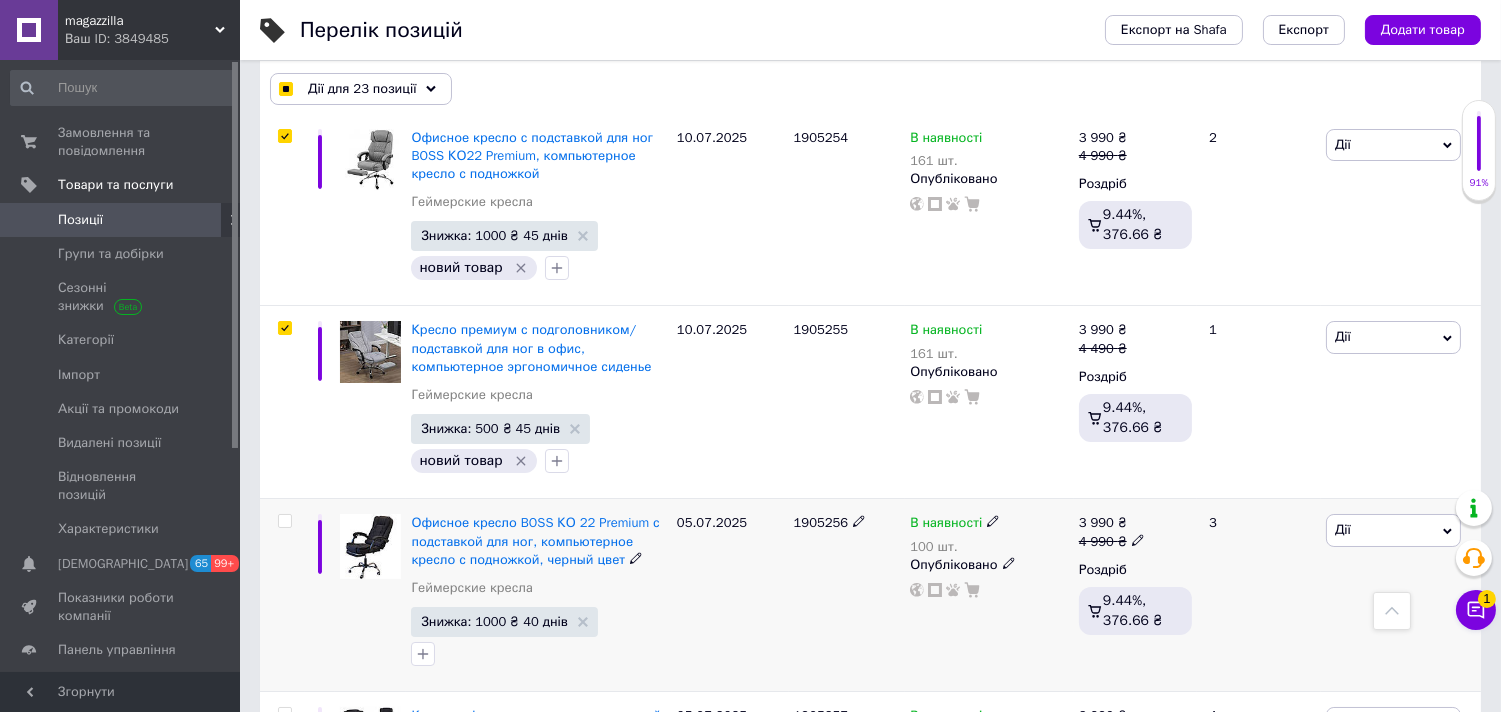 click at bounding box center (284, 521) 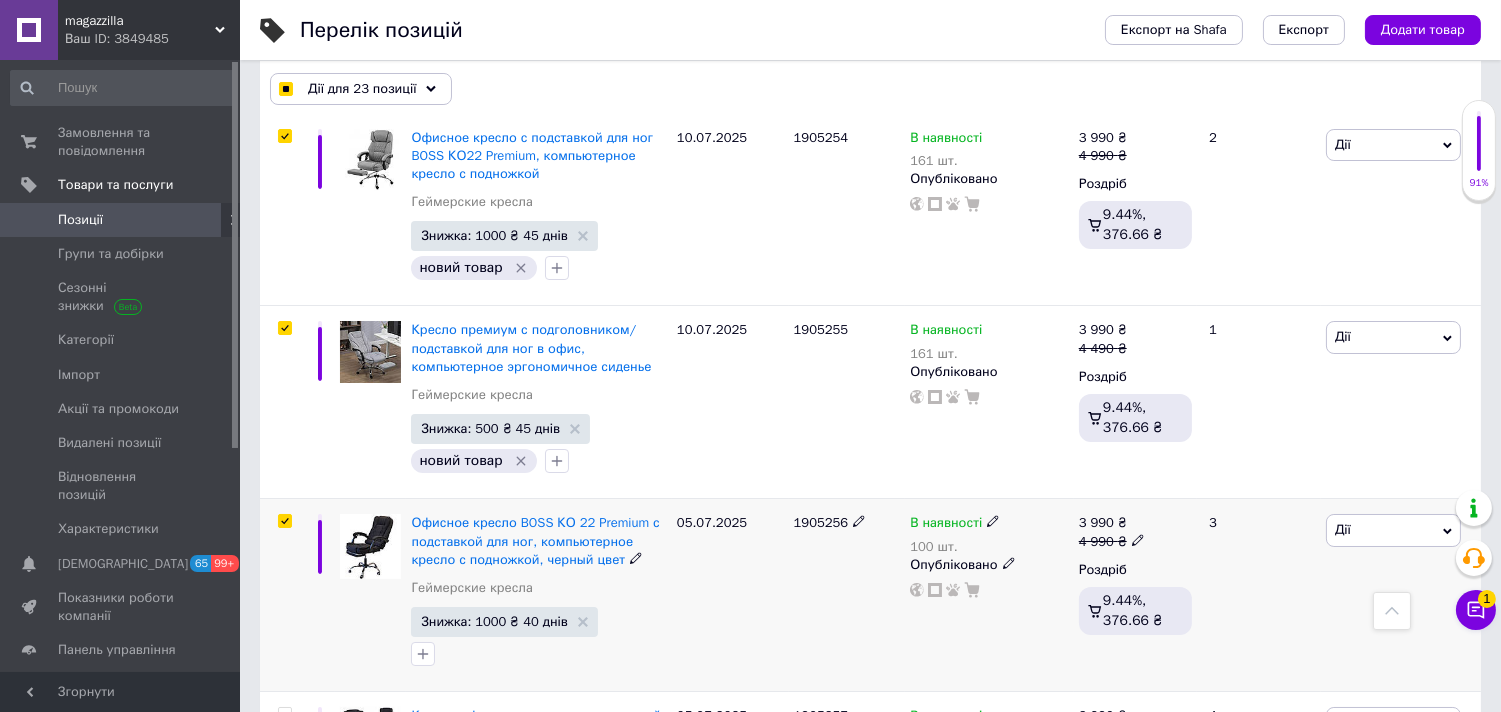 checkbox on "true" 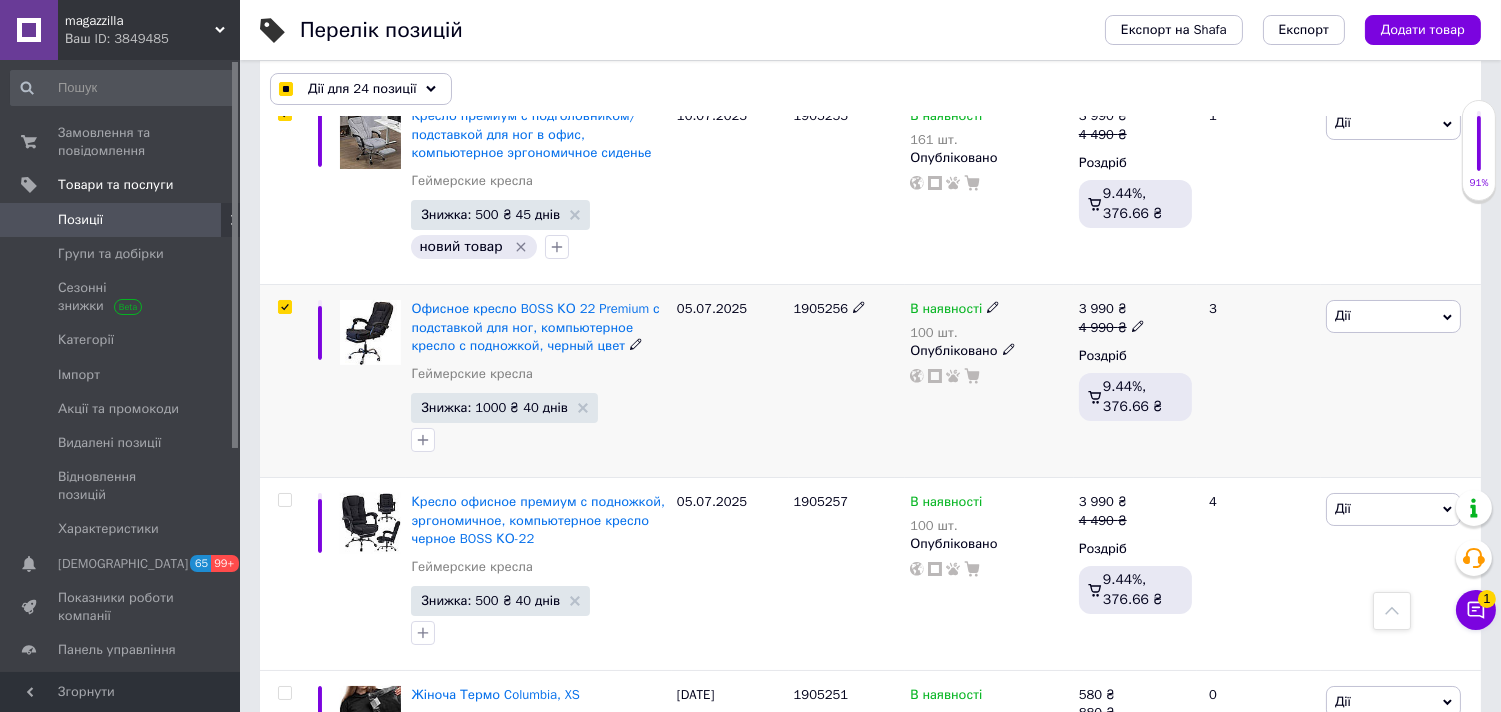 scroll, scrollTop: 13444, scrollLeft: 0, axis: vertical 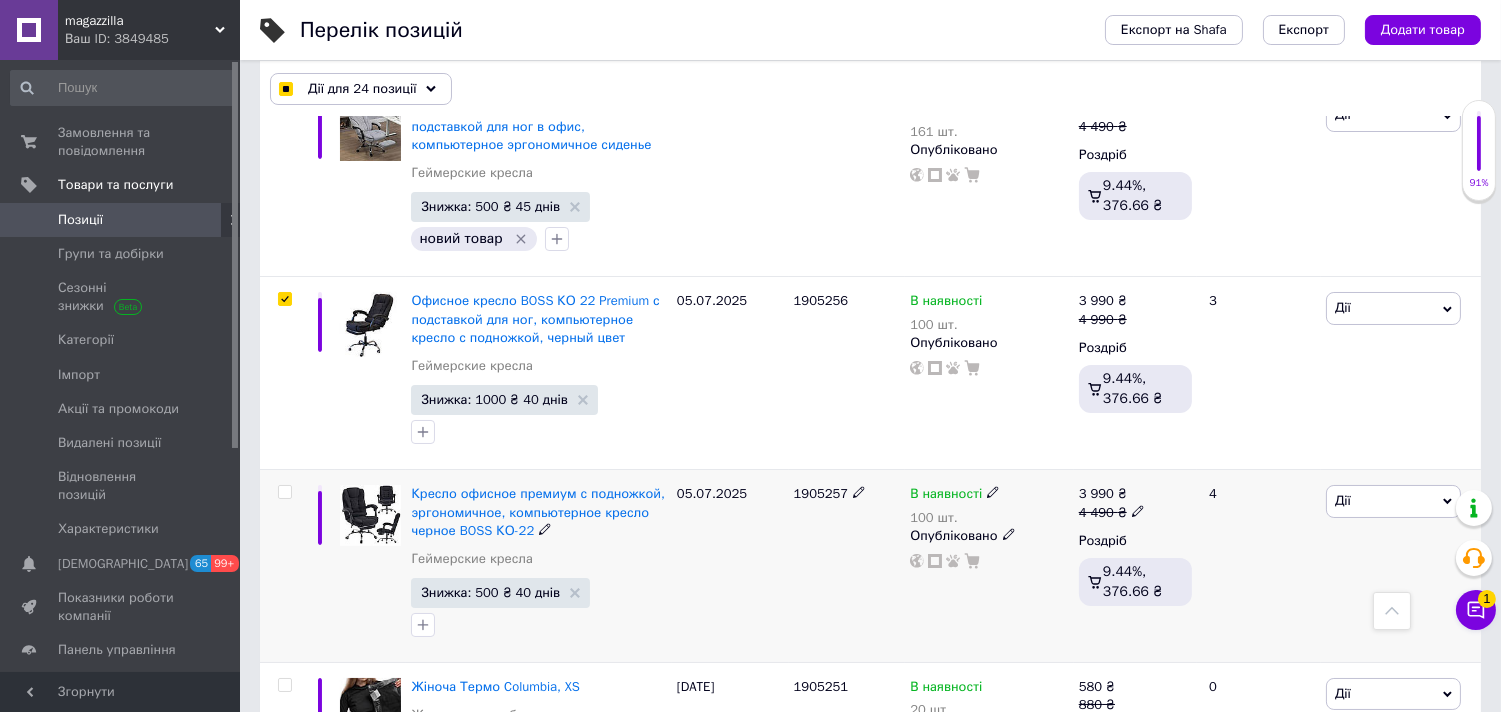 click at bounding box center (284, 492) 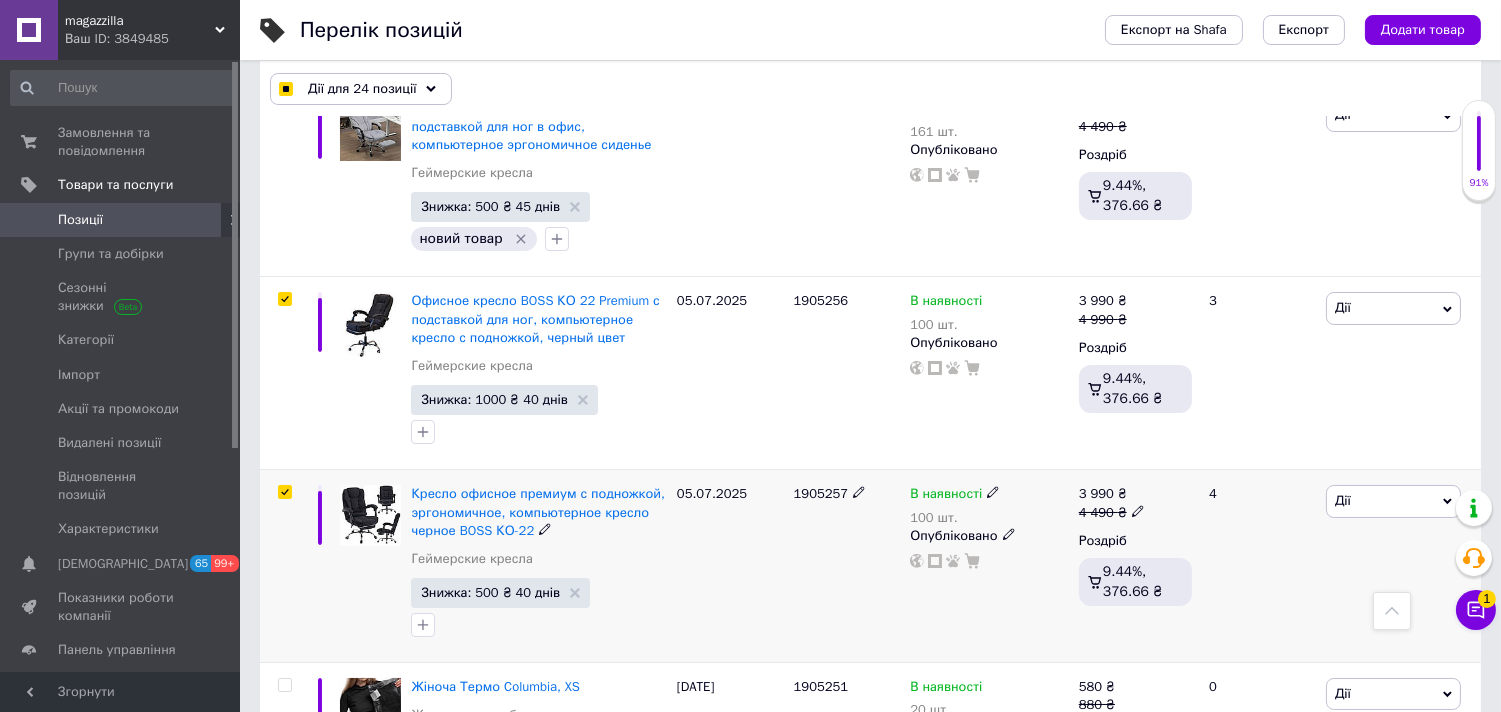 checkbox on "true" 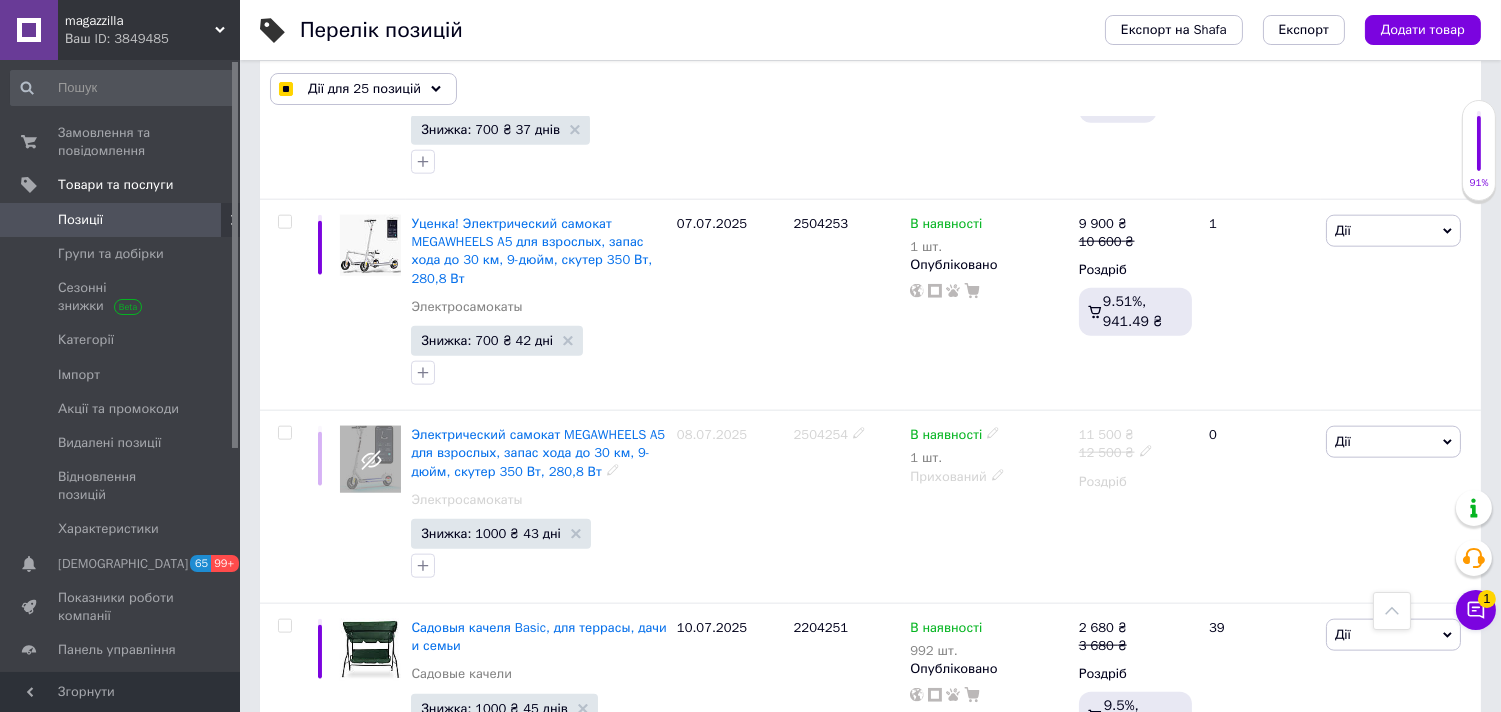 scroll, scrollTop: 18000, scrollLeft: 0, axis: vertical 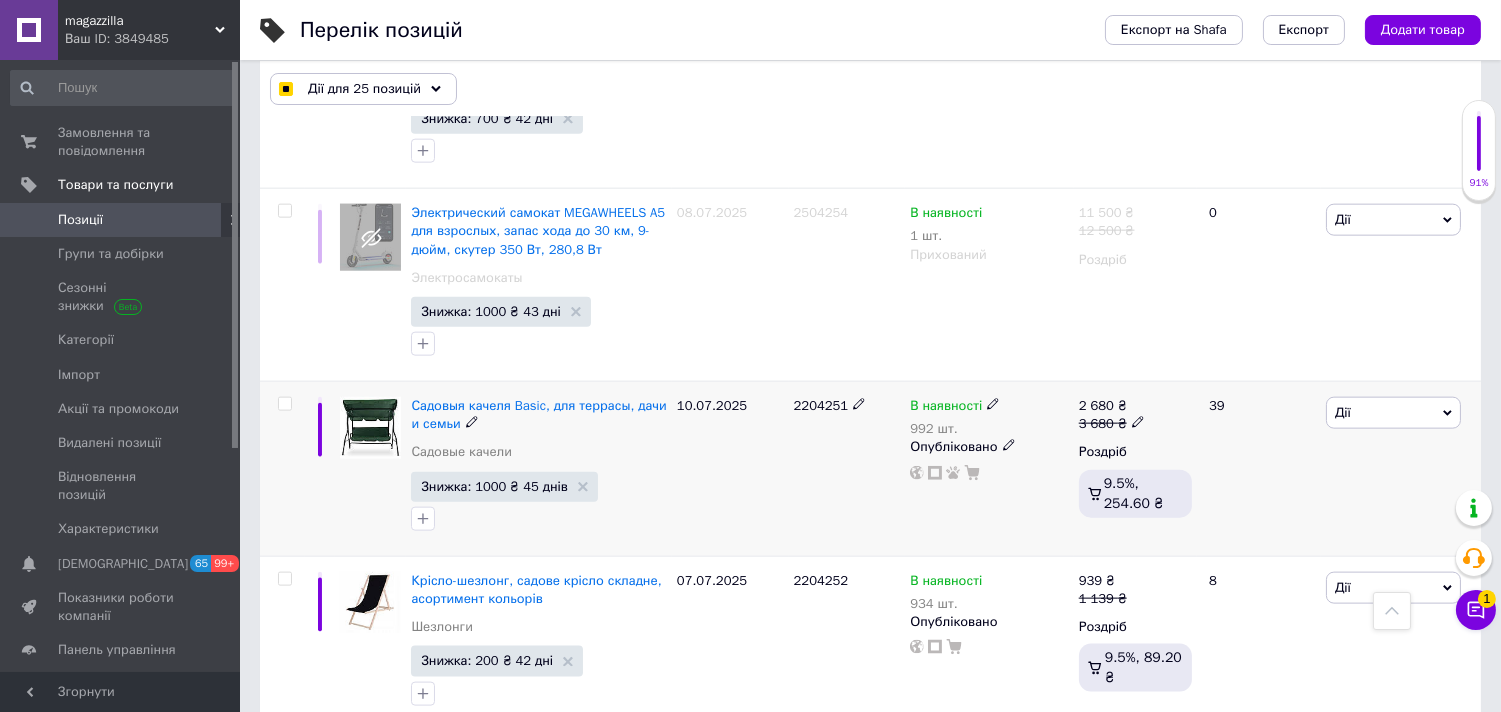 click at bounding box center (284, 404) 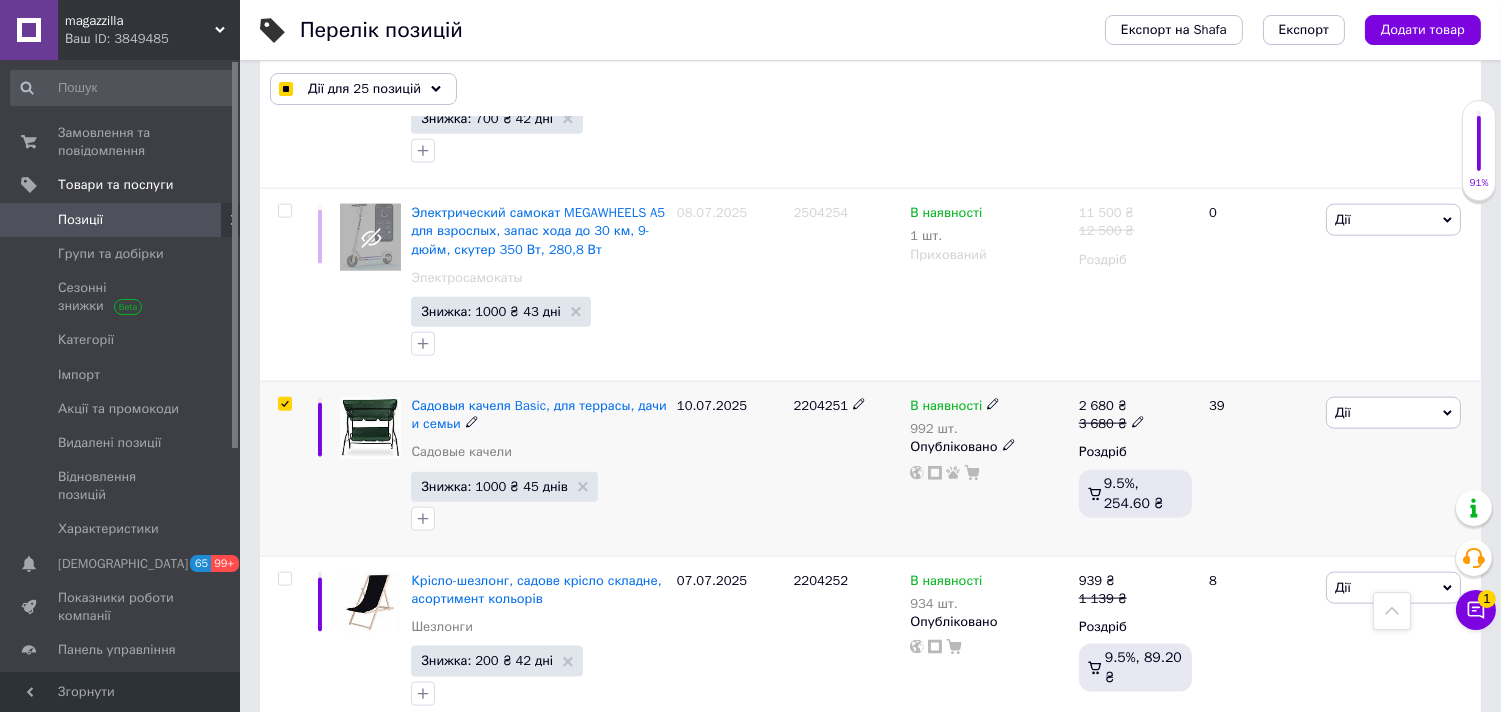 checkbox on "true" 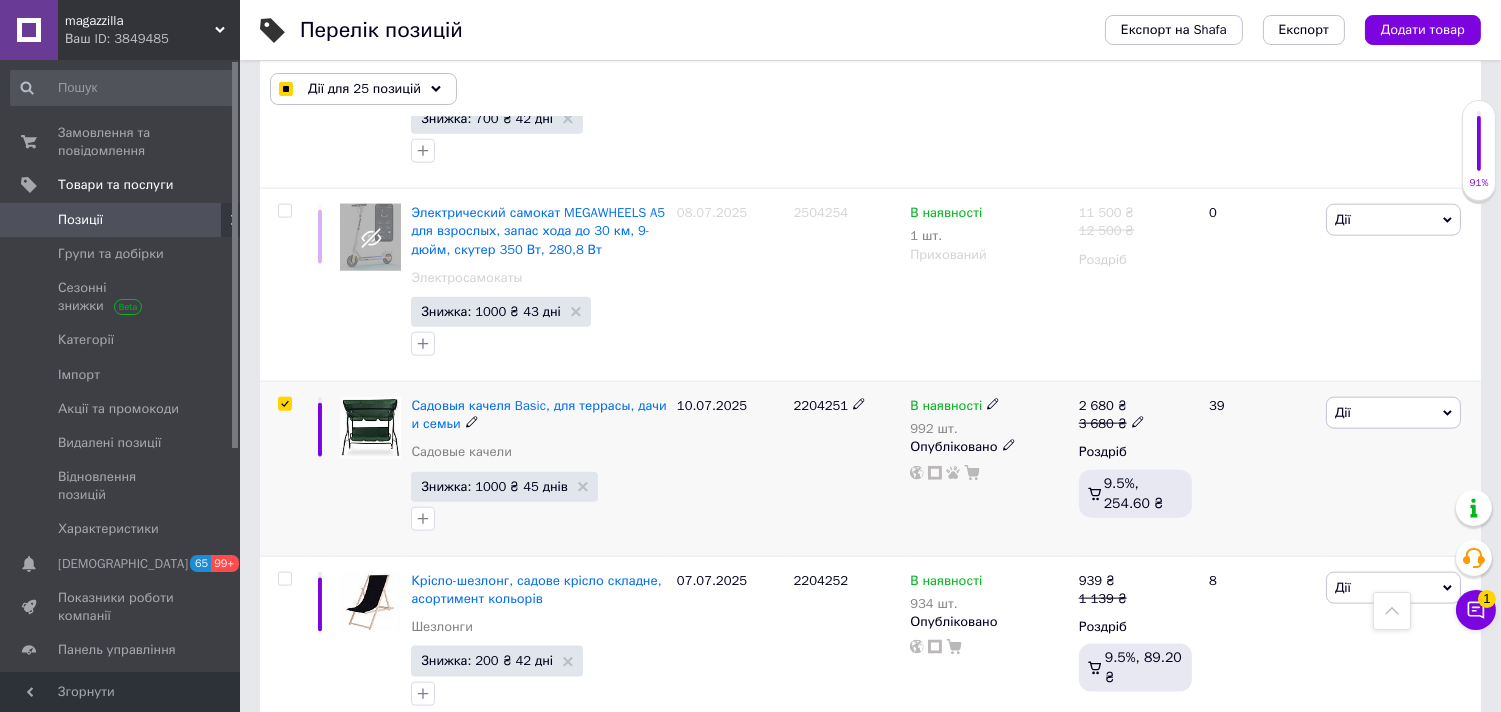 checkbox on "true" 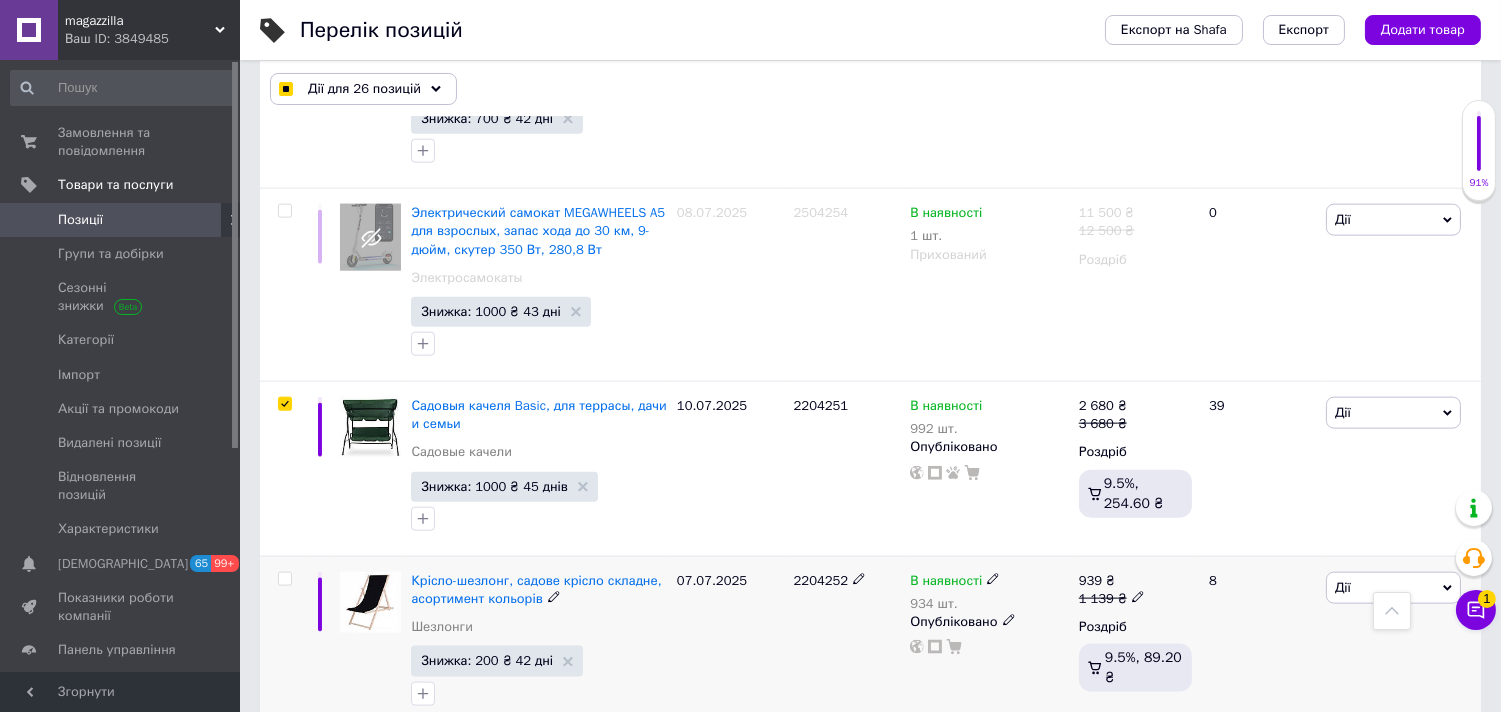 click at bounding box center [284, 579] 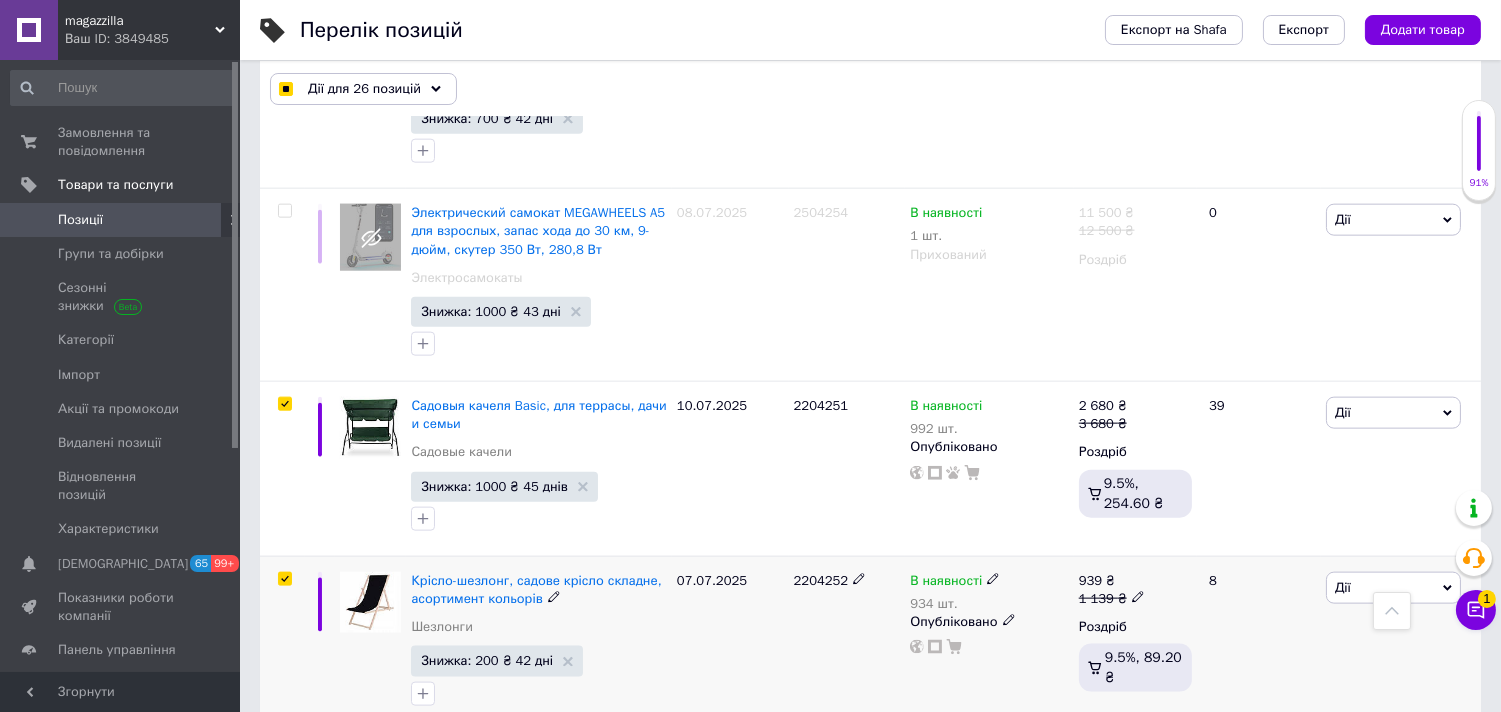 checkbox on "true" 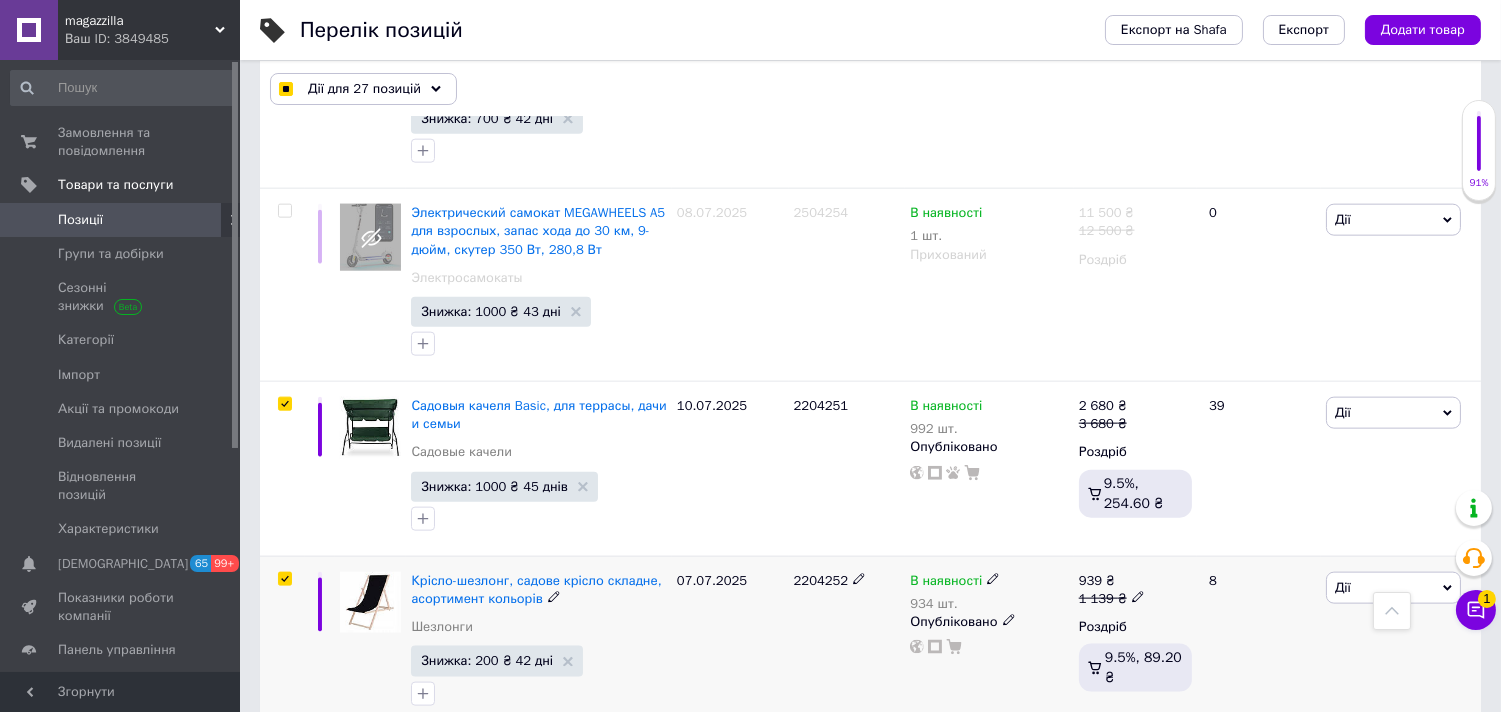 click at bounding box center (284, 579) 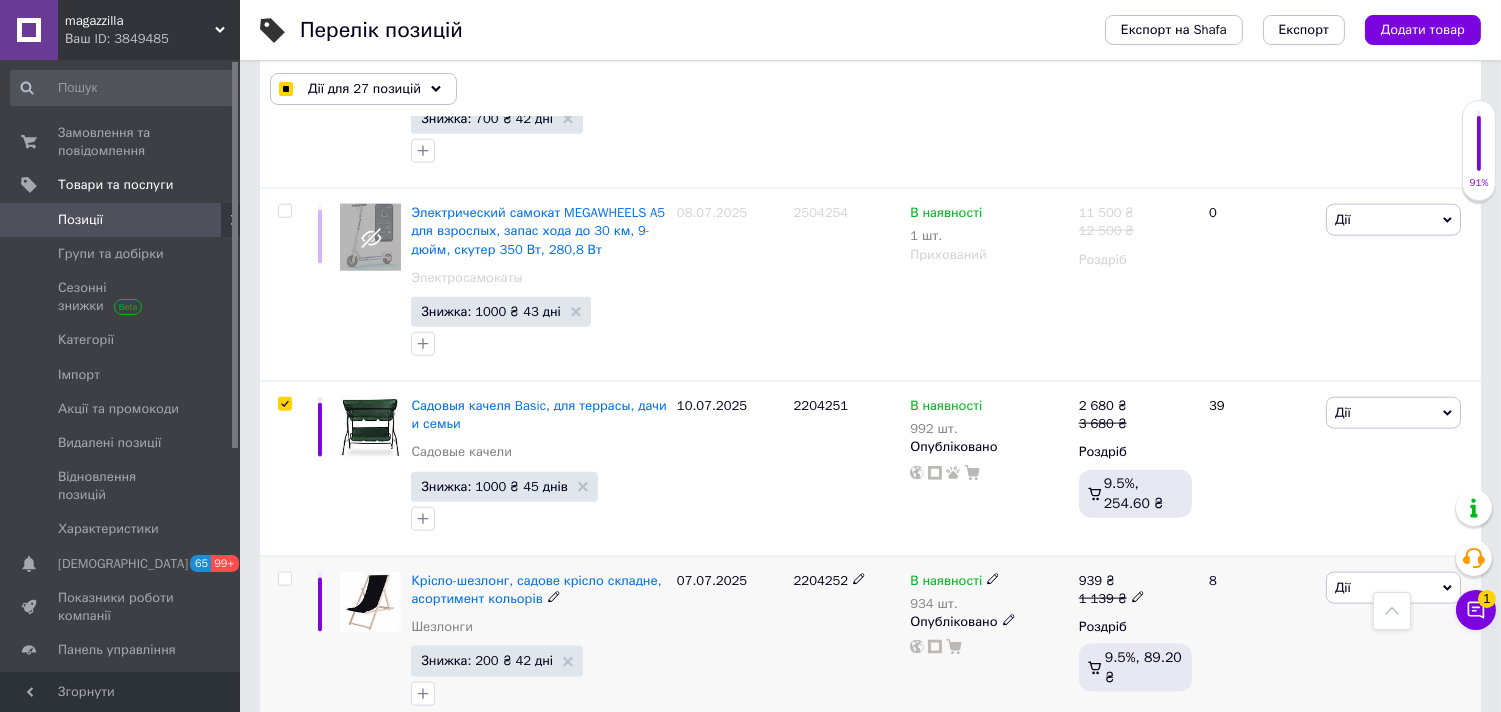 checkbox on "false" 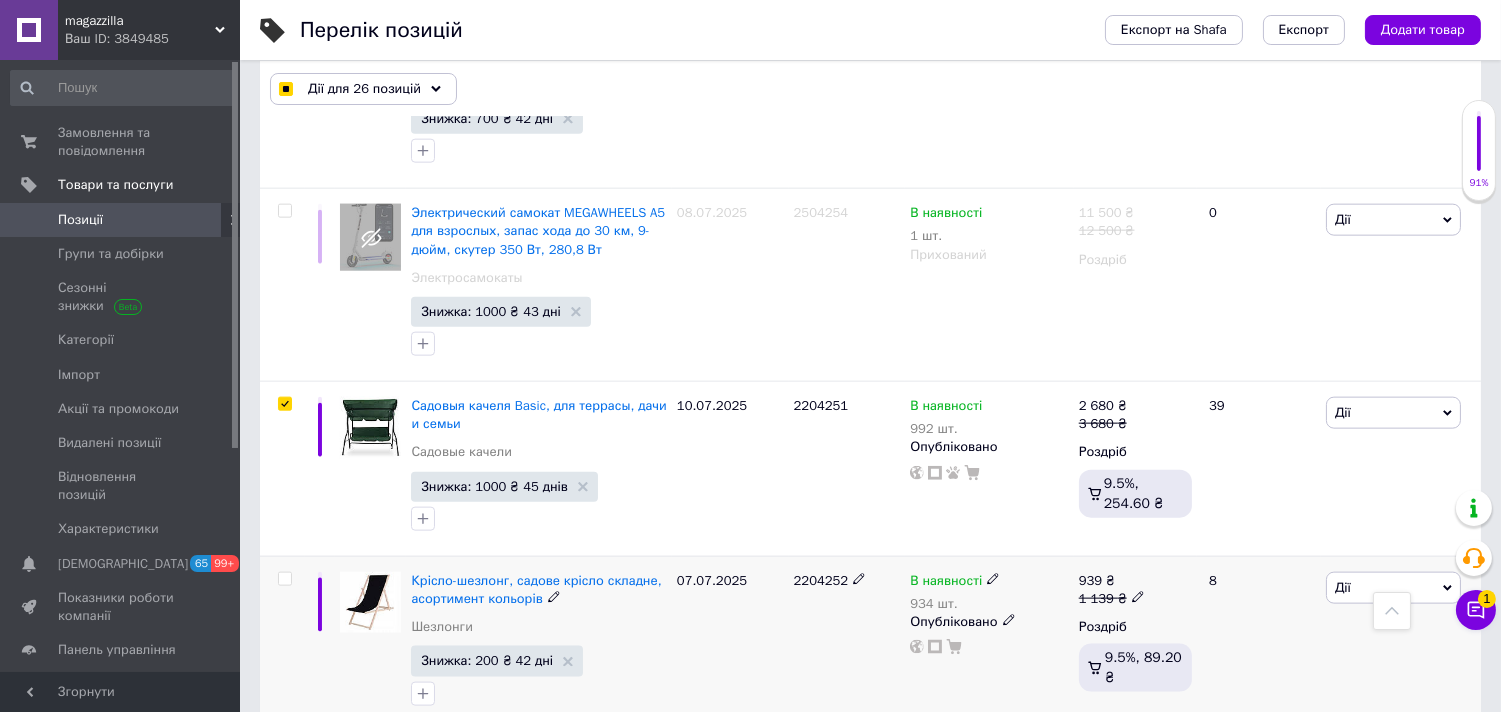 scroll, scrollTop: 18333, scrollLeft: 0, axis: vertical 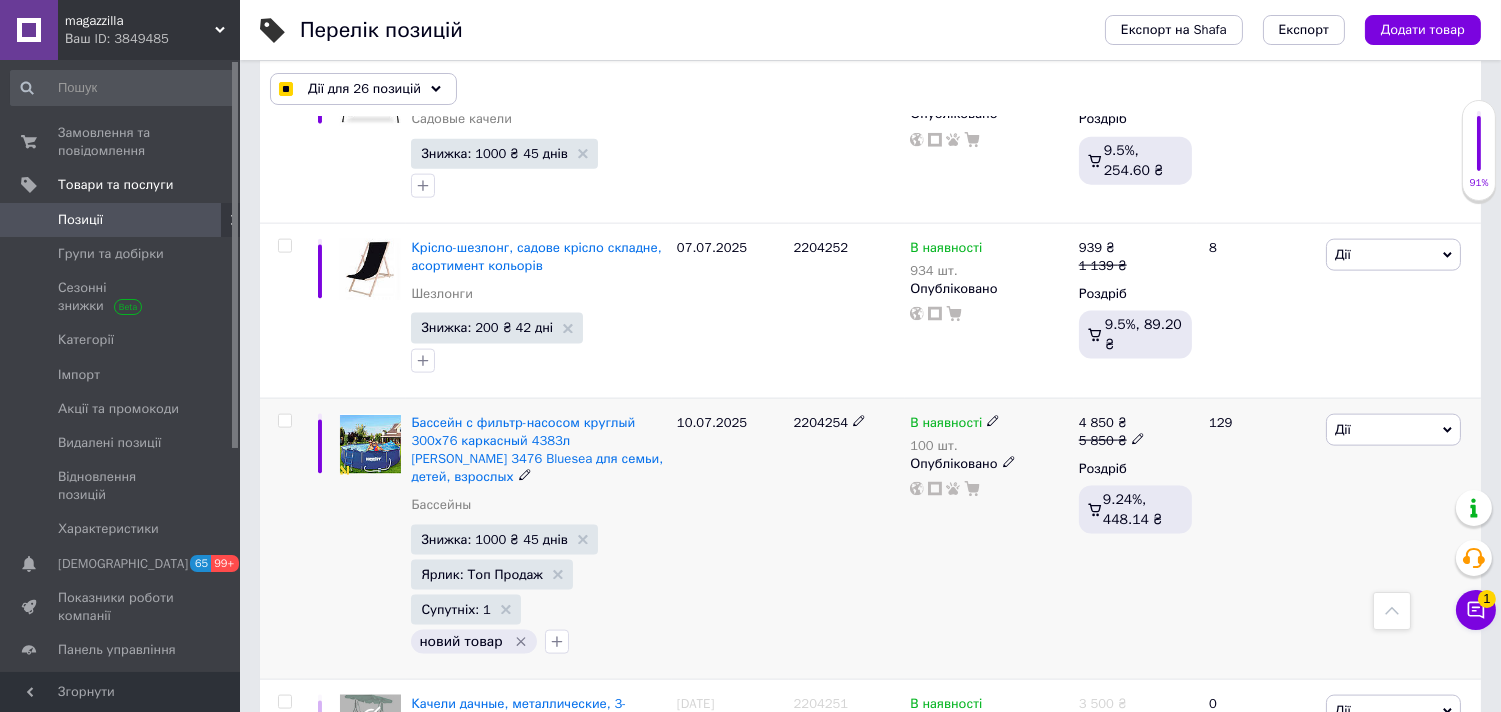click at bounding box center (284, 421) 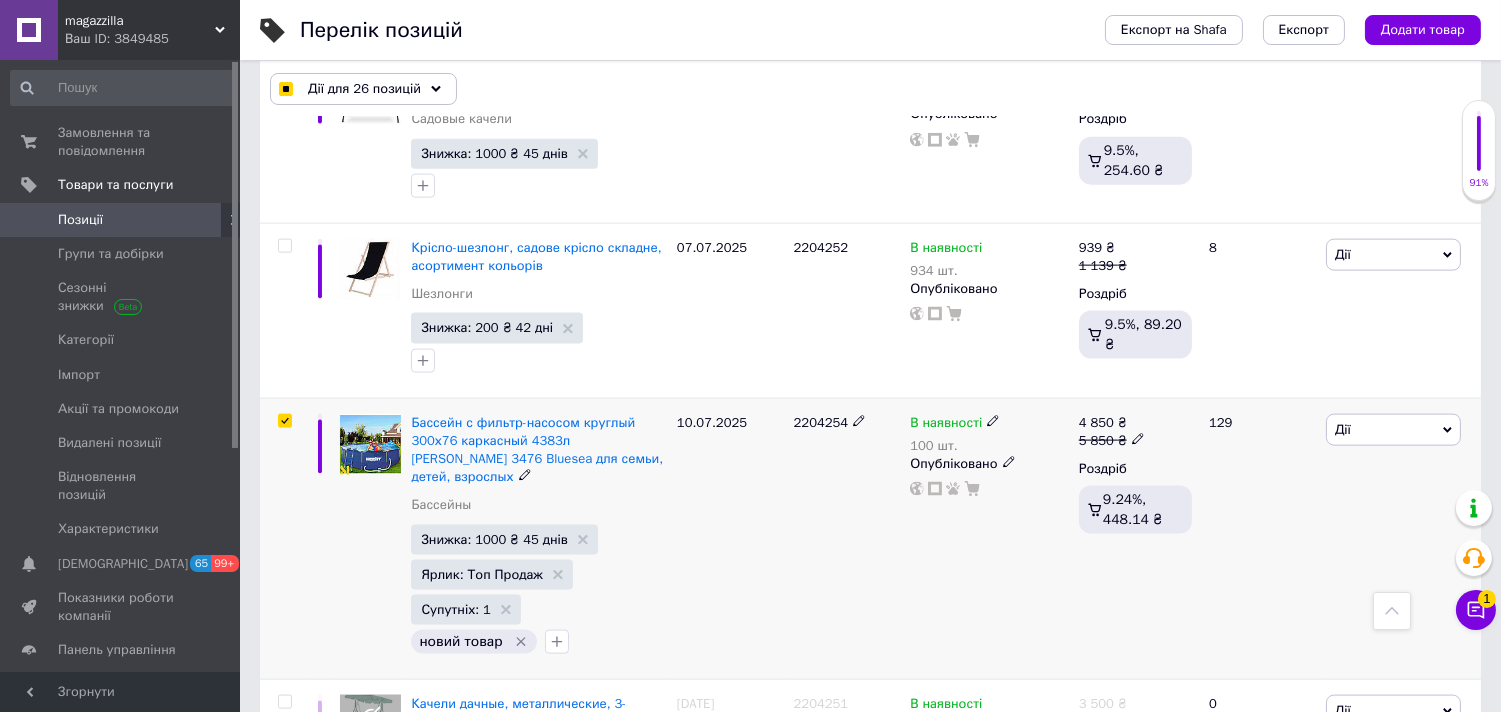 checkbox on "true" 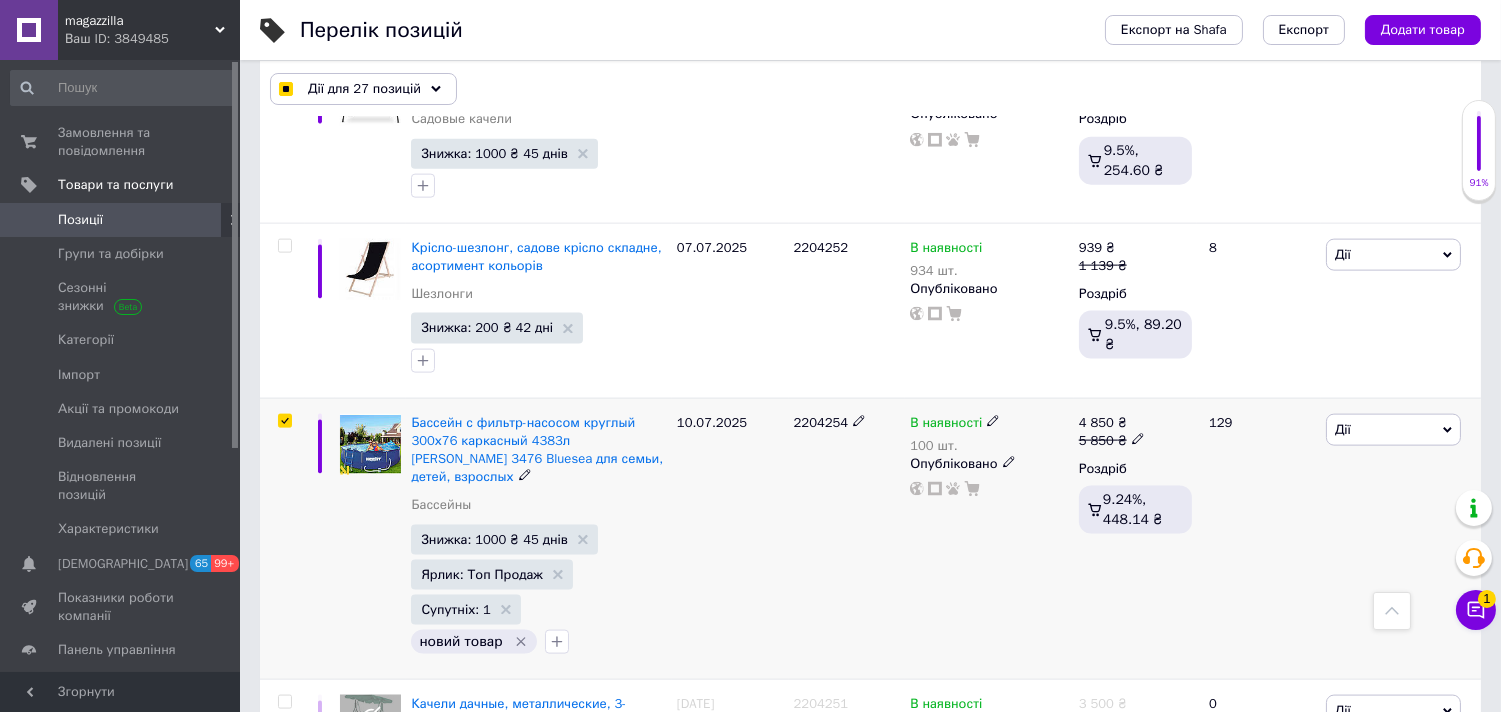 click at bounding box center (282, 539) 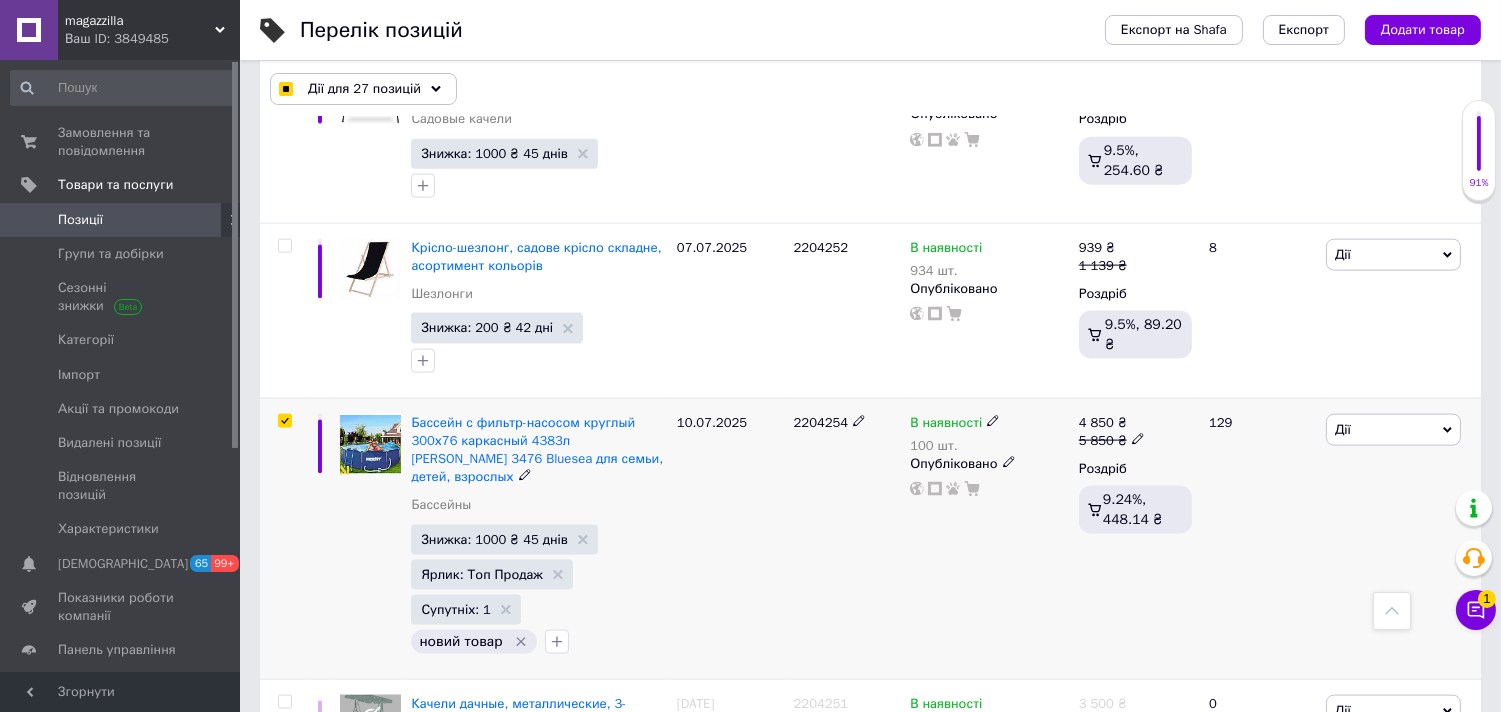 checkbox on "true" 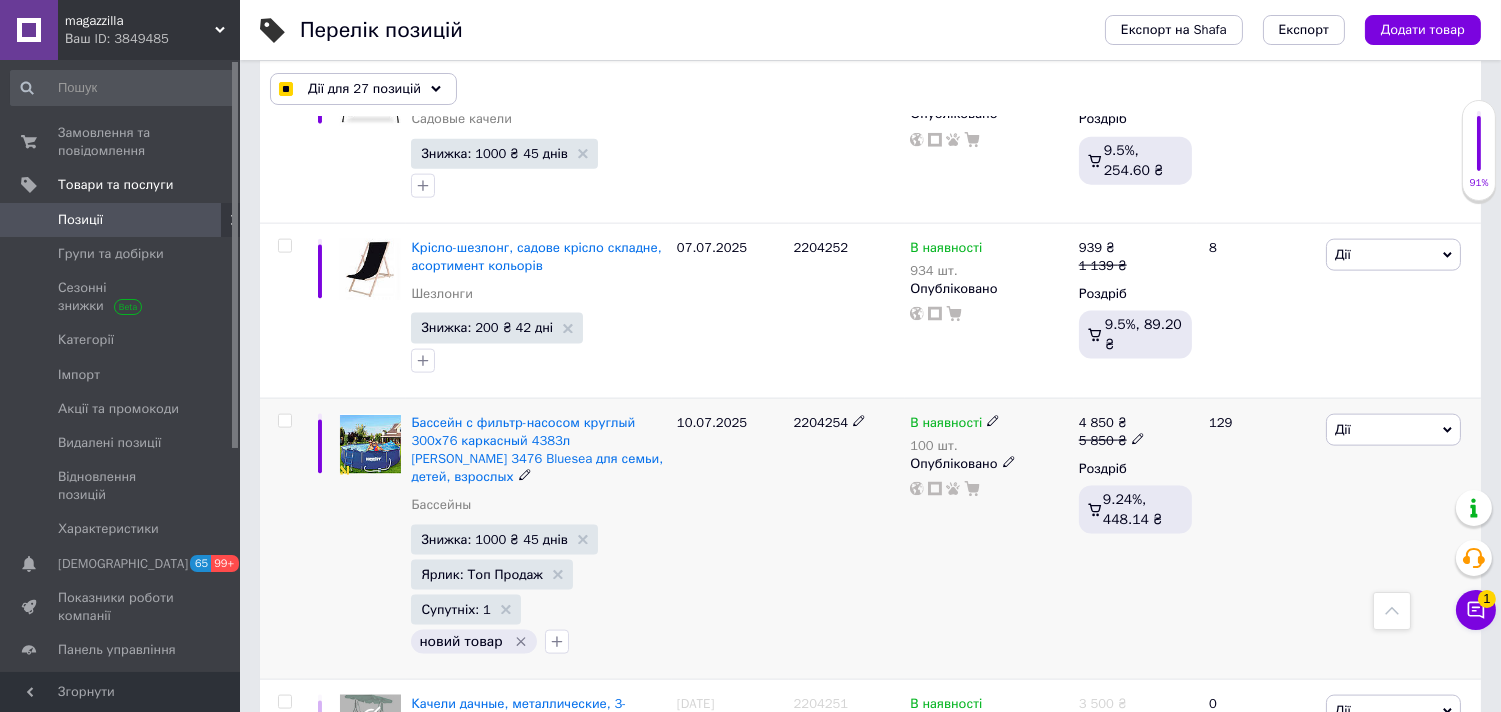 checkbox on "false" 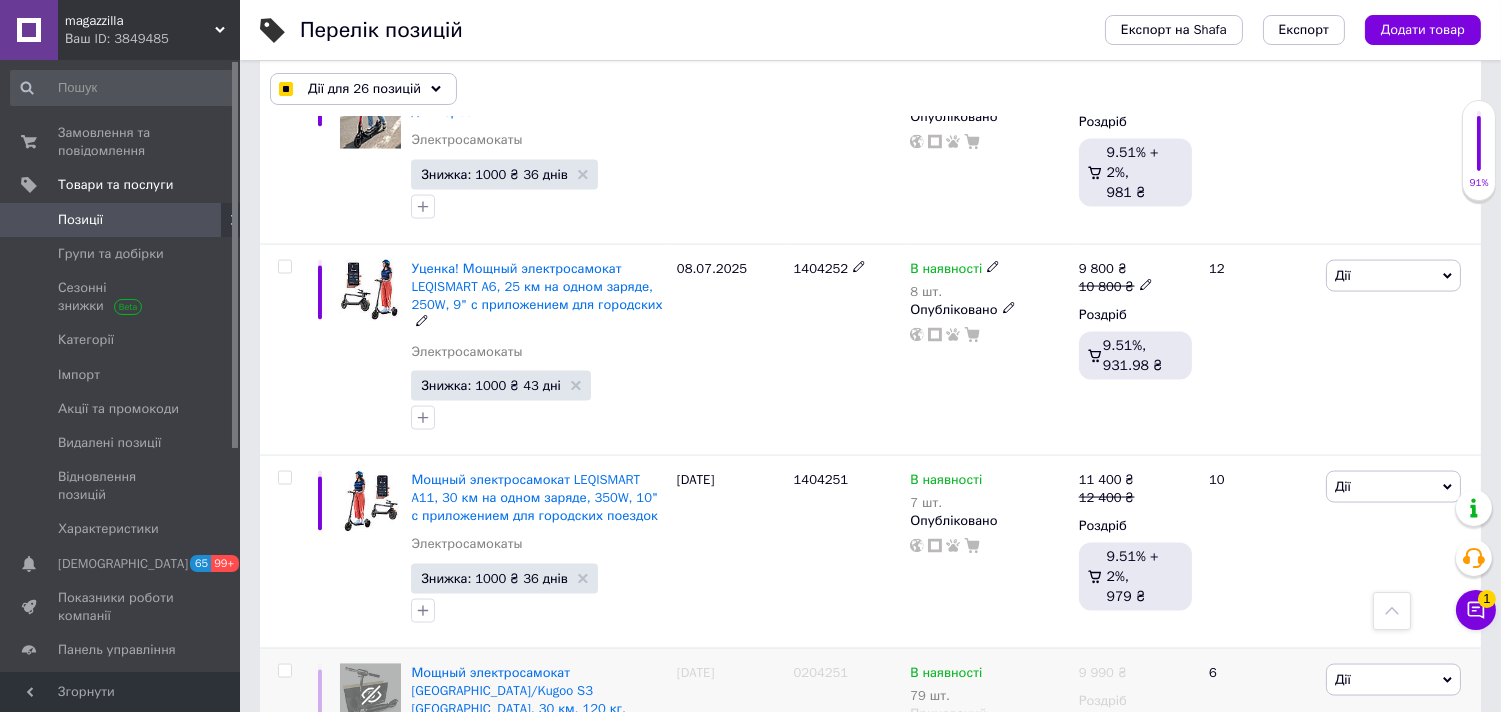 scroll, scrollTop: 19128, scrollLeft: 0, axis: vertical 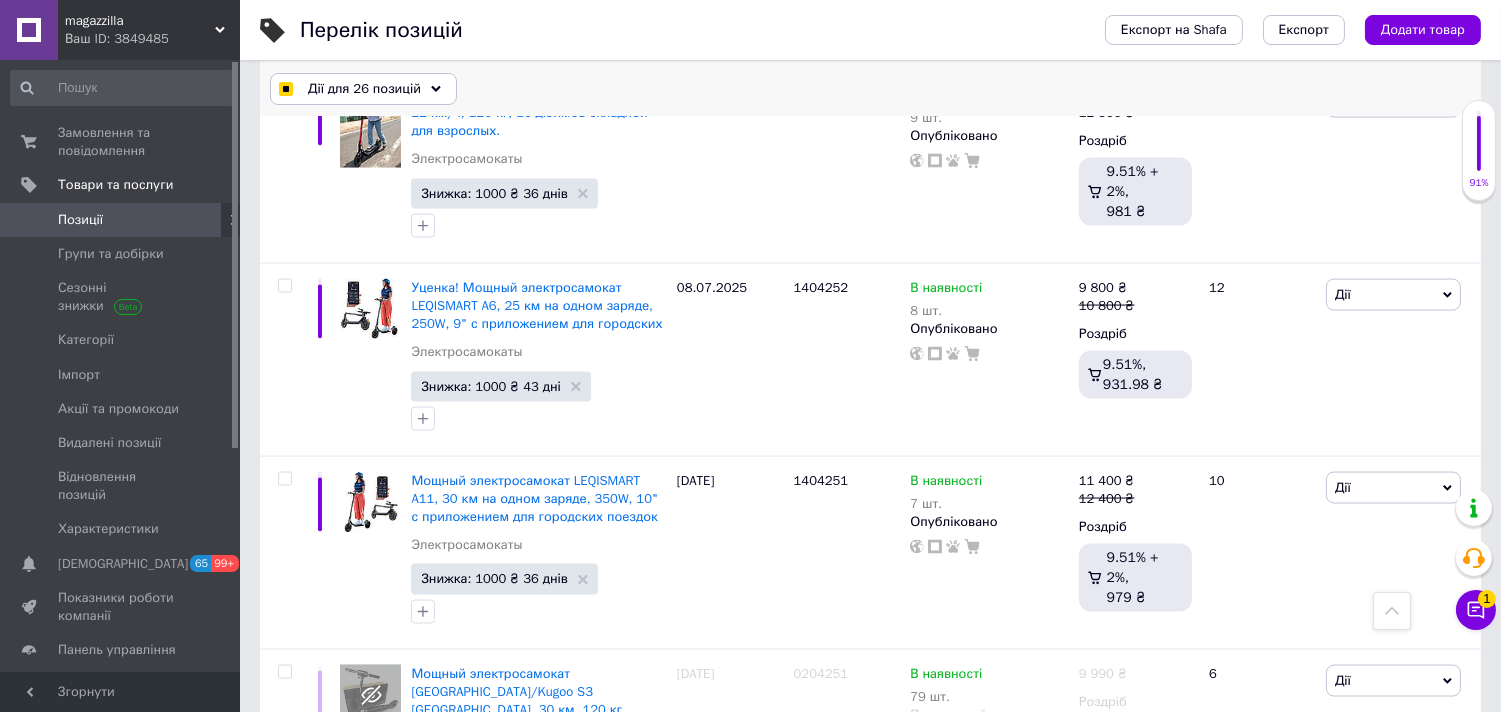 click on "Дії для 26 позицій" at bounding box center [364, 89] 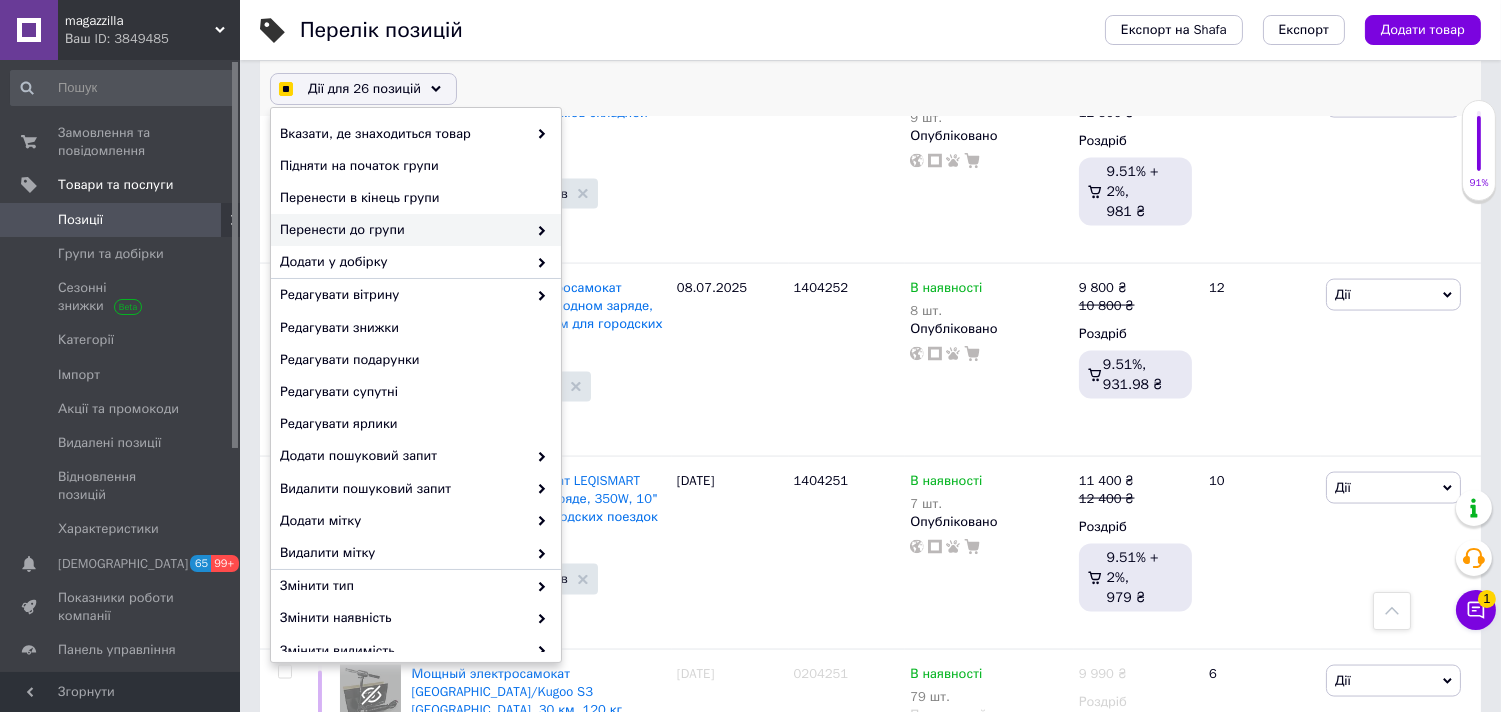 checkbox on "true" 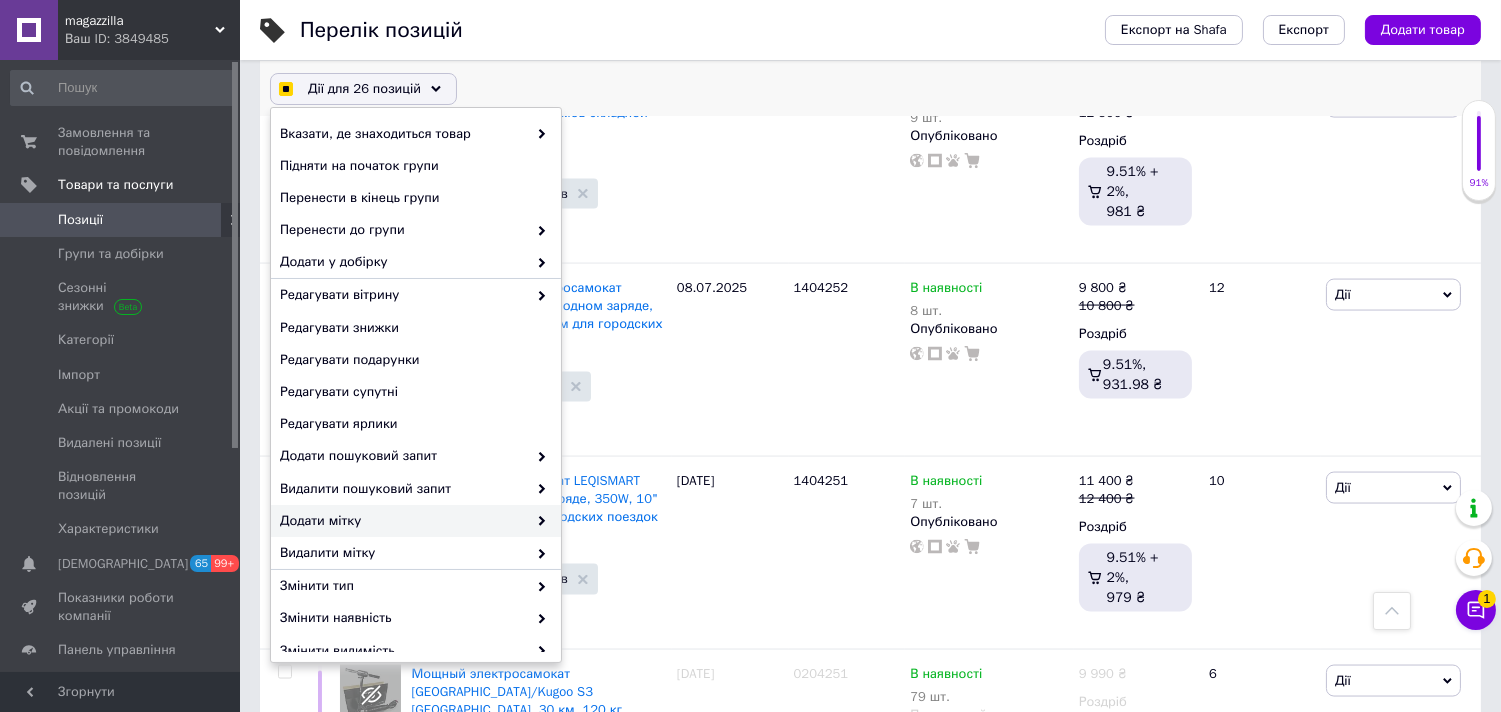 checkbox on "true" 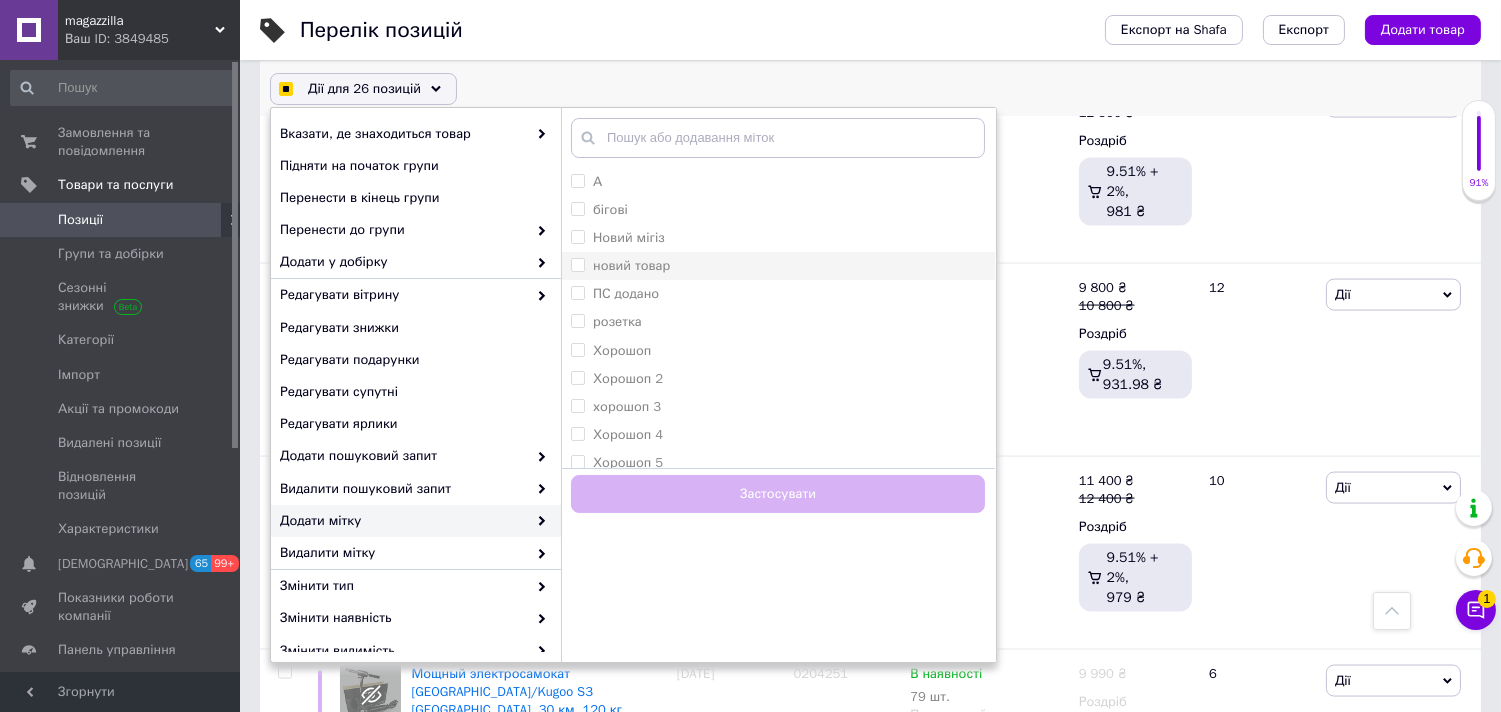 checkbox on "true" 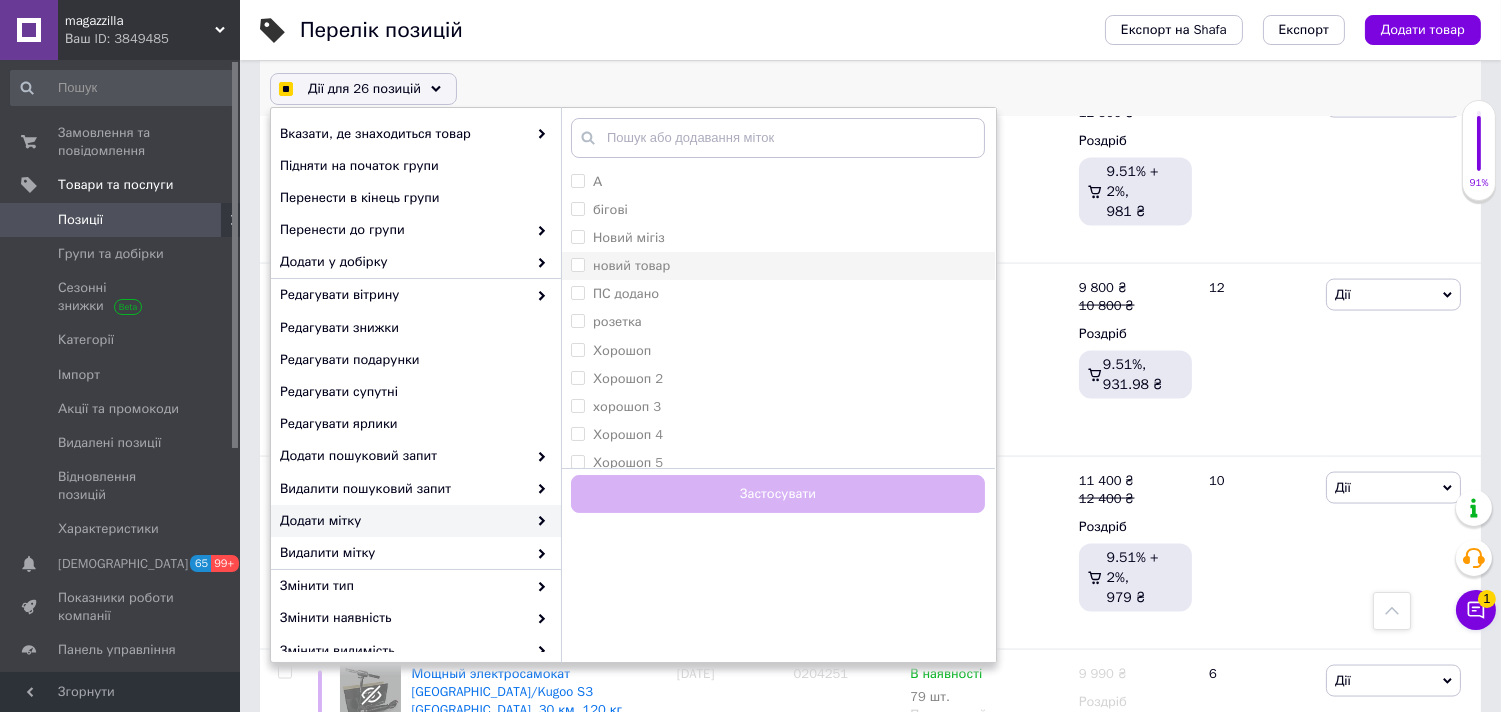 click on "новий товар" at bounding box center [778, 266] 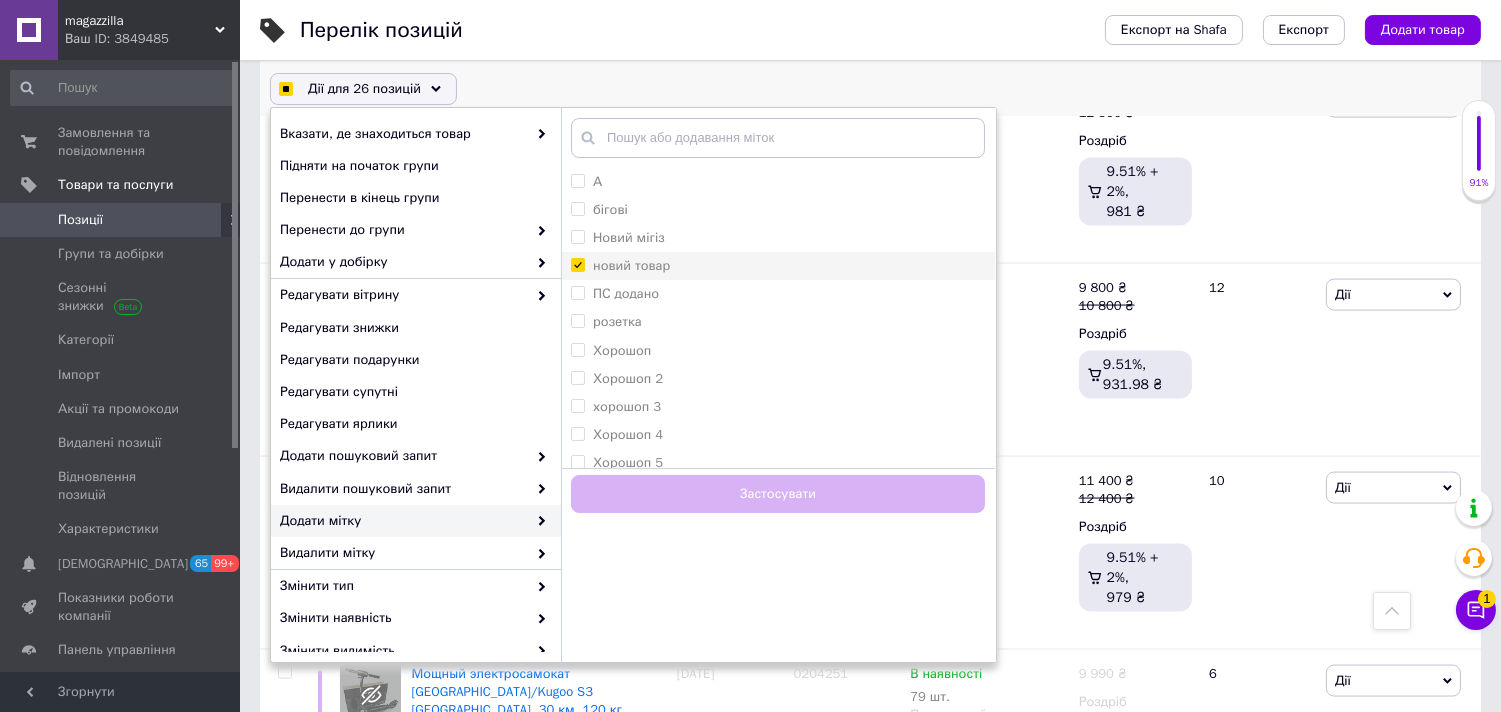 checkbox on "true" 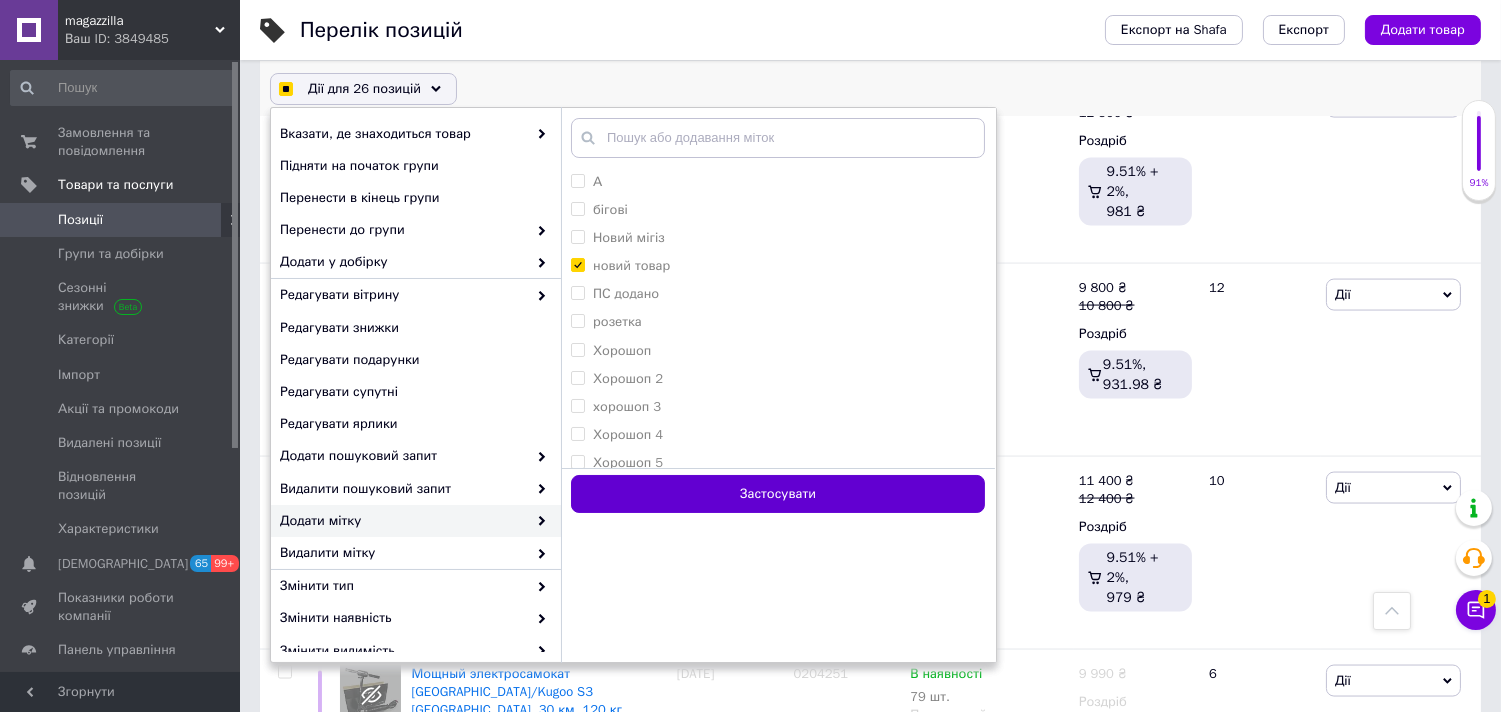 checkbox on "true" 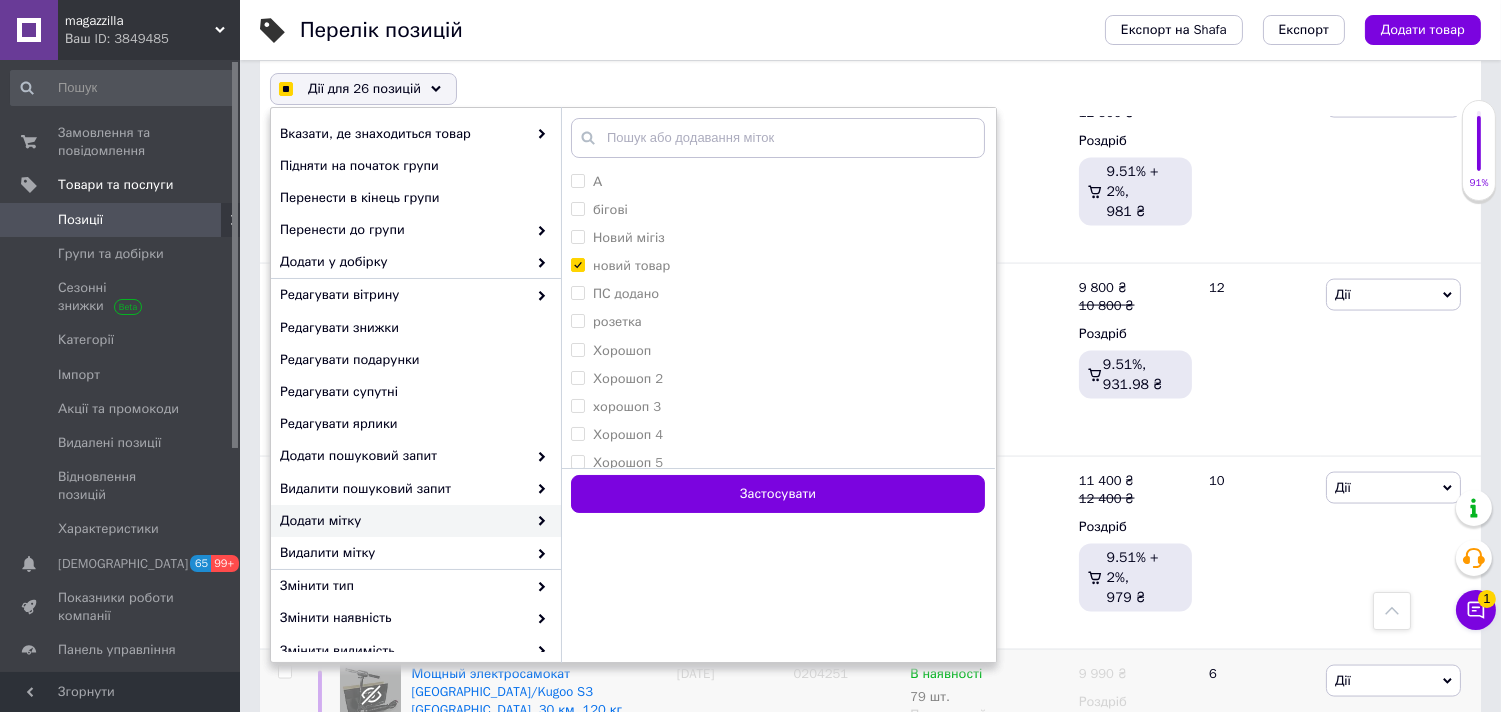 click on "Застосувати" at bounding box center [778, 494] 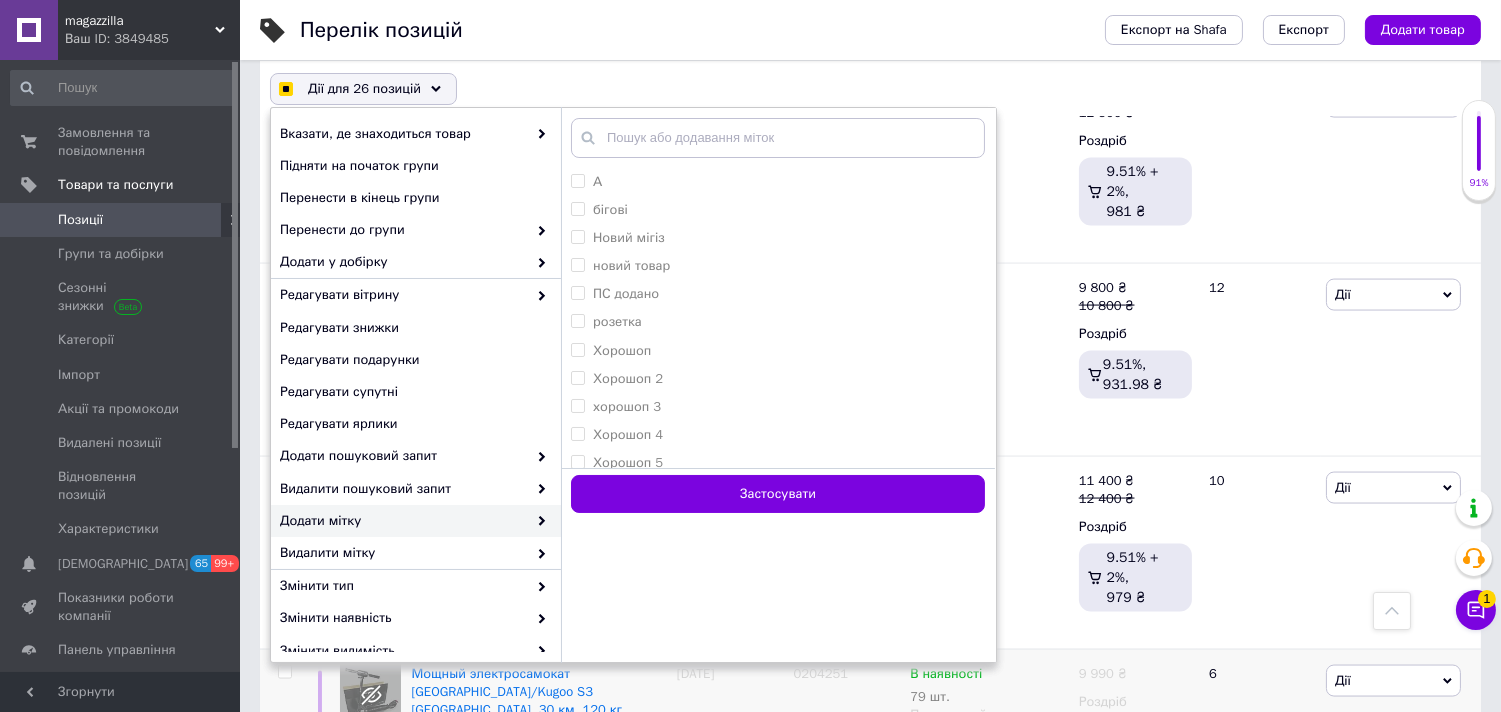 checkbox on "false" 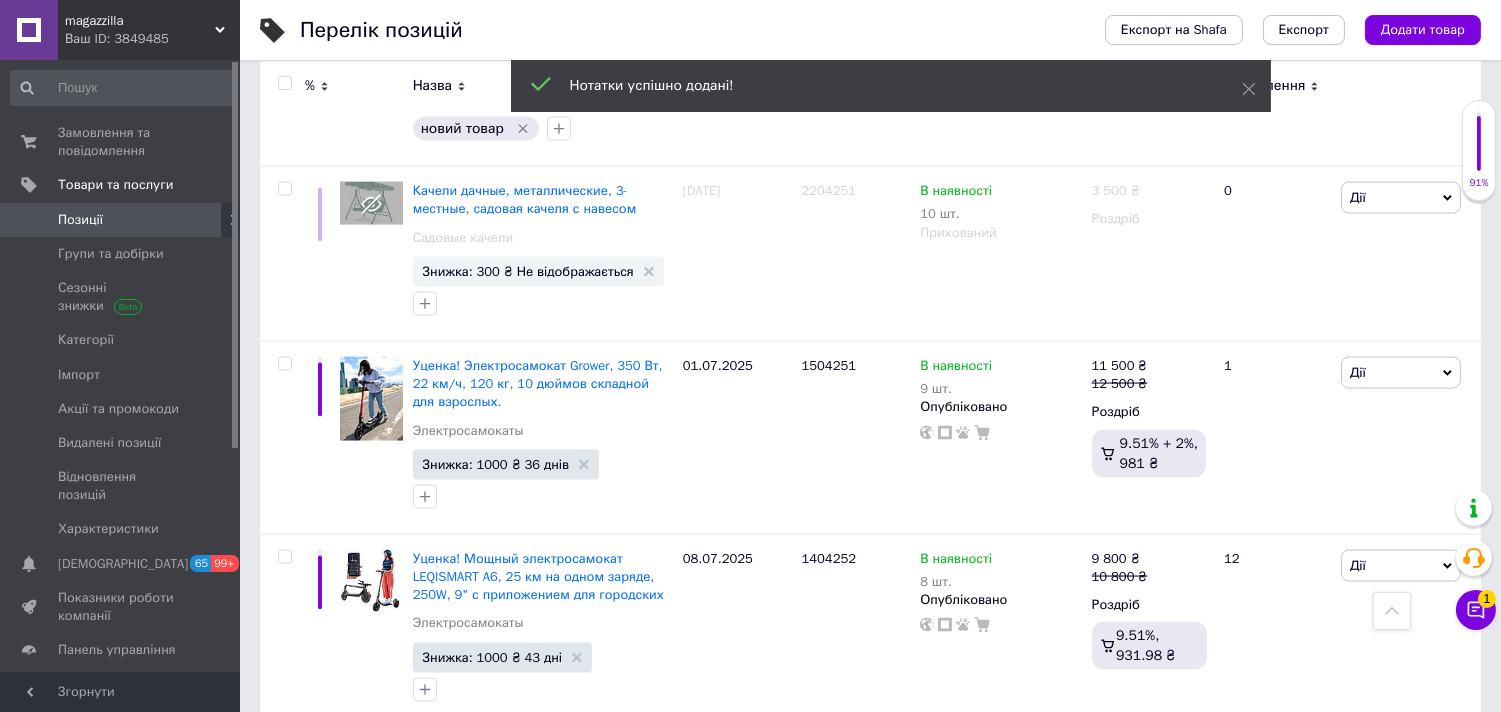 scroll, scrollTop: 19193, scrollLeft: 0, axis: vertical 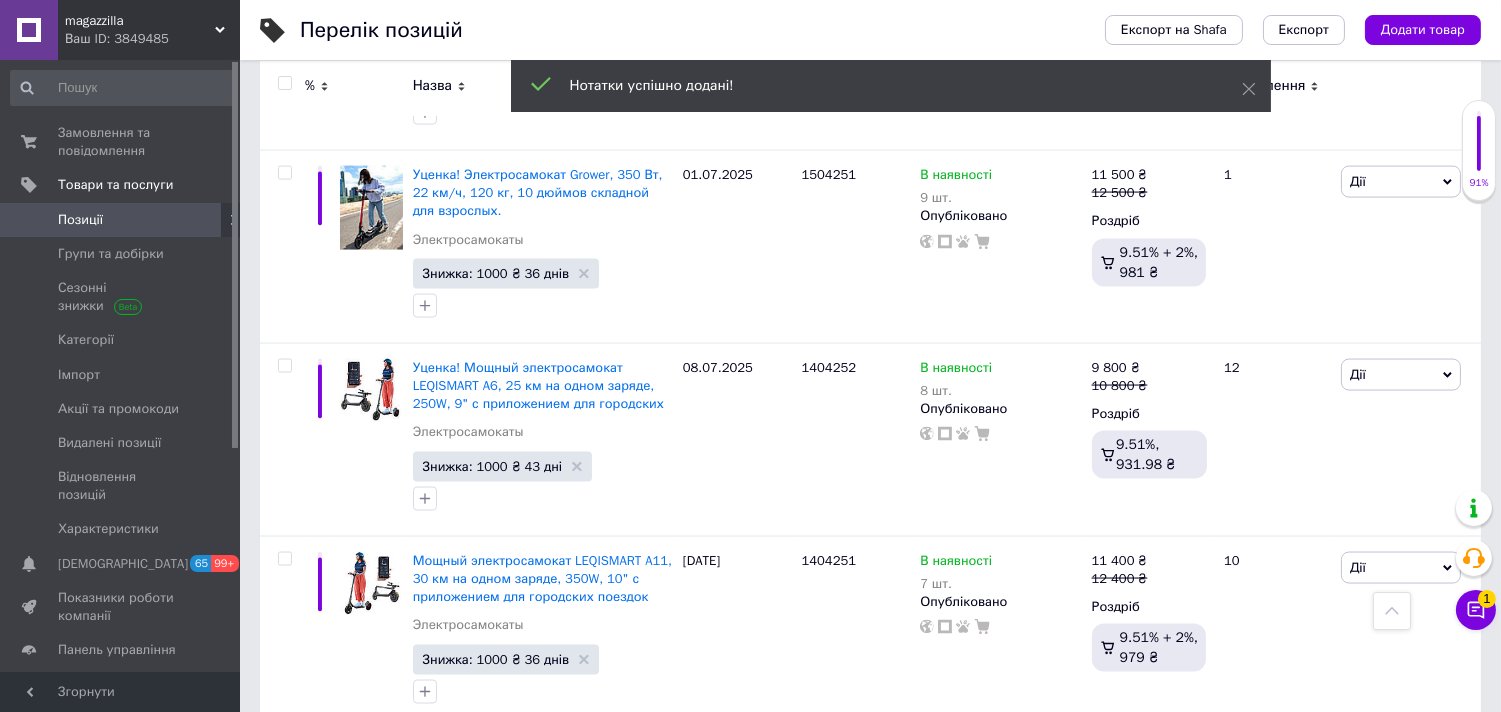 click on "2" at bounding box center (327, 992) 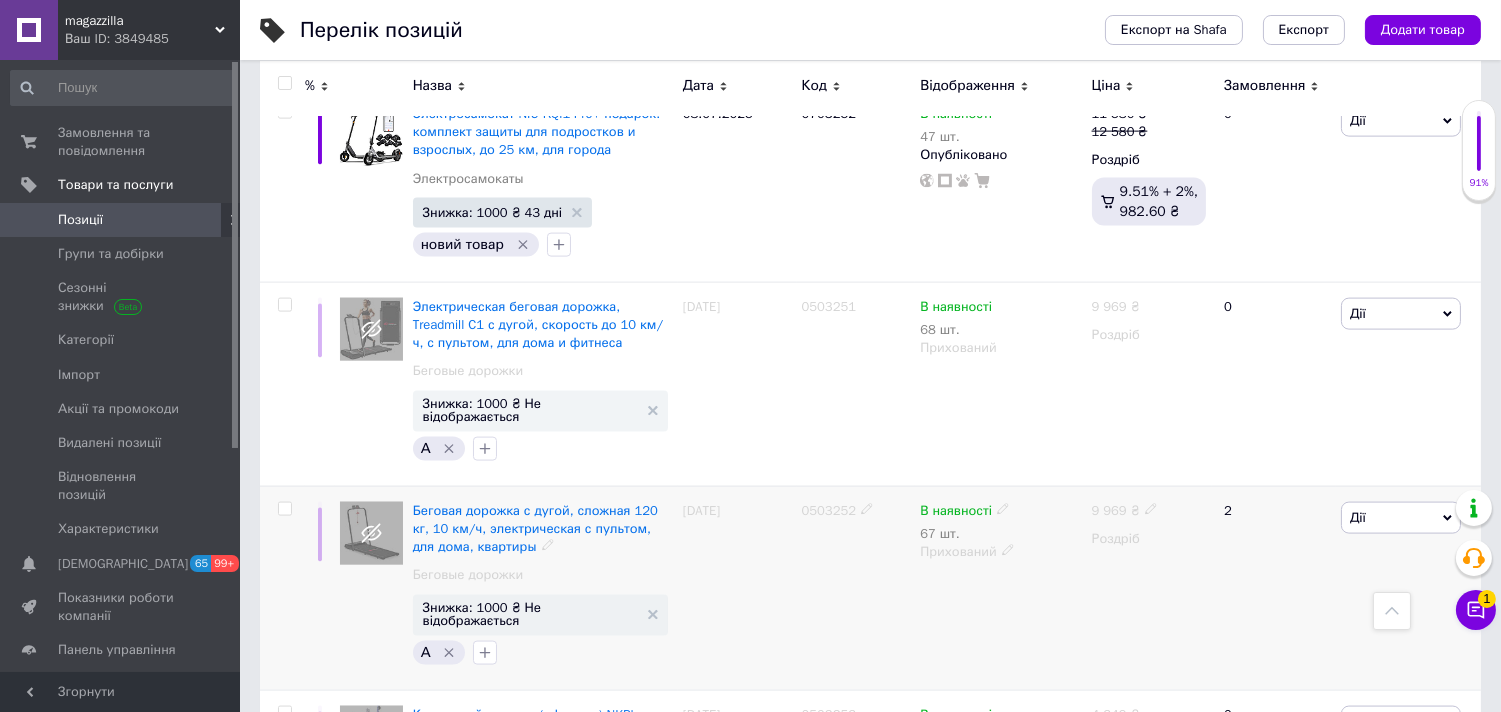 scroll, scrollTop: 4758, scrollLeft: 0, axis: vertical 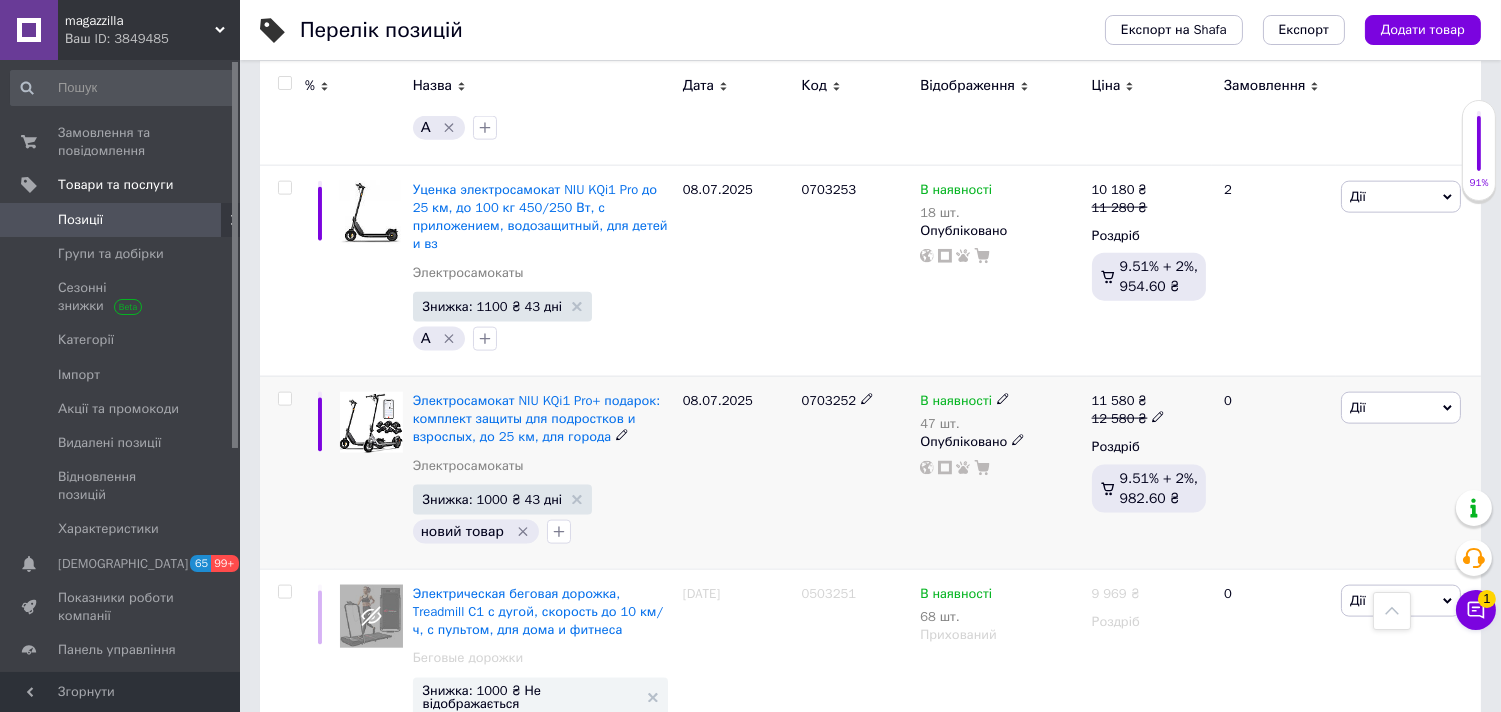 click at bounding box center [284, 399] 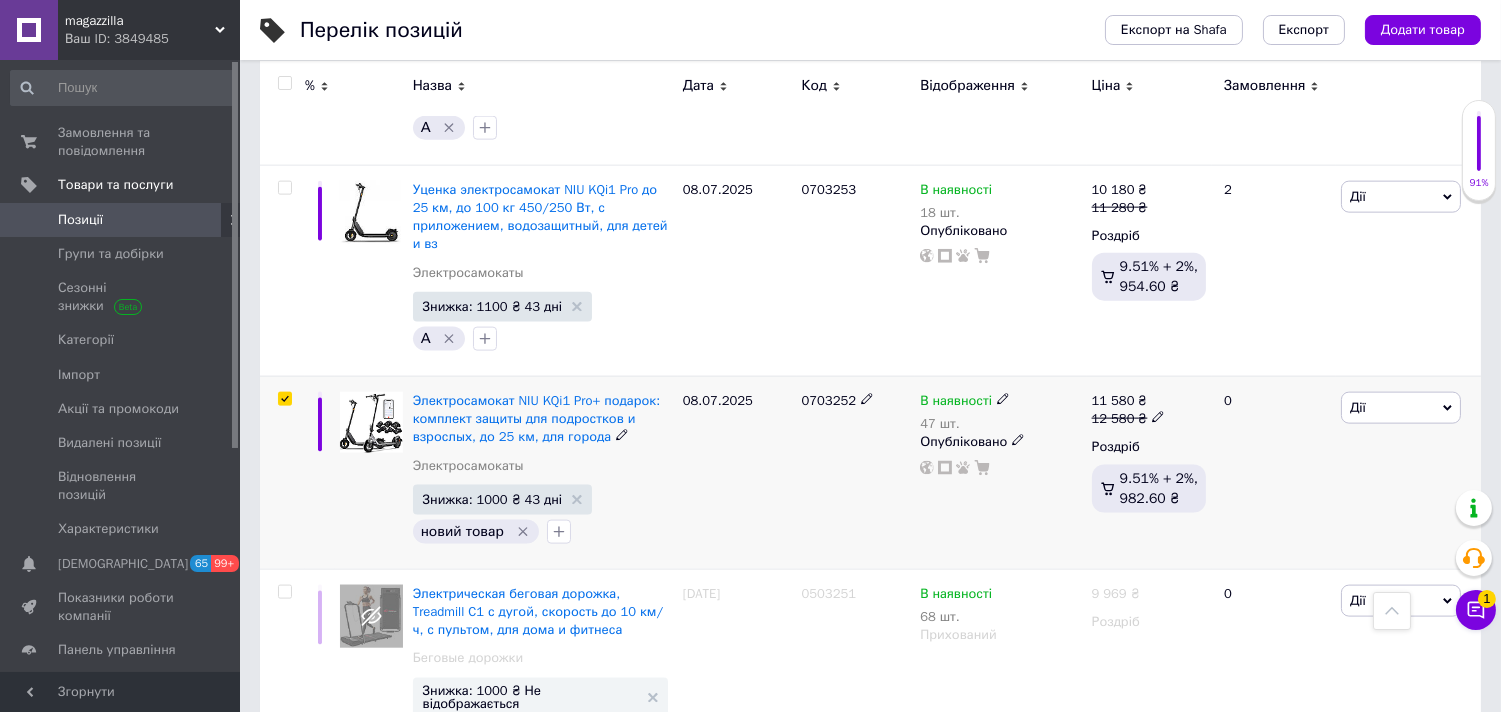 checkbox on "true" 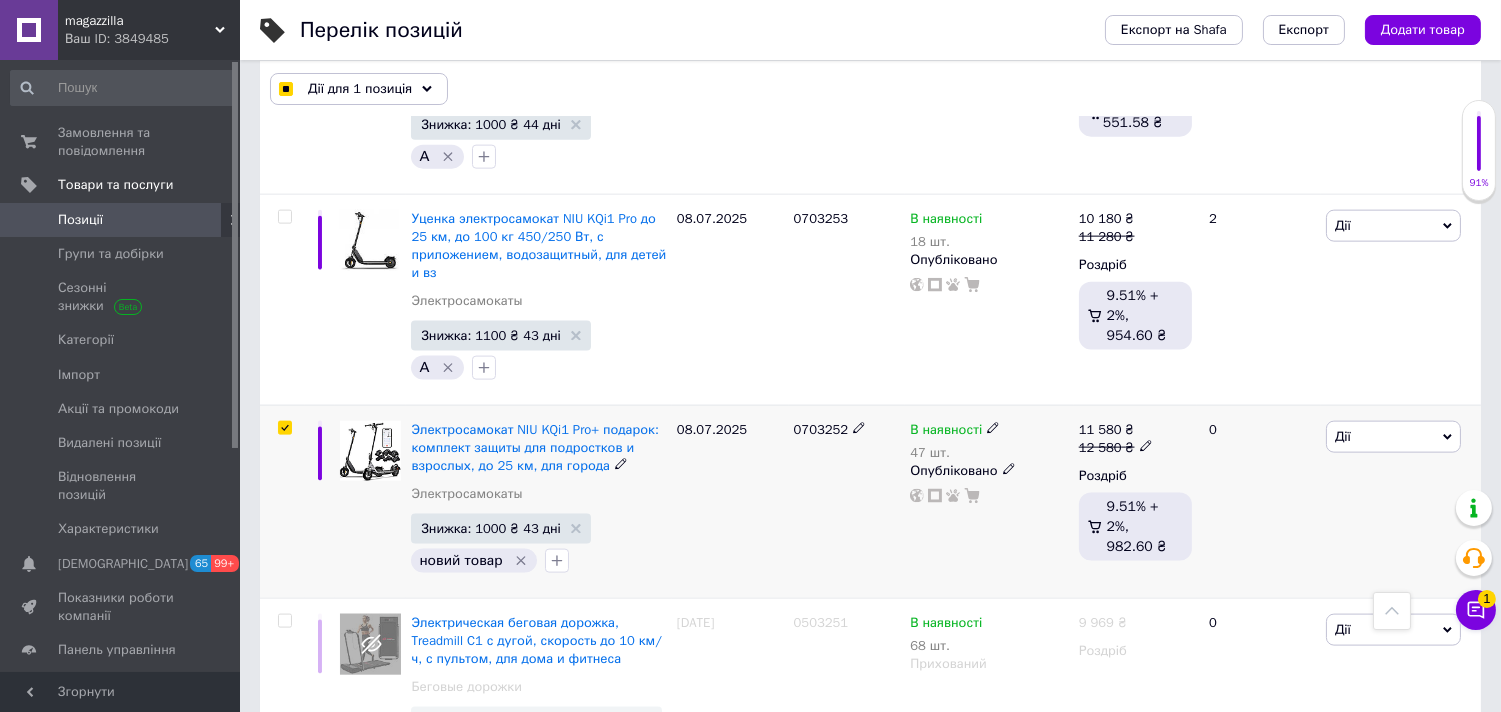 click at bounding box center [282, 501] 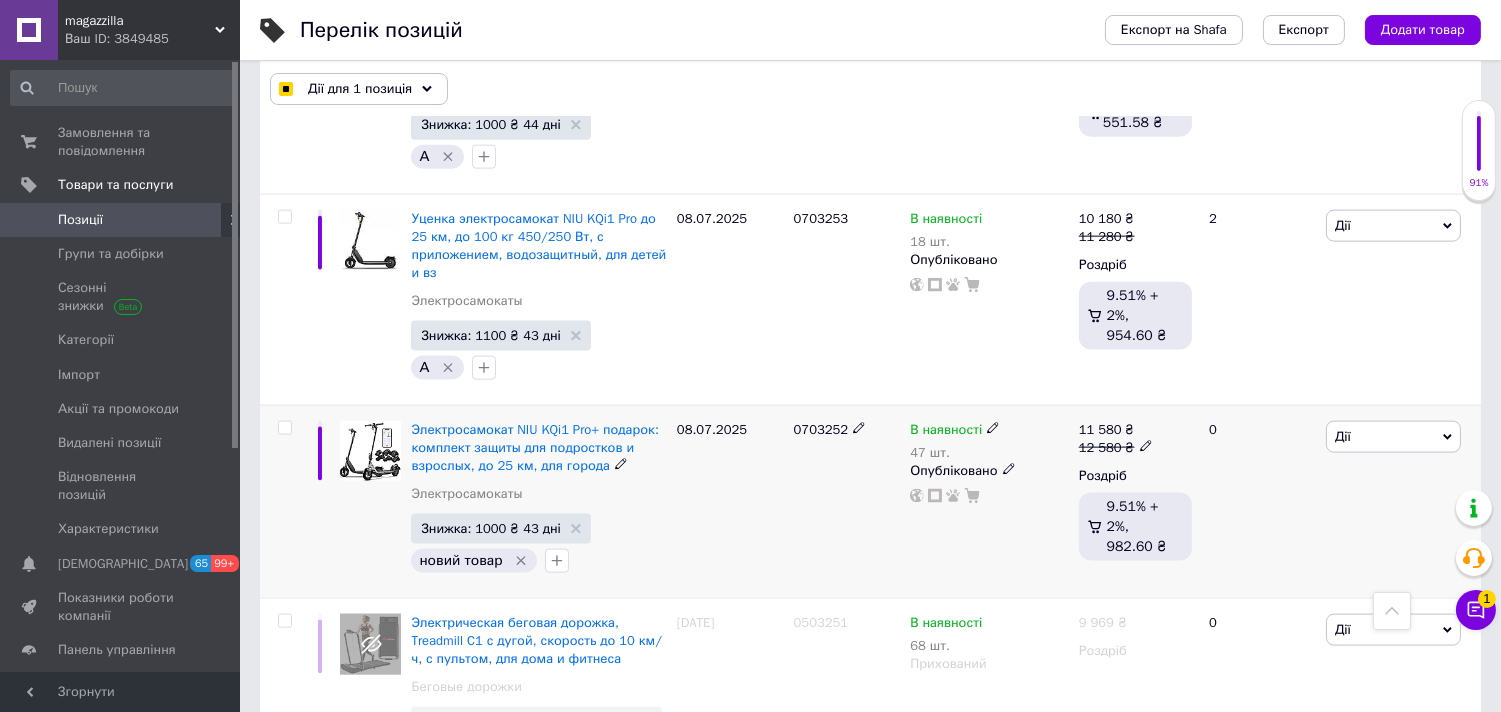 checkbox on "false" 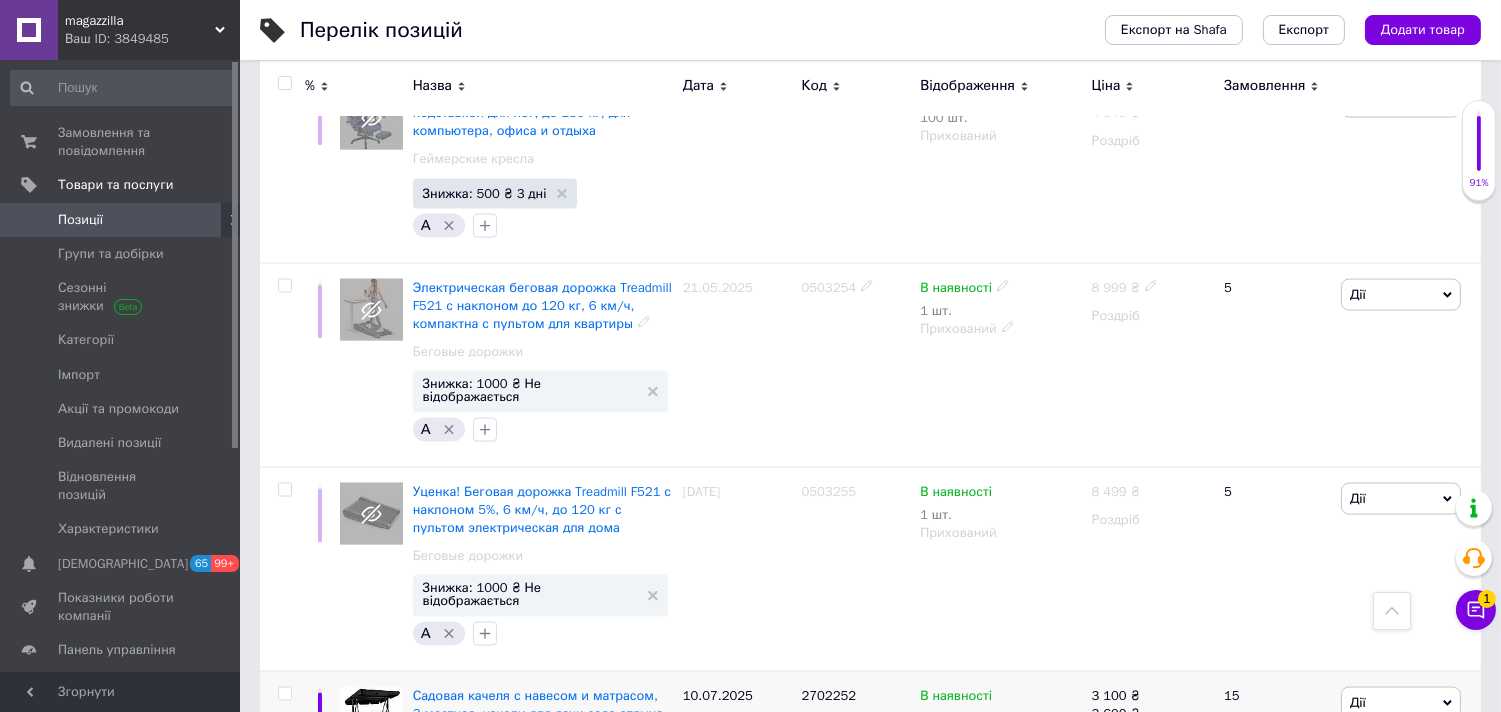 scroll, scrollTop: 5870, scrollLeft: 0, axis: vertical 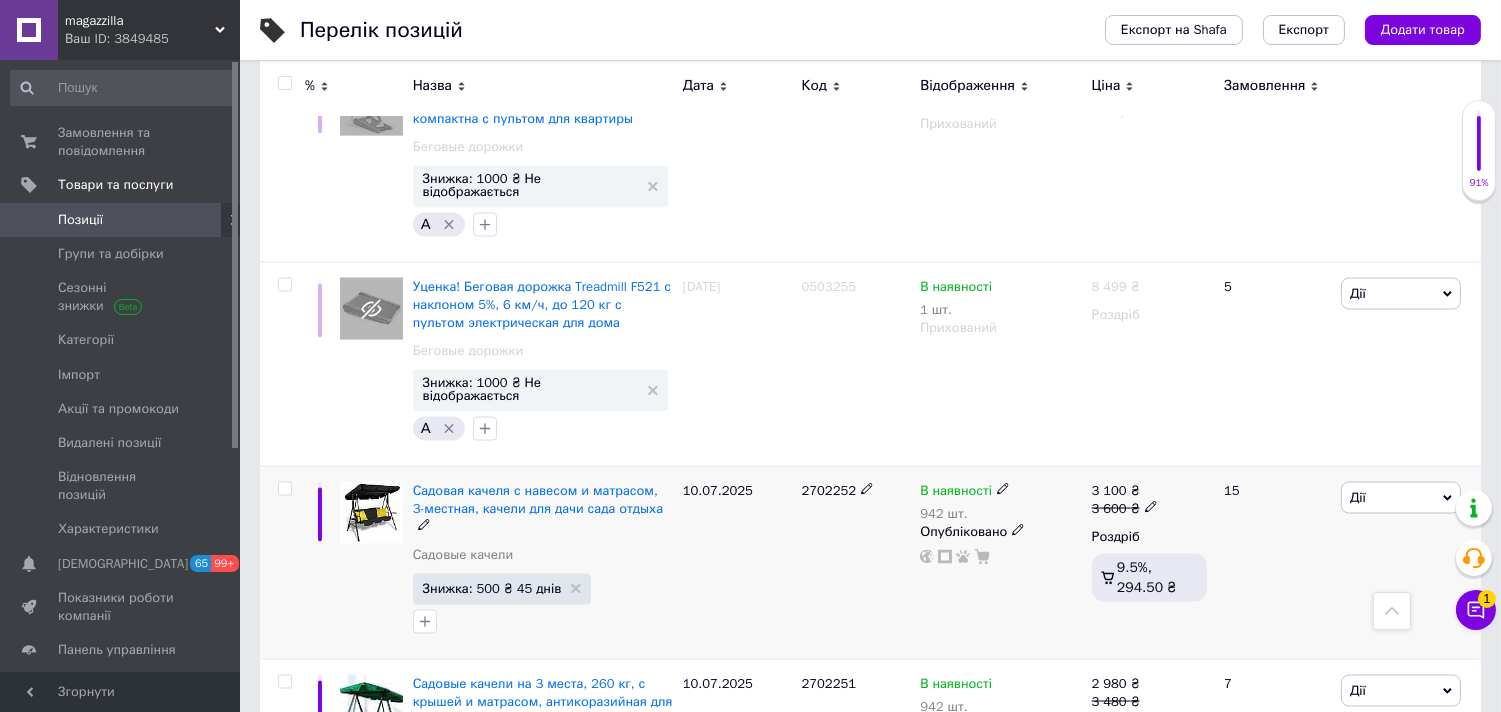 click at bounding box center [284, 489] 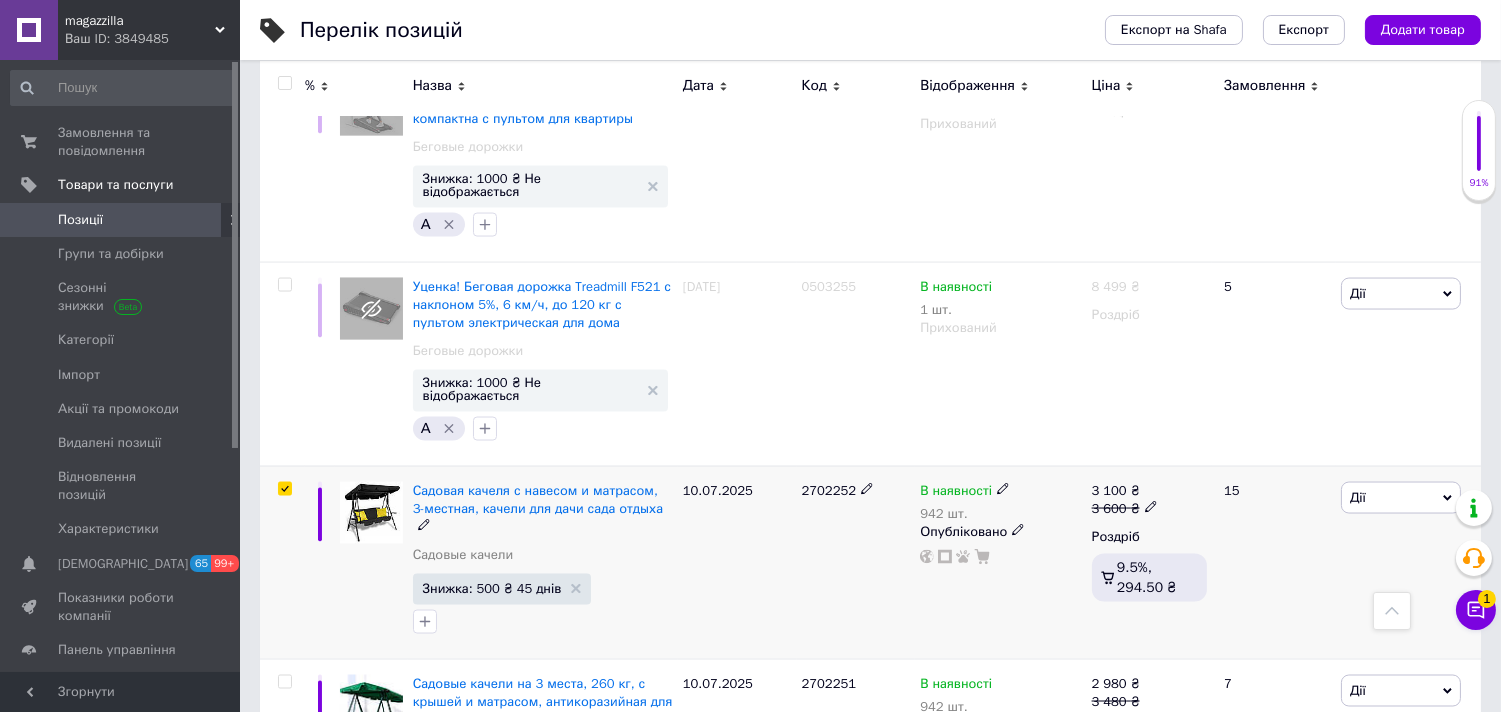 checkbox on "true" 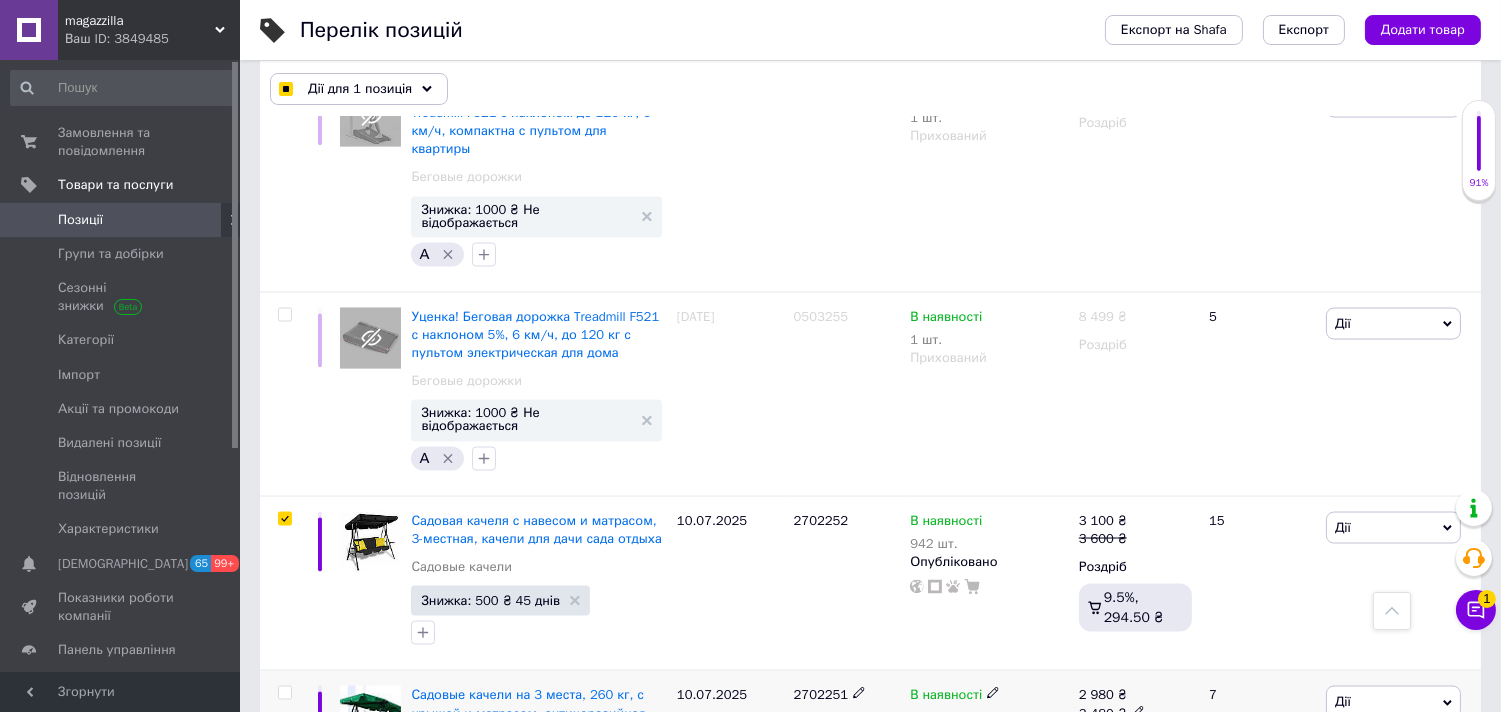 click at bounding box center (284, 693) 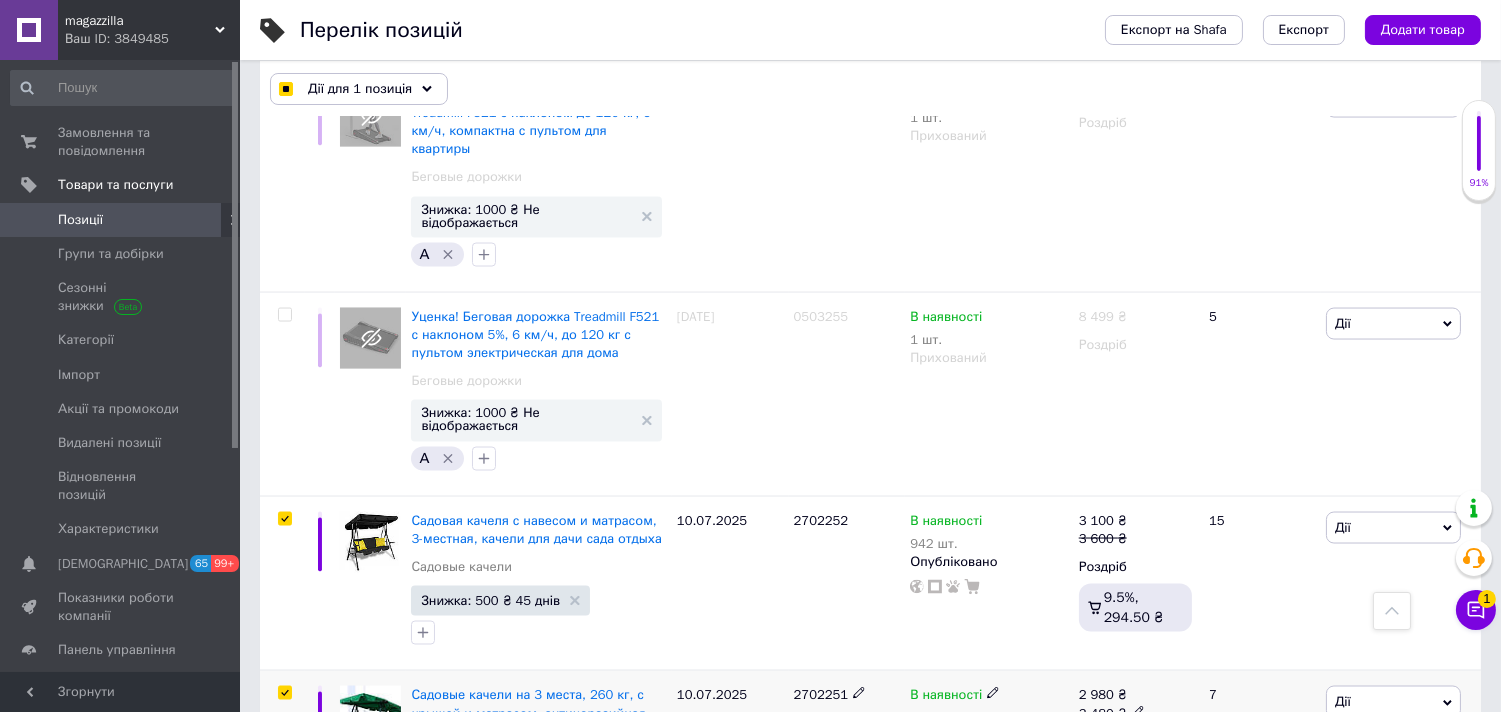 checkbox on "true" 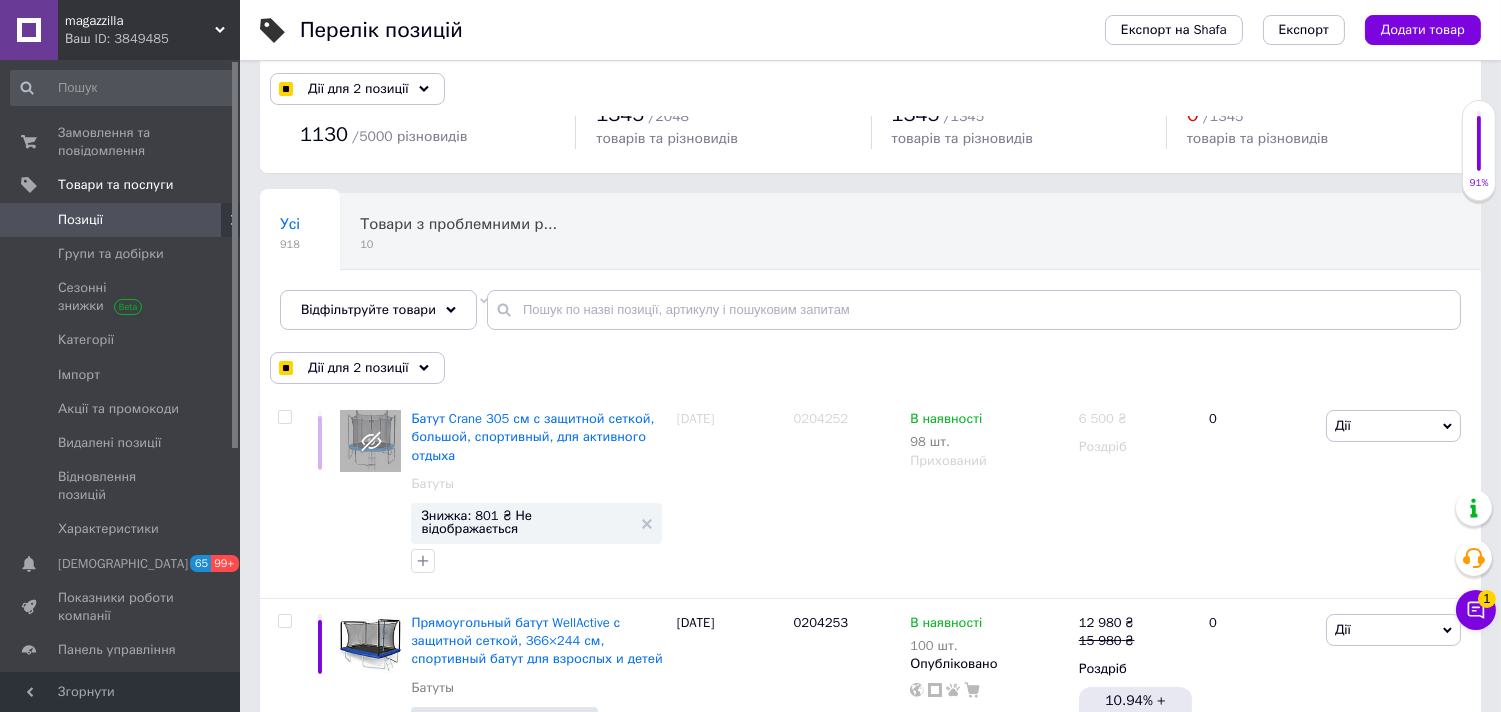 scroll, scrollTop: 0, scrollLeft: 0, axis: both 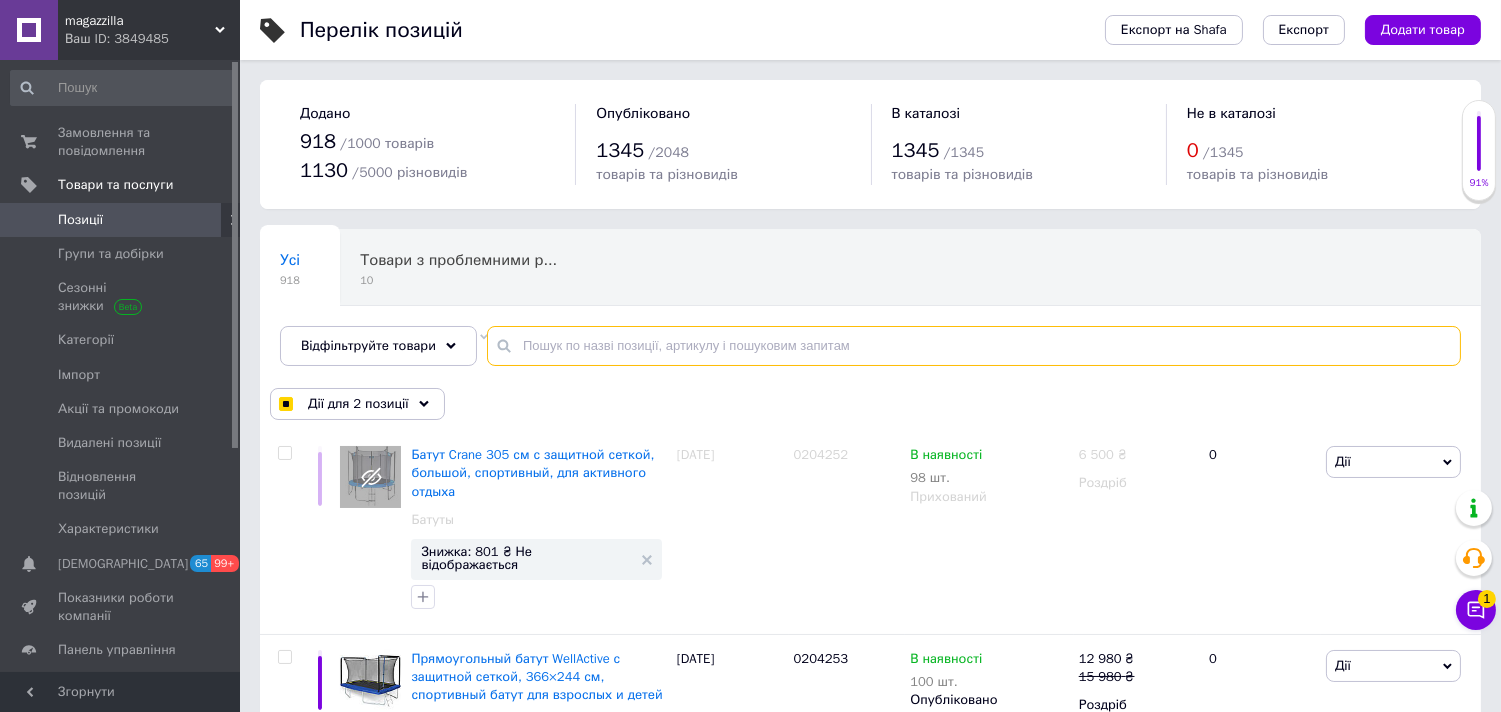 click at bounding box center (974, 346) 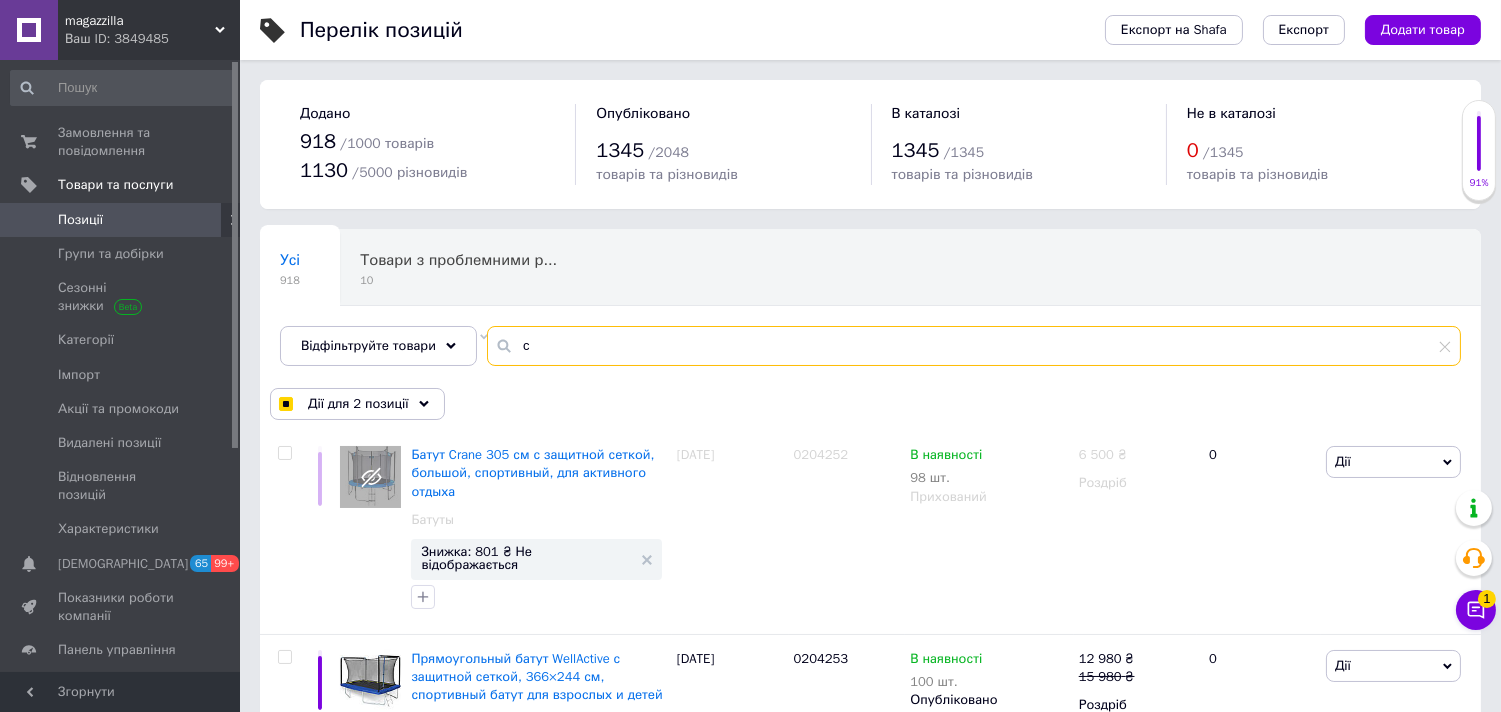 type on "са" 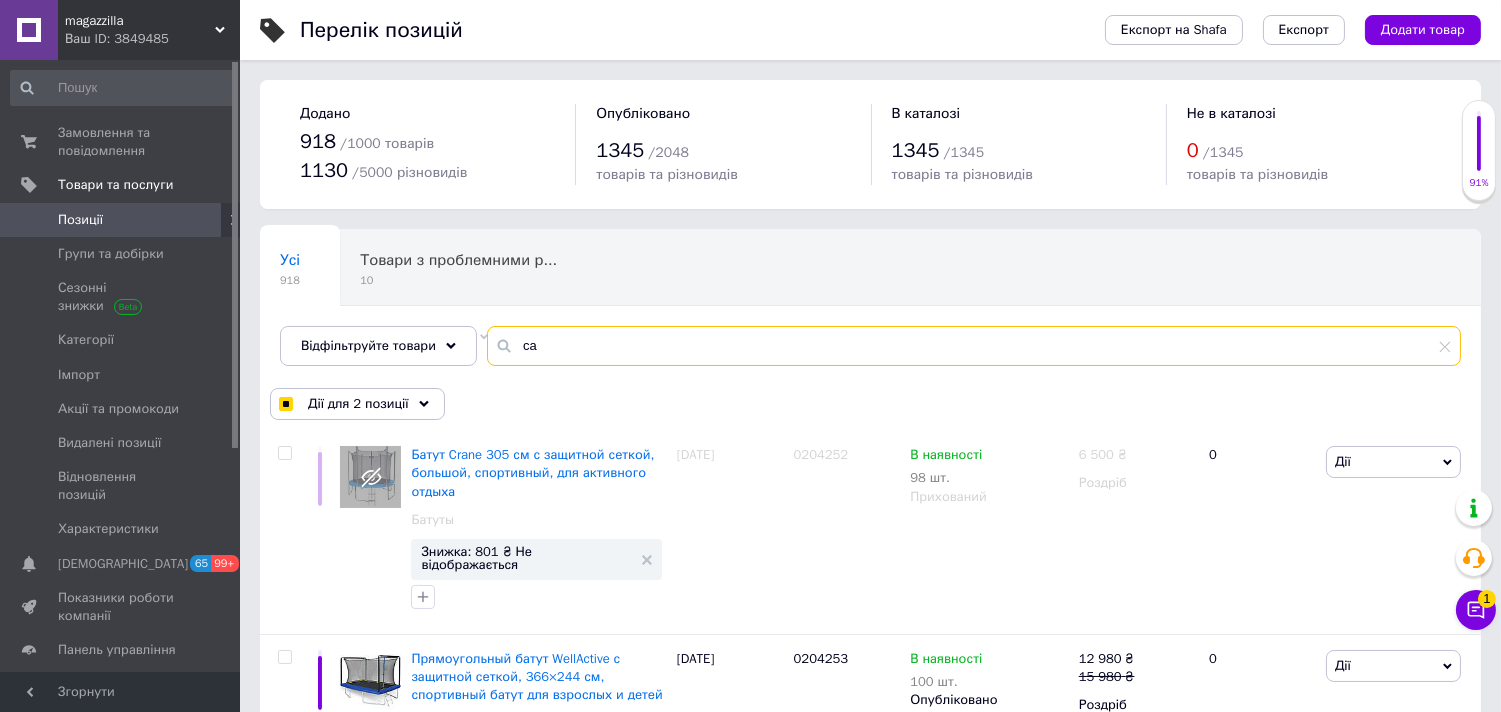 type on "сад" 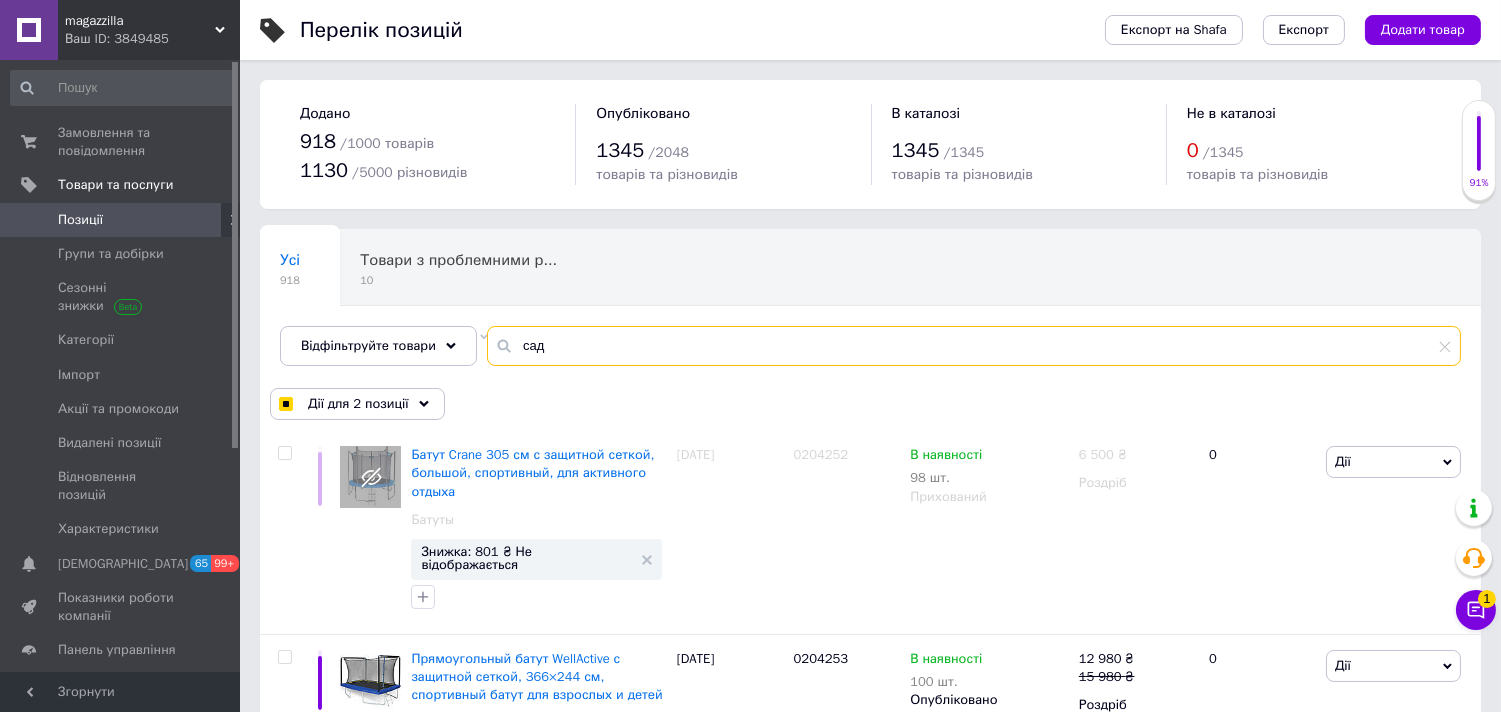 checkbox on "true" 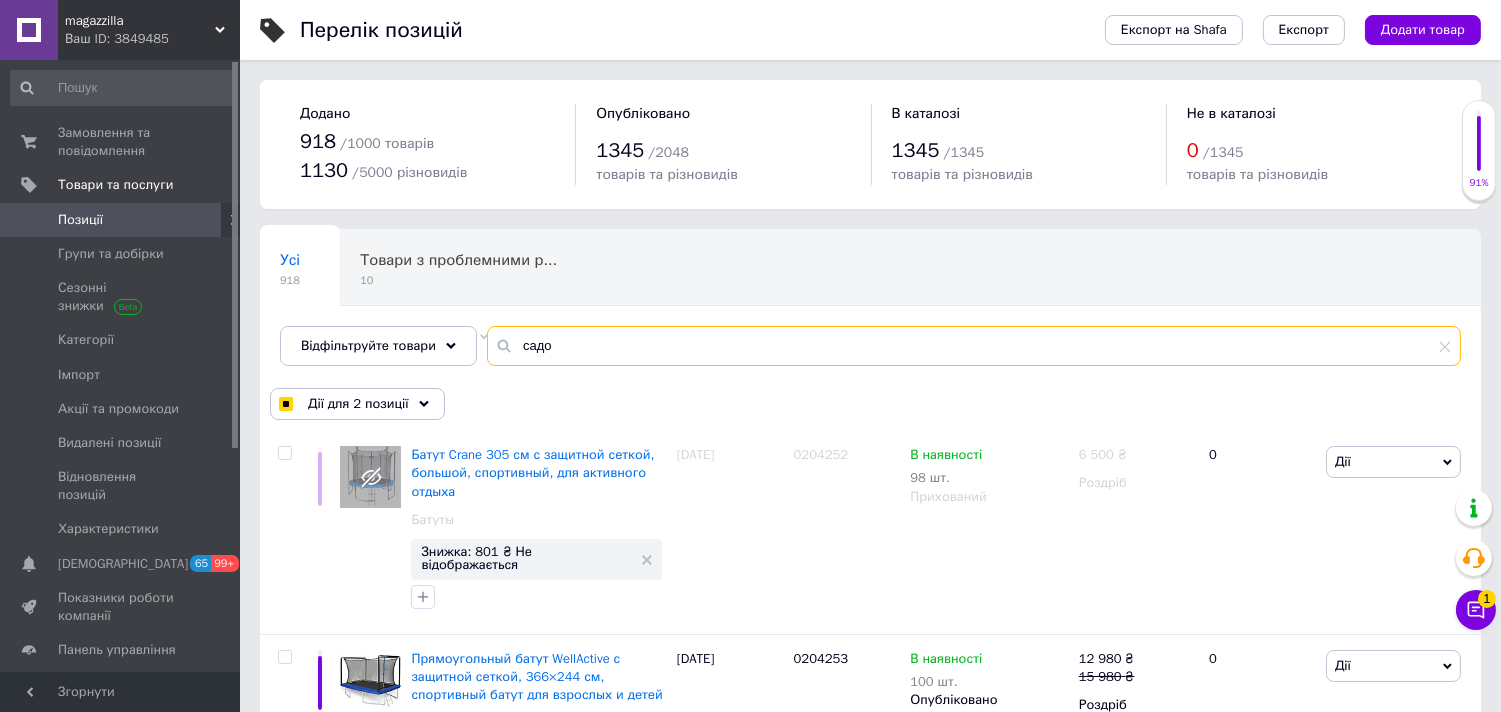 type on "садов" 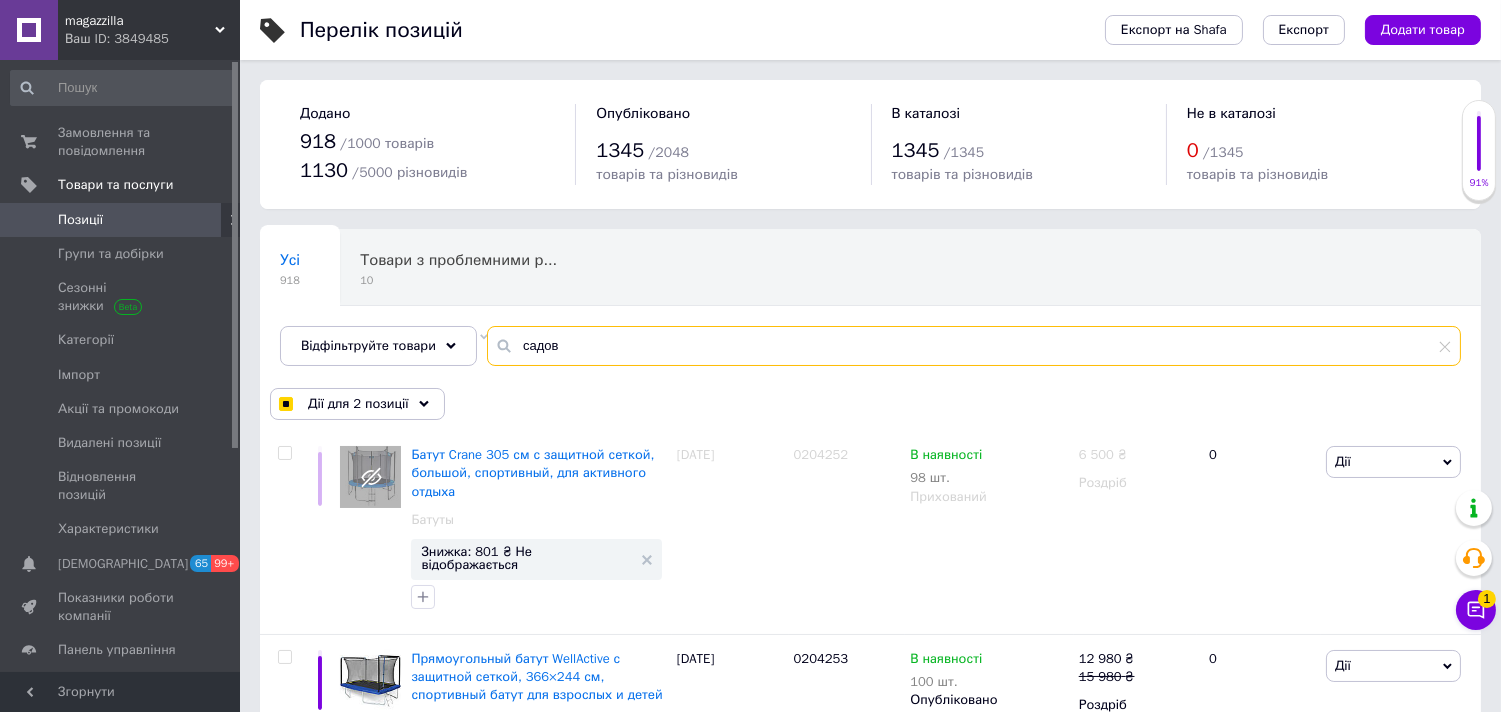 type on "садова" 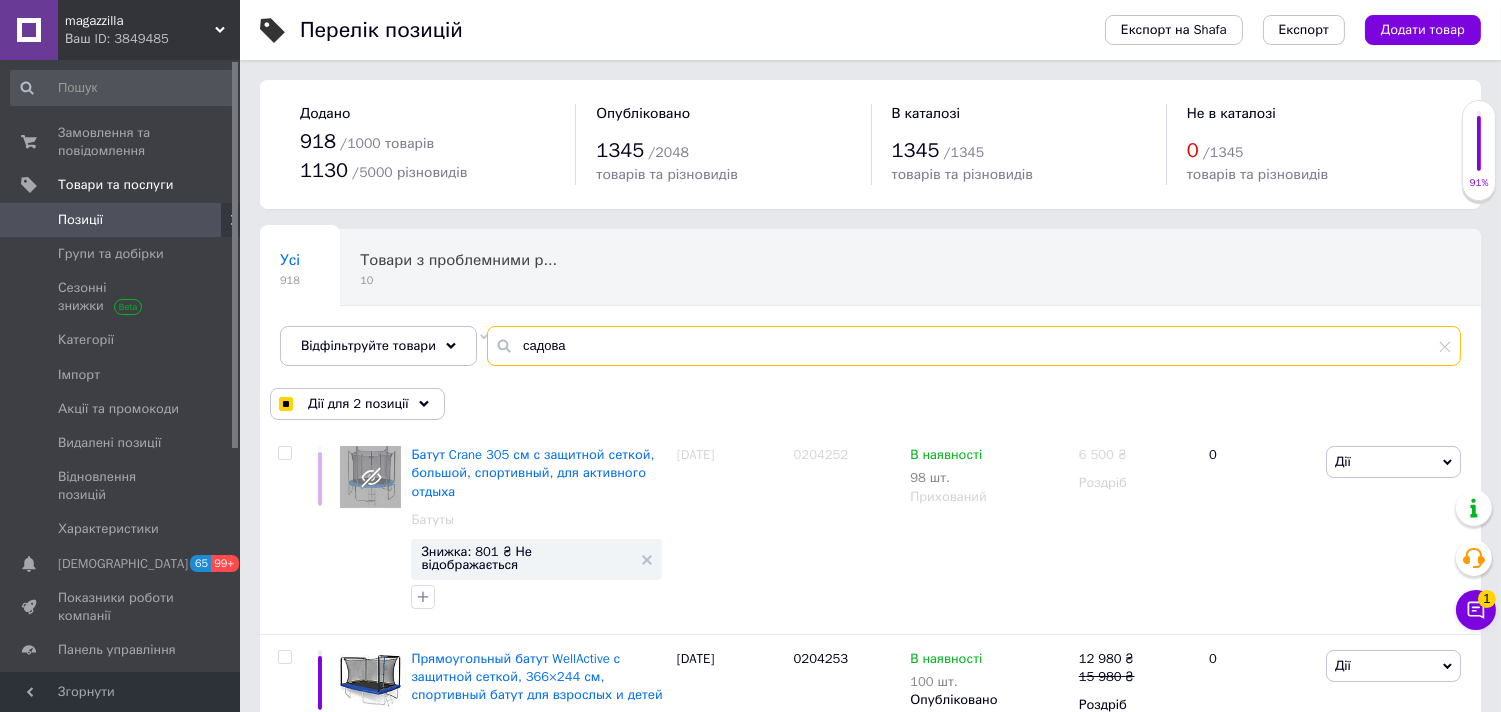 checkbox on "true" 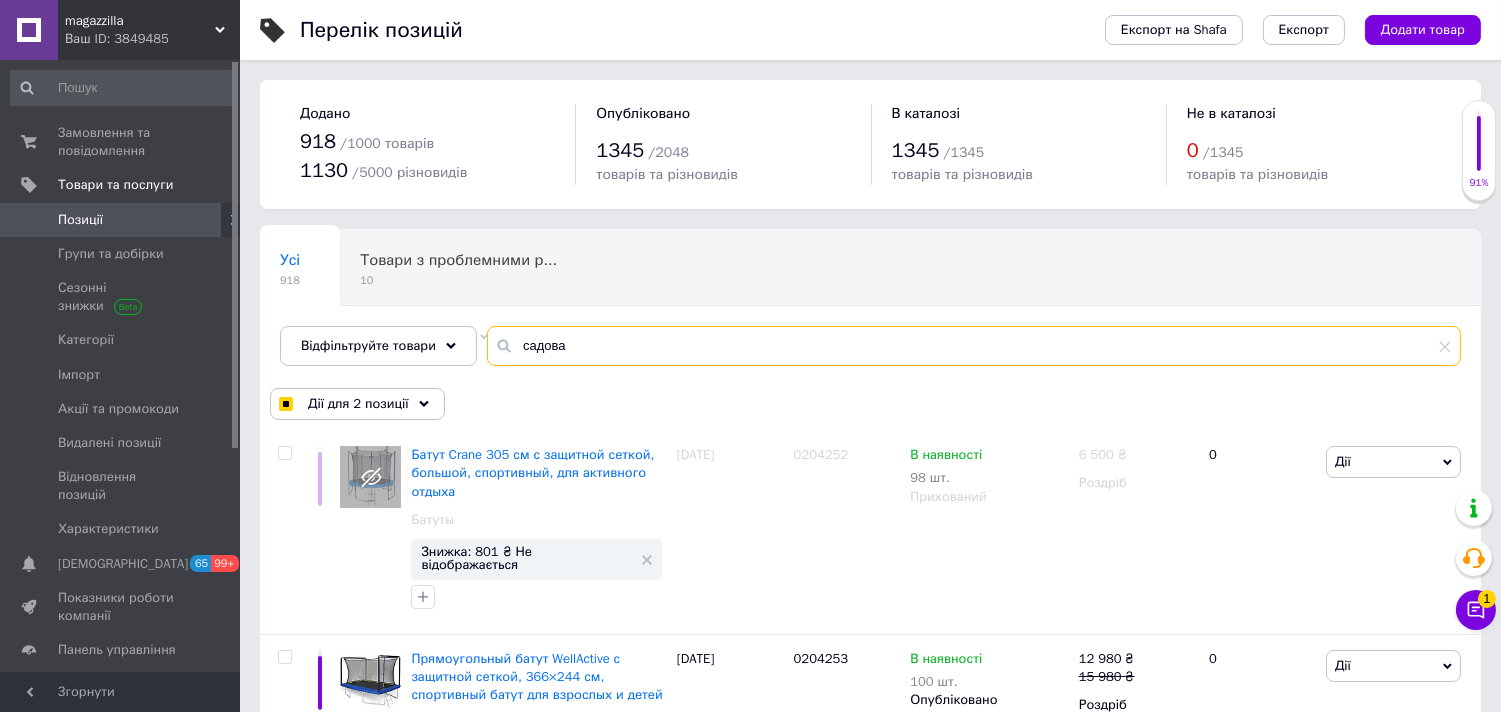 type on "садова" 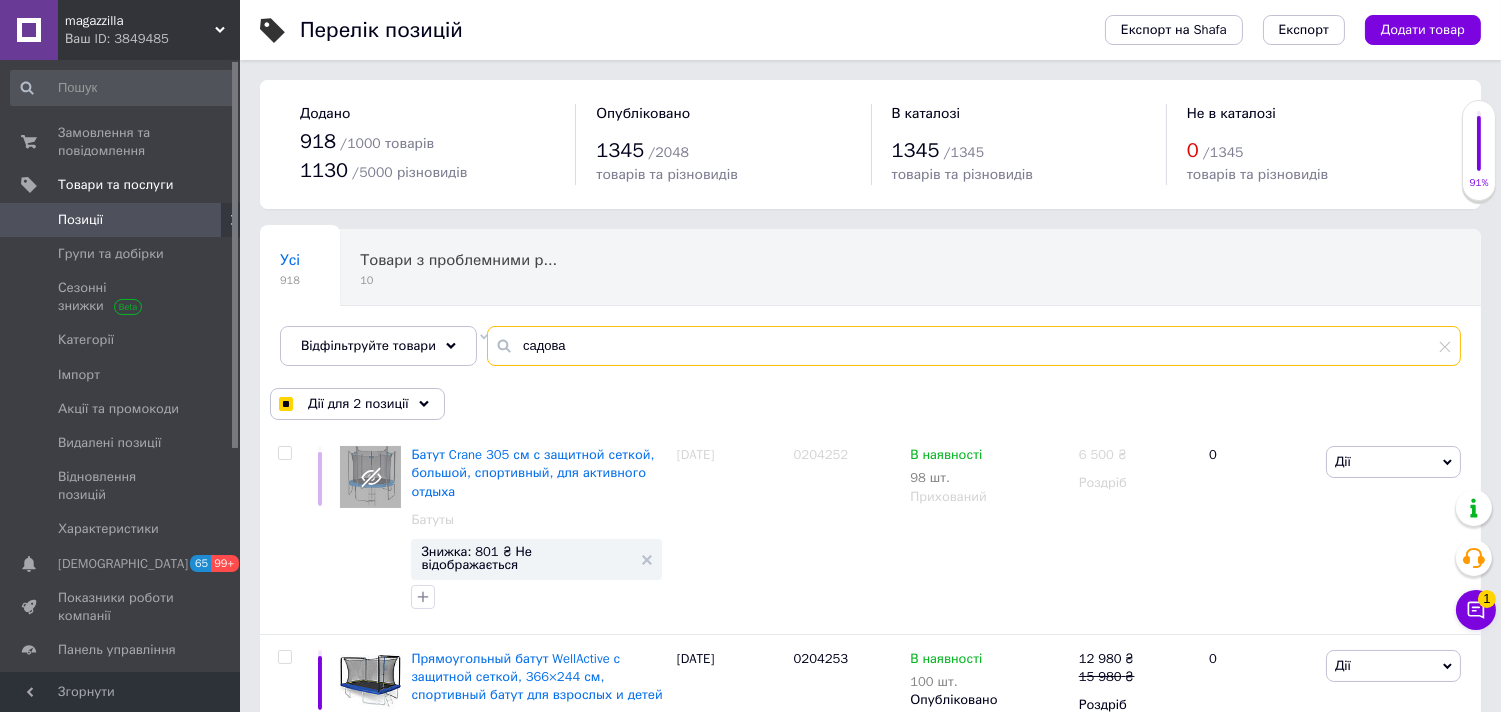 checkbox on "true" 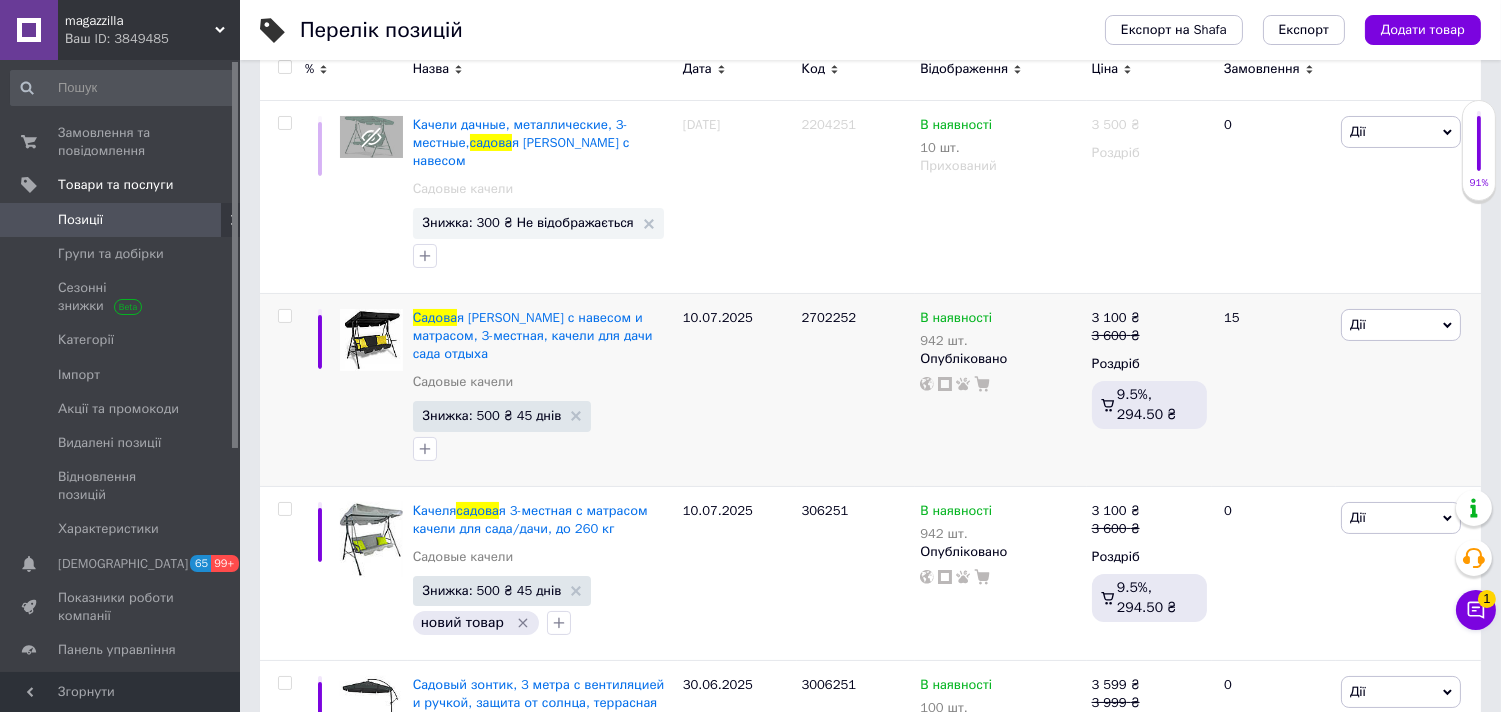 scroll, scrollTop: 333, scrollLeft: 0, axis: vertical 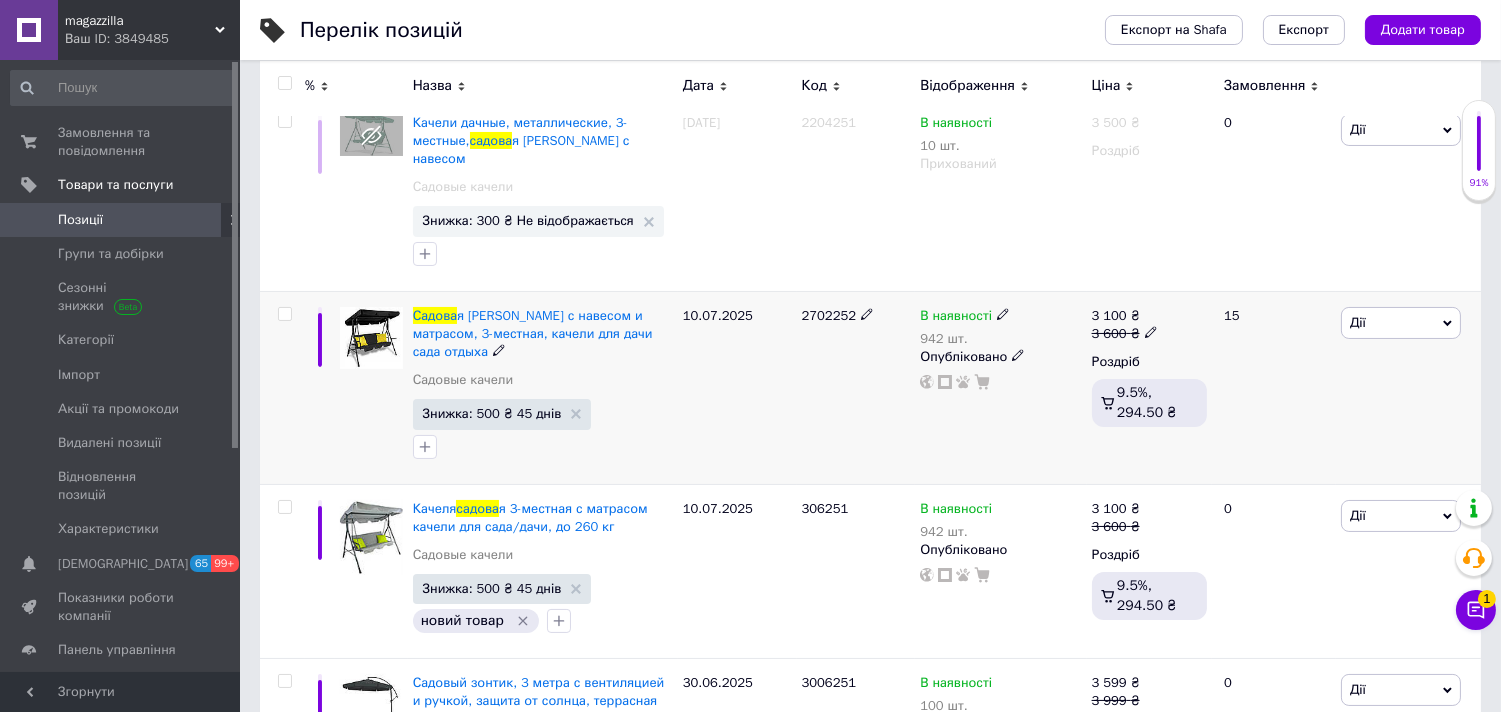 click at bounding box center (282, 387) 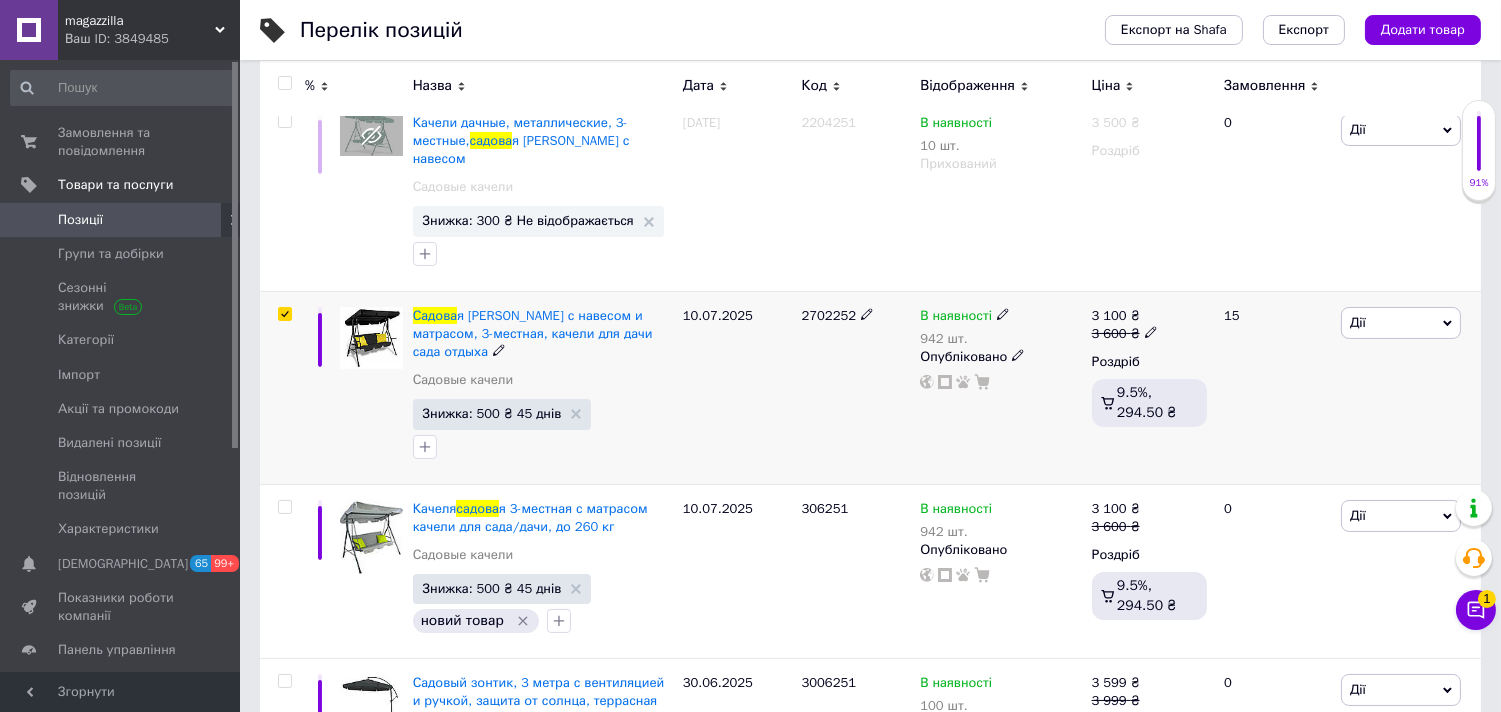 checkbox on "true" 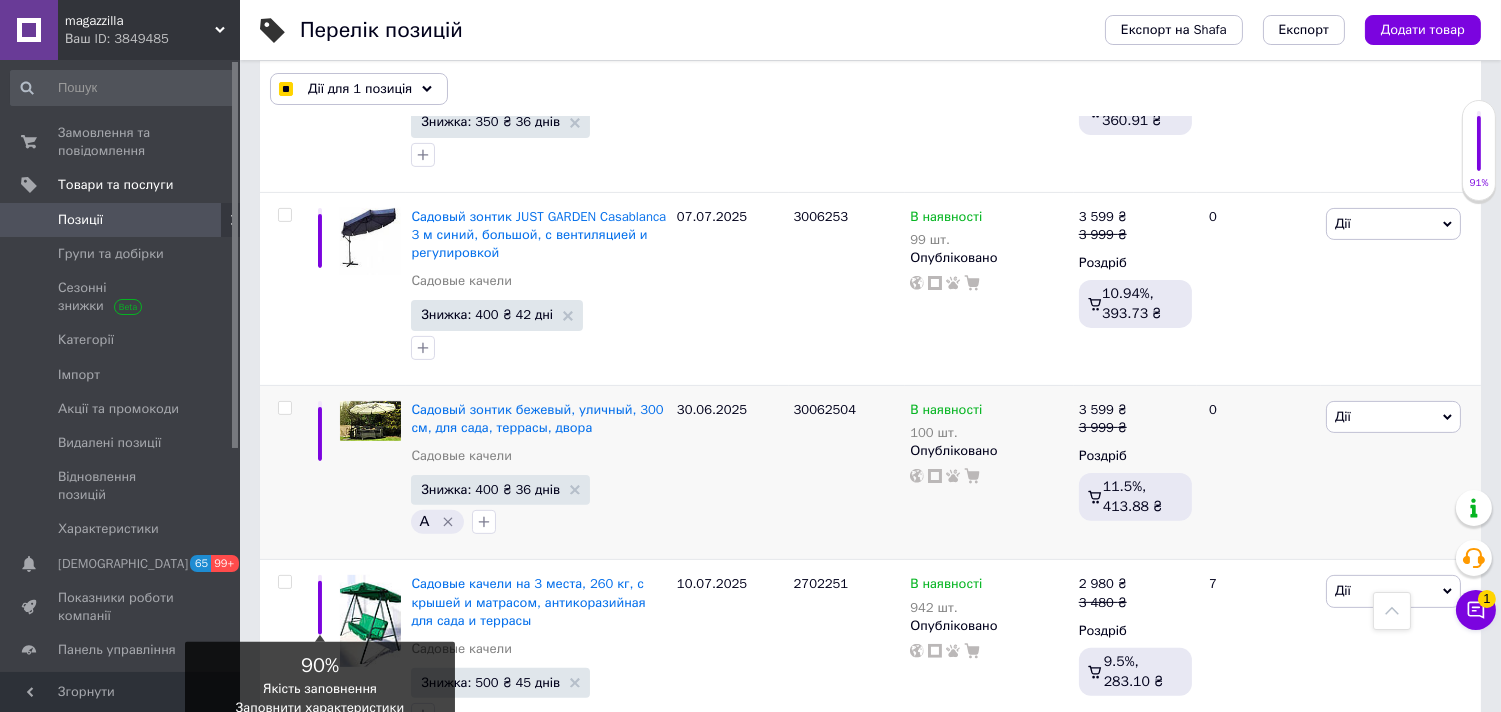 scroll, scrollTop: 1444, scrollLeft: 0, axis: vertical 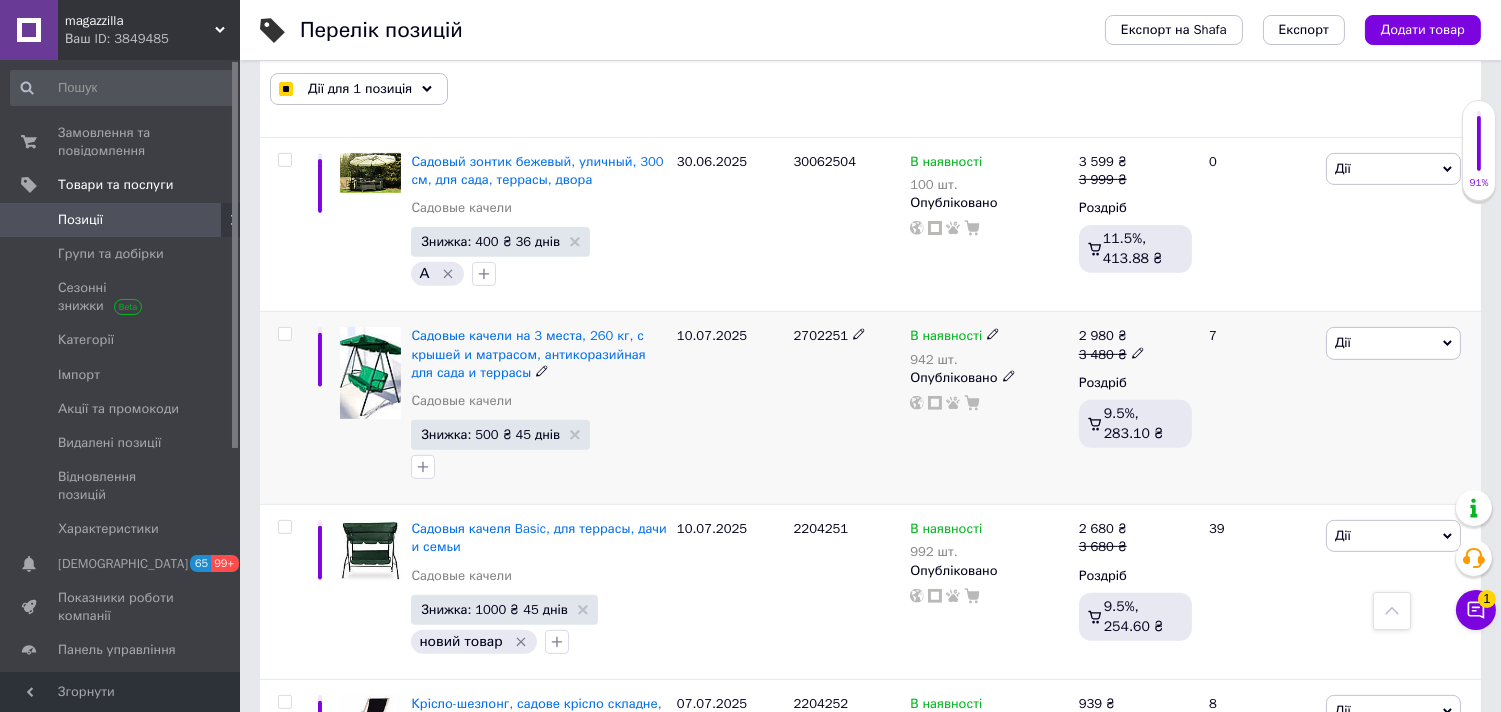 click at bounding box center [284, 334] 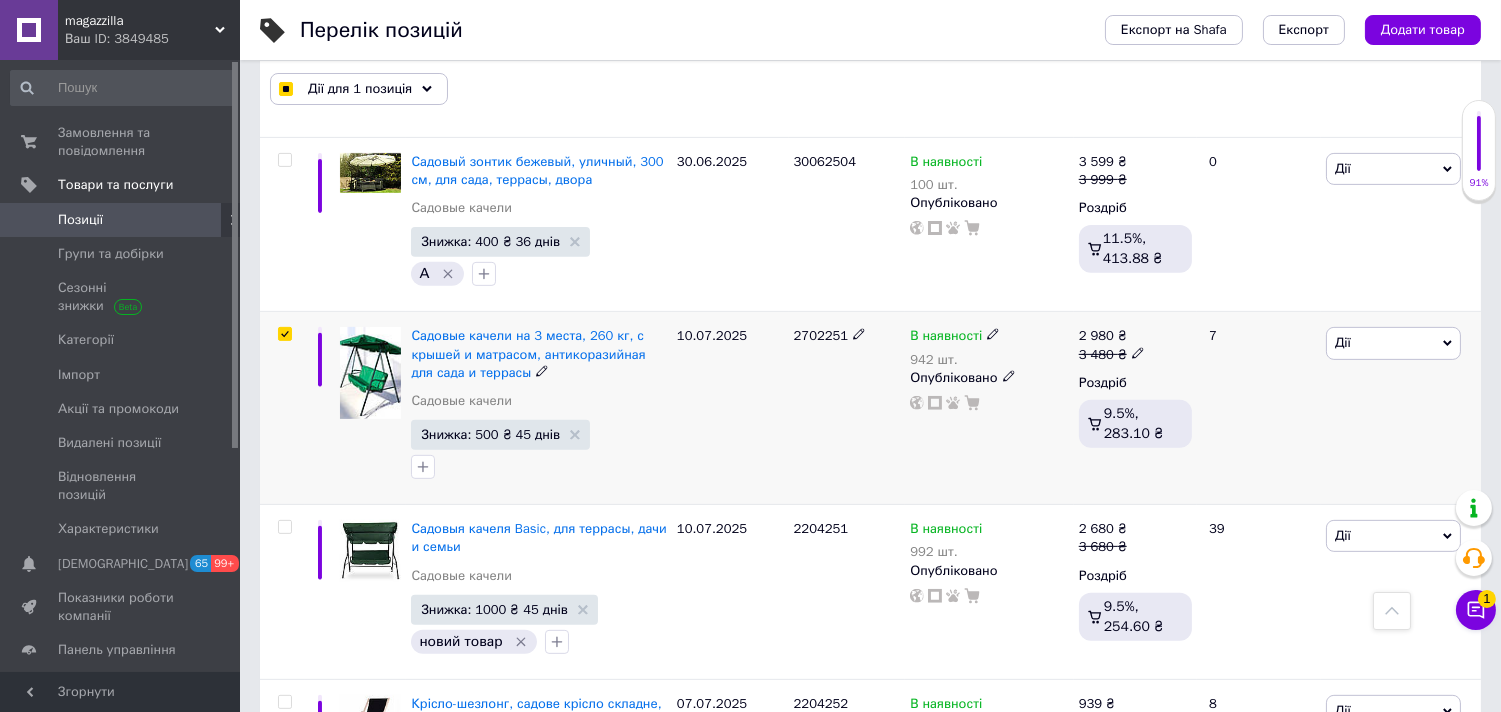 checkbox on "true" 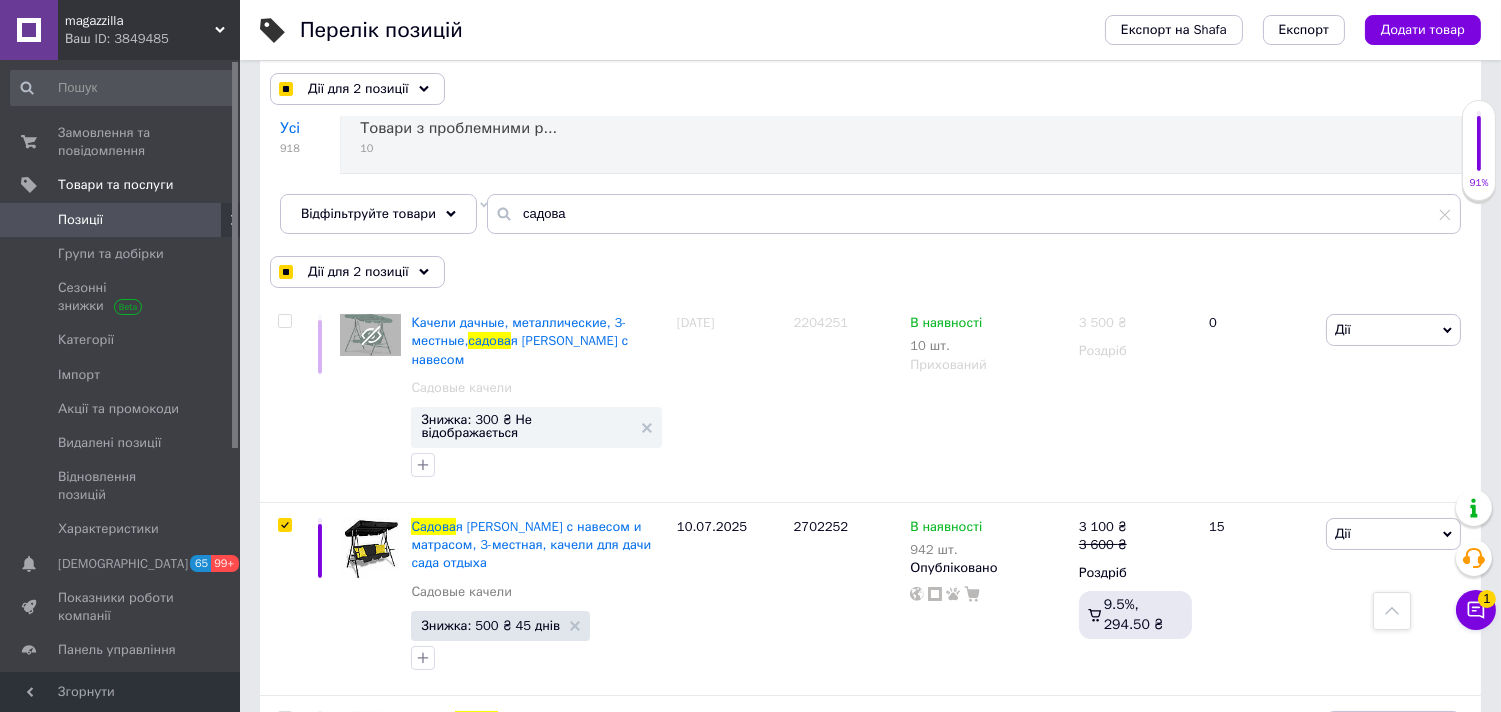 scroll, scrollTop: 0, scrollLeft: 0, axis: both 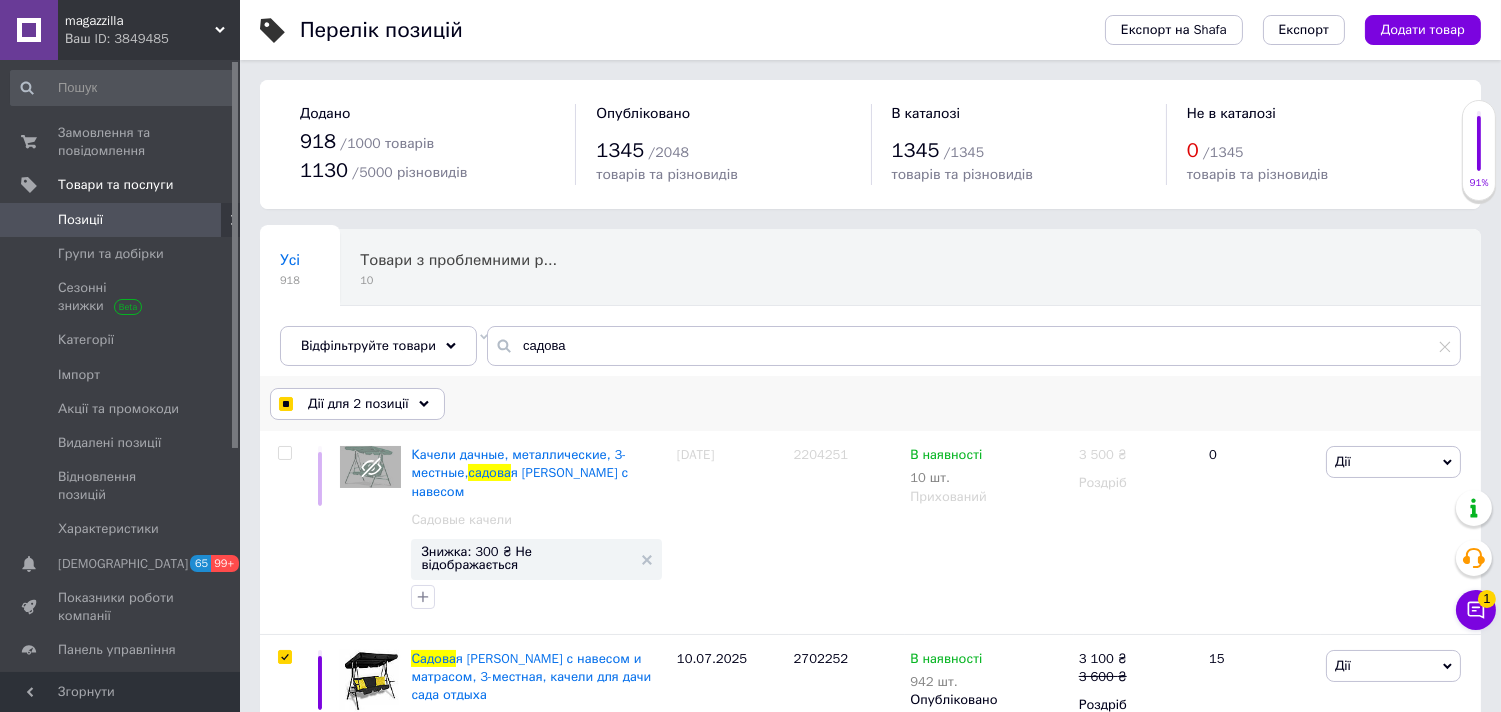 click on "Дії для 2 позиції" at bounding box center (358, 404) 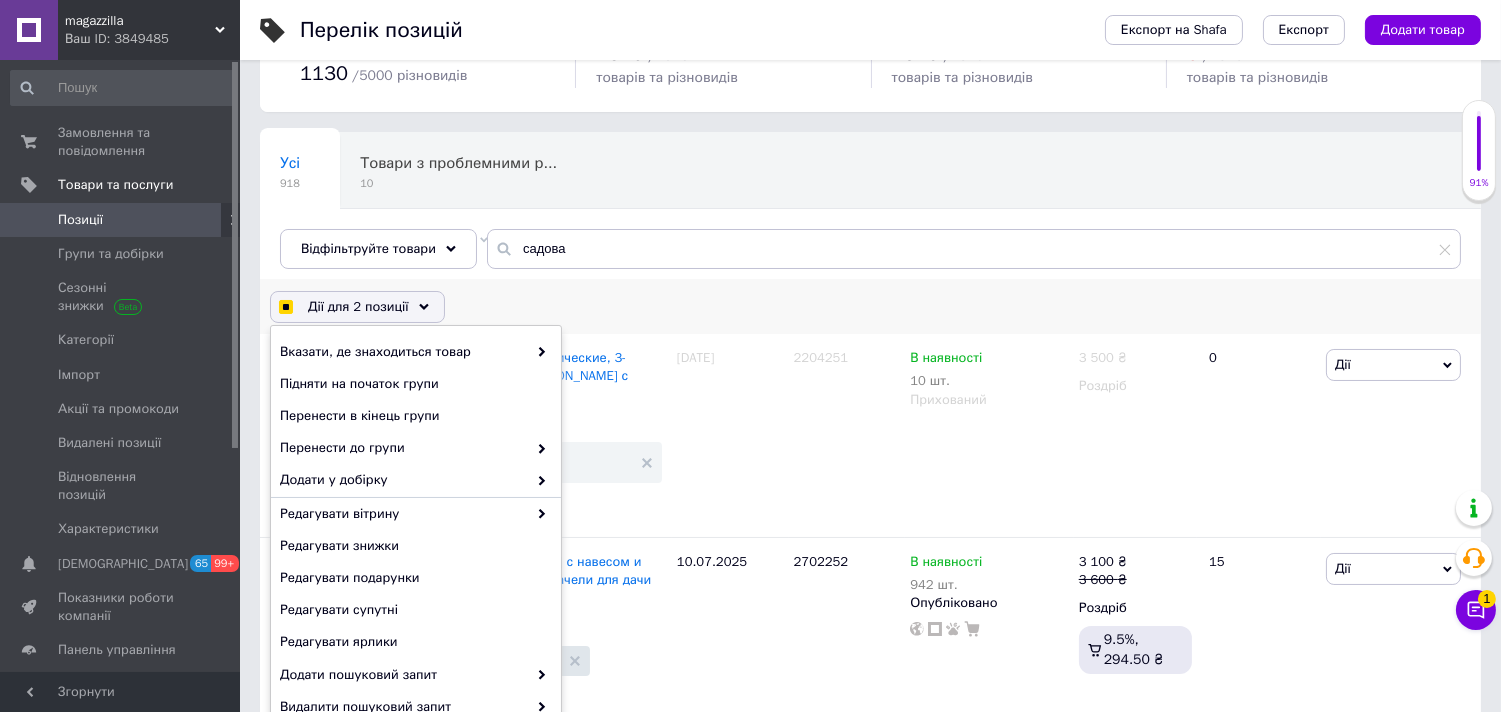 scroll, scrollTop: 222, scrollLeft: 0, axis: vertical 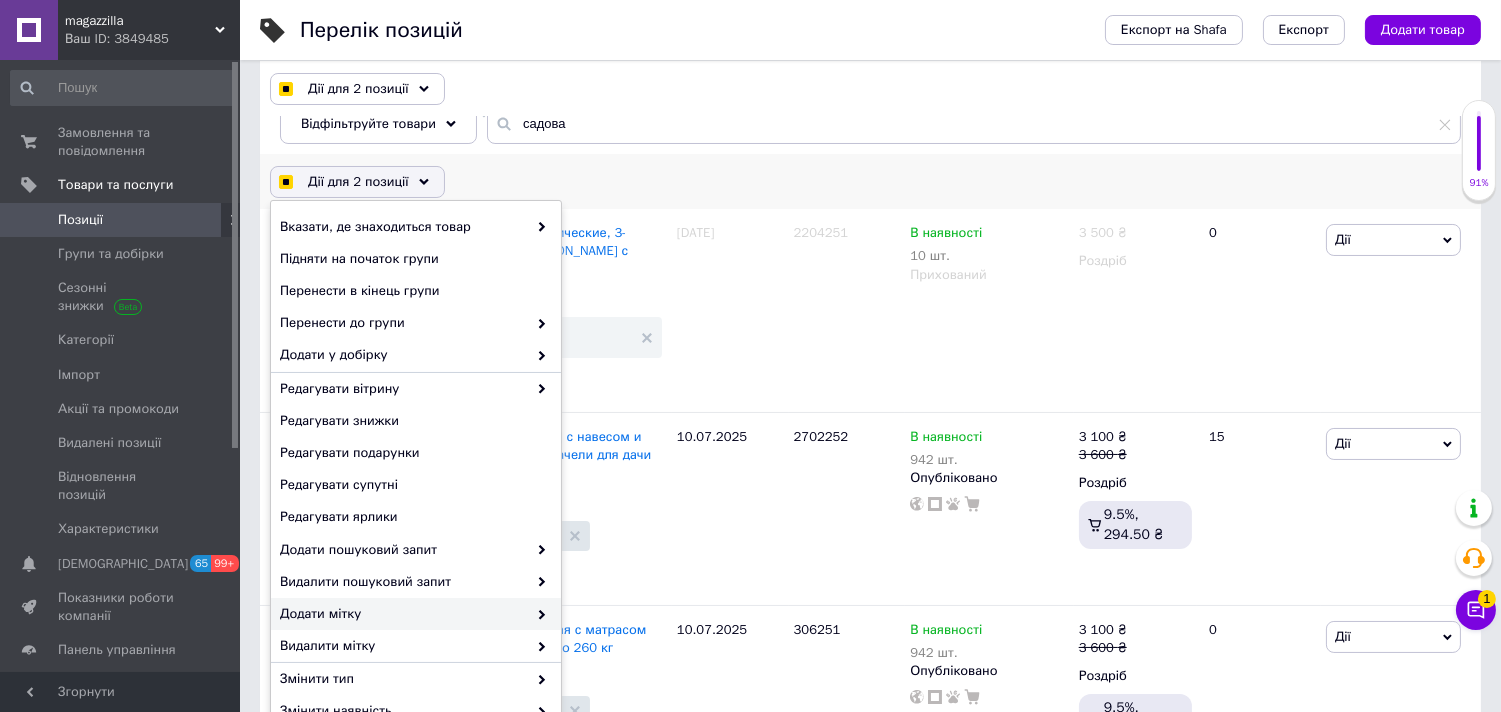 checkbox on "true" 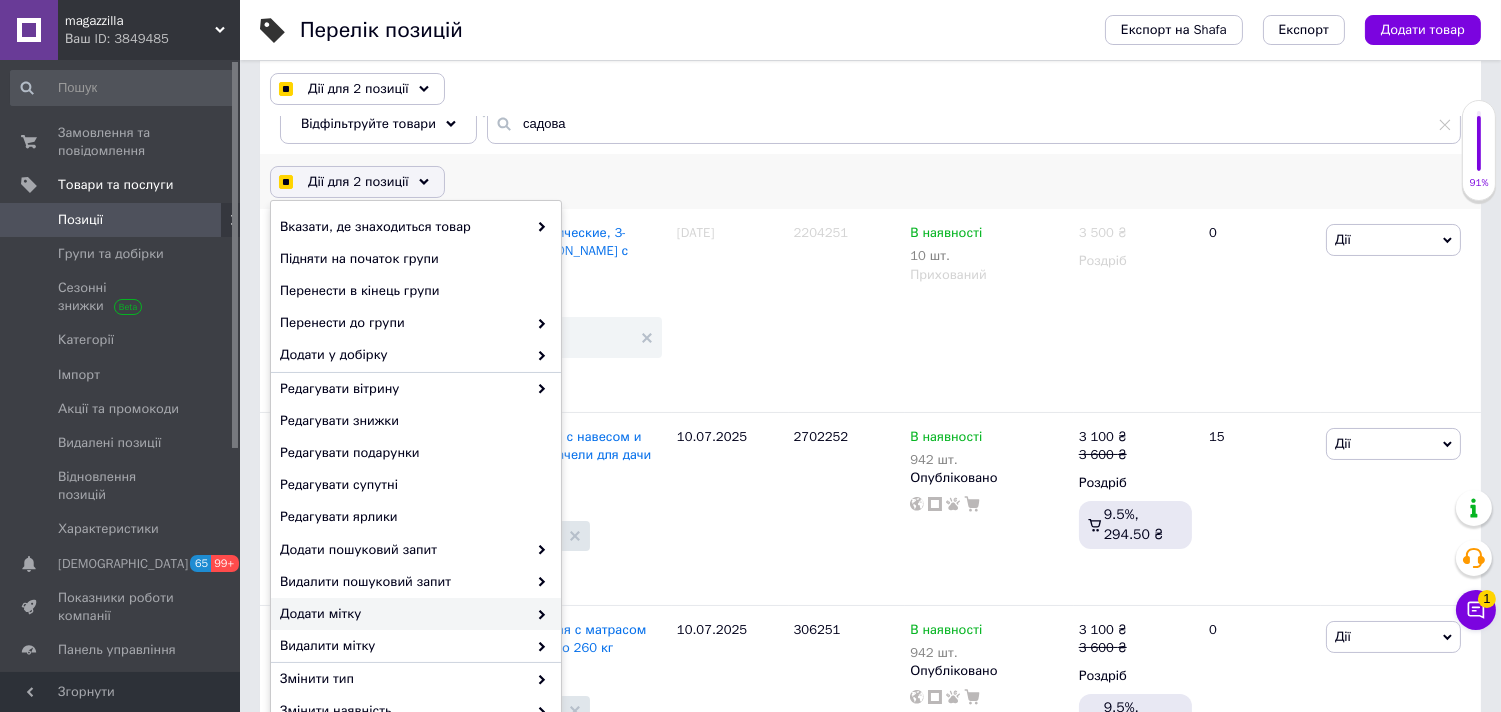click on "Додати мітку" at bounding box center (403, 614) 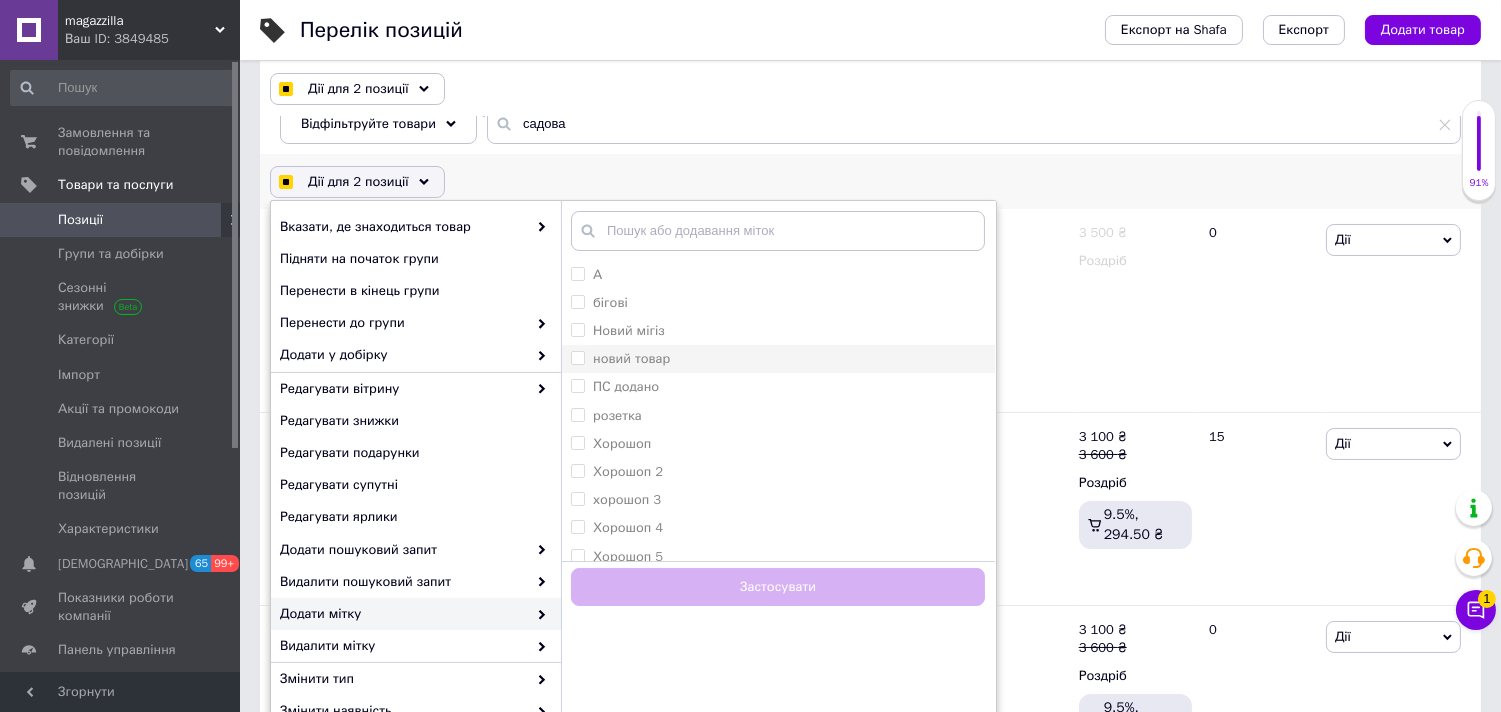 click on "новий товар" at bounding box center [778, 359] 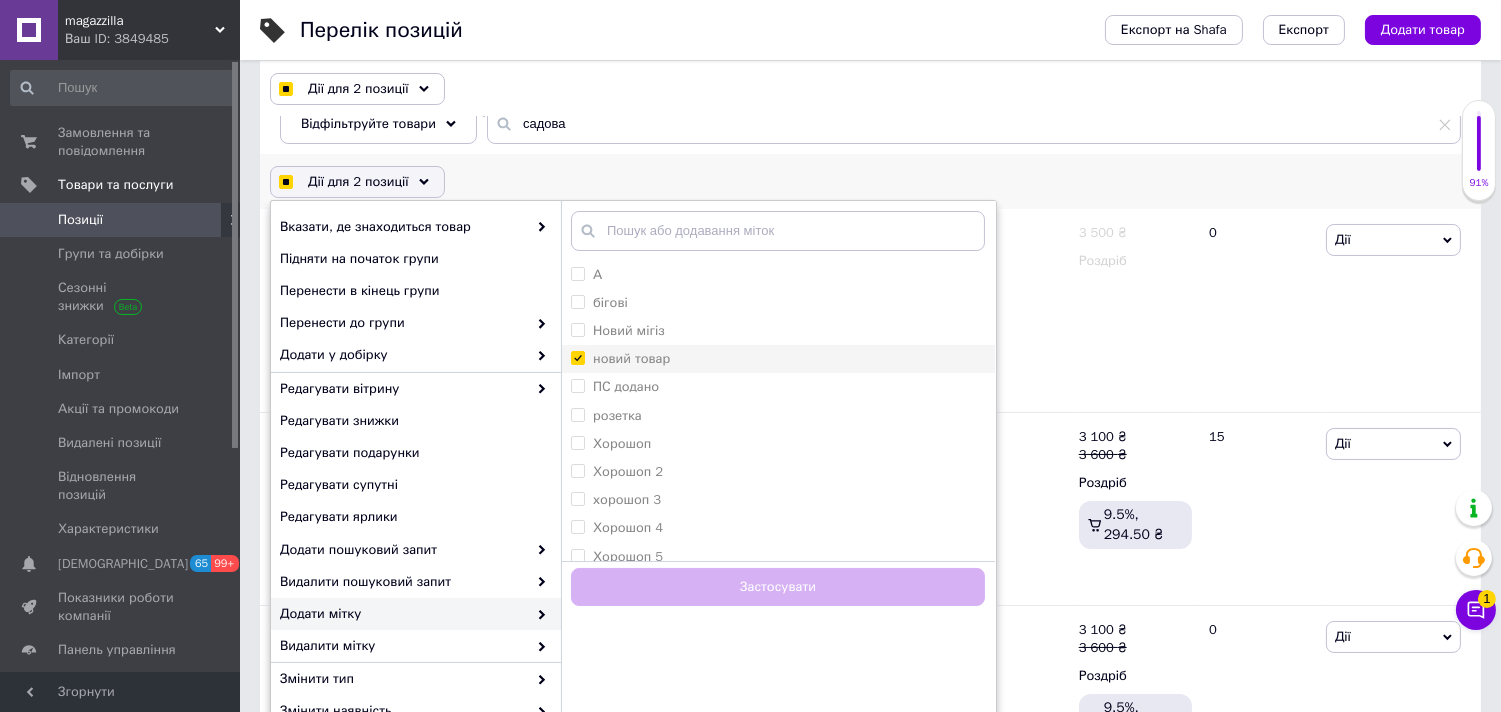 checkbox on "true" 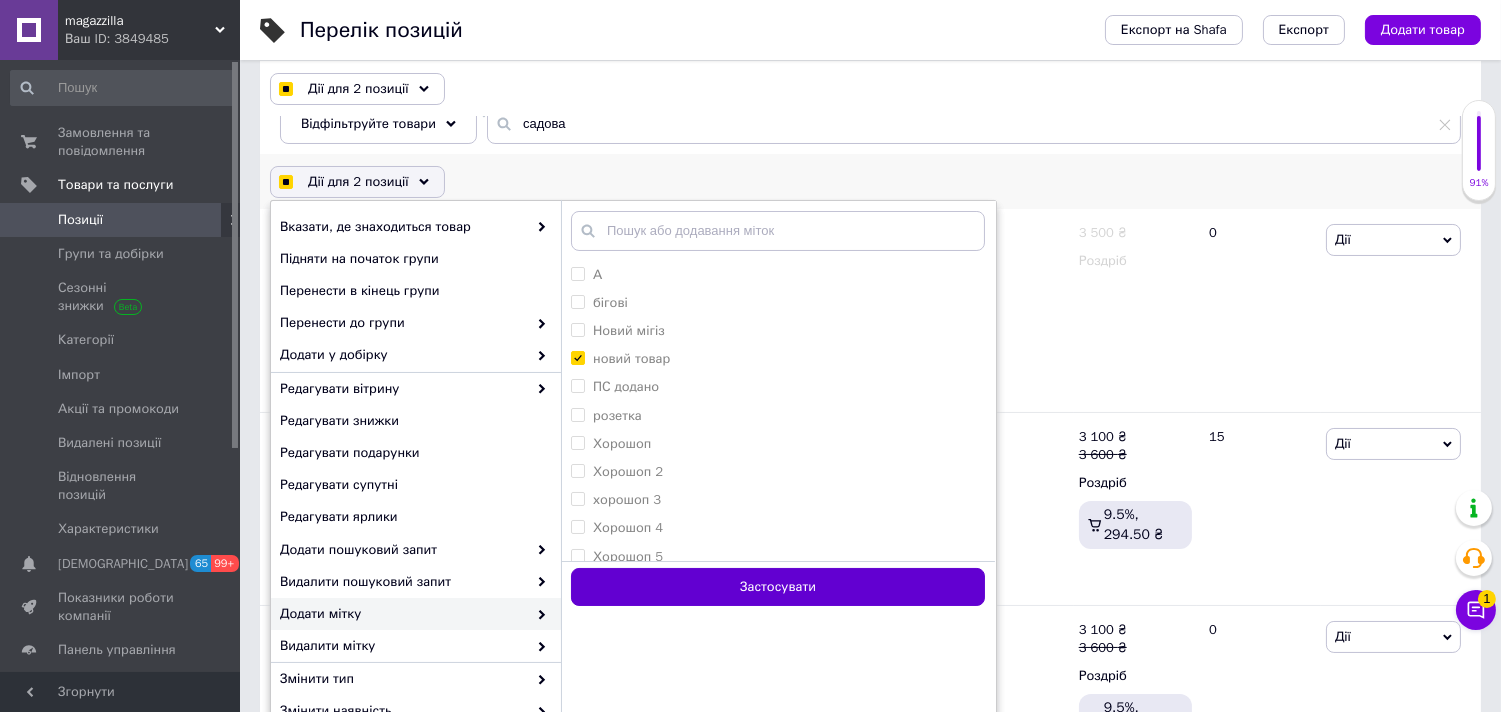 click on "Застосувати" at bounding box center (778, 587) 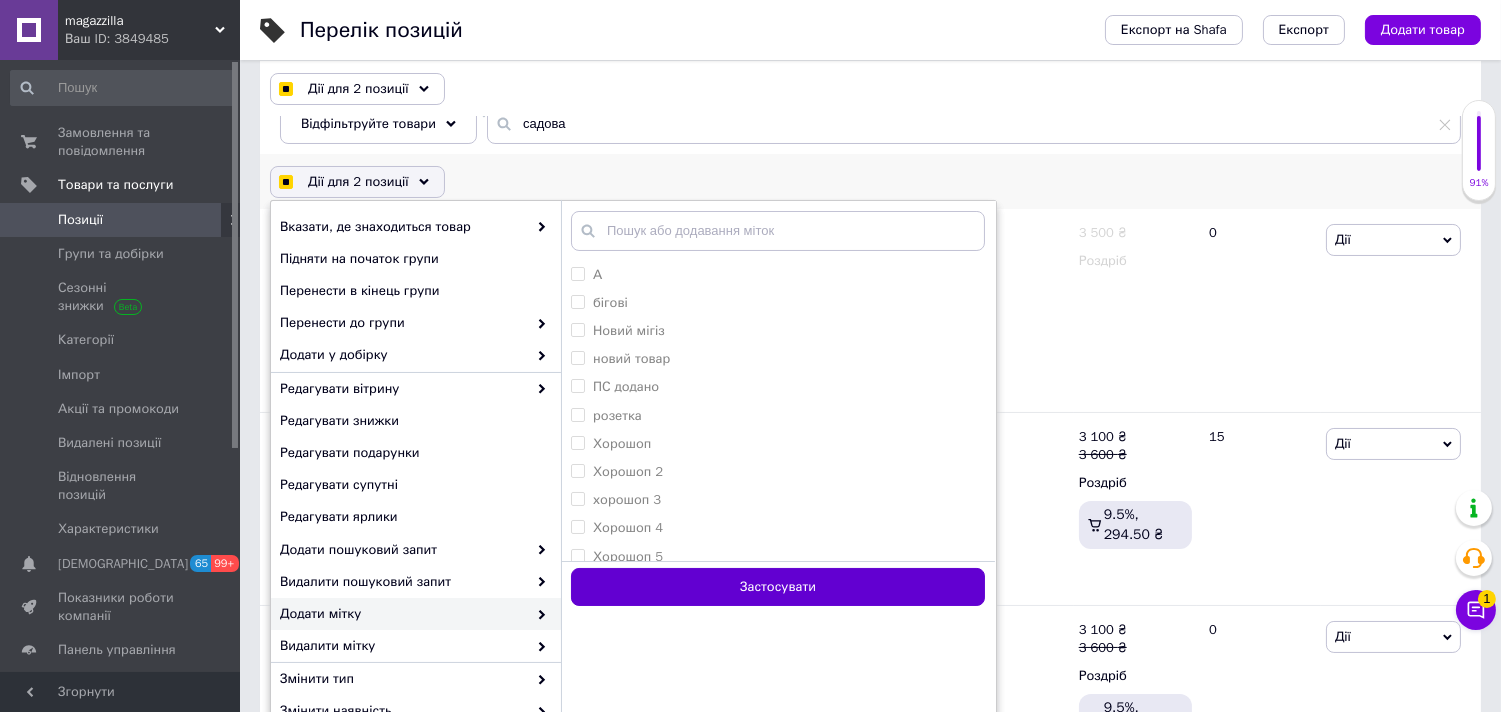 checkbox on "false" 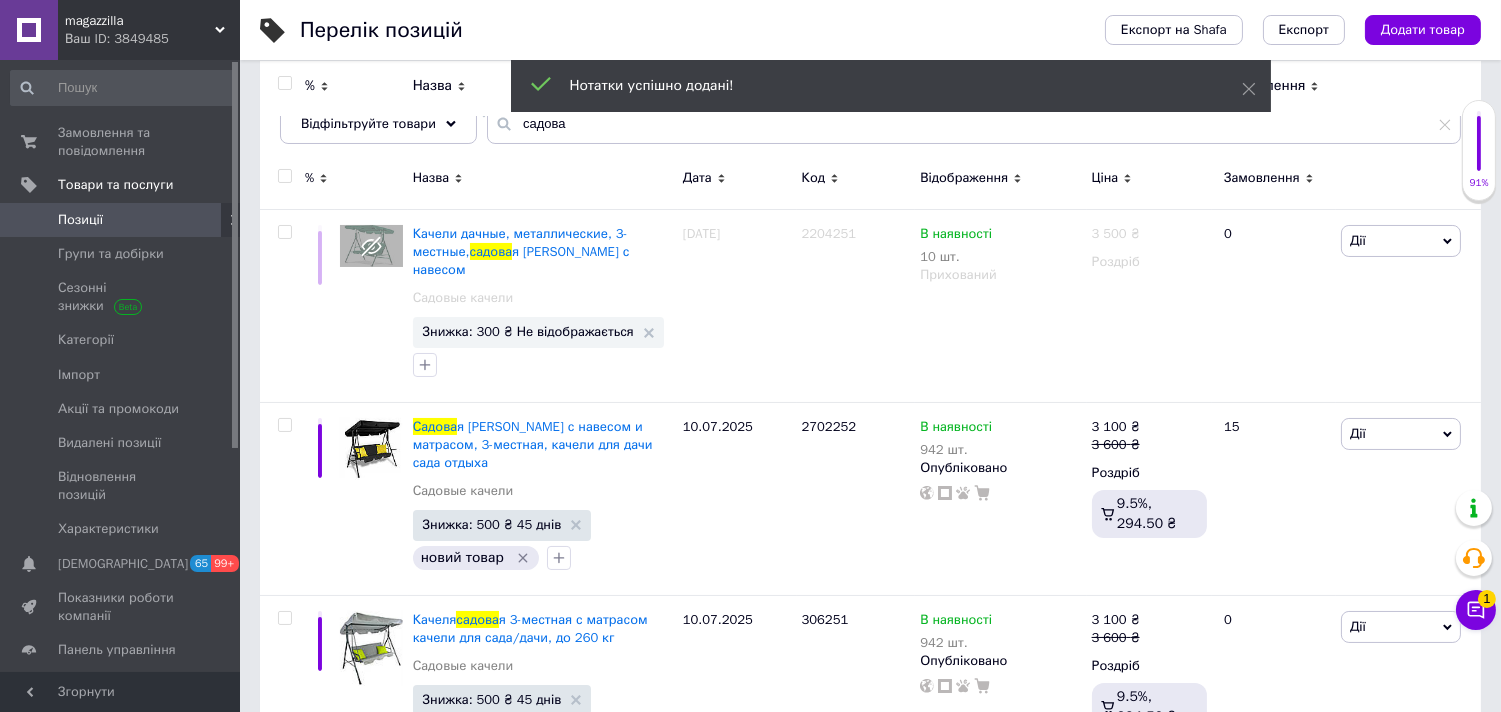 click on "Позиції" at bounding box center (123, 220) 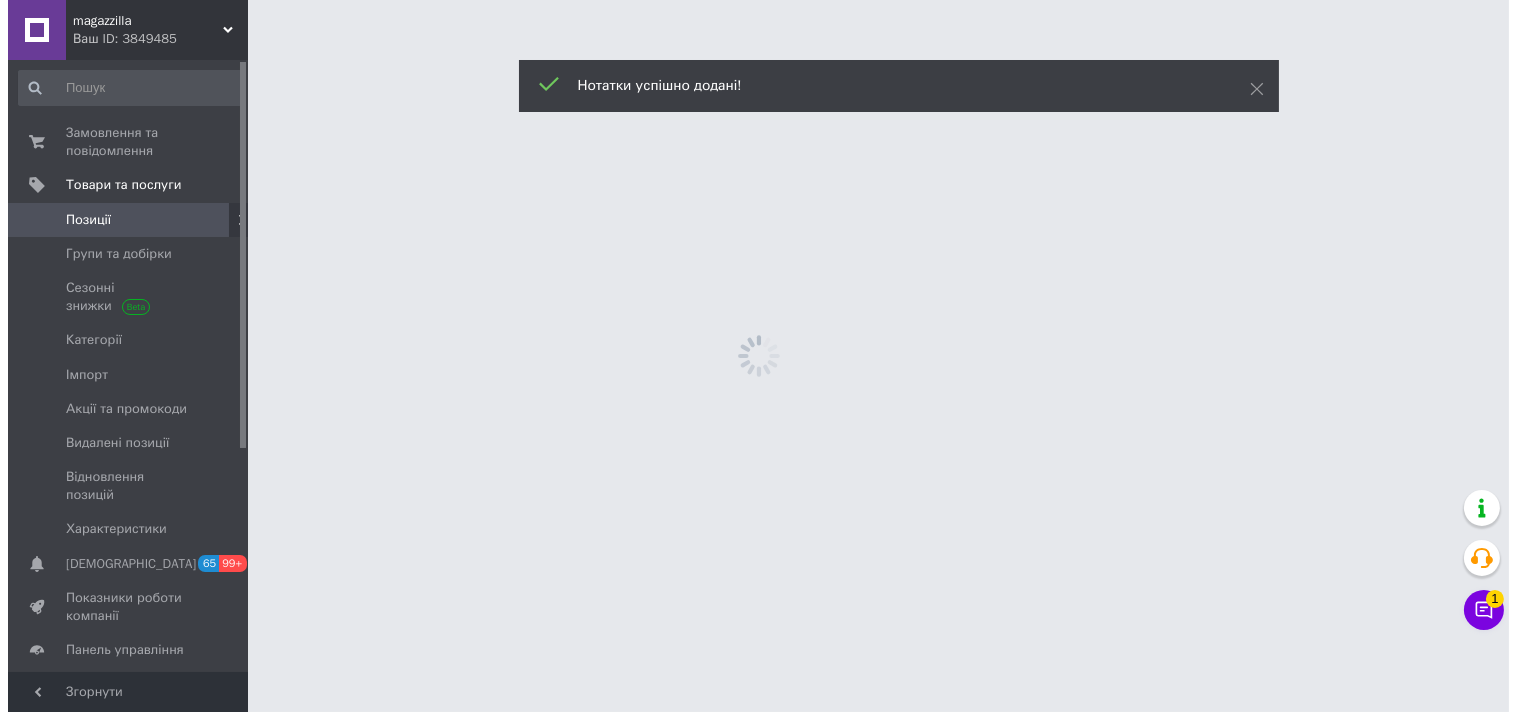 scroll, scrollTop: 0, scrollLeft: 0, axis: both 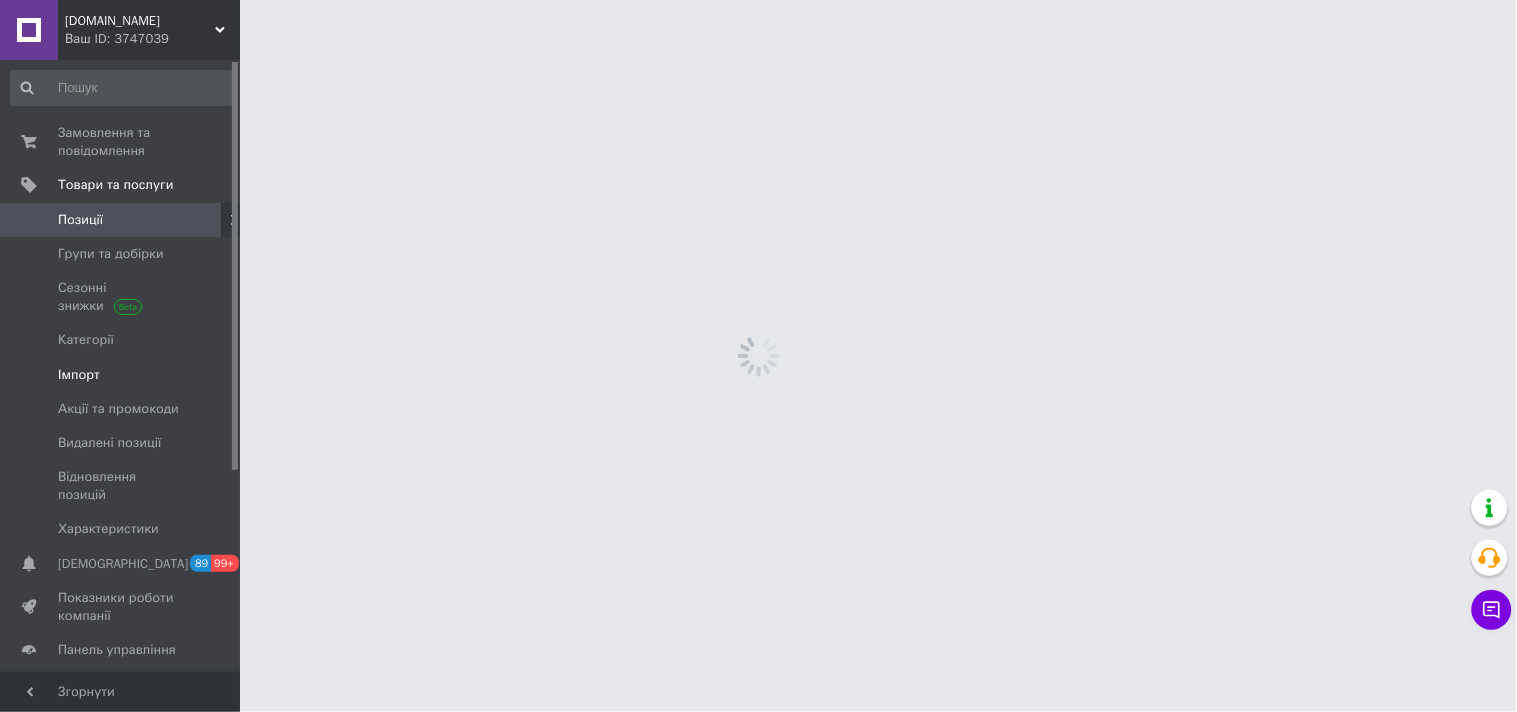 click on "Імпорт" at bounding box center [79, 375] 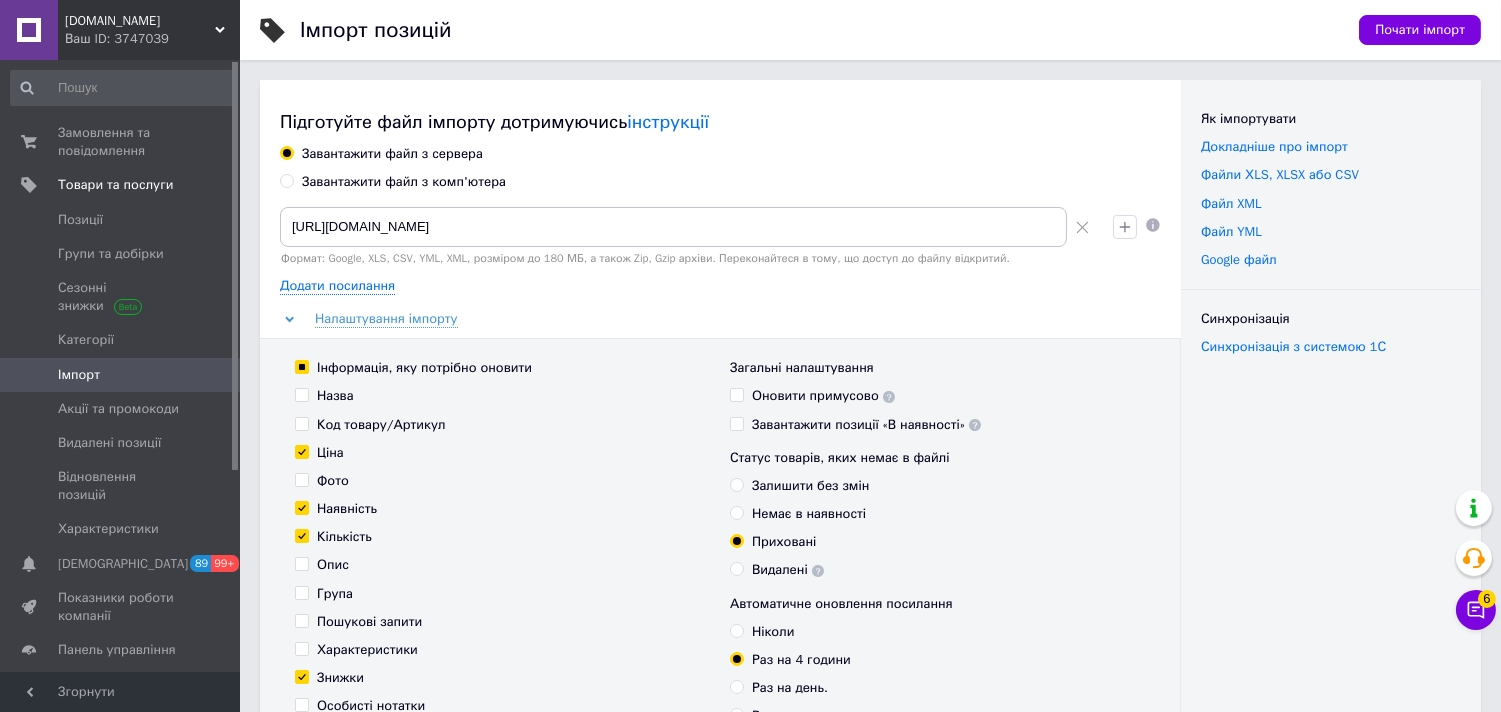 click on "Завантажити файл з комп'ютера" at bounding box center [404, 182] 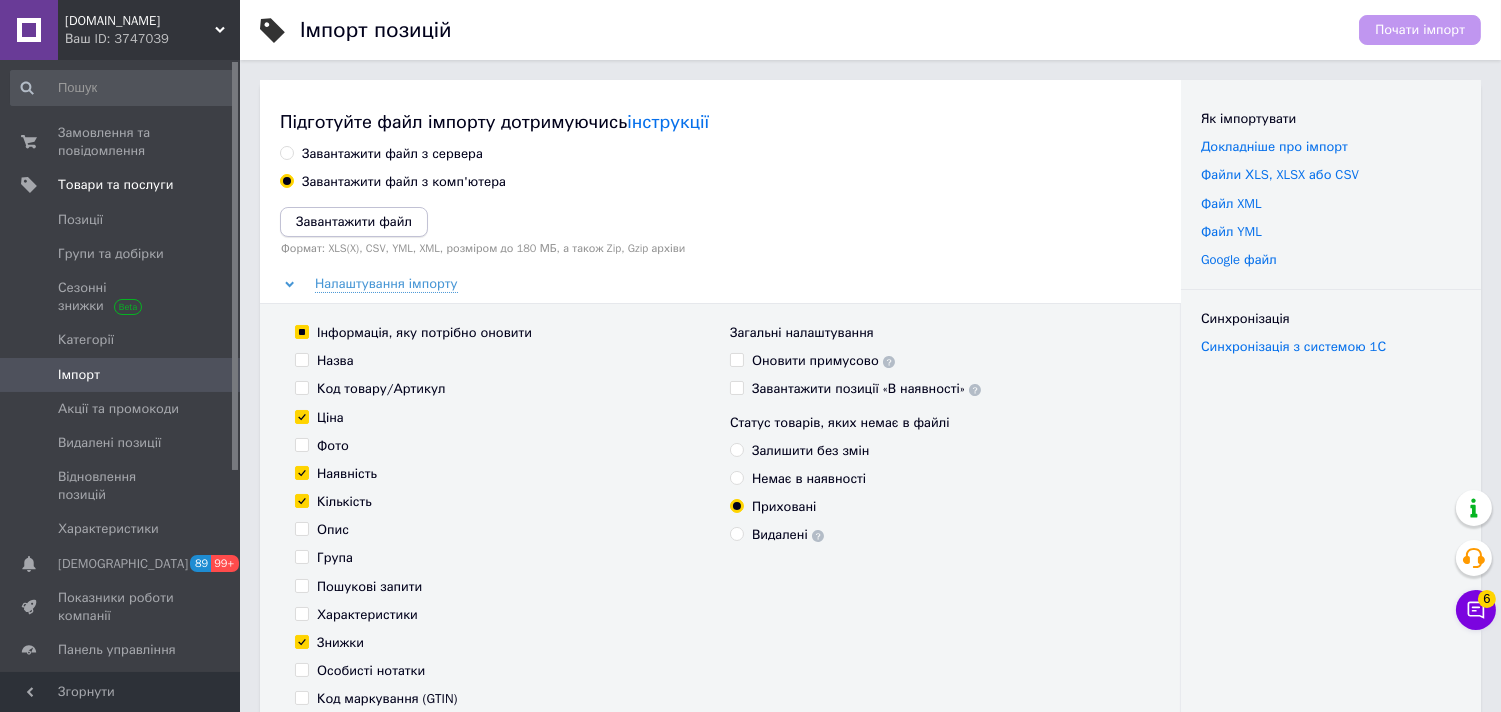 click on "Завантажити файл" at bounding box center (354, 221) 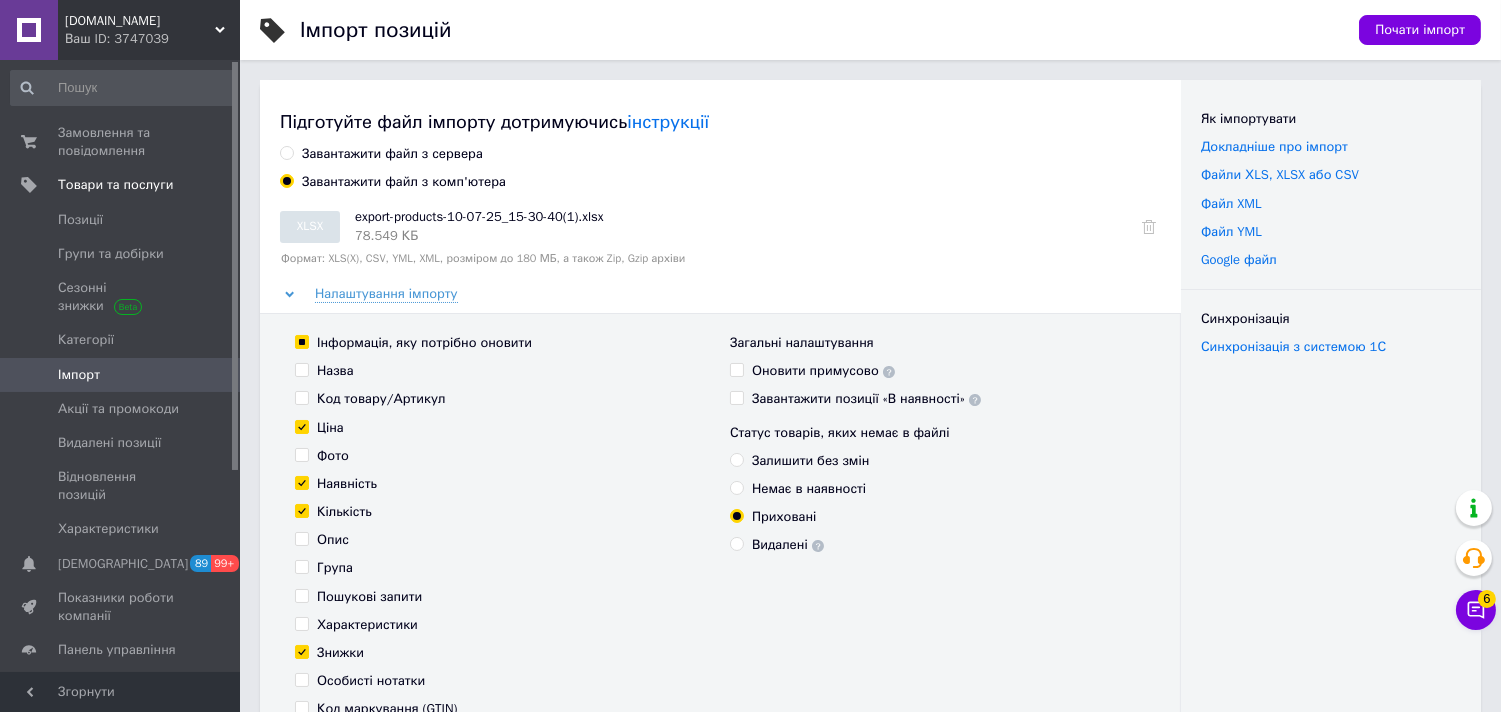 click on "Залишити без змін" at bounding box center [810, 461] 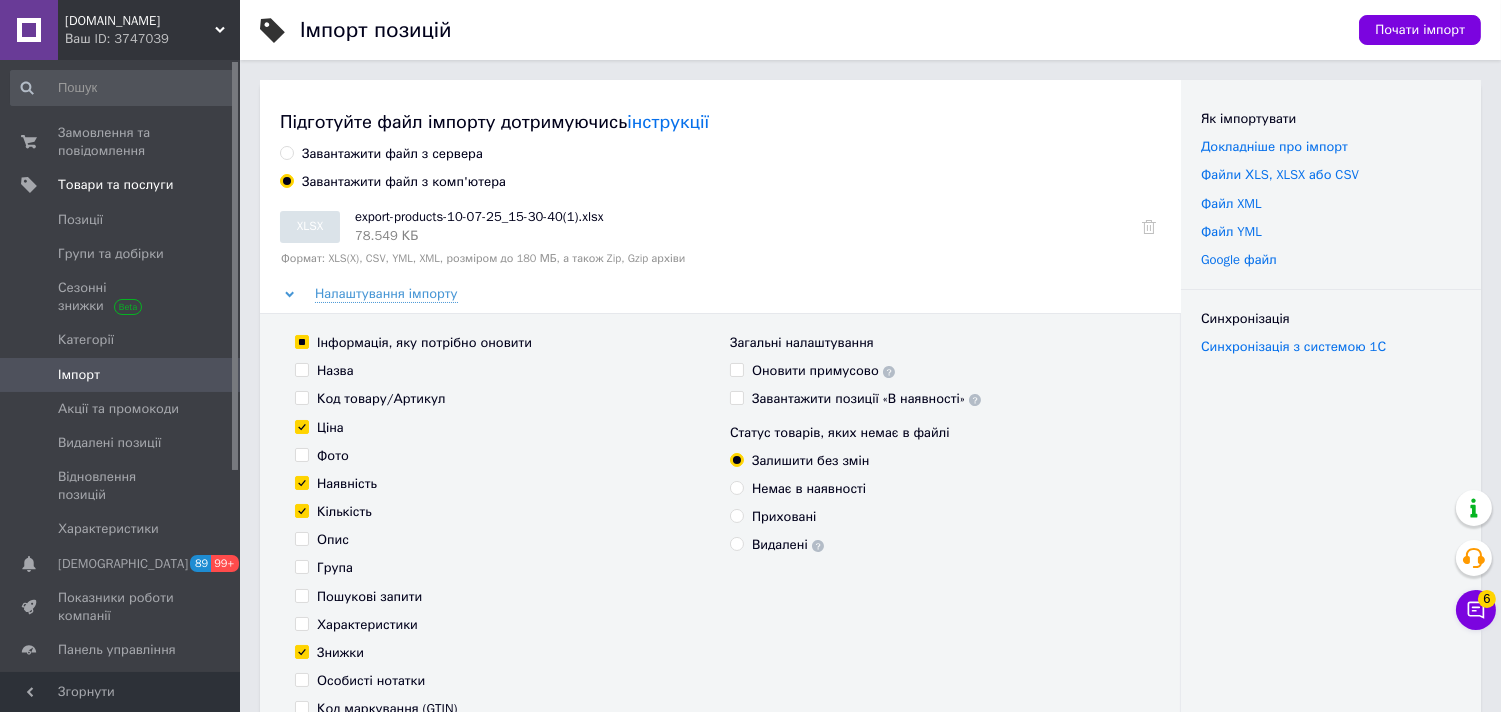 click on "Назва" at bounding box center (335, 371) 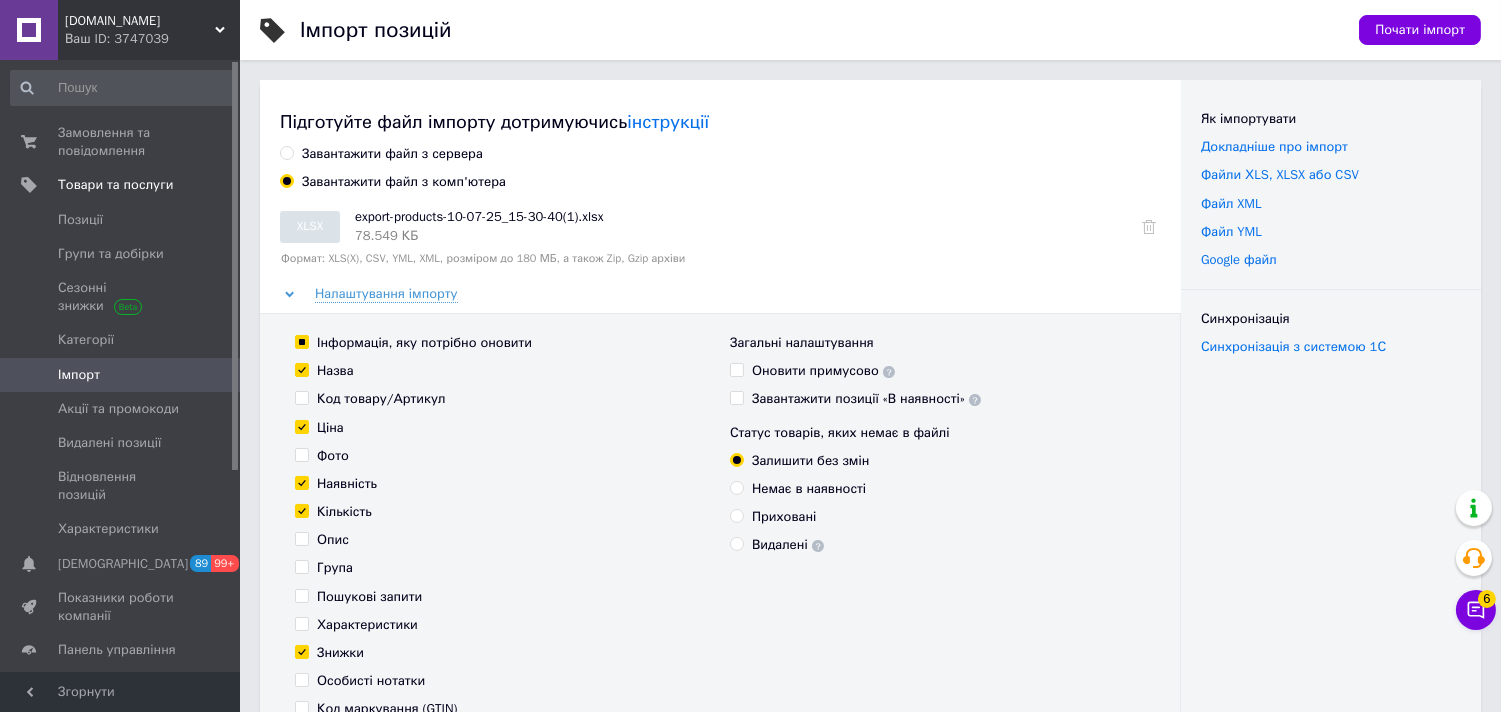 checkbox on "true" 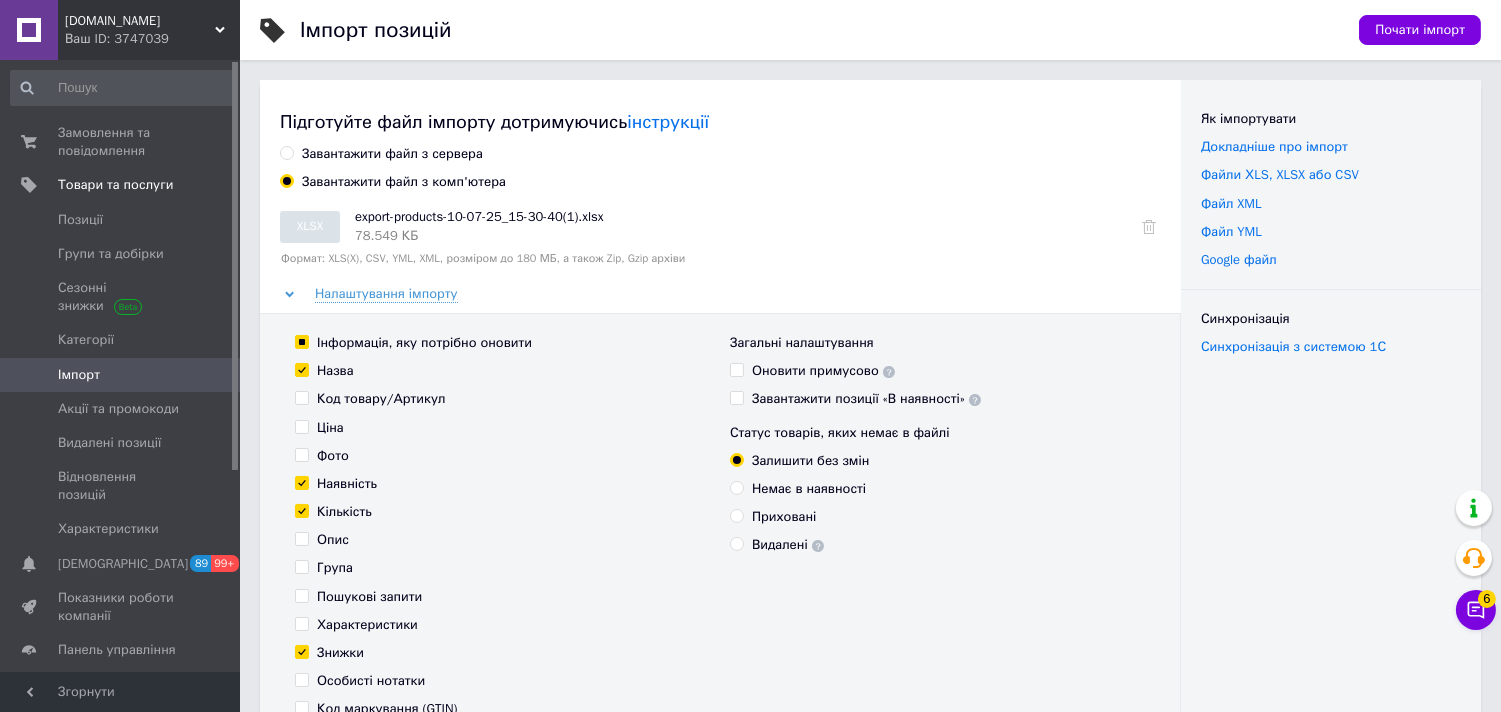 checkbox on "false" 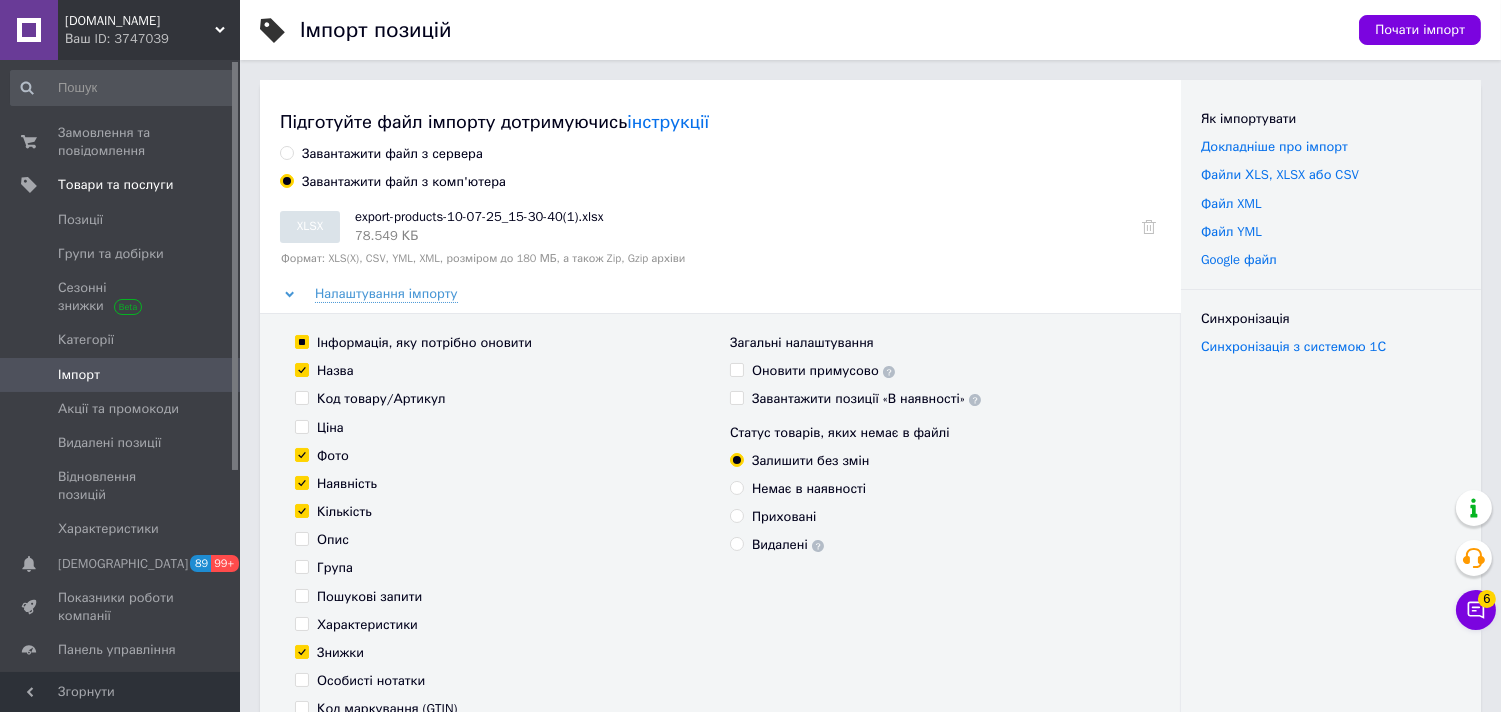 checkbox on "true" 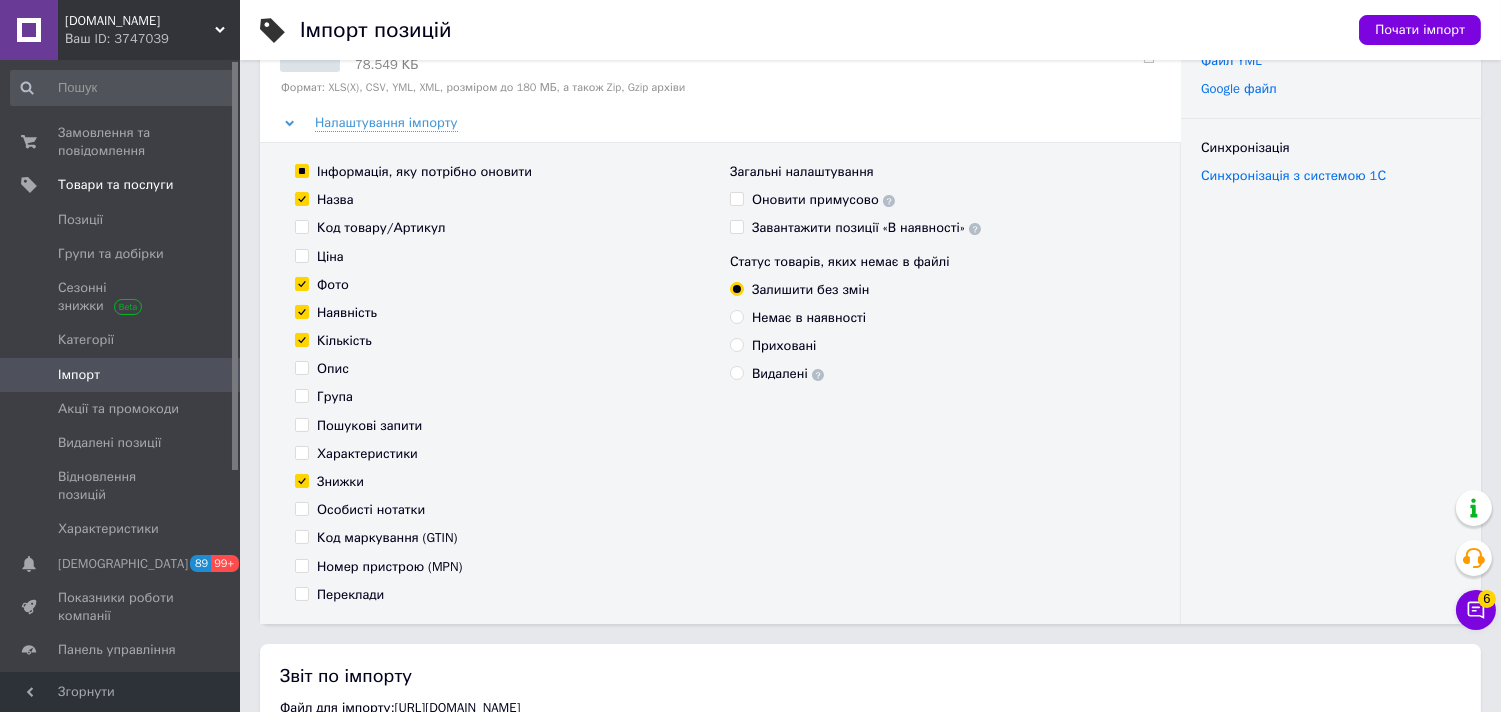 scroll, scrollTop: 222, scrollLeft: 0, axis: vertical 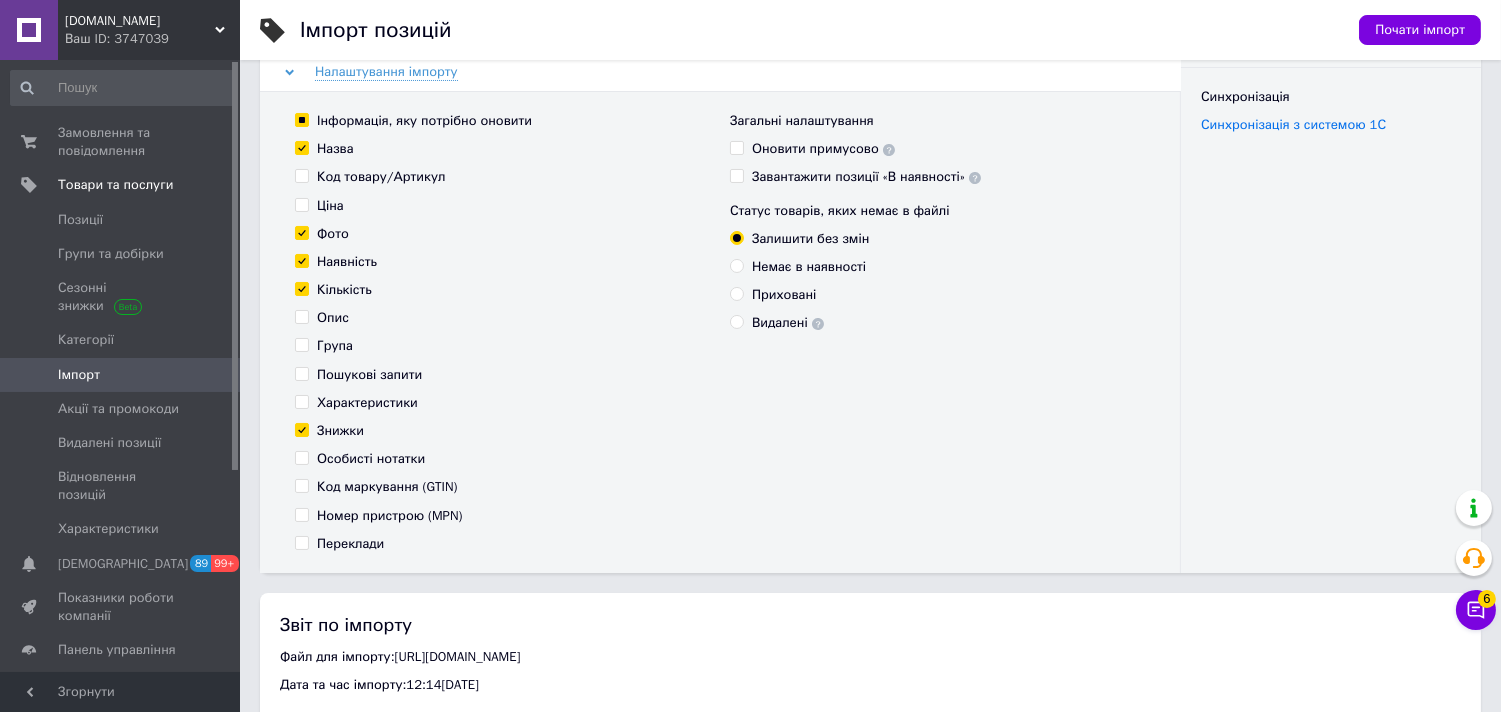 click on "Наявність" at bounding box center [347, 262] 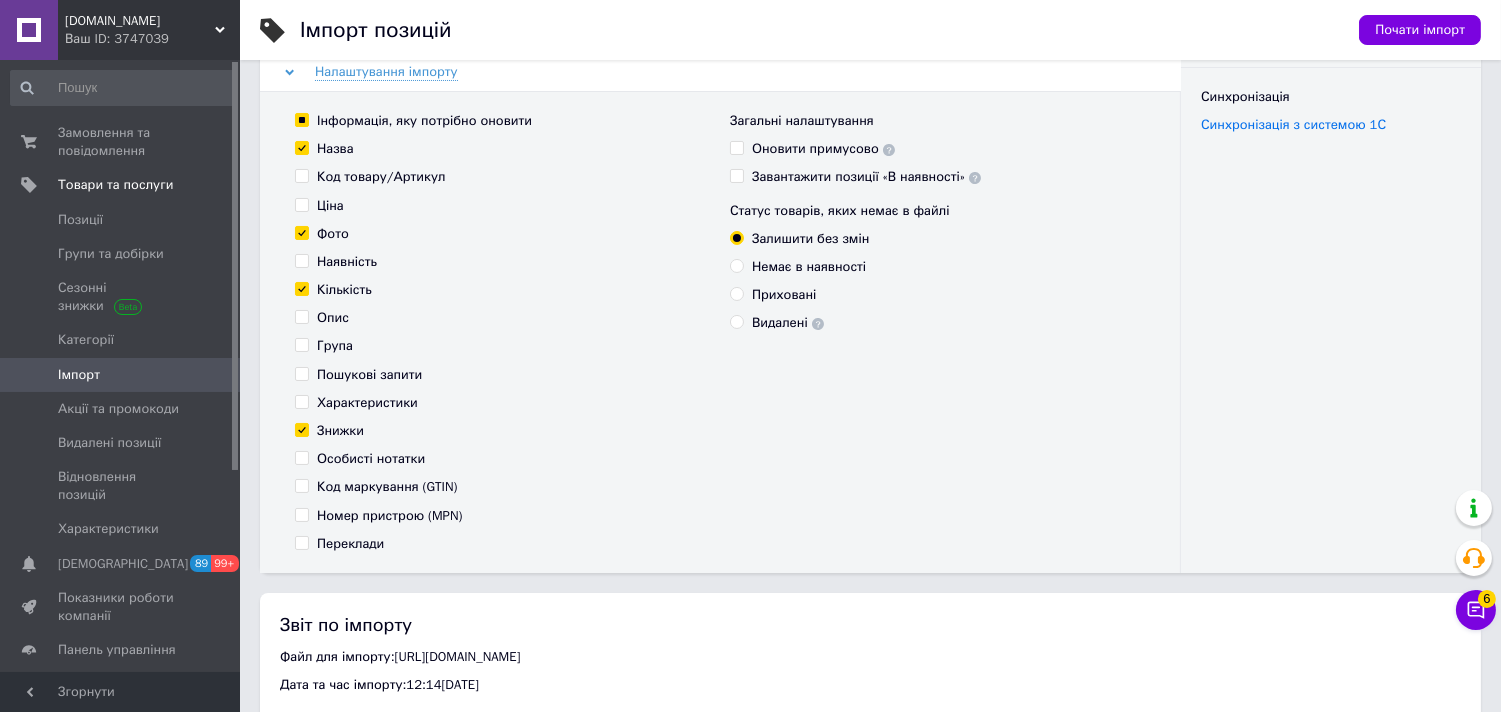 checkbox on "false" 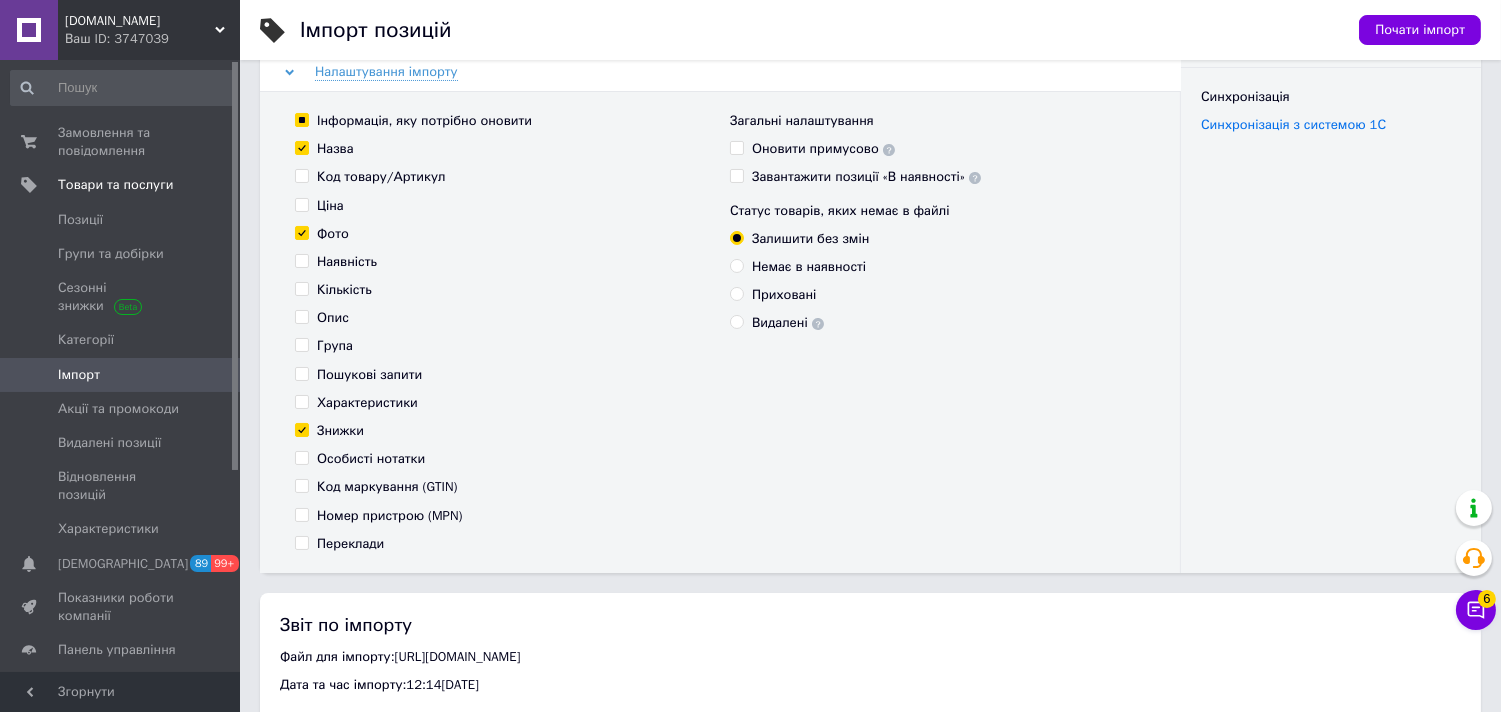 checkbox on "false" 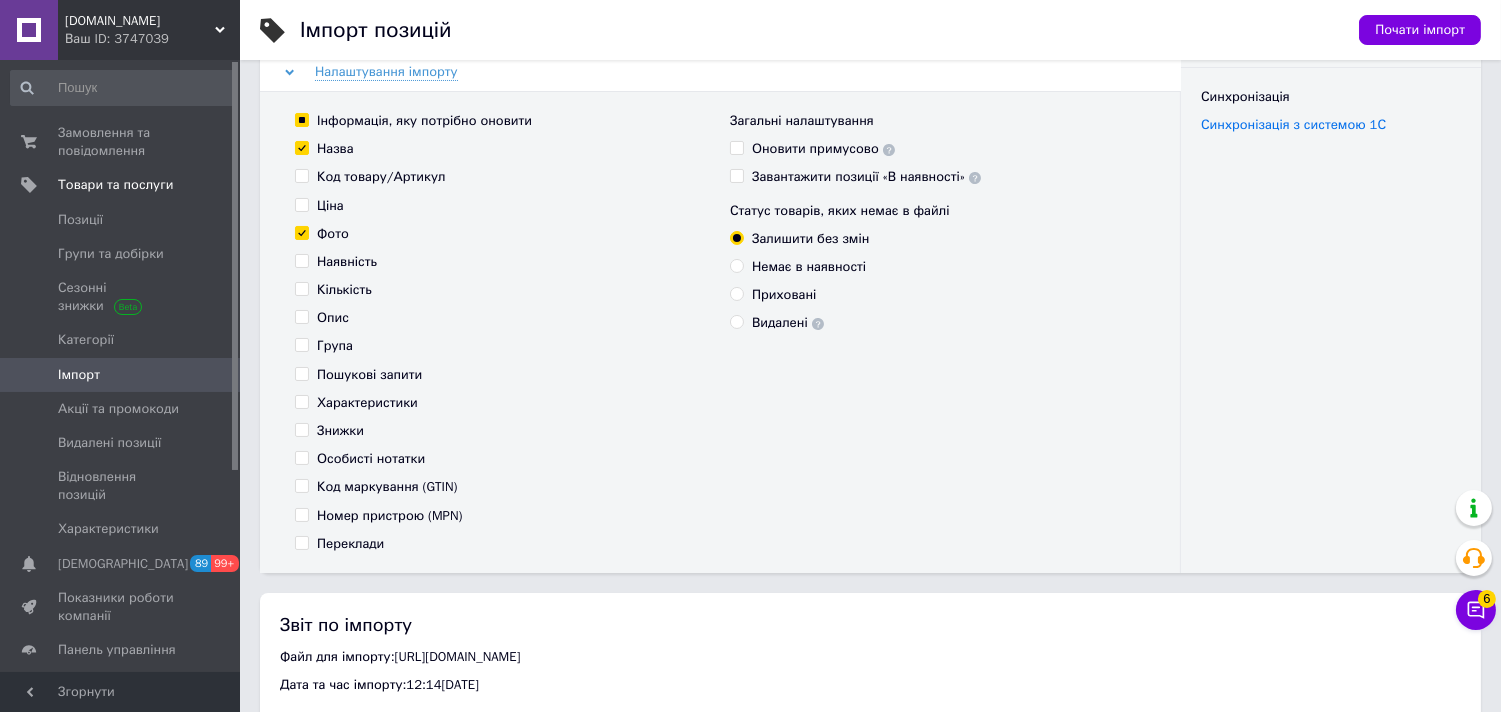 checkbox on "false" 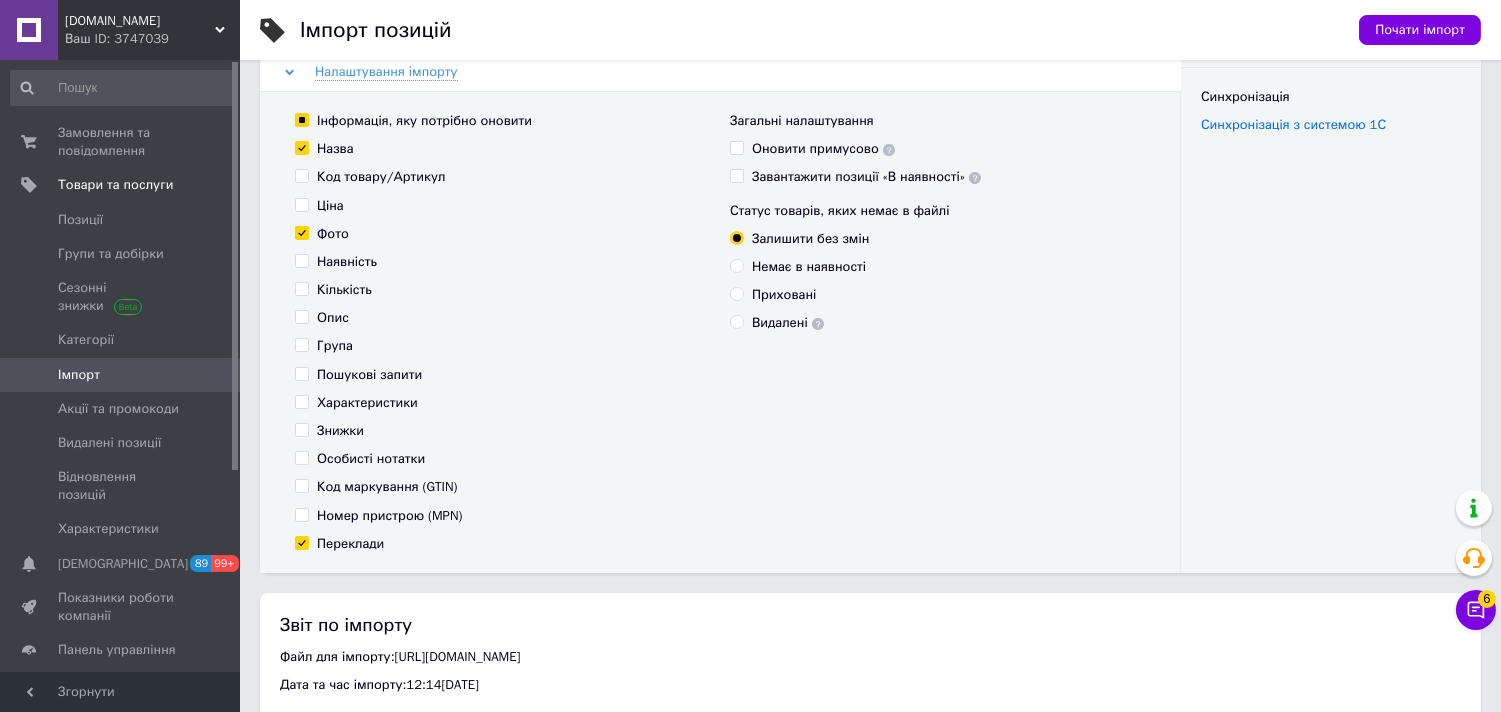 checkbox on "true" 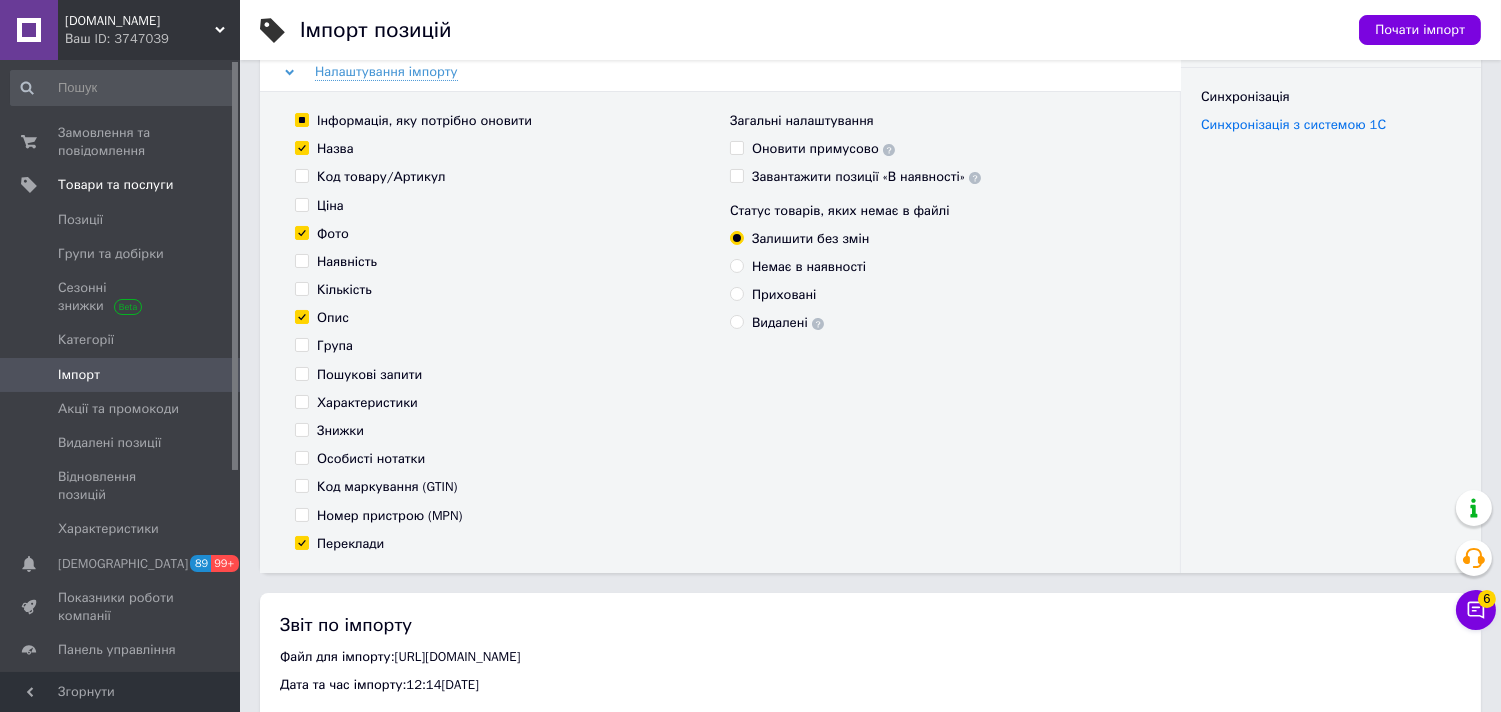 checkbox on "true" 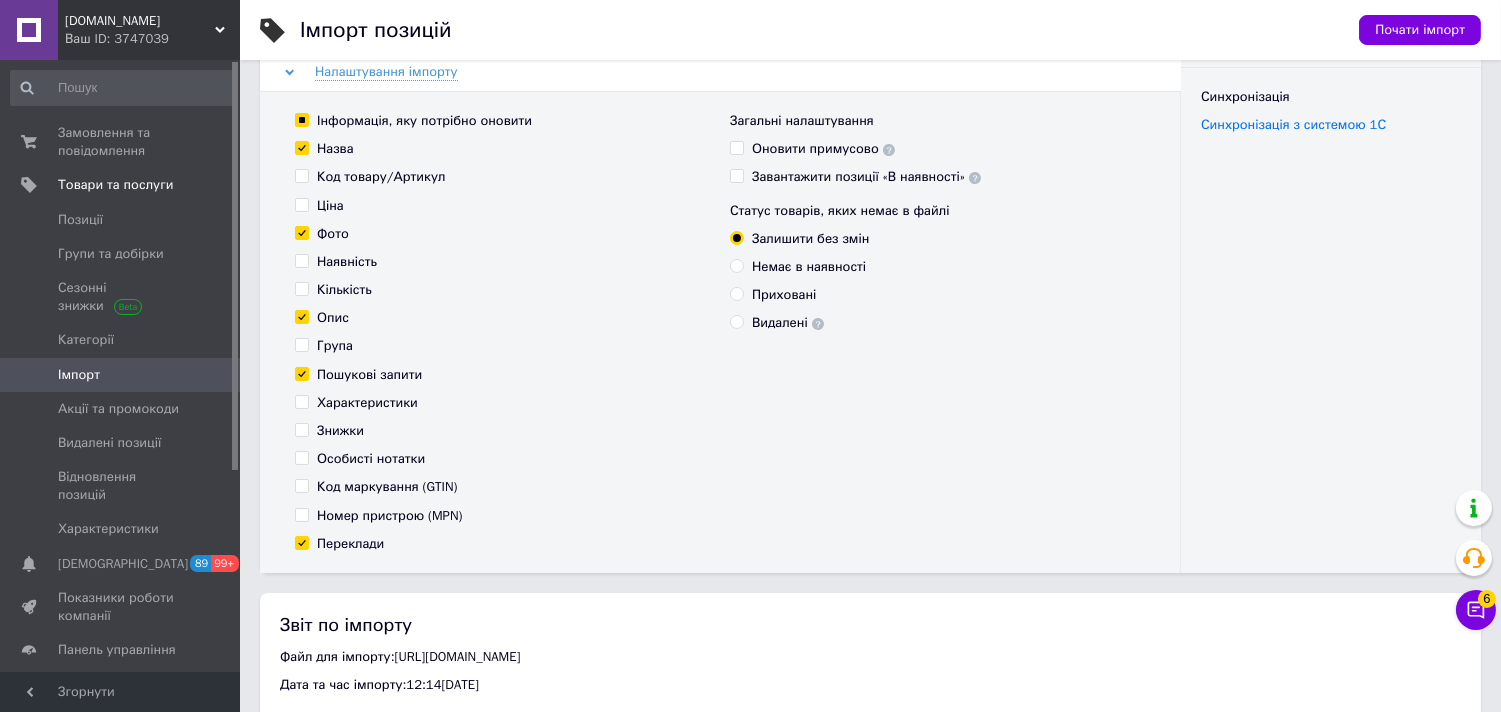 checkbox on "true" 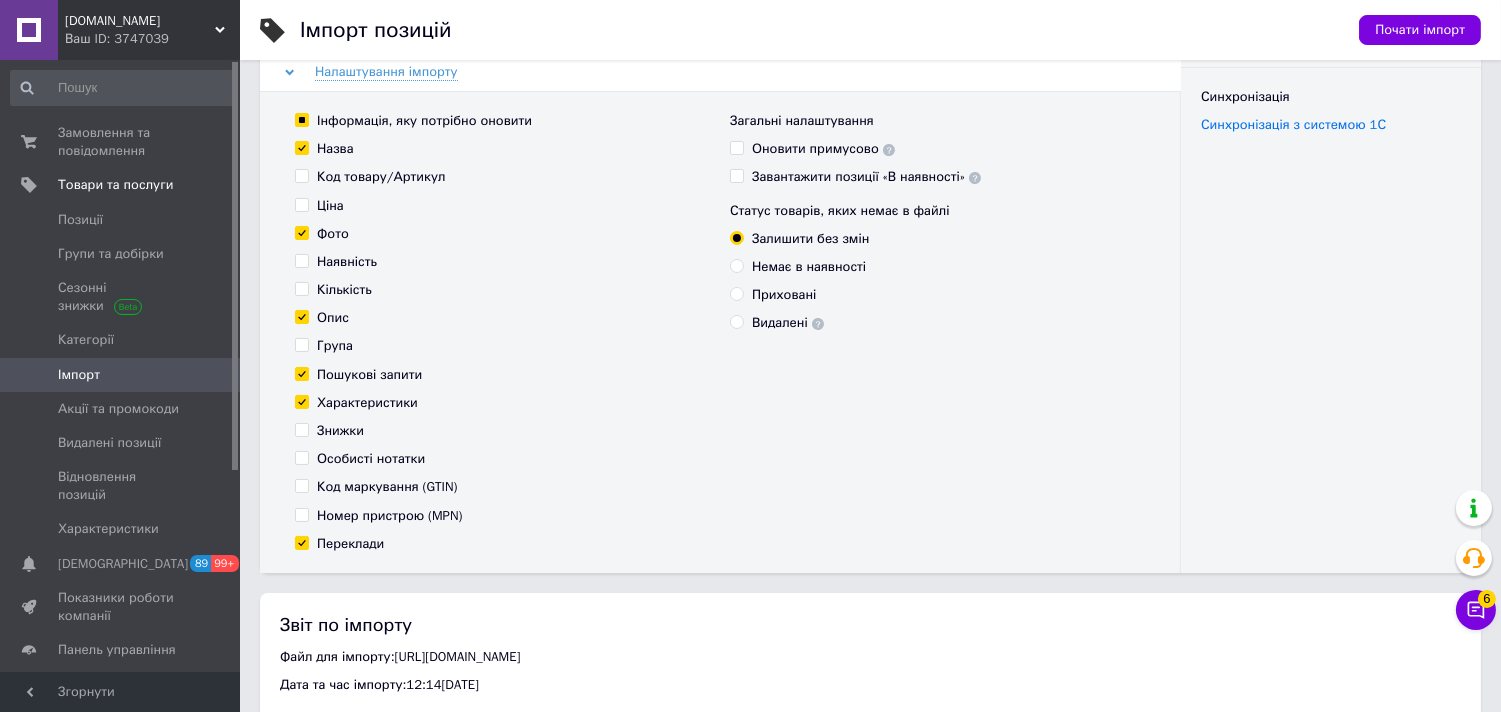 checkbox on "true" 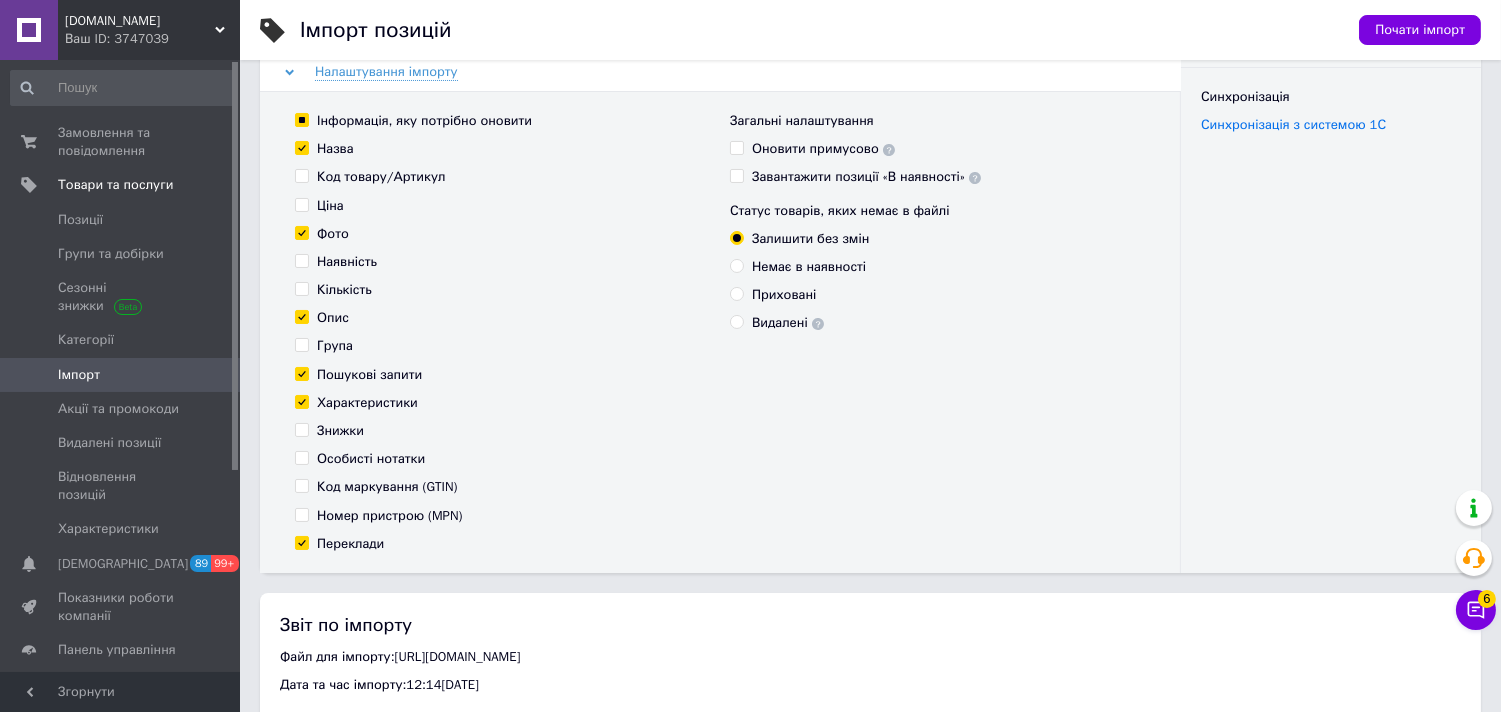 click on "Почати імпорт" at bounding box center (1410, 30) 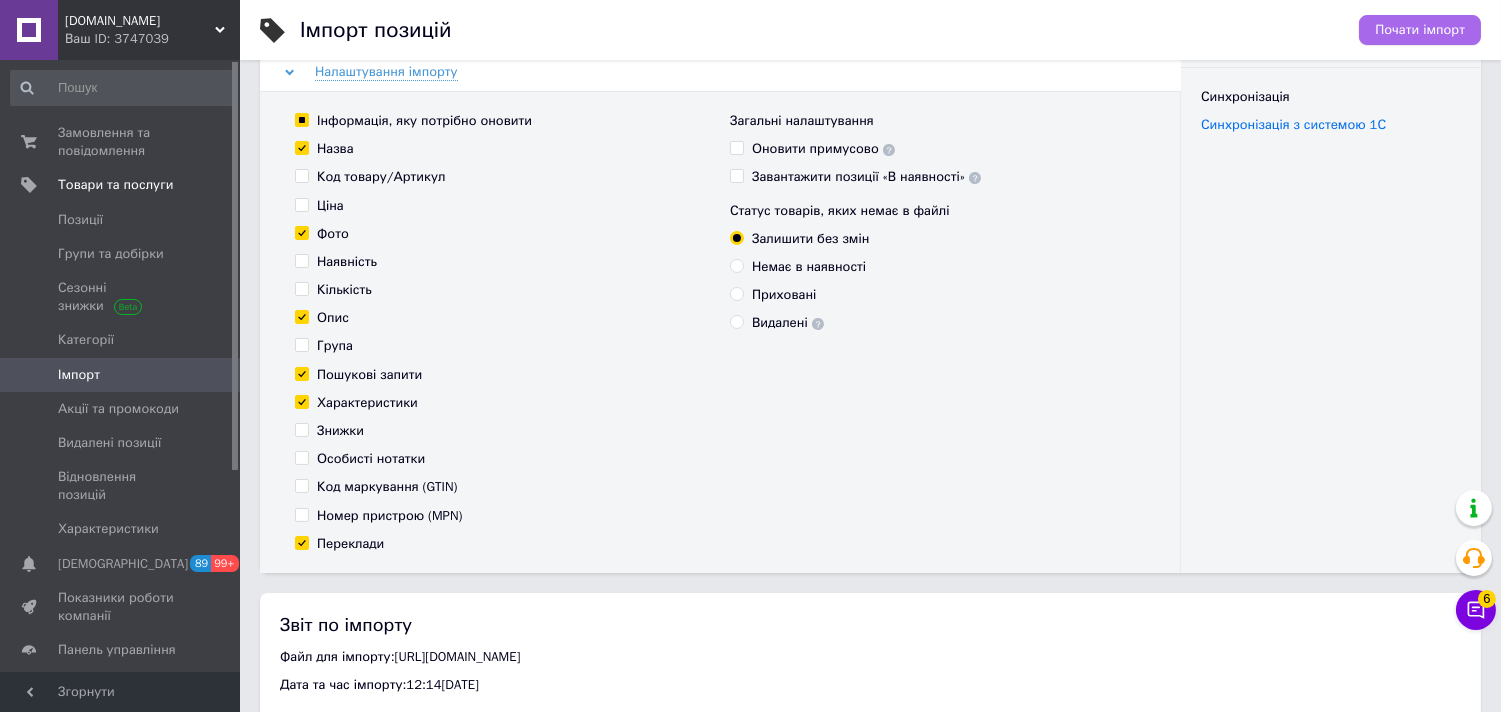 click on "Почати імпорт" at bounding box center [1420, 30] 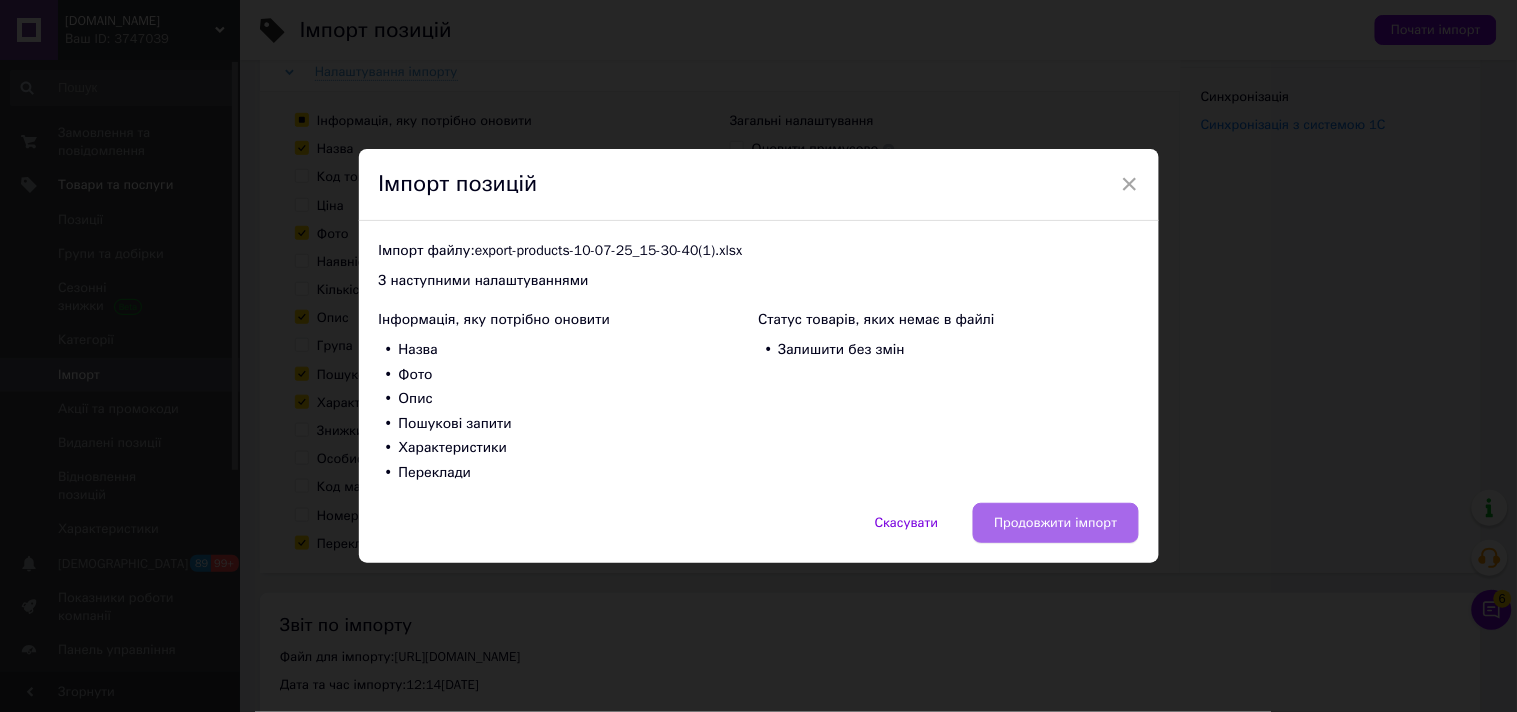click on "Продовжити імпорт" at bounding box center [1055, 523] 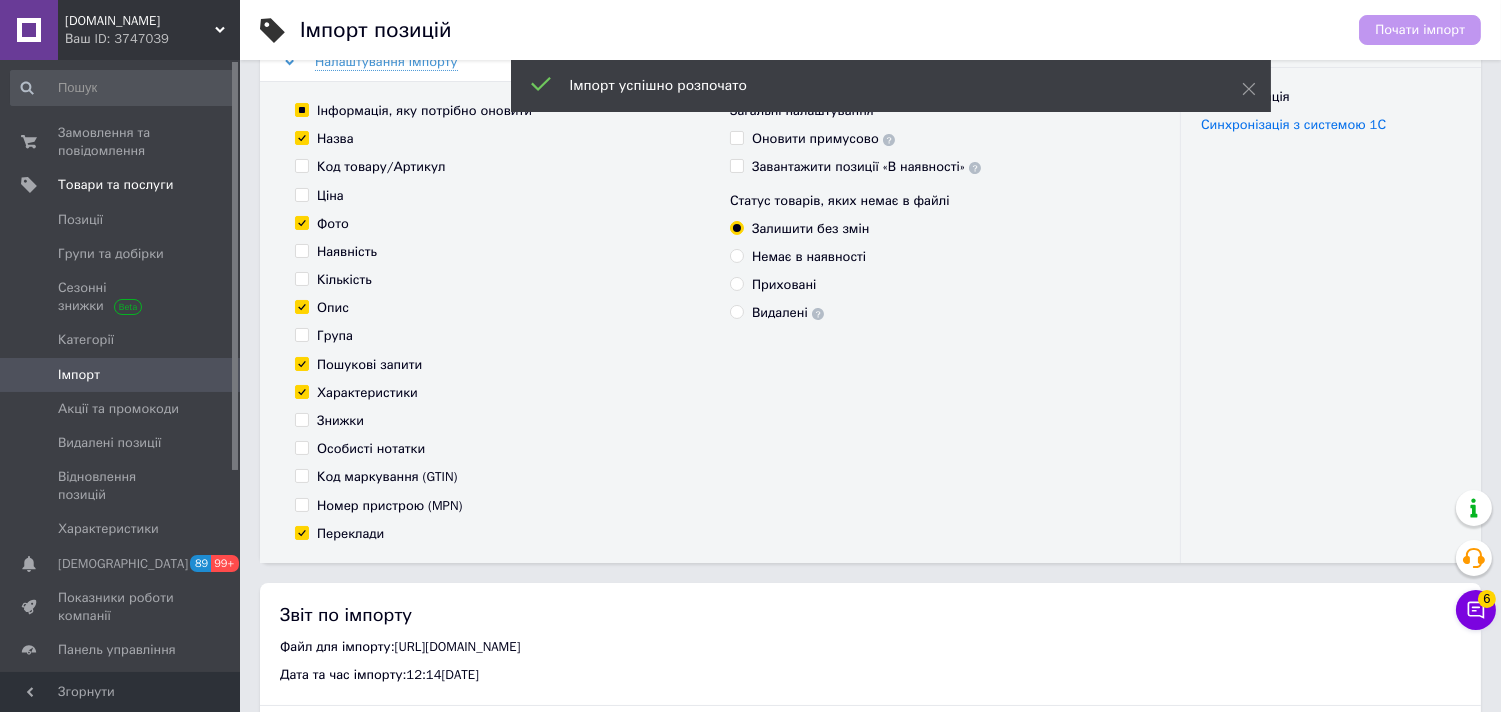 click on "Ваш ID: 3747039" at bounding box center (152, 39) 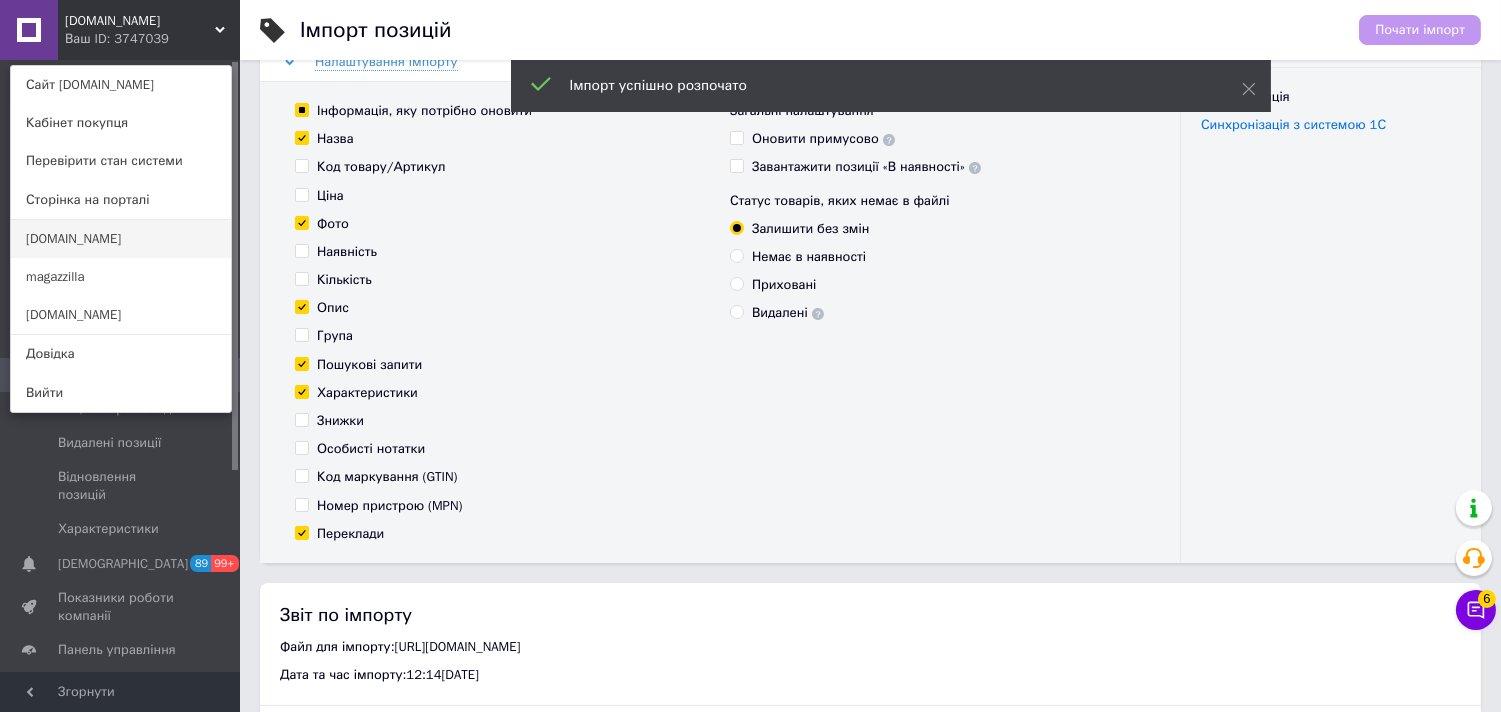 click on "[DOMAIN_NAME]" at bounding box center [121, 239] 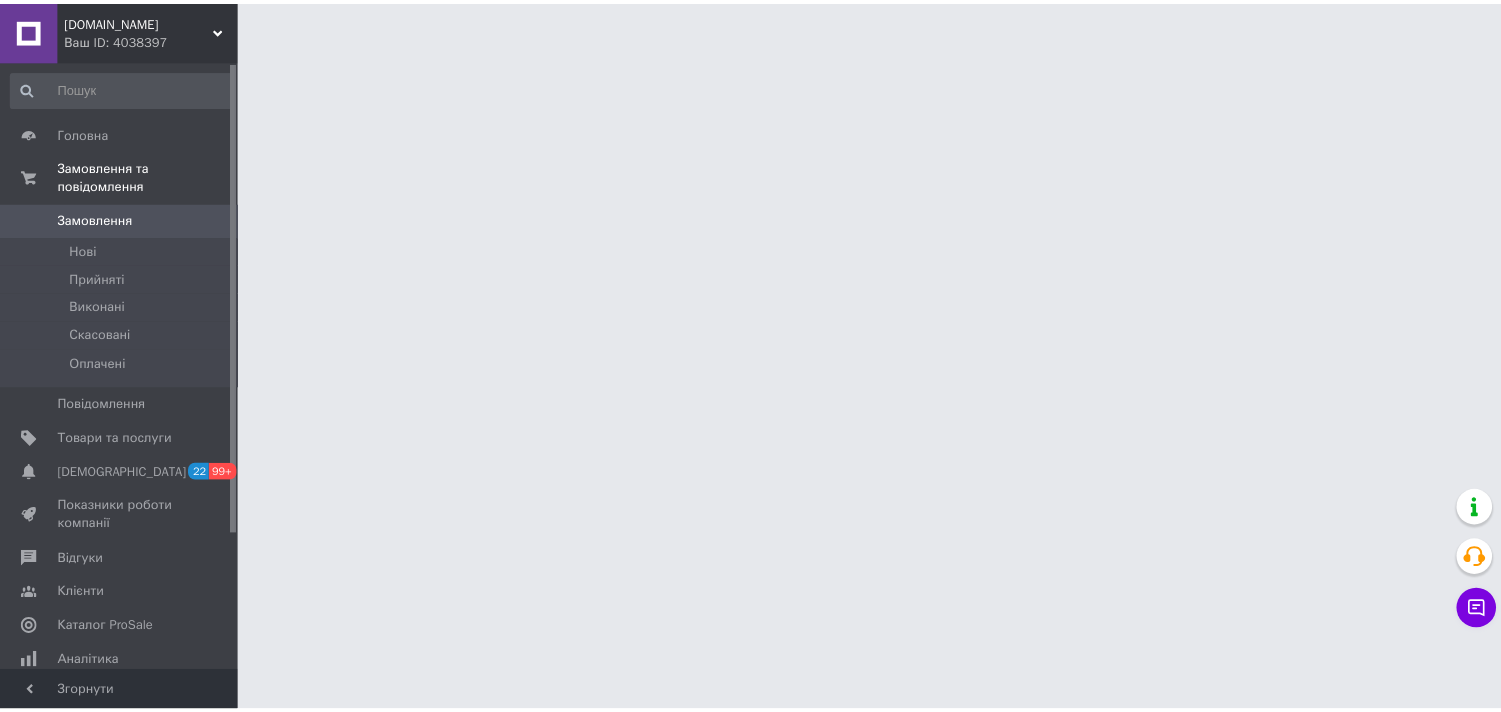 scroll, scrollTop: 0, scrollLeft: 0, axis: both 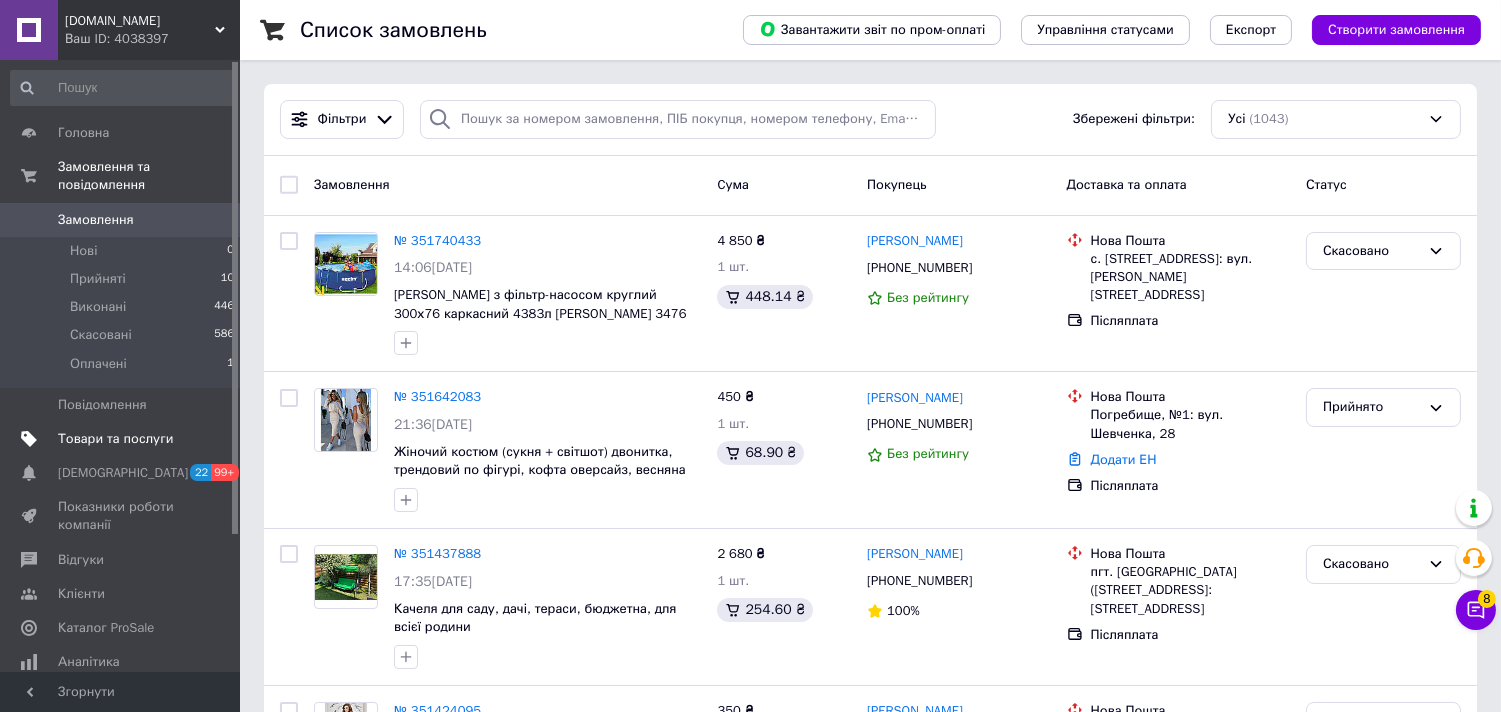 click on "Товари та послуги" at bounding box center (115, 439) 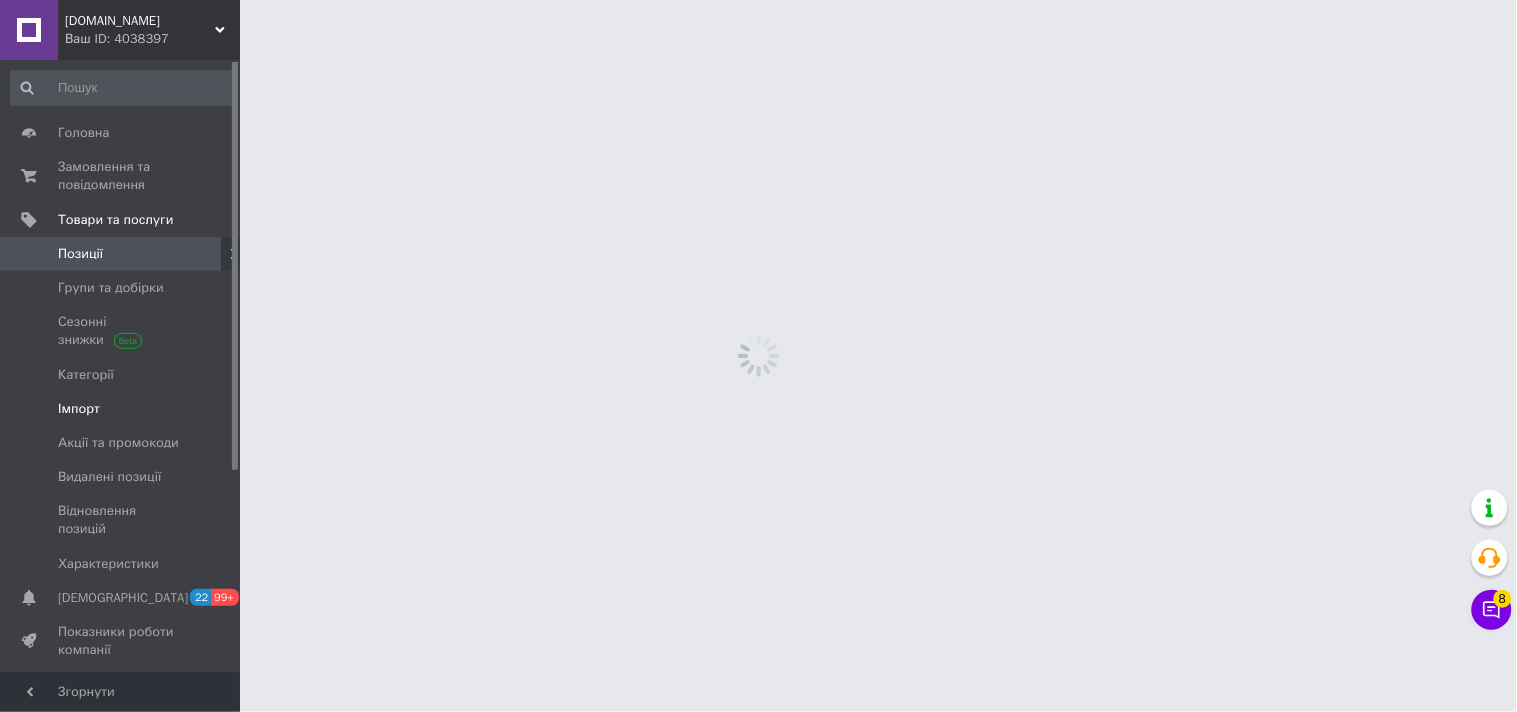 click on "Імпорт" at bounding box center [123, 409] 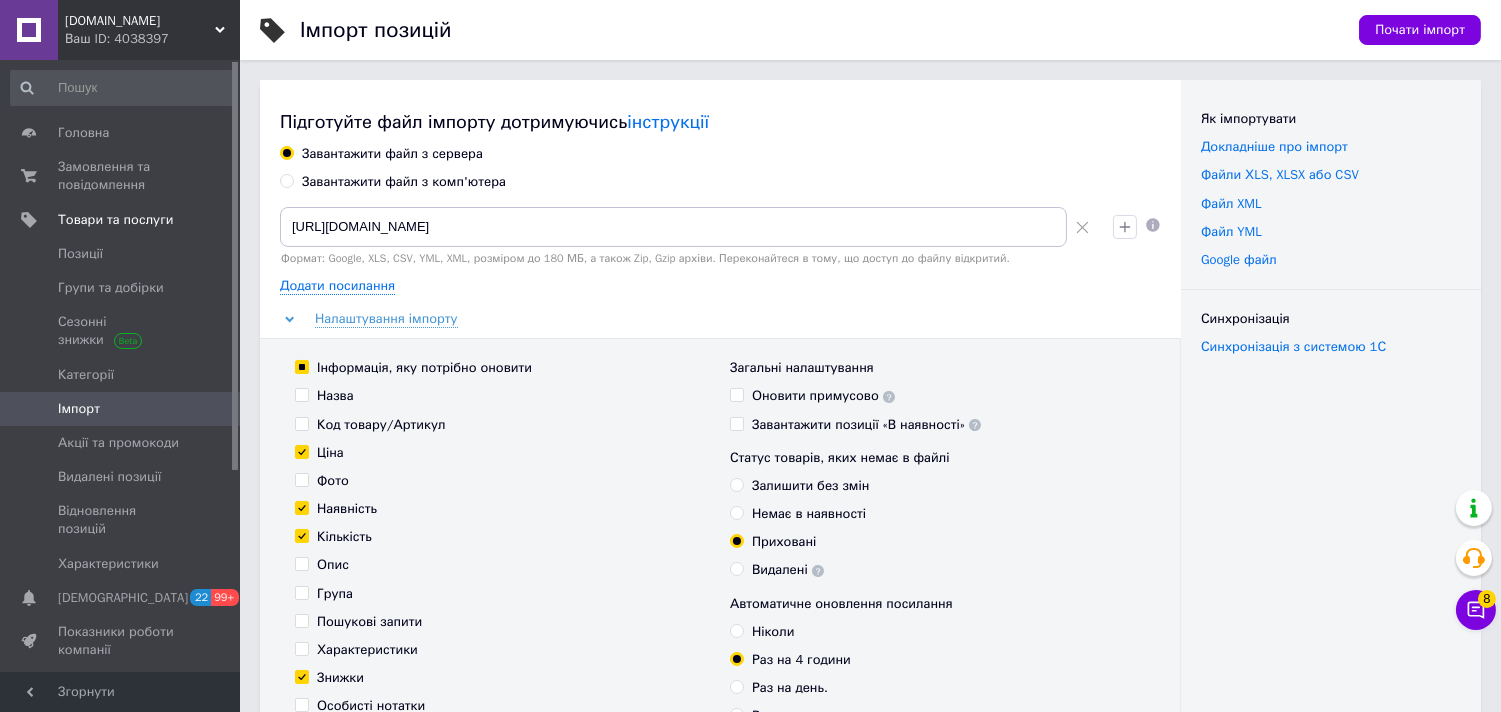 click on "Завантажити файл з комп'ютера" at bounding box center (404, 182) 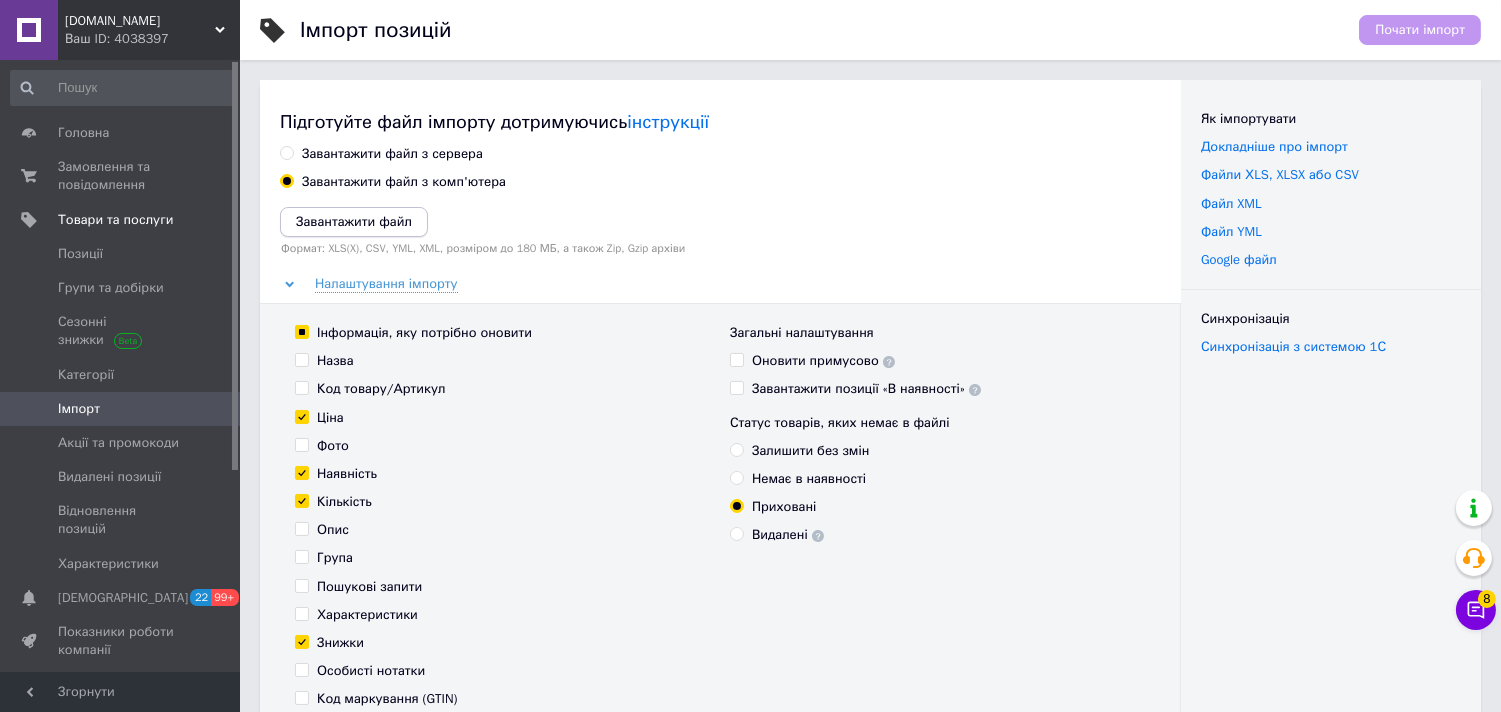 click on "Завантажити файл" at bounding box center (354, 221) 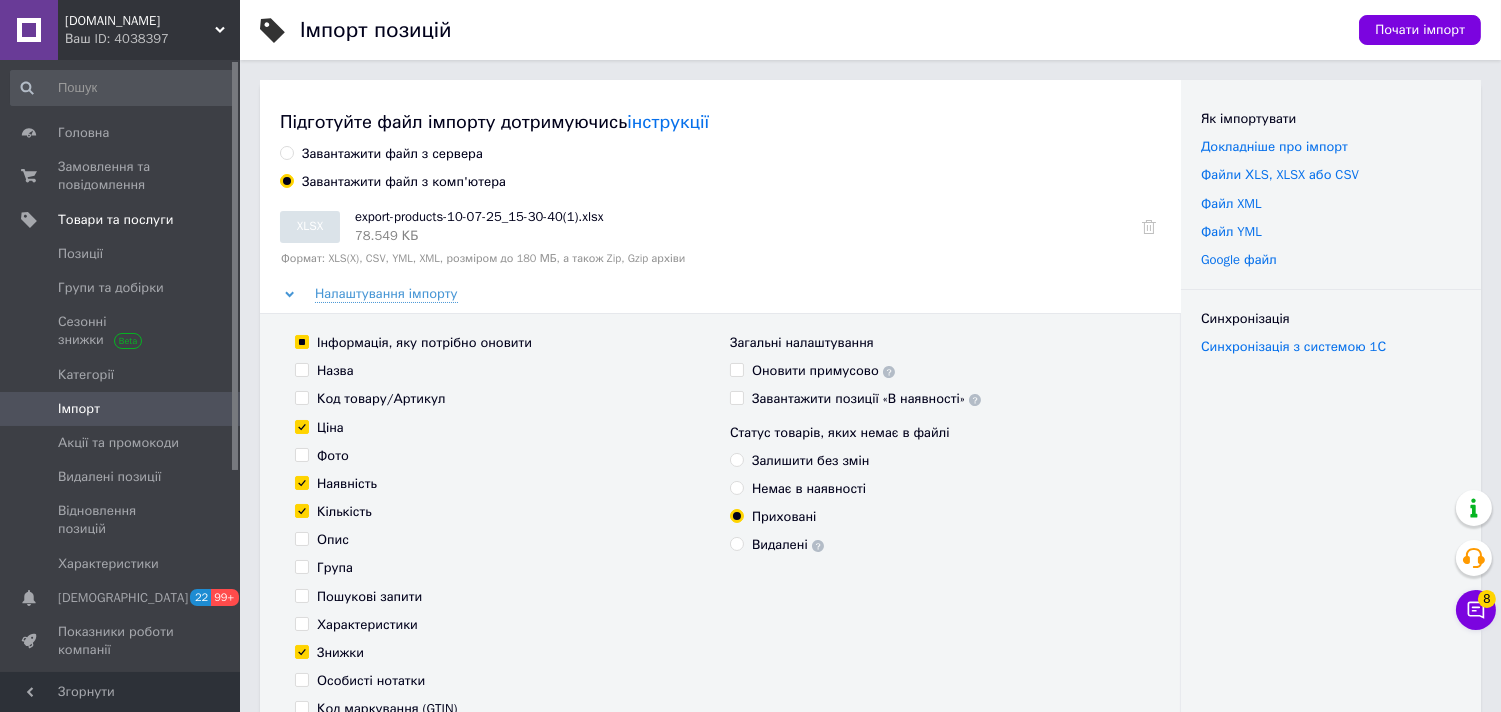 click on "Залишити без змін" at bounding box center [810, 461] 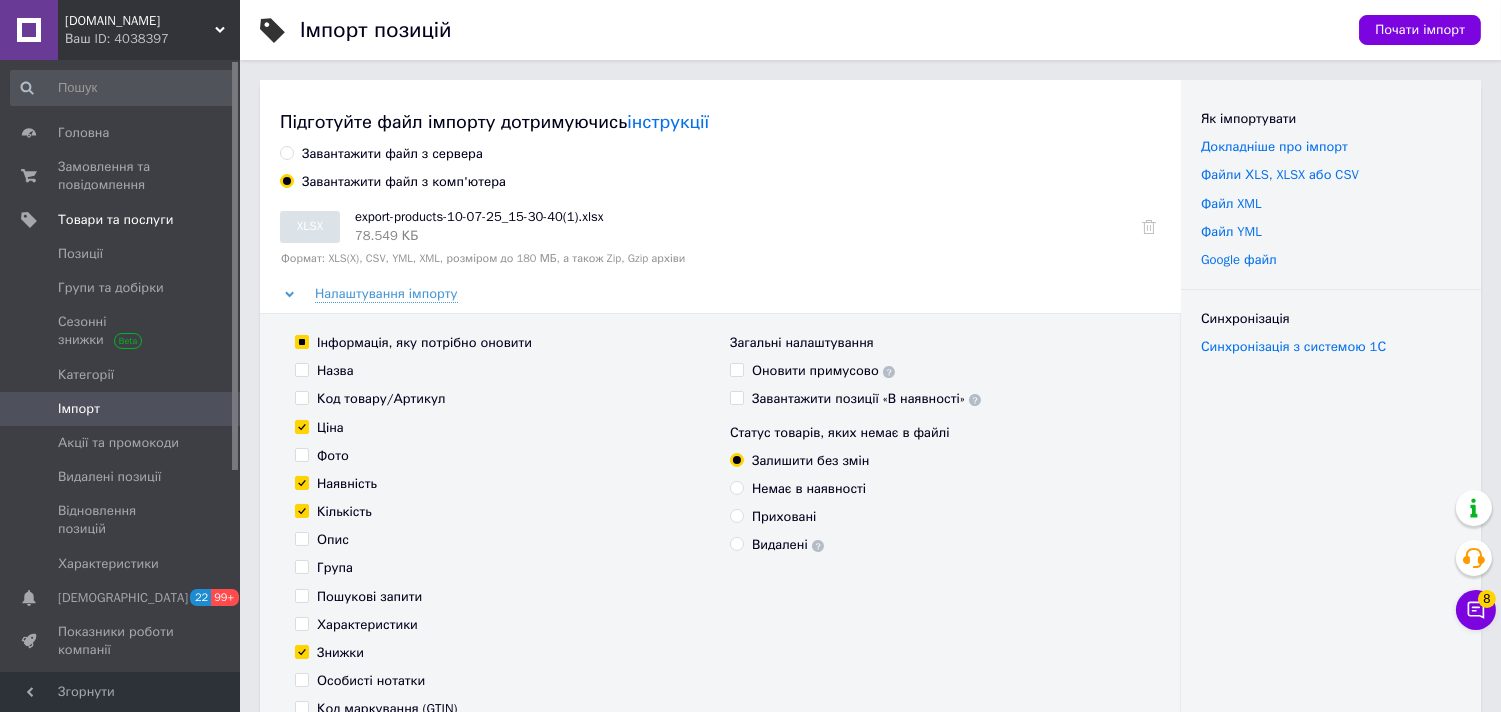 click on "Назва" at bounding box center (335, 371) 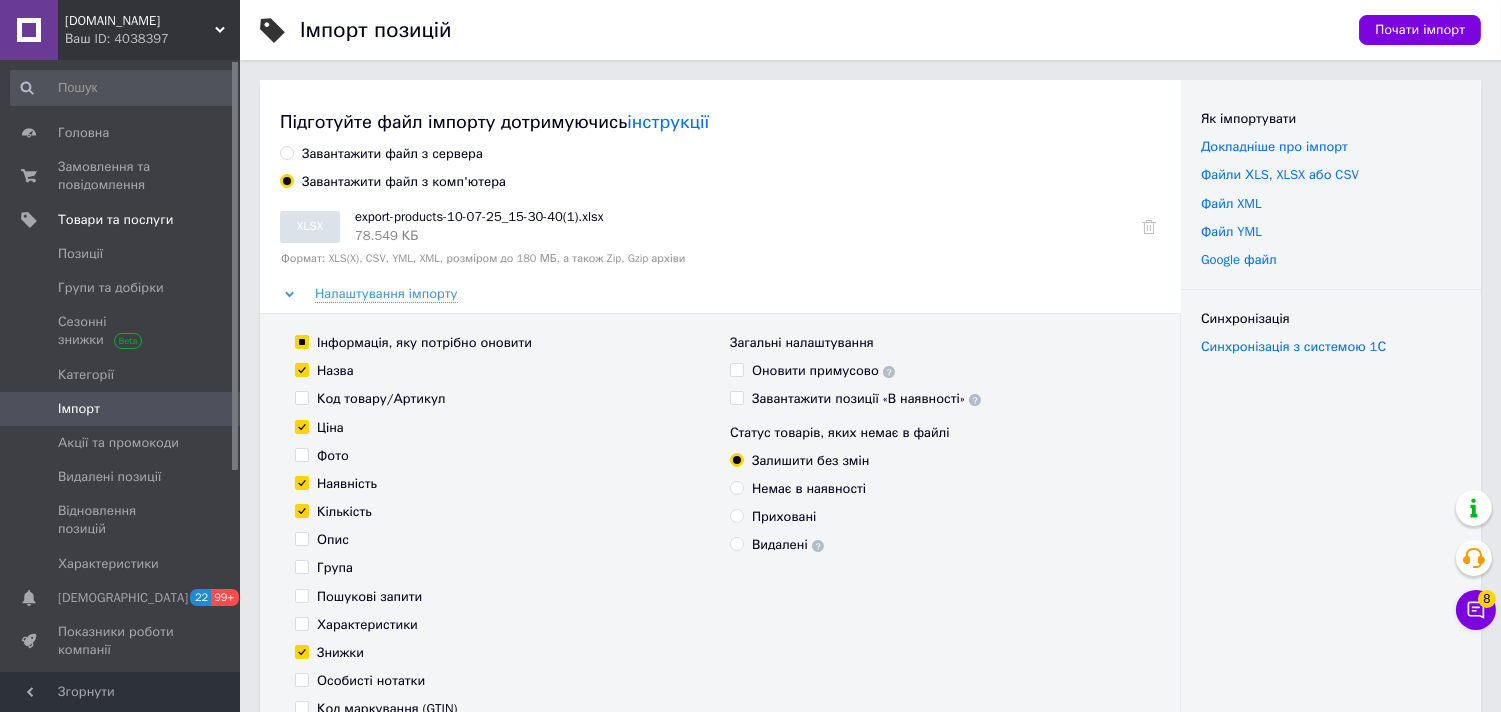 checkbox on "true" 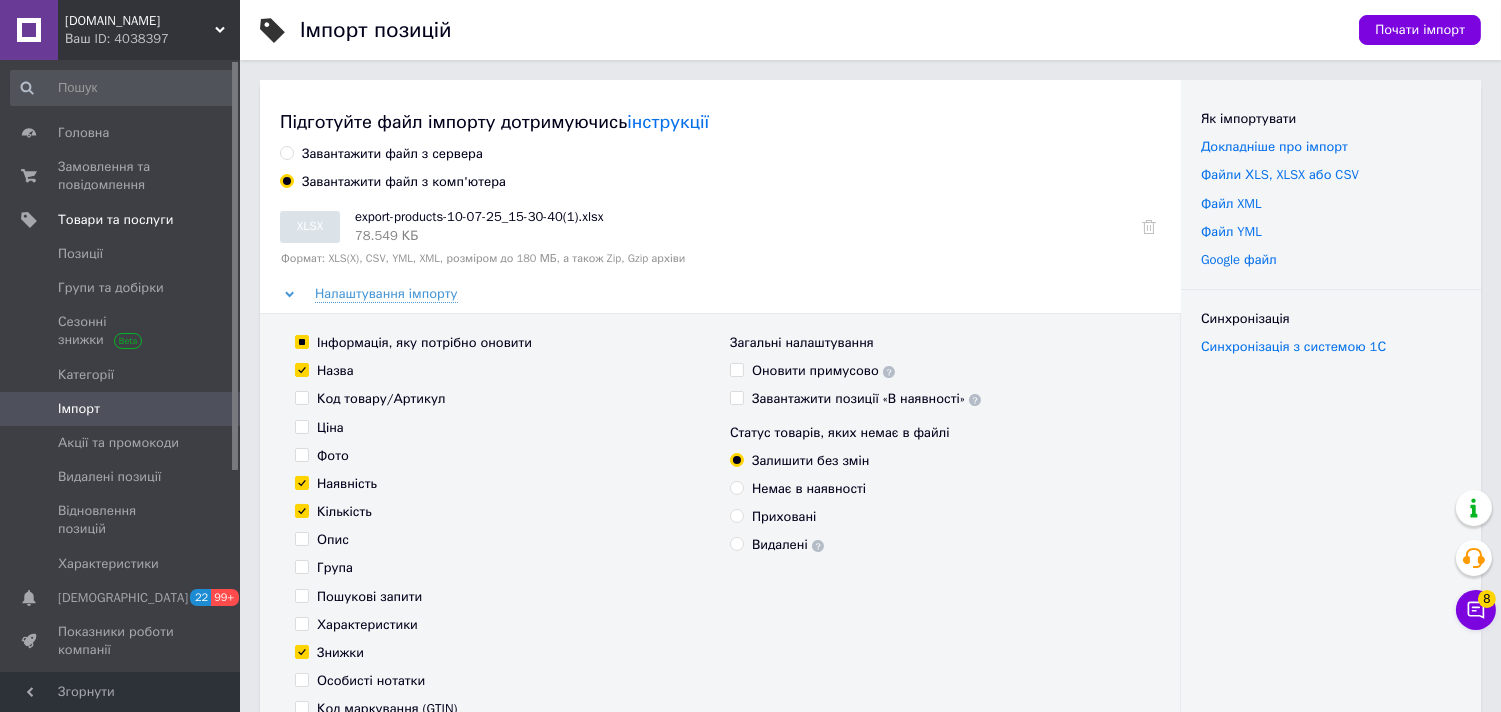 checkbox on "false" 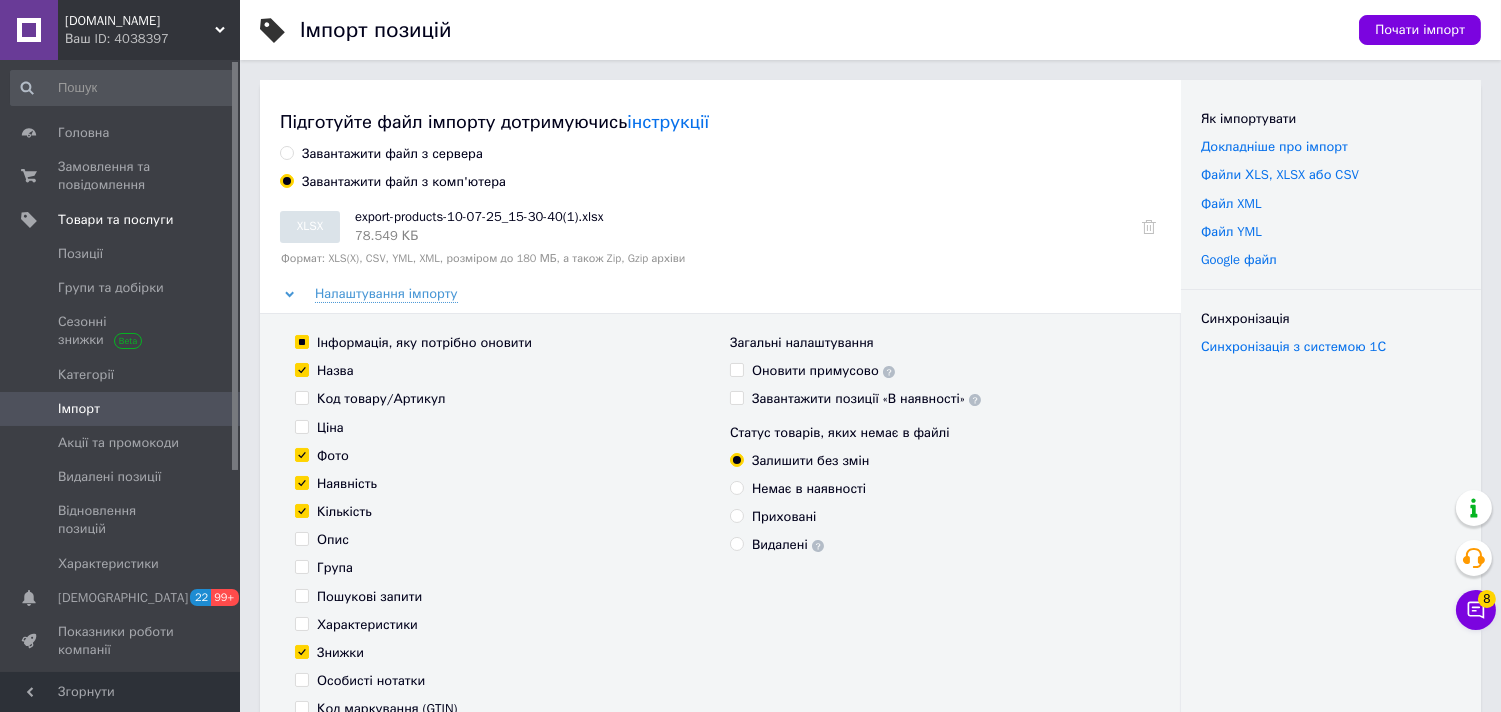 checkbox on "true" 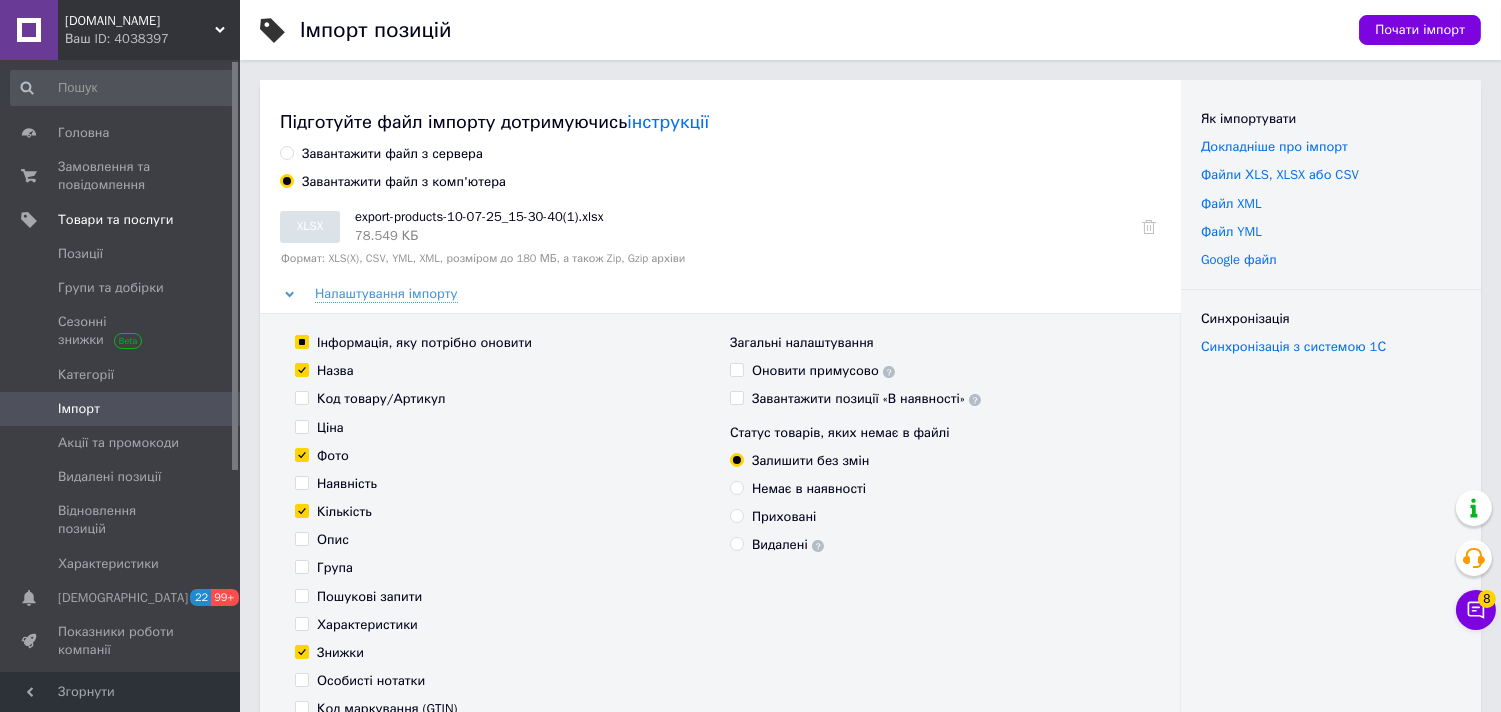 checkbox on "false" 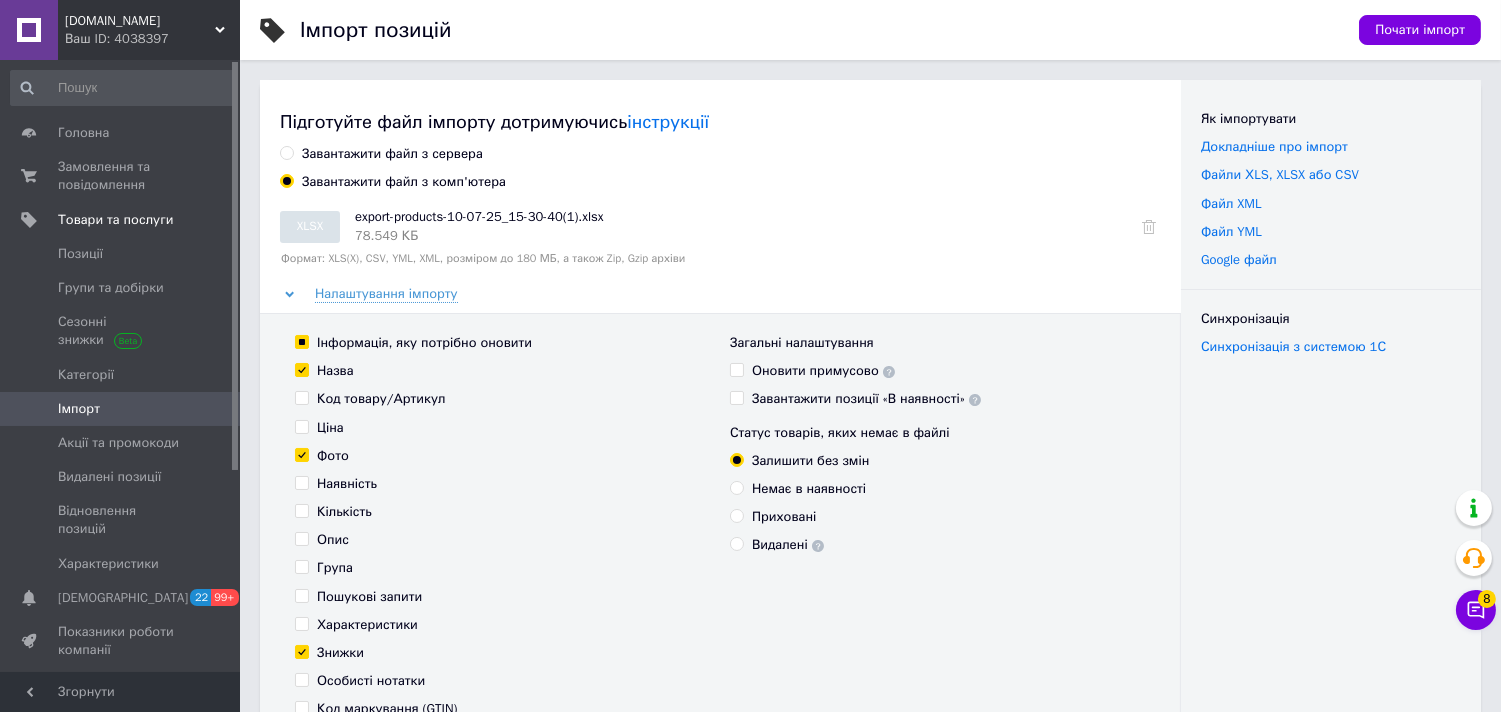 checkbox on "false" 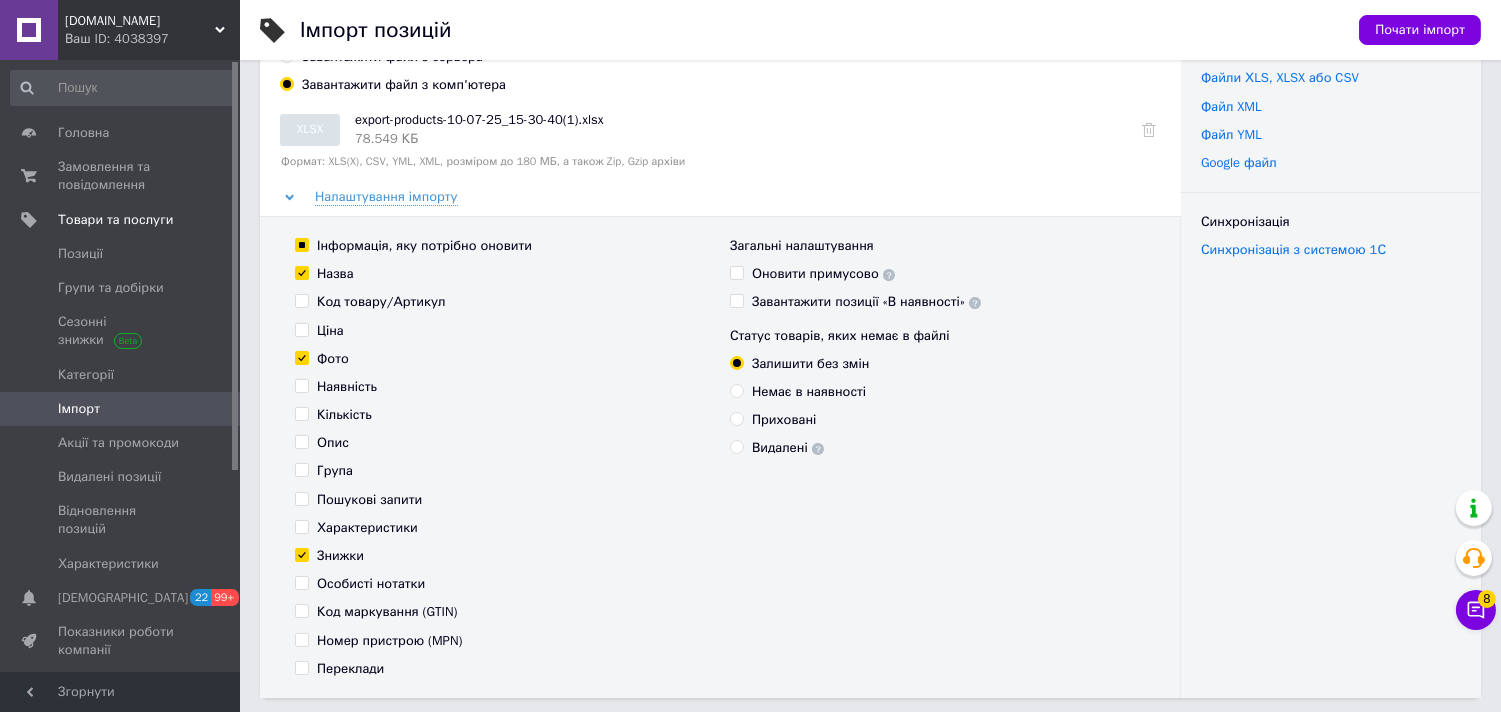 scroll, scrollTop: 222, scrollLeft: 0, axis: vertical 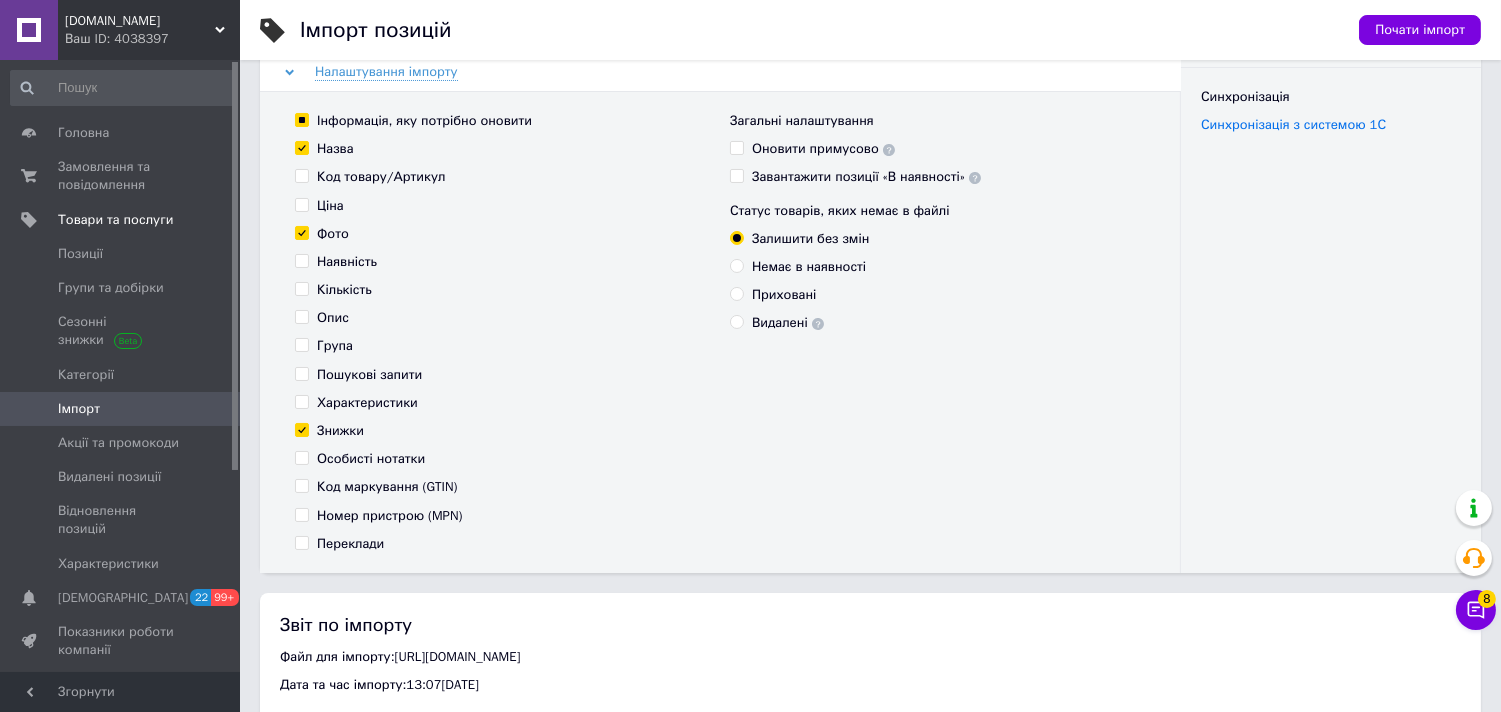 click on "Знижки" at bounding box center (340, 431) 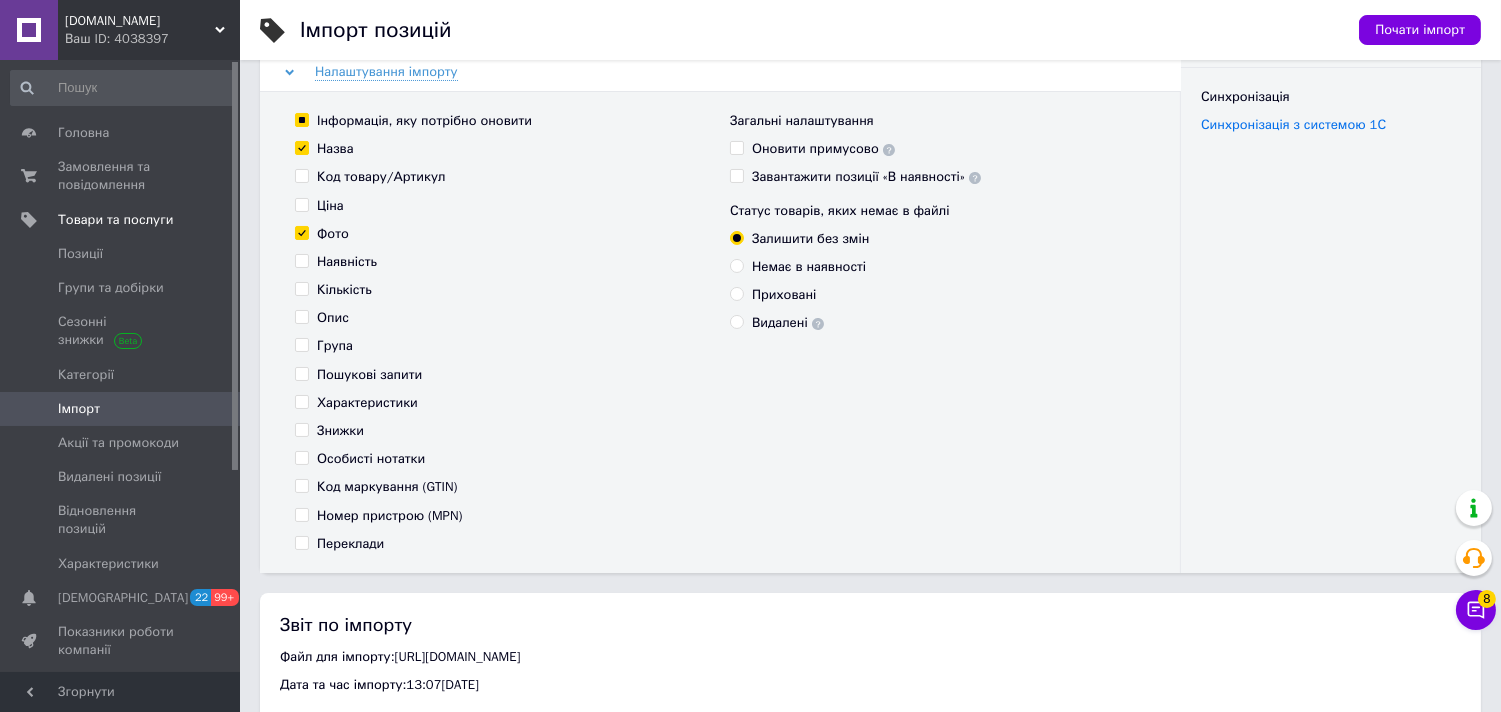 checkbox on "false" 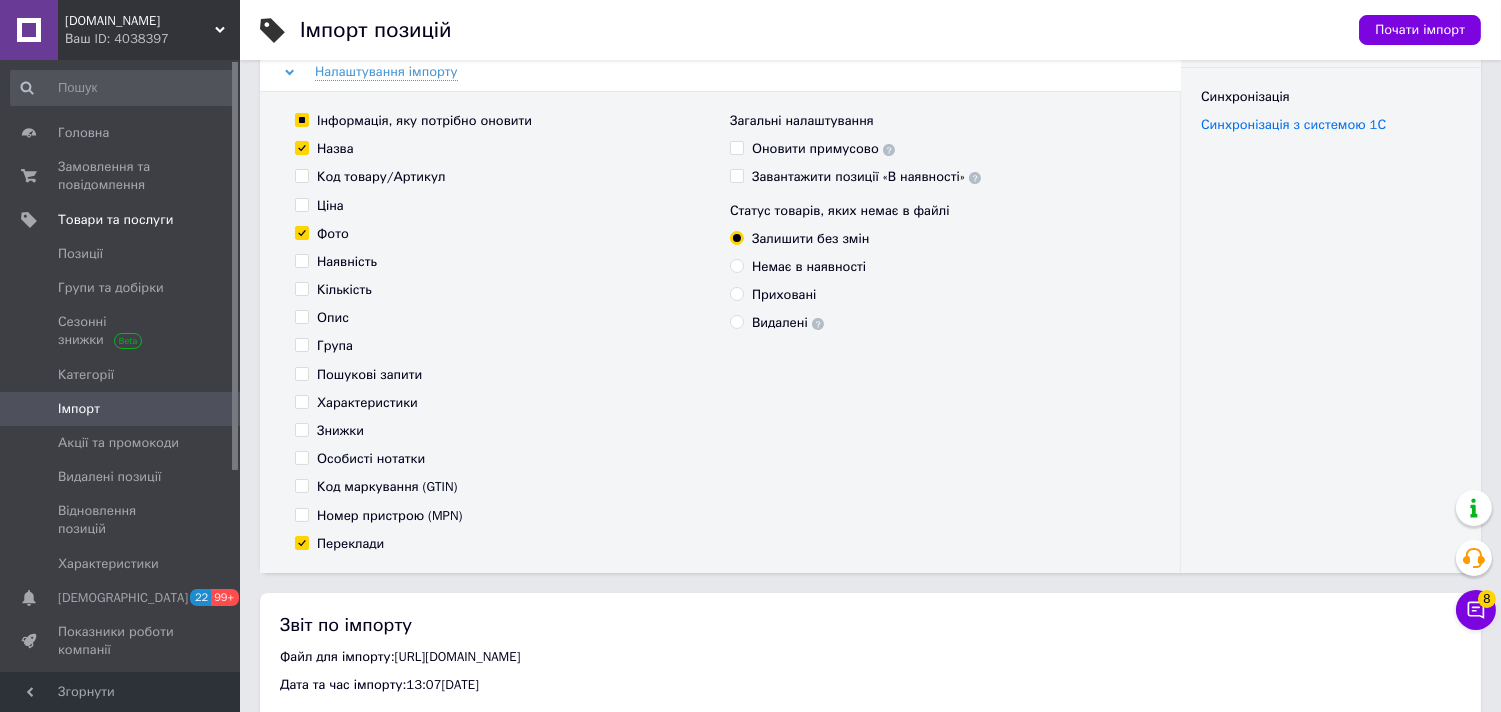 checkbox on "true" 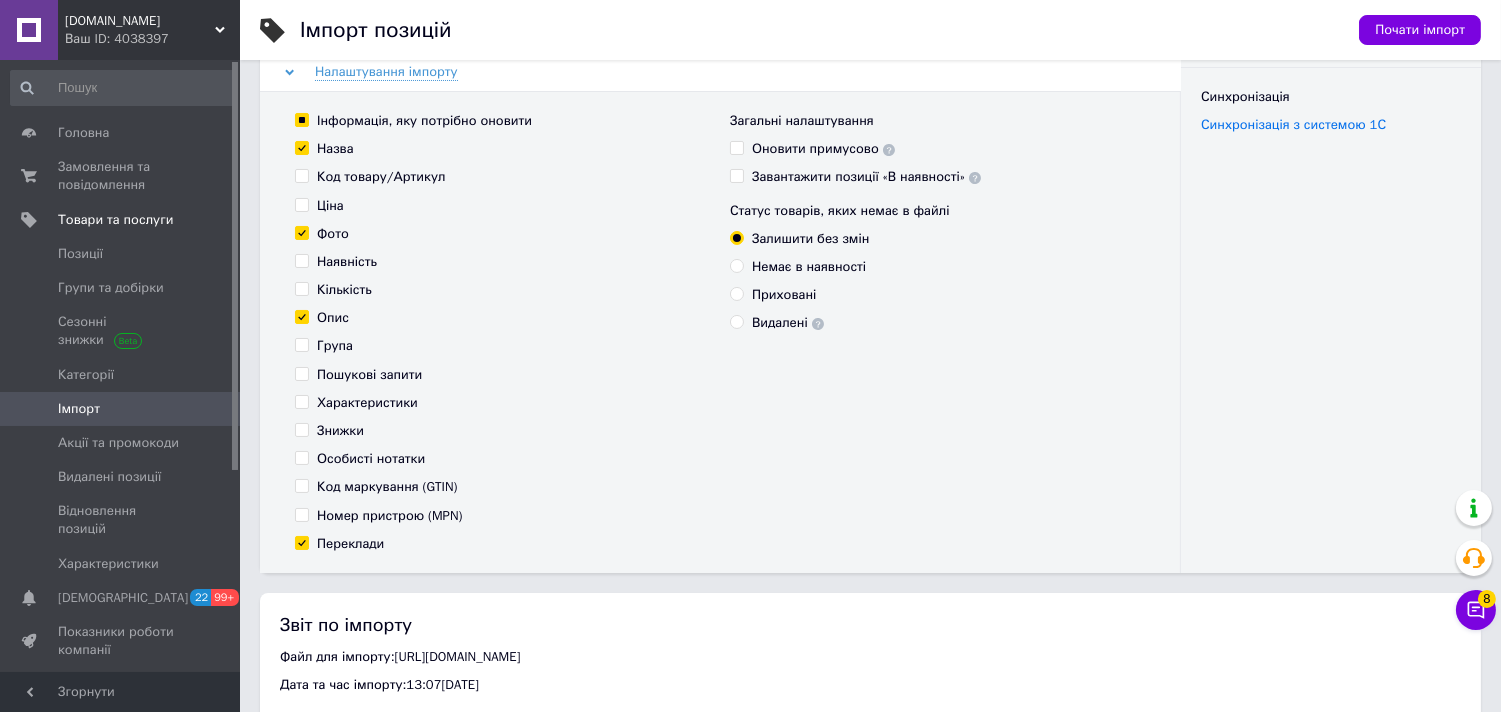 click on "Пошукові запити" at bounding box center (369, 375) 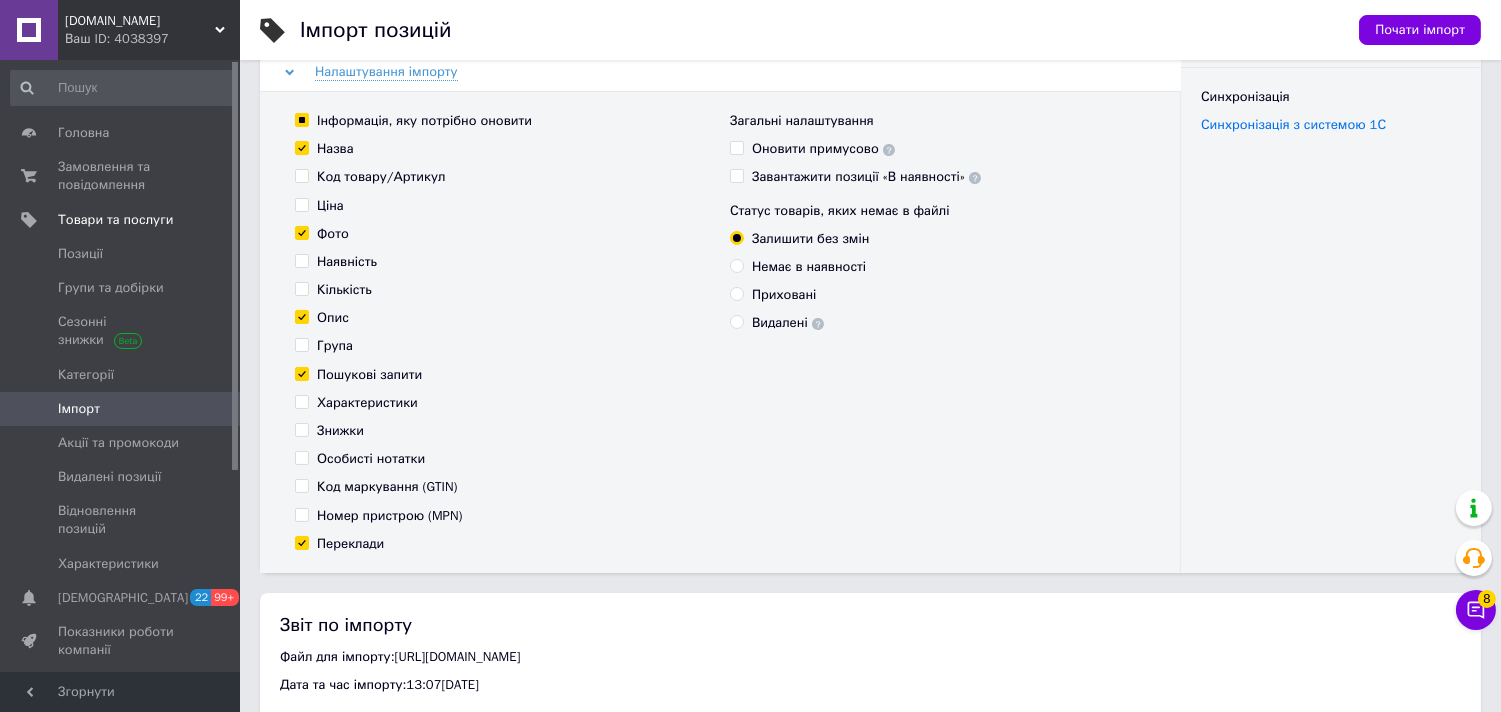 checkbox on "true" 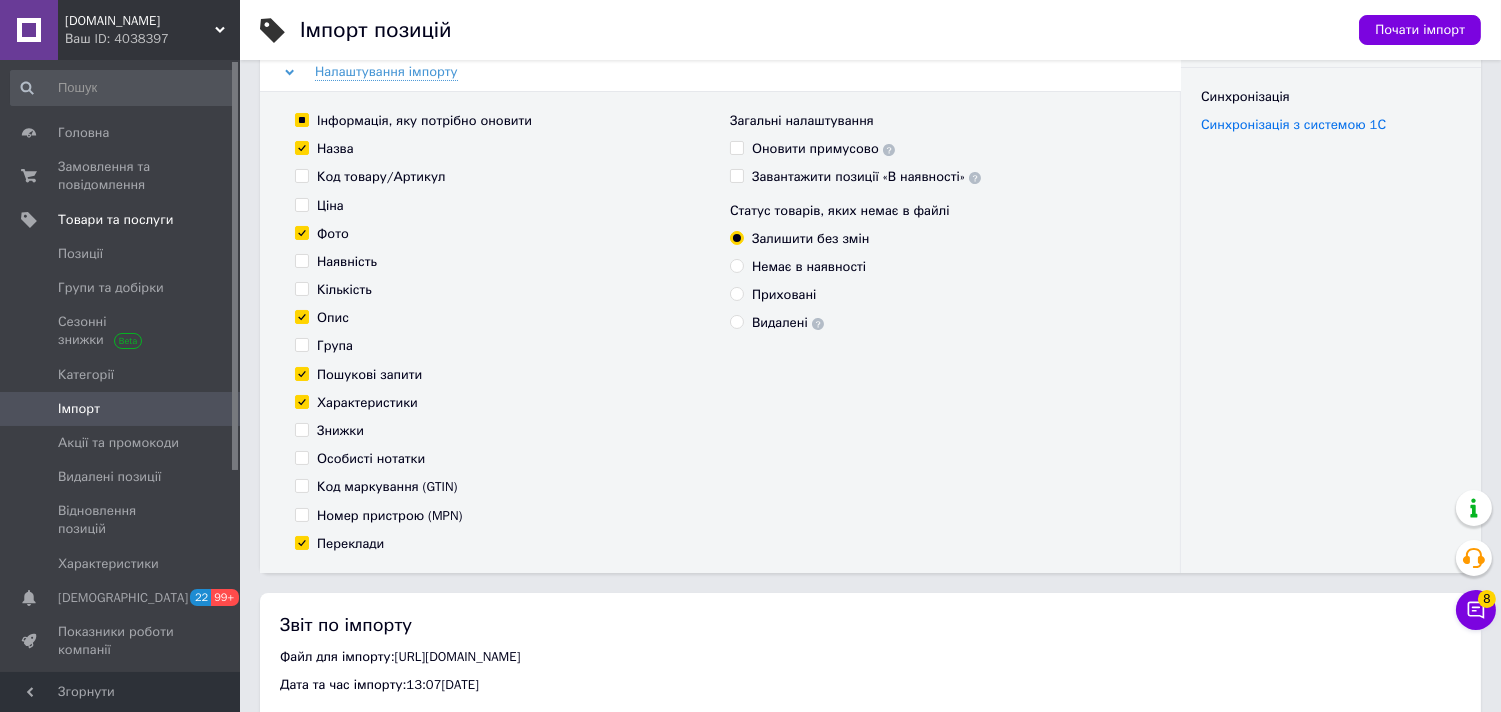 checkbox on "true" 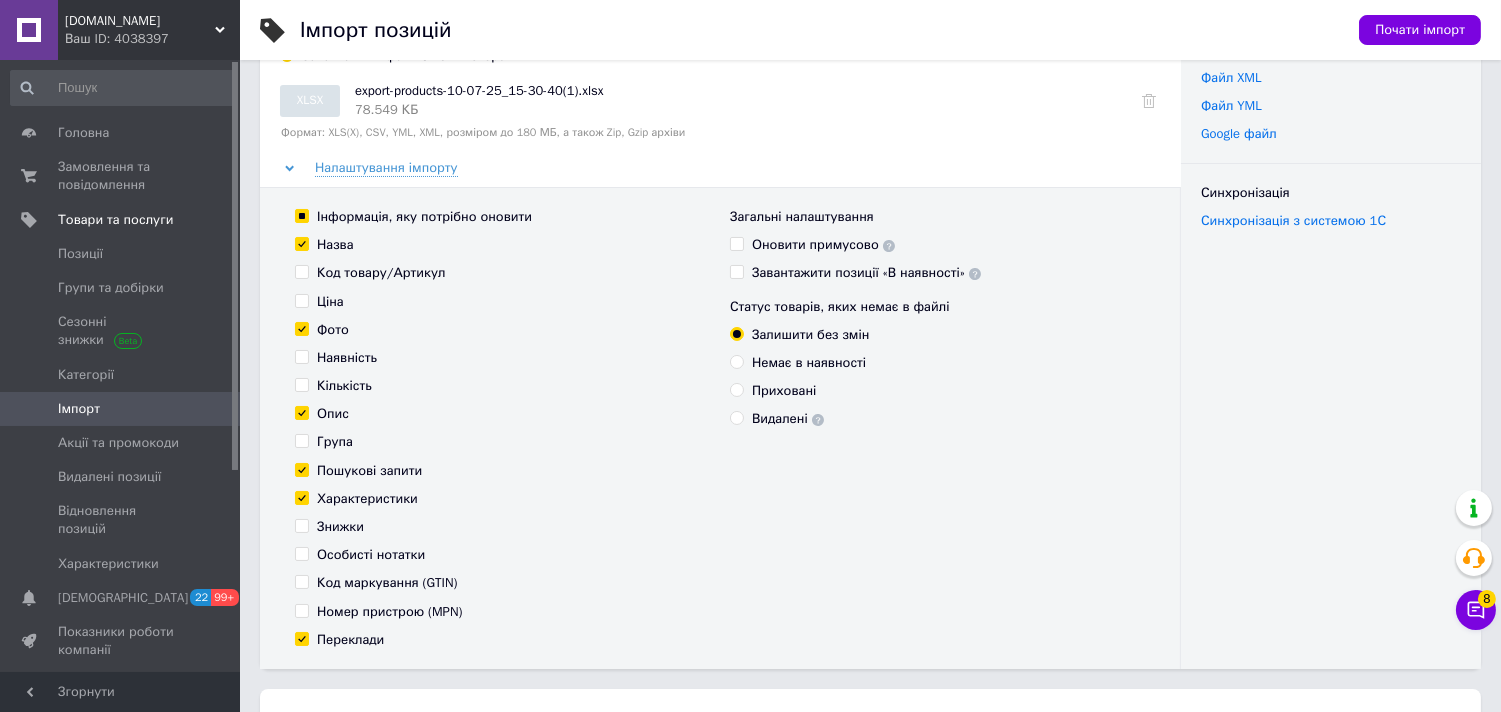 scroll, scrollTop: 0, scrollLeft: 0, axis: both 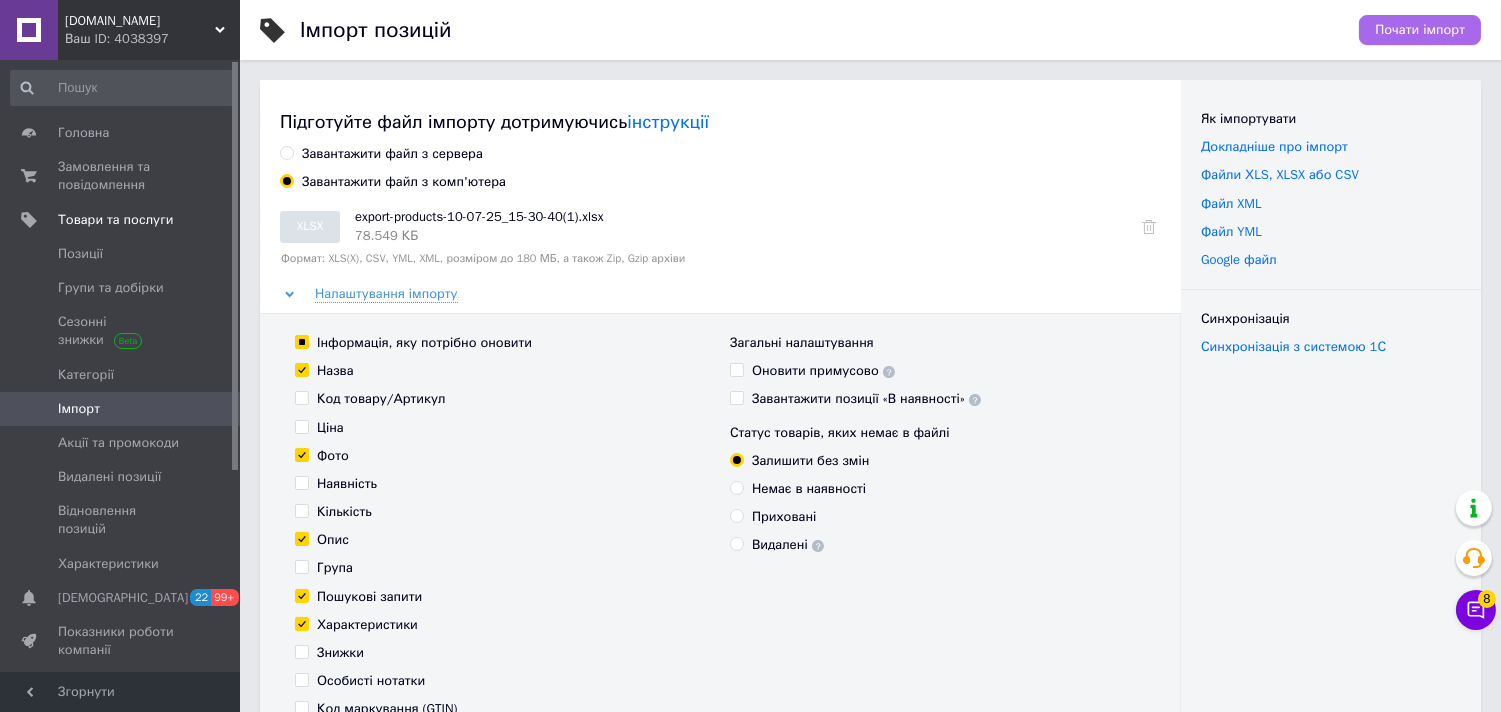click on "Почати імпорт" at bounding box center (1420, 30) 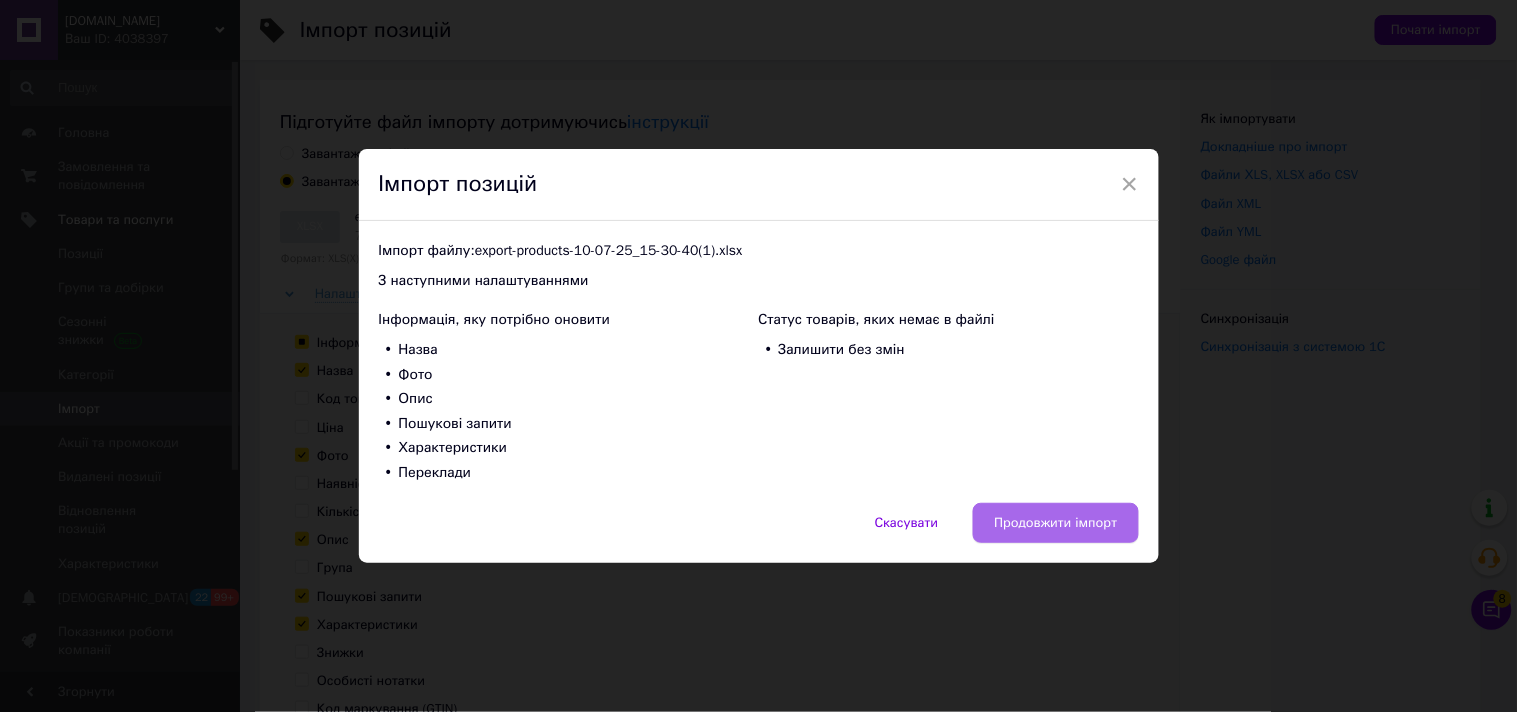 click on "Продовжити імпорт" at bounding box center (1055, 523) 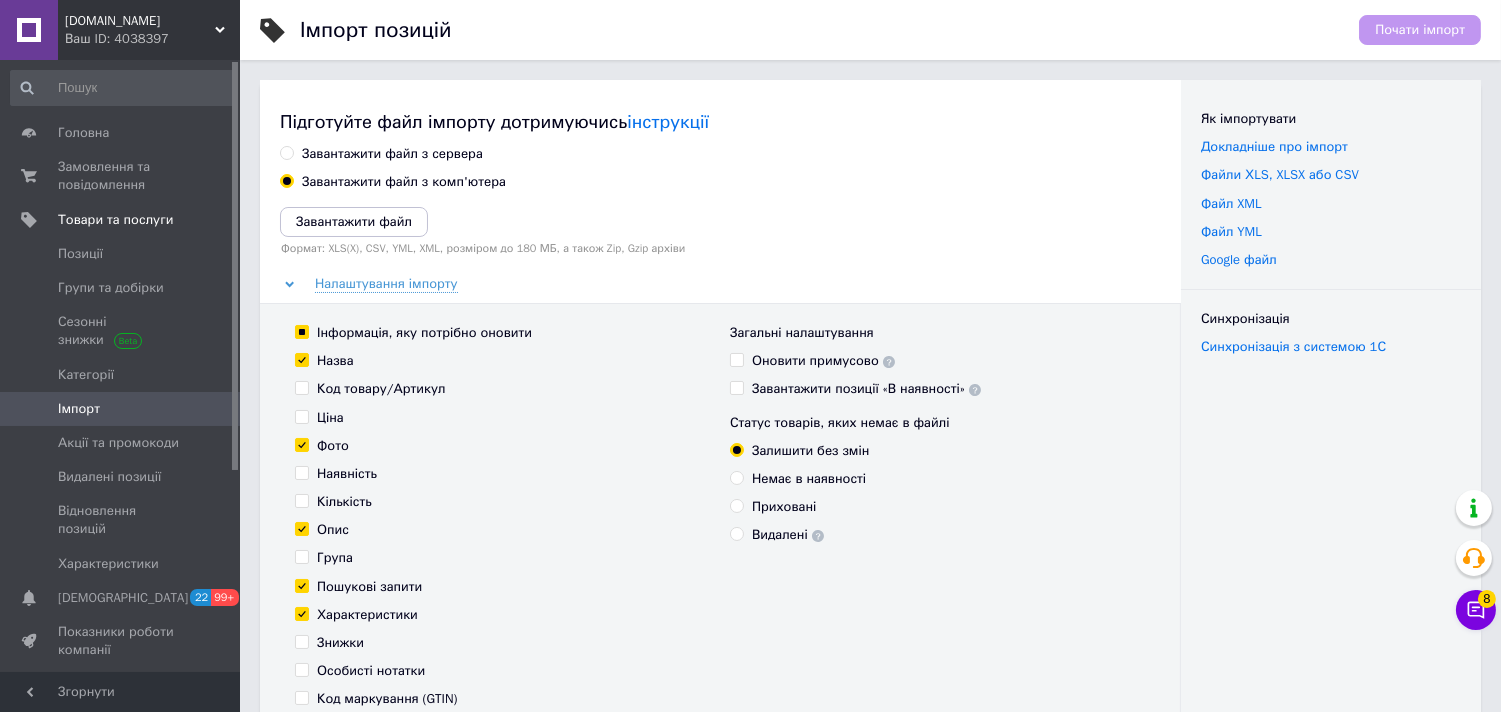 click on "[DOMAIN_NAME]" at bounding box center (140, 21) 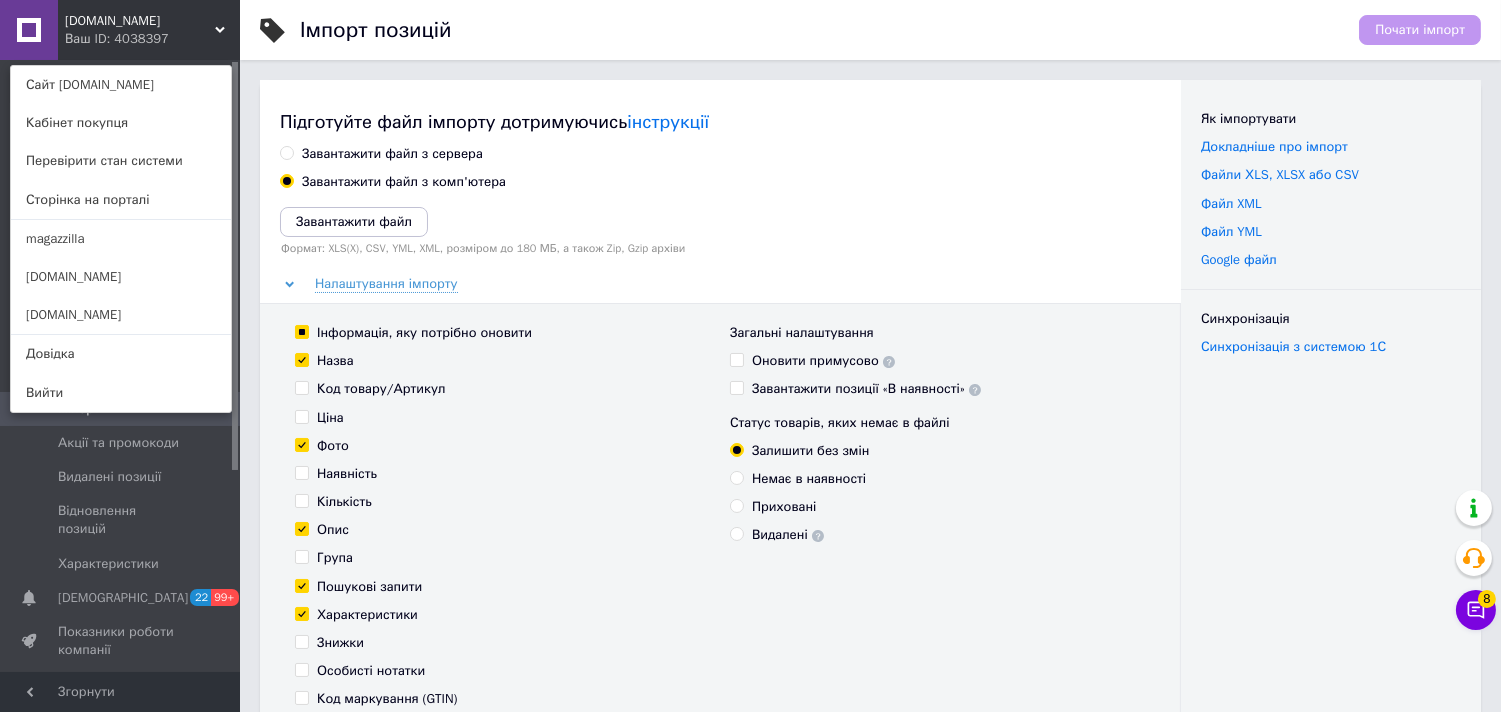 scroll, scrollTop: 555, scrollLeft: 0, axis: vertical 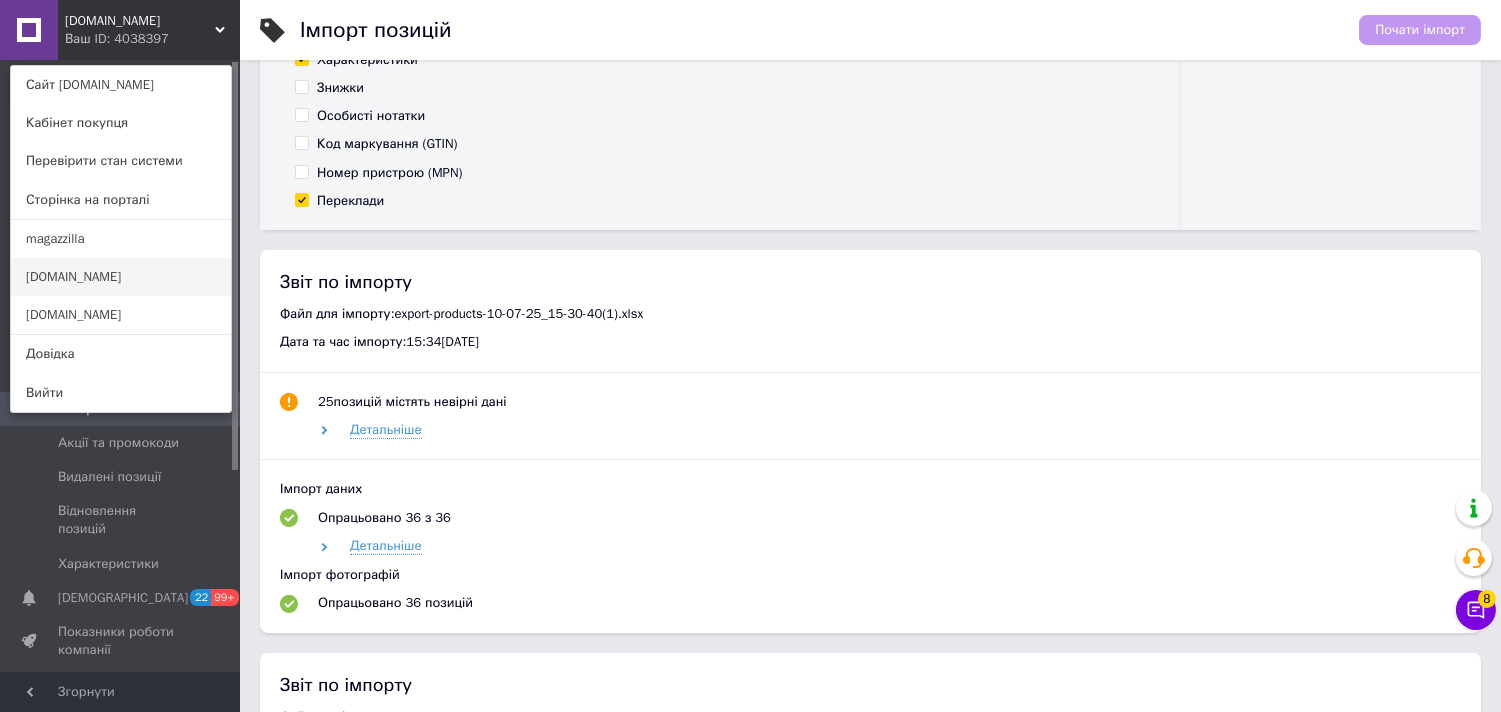 click on "[DOMAIN_NAME]" at bounding box center (121, 277) 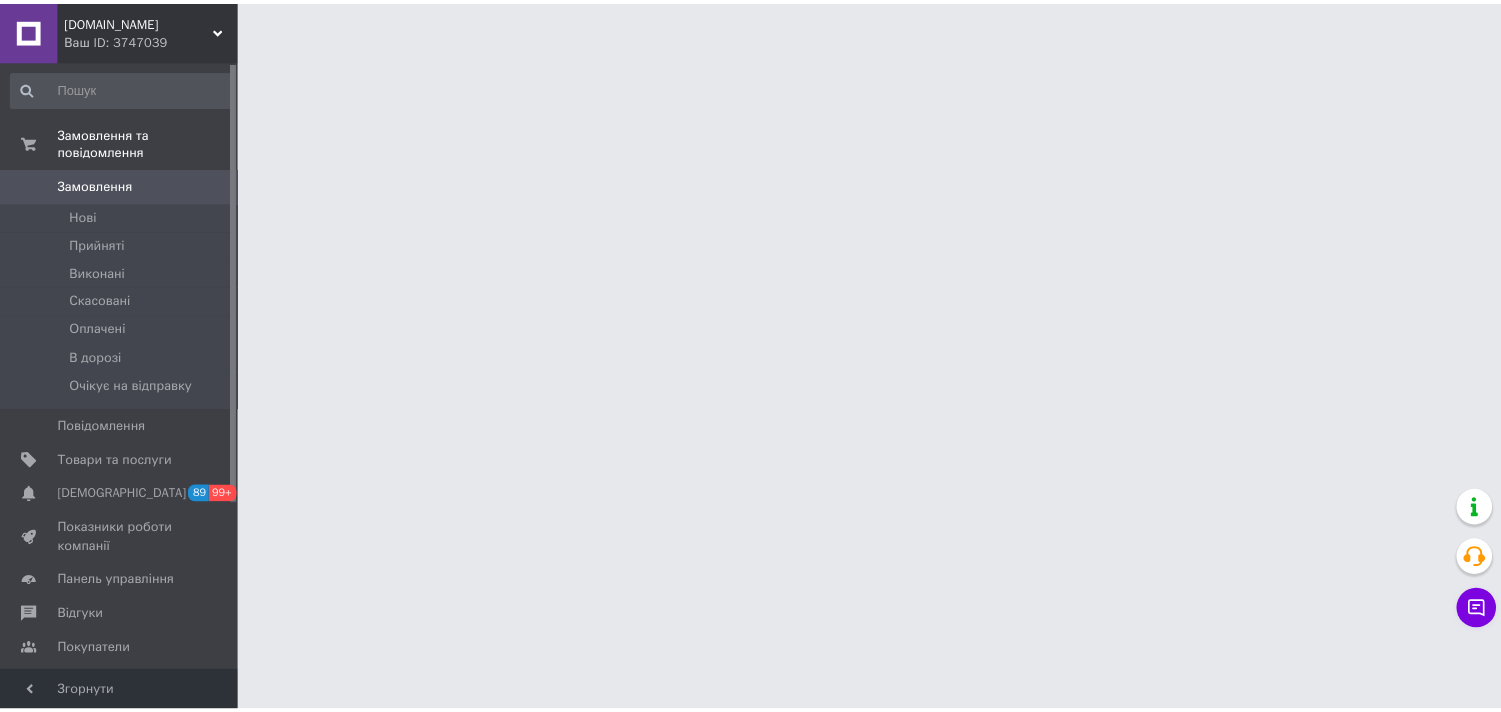 scroll, scrollTop: 0, scrollLeft: 0, axis: both 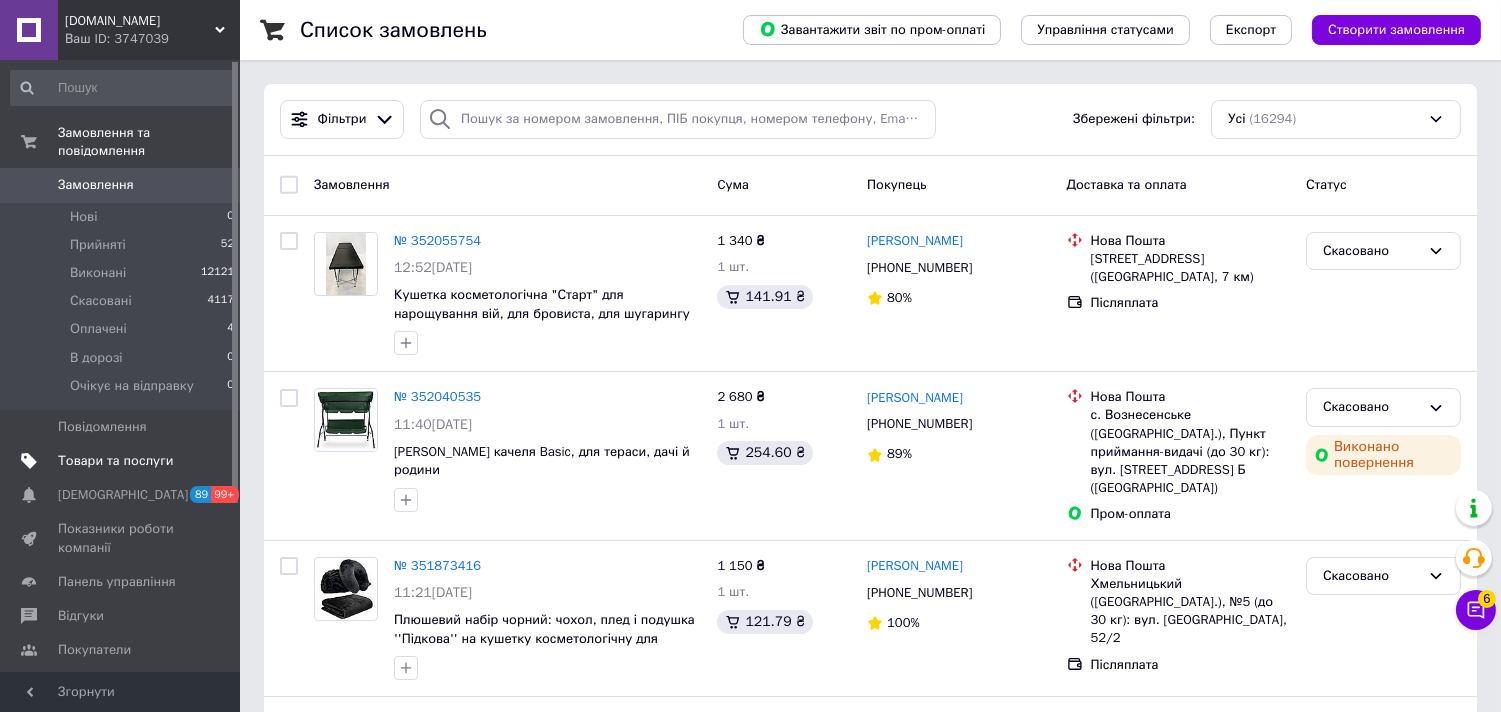 click on "Товари та послуги" at bounding box center (121, 461) 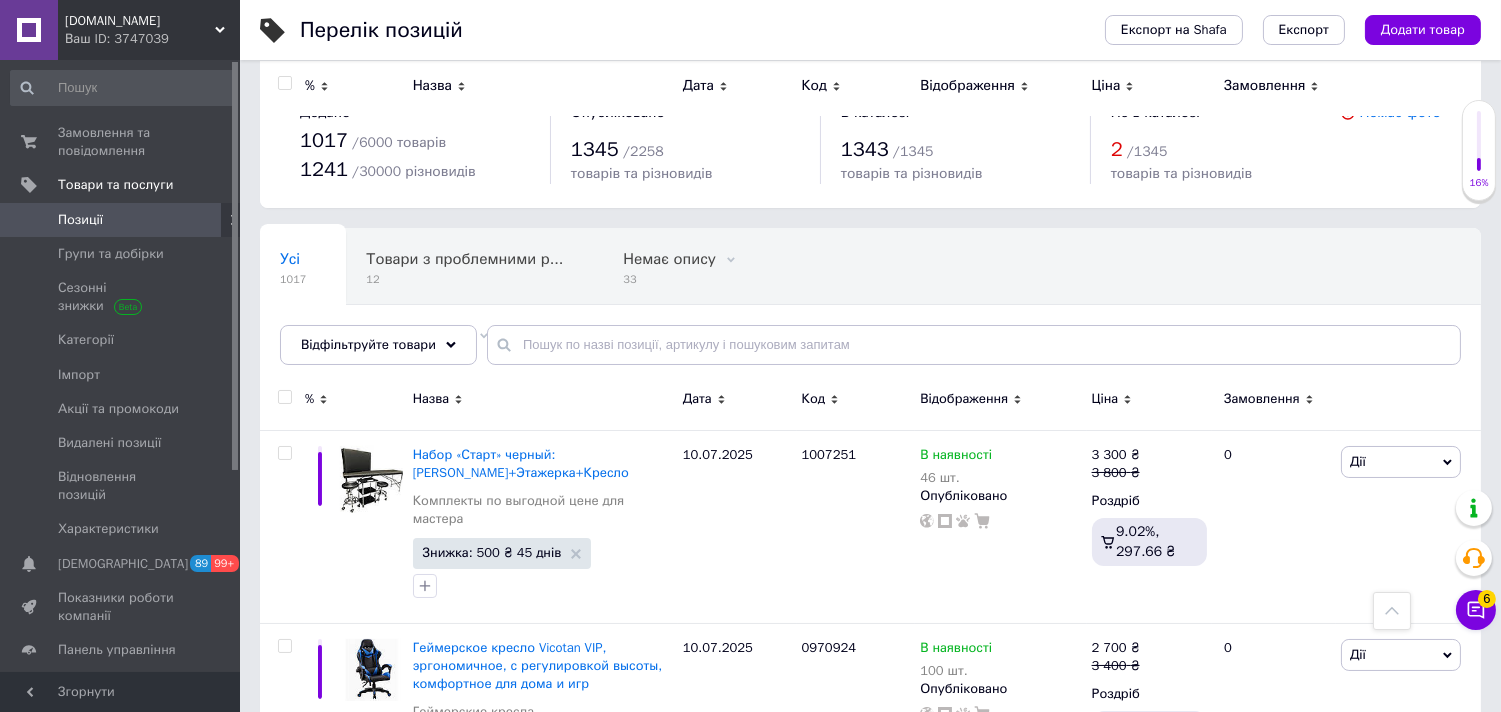 scroll, scrollTop: 0, scrollLeft: 0, axis: both 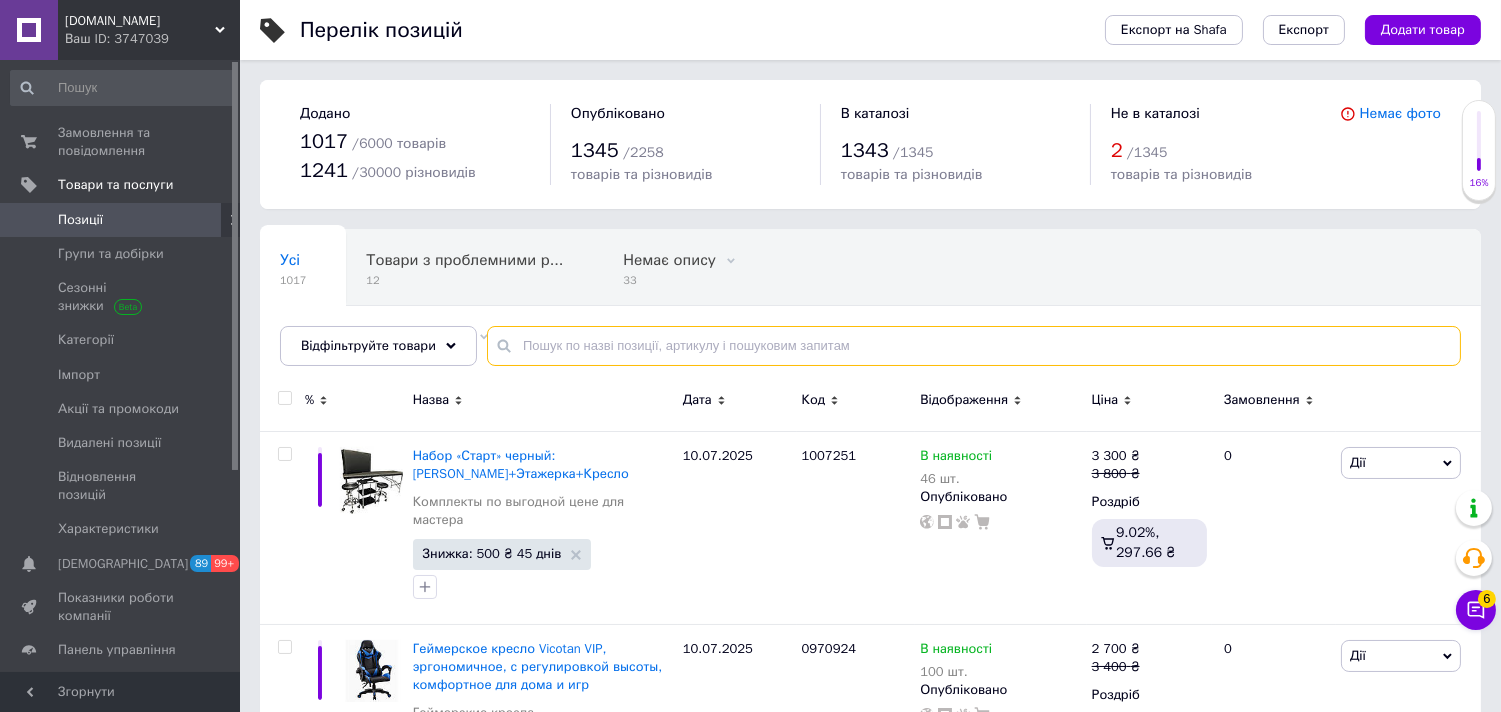 click at bounding box center [974, 346] 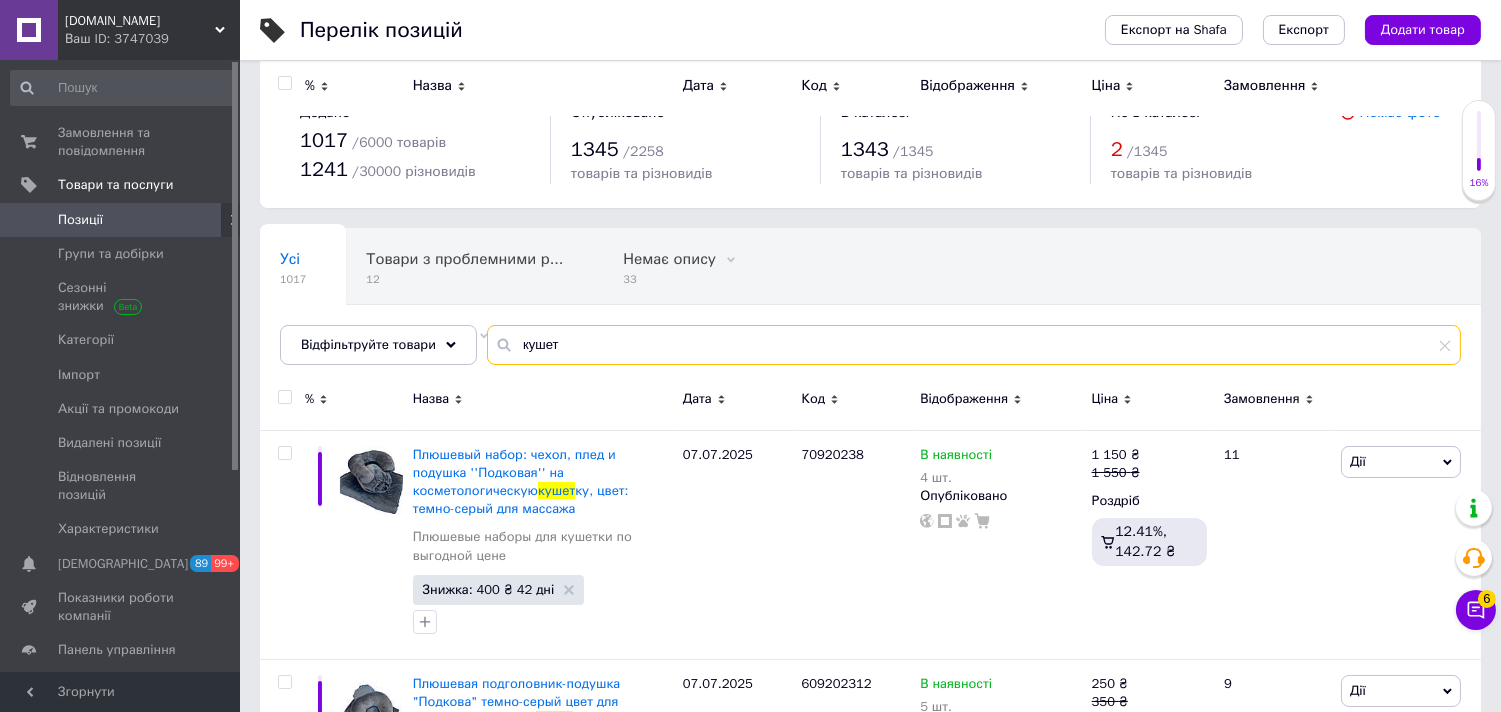 scroll, scrollTop: 0, scrollLeft: 0, axis: both 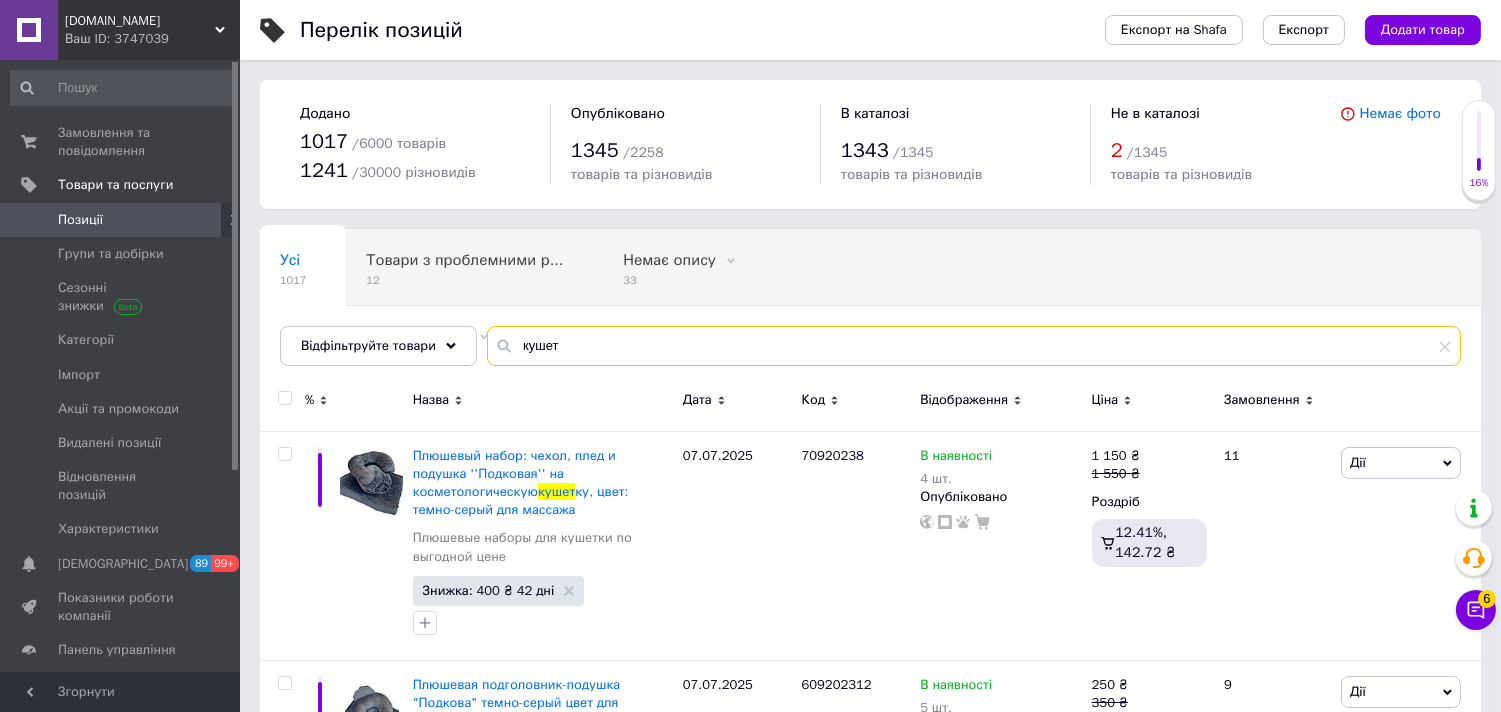 drag, startPoint x: 571, startPoint y: 341, endPoint x: 505, endPoint y: 344, distance: 66.068146 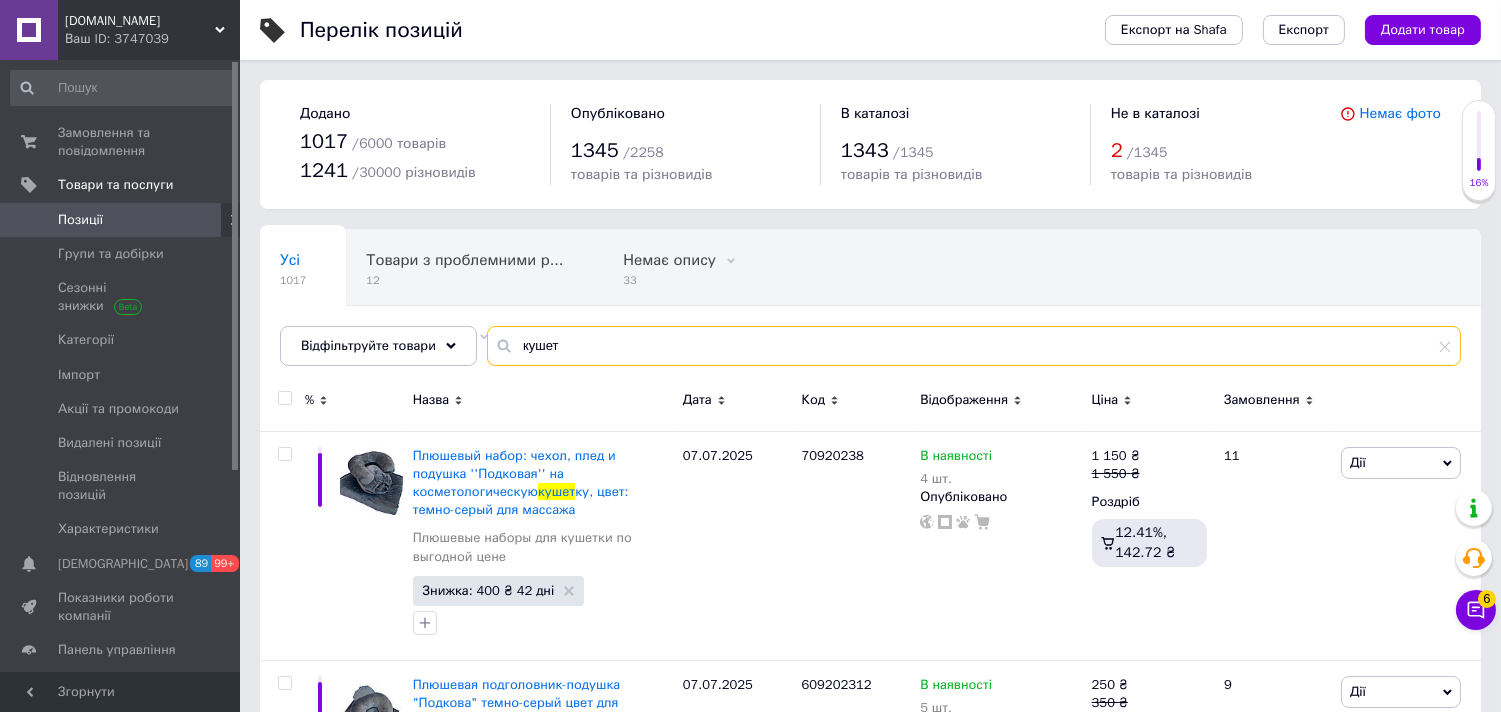 click on "кушет" at bounding box center [974, 346] 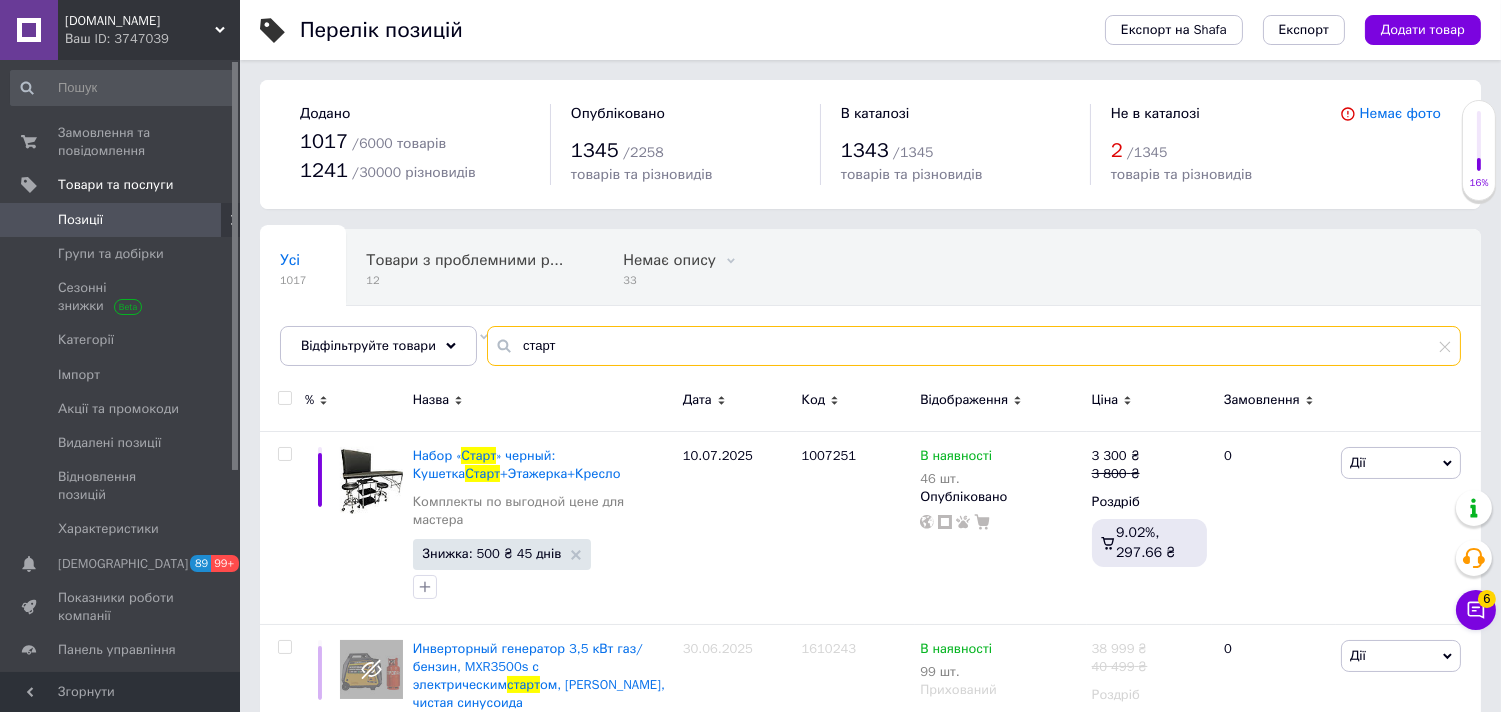 scroll, scrollTop: 555, scrollLeft: 0, axis: vertical 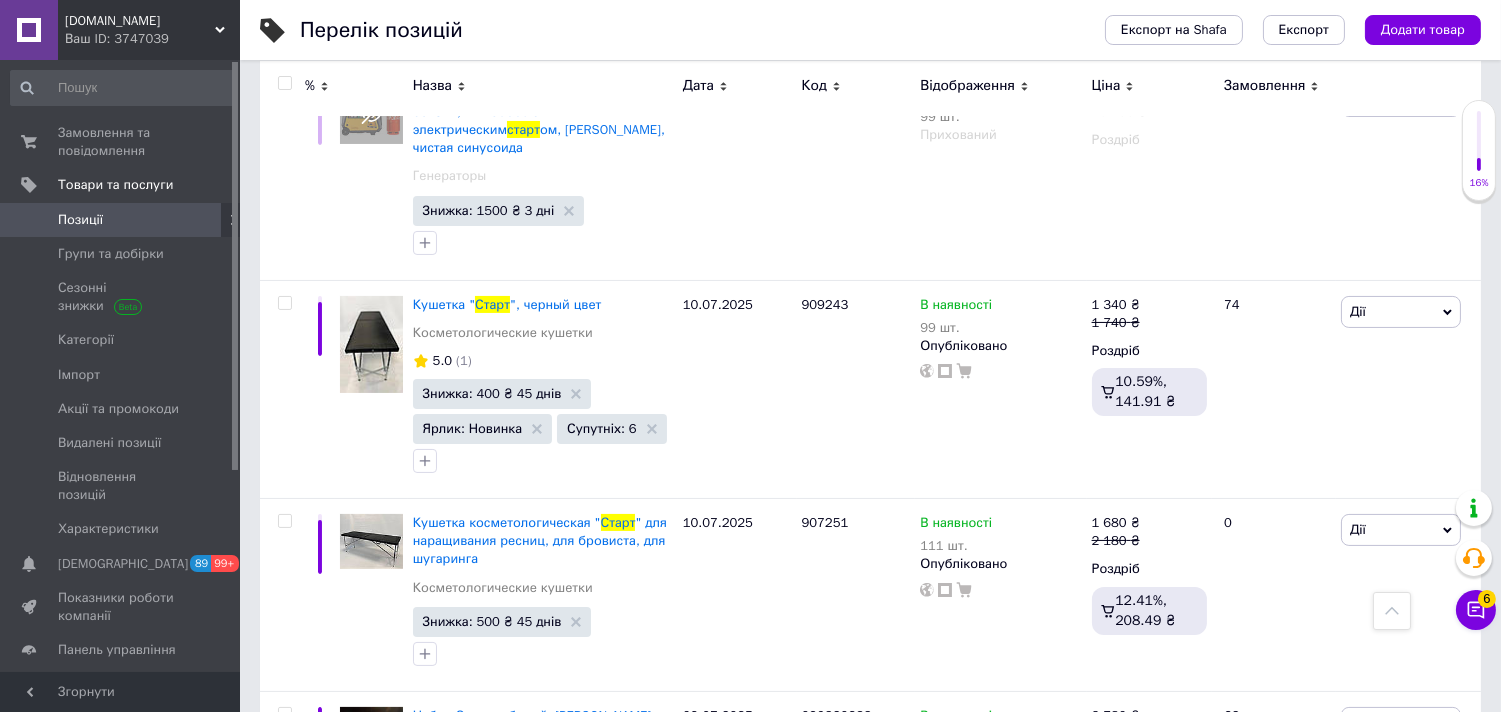 type on "старт" 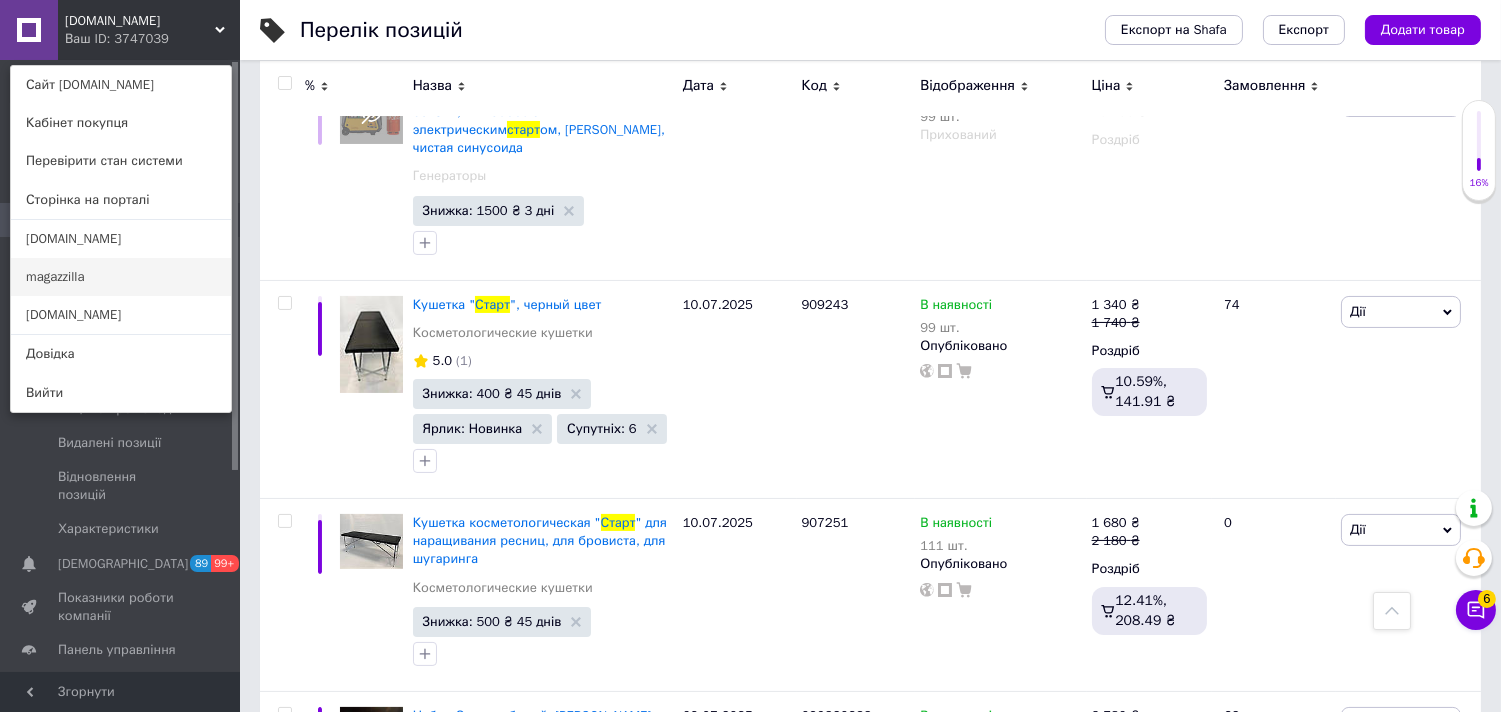 click on "magazzilla" at bounding box center (121, 277) 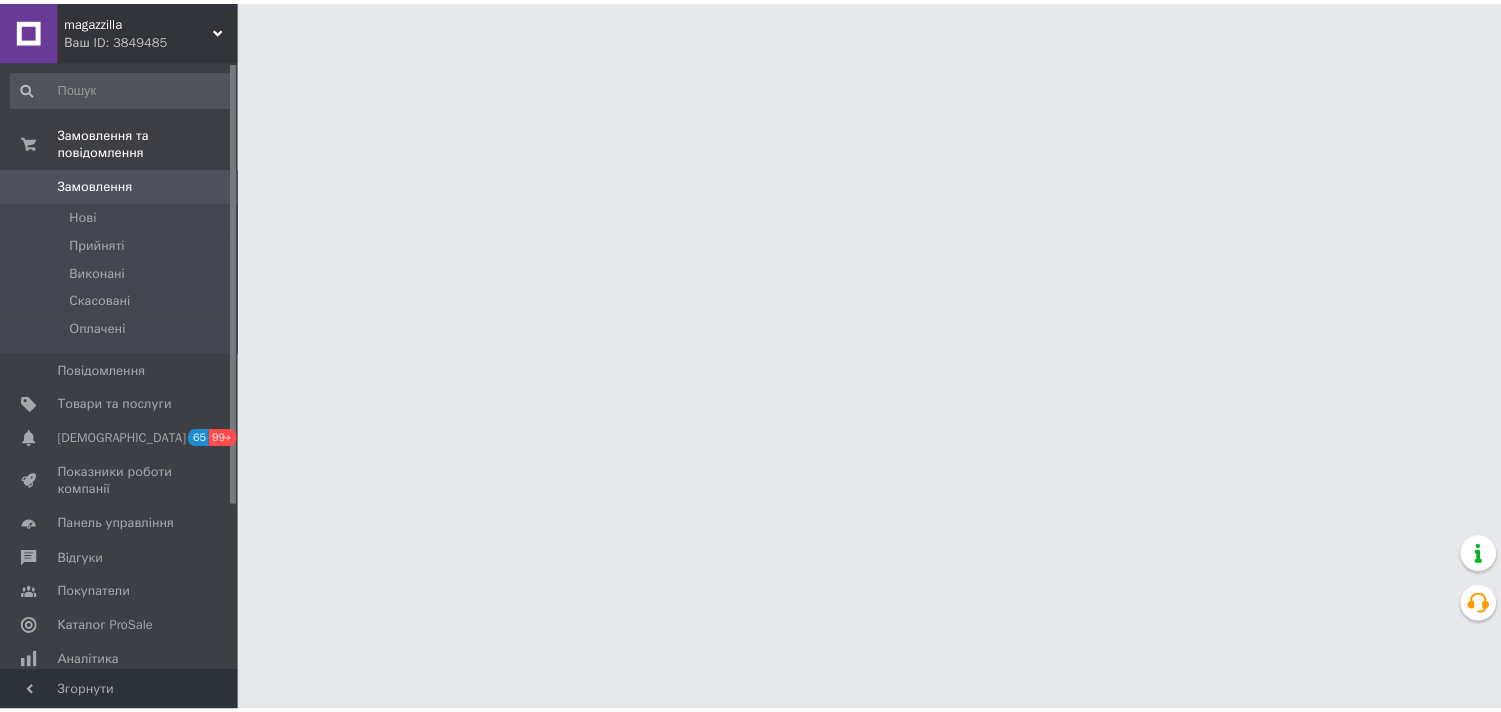 scroll, scrollTop: 0, scrollLeft: 0, axis: both 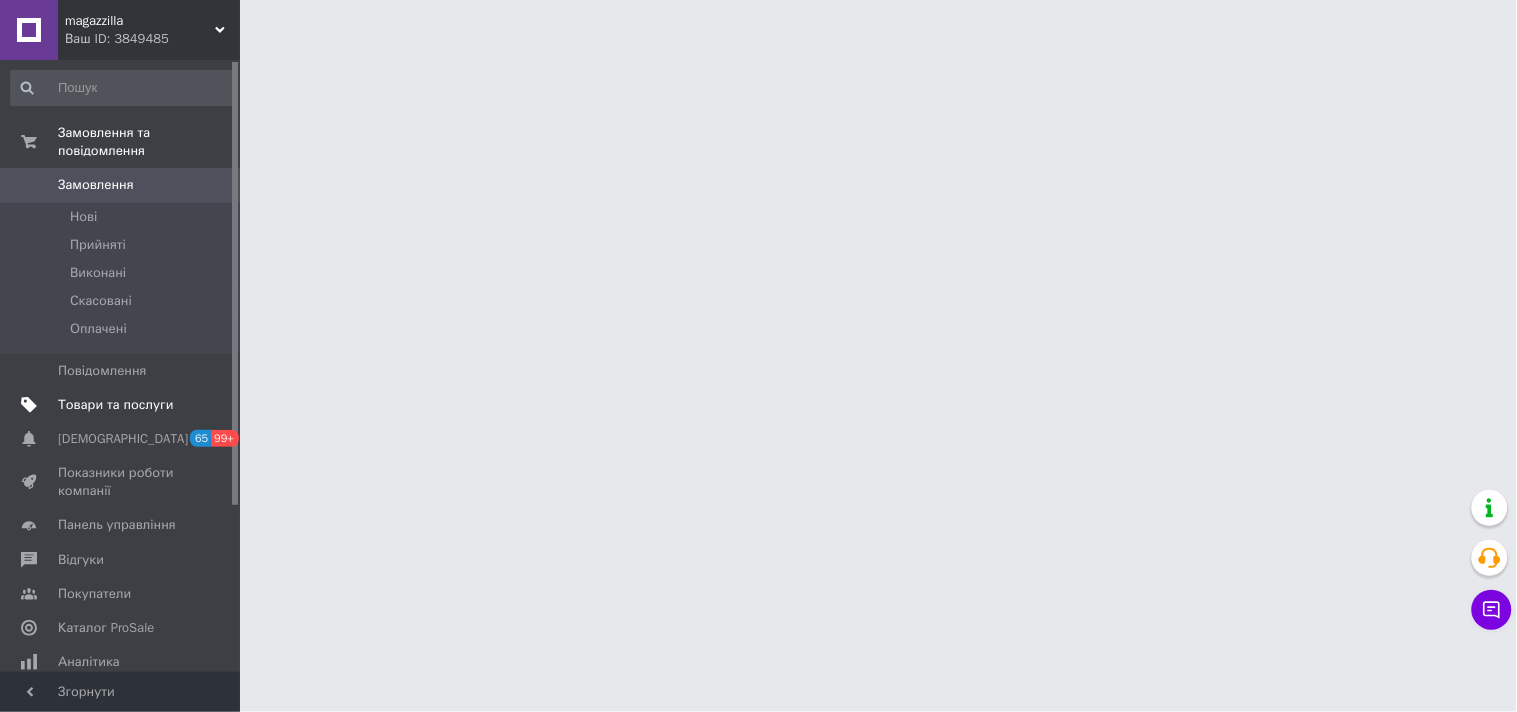 click on "Товари та послуги" at bounding box center [115, 405] 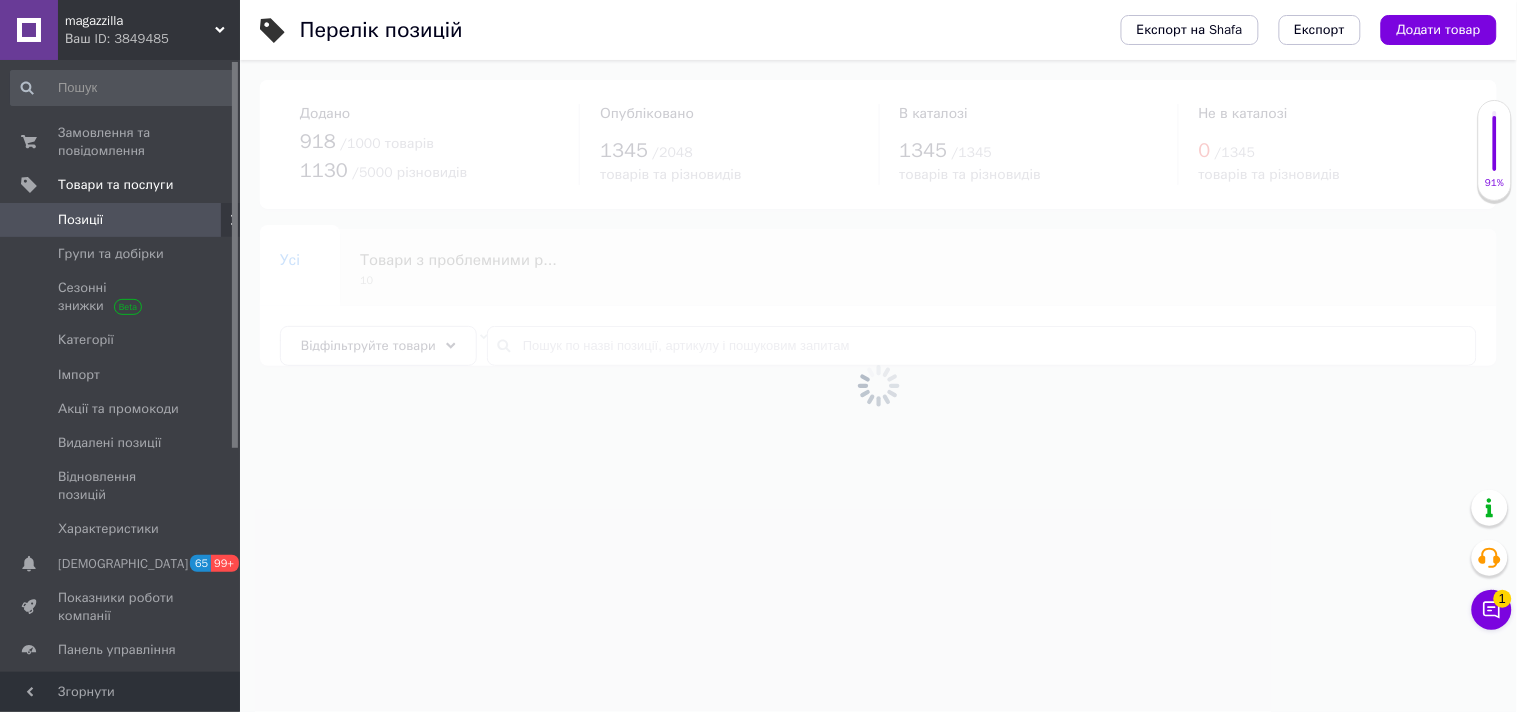 click at bounding box center (878, 386) 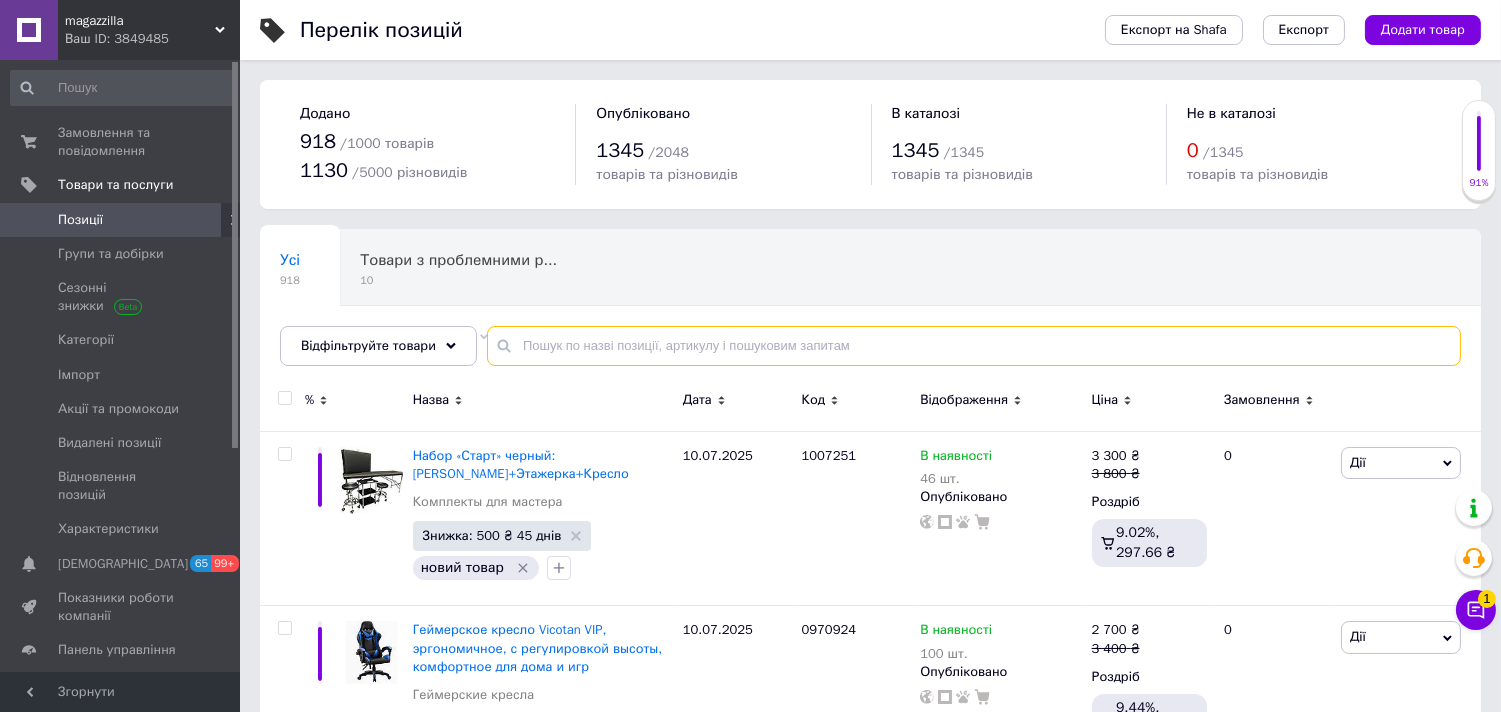 click at bounding box center (974, 346) 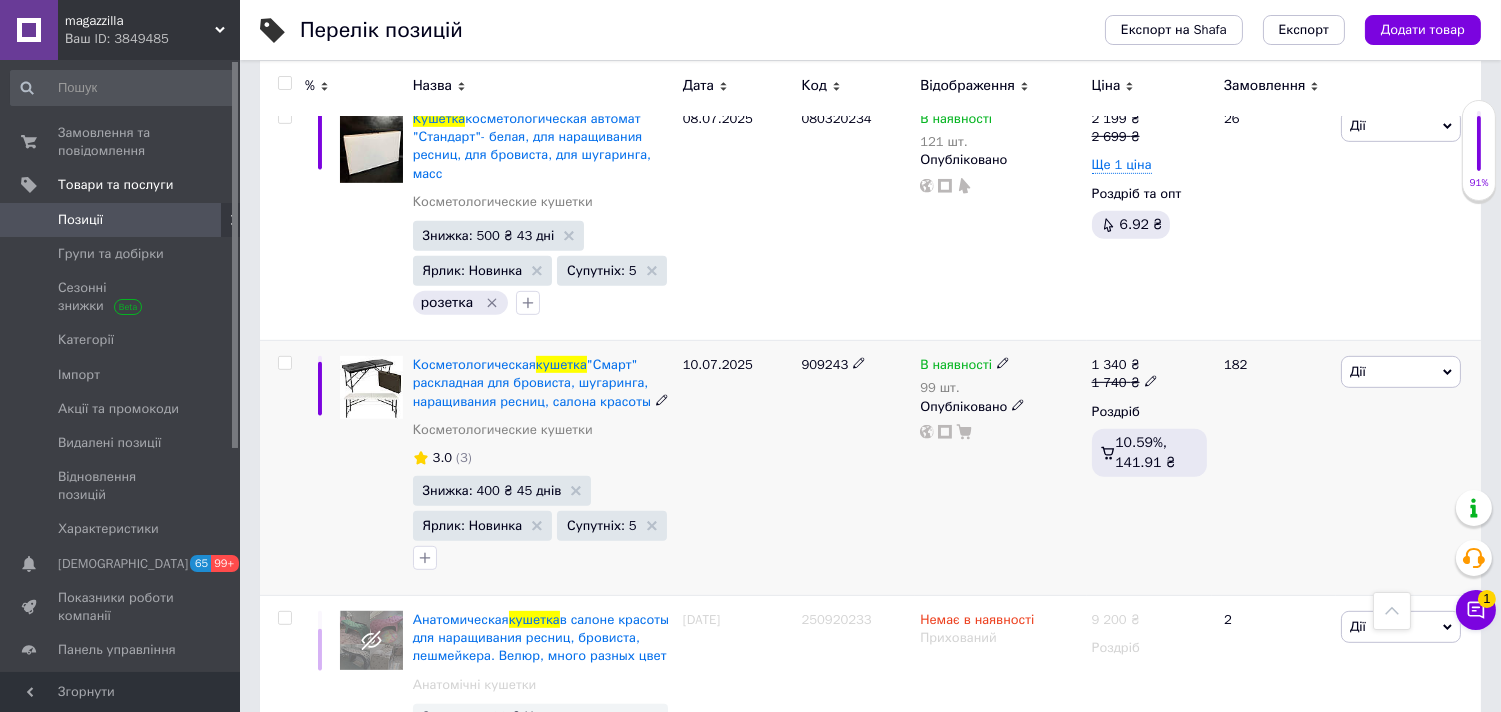 type on "кушетка" 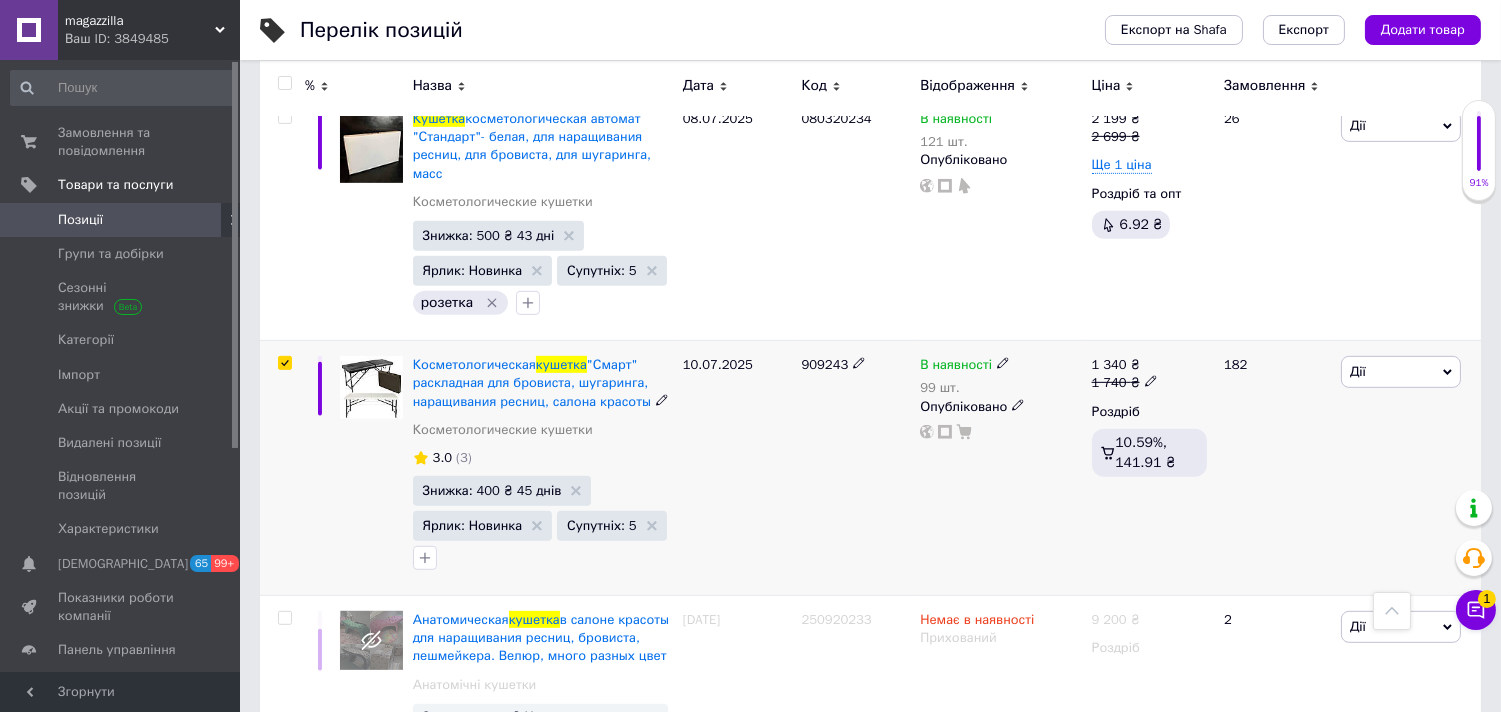 checkbox on "true" 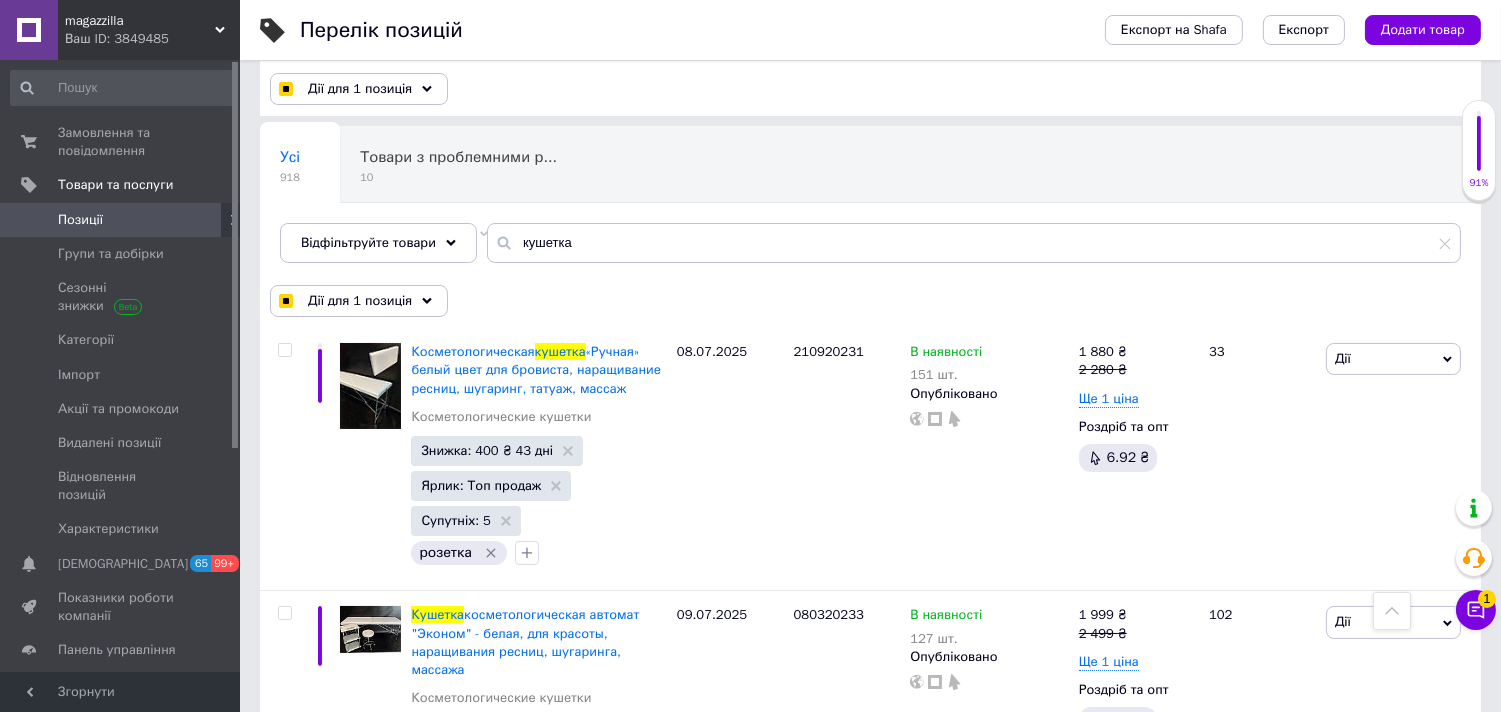 scroll, scrollTop: 0, scrollLeft: 0, axis: both 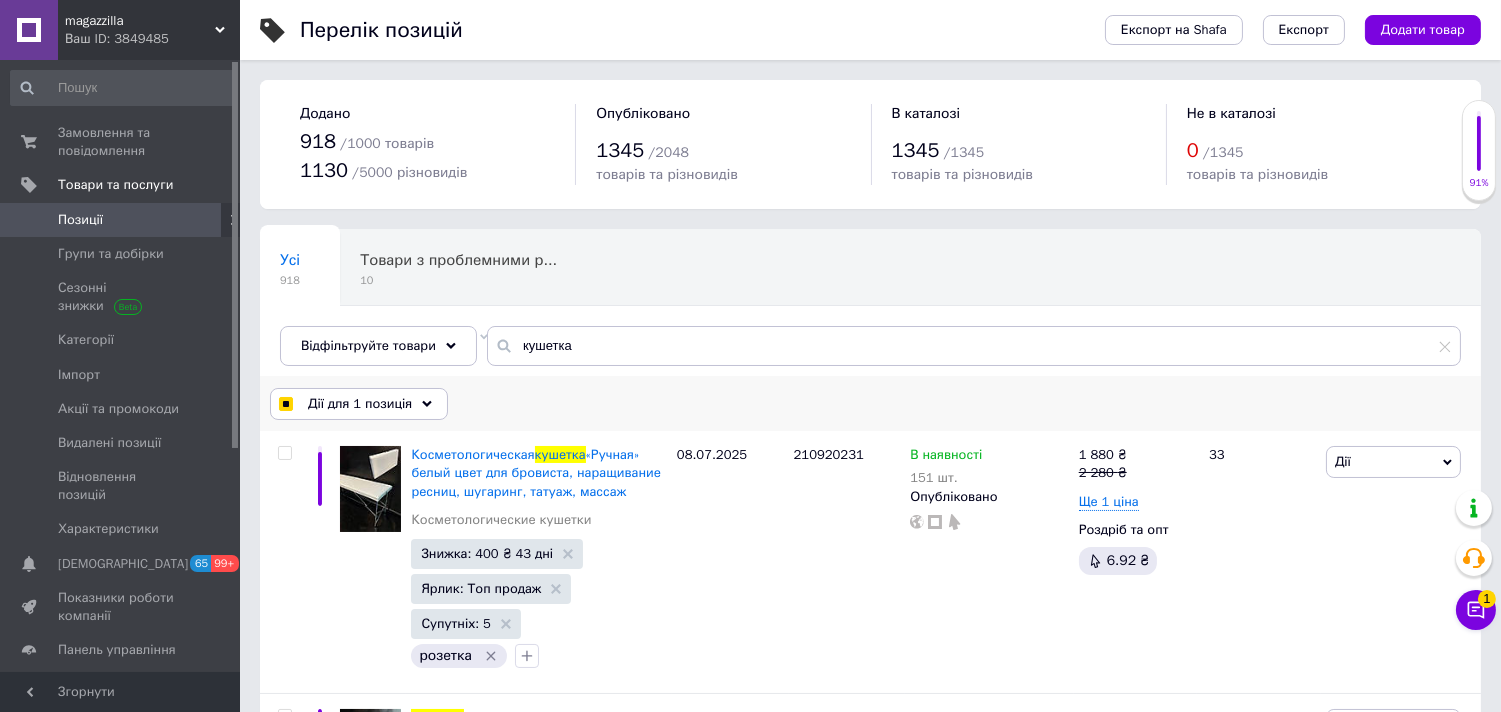 click 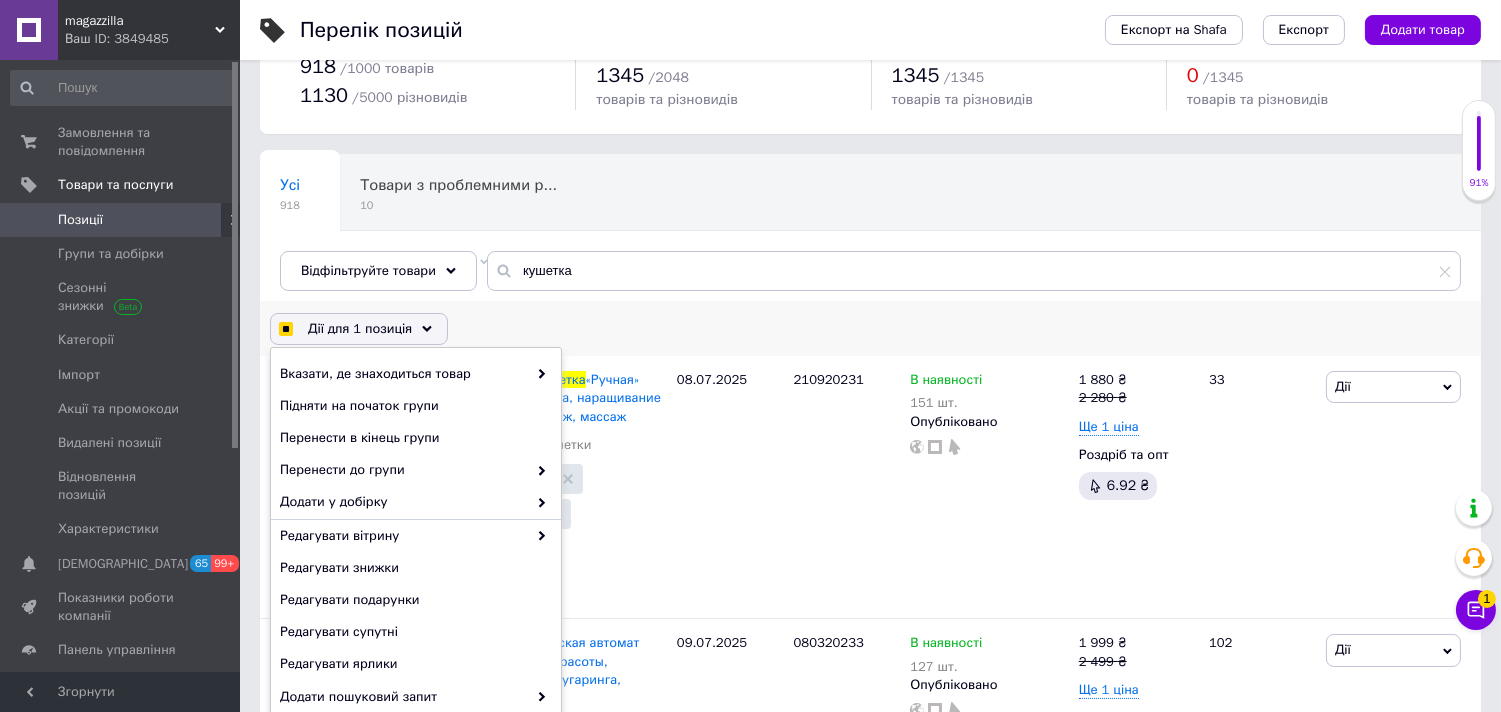 scroll, scrollTop: 222, scrollLeft: 0, axis: vertical 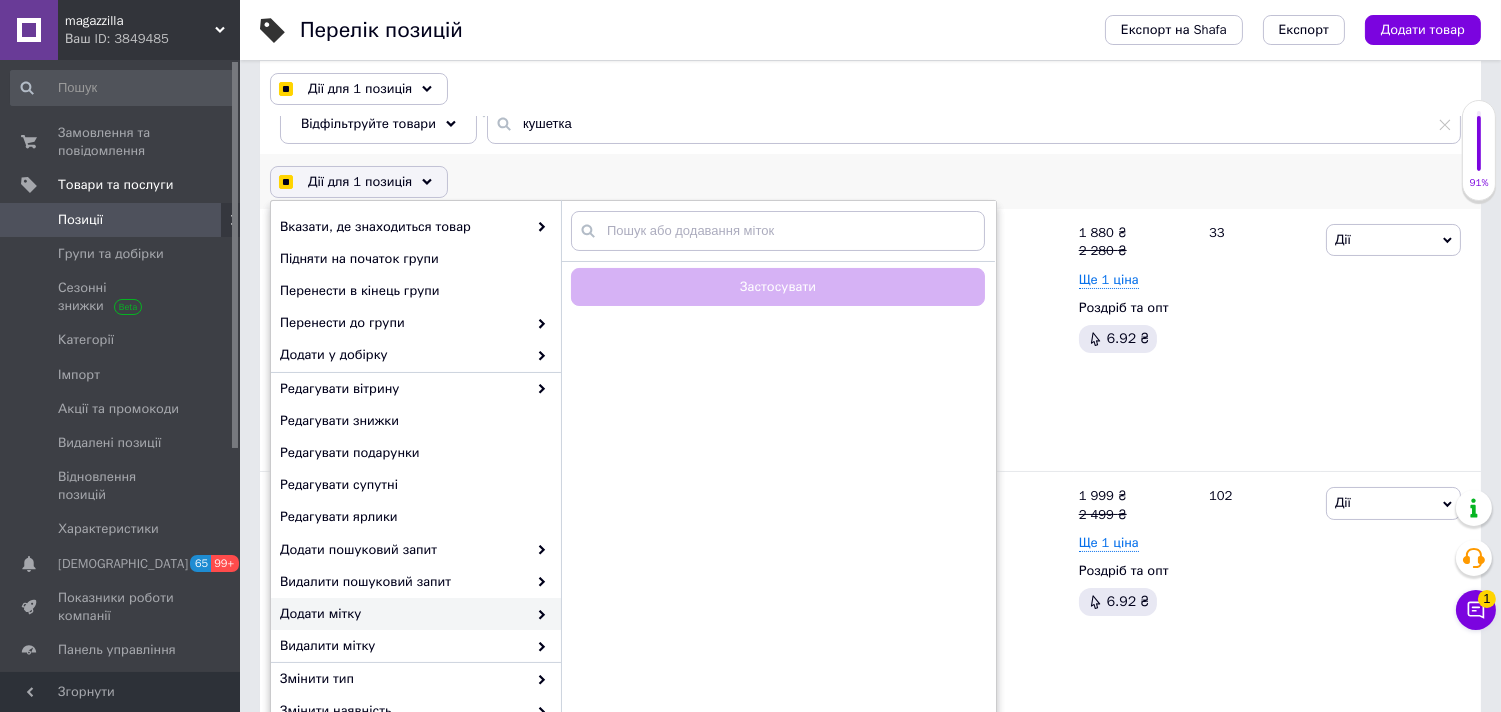 checkbox on "true" 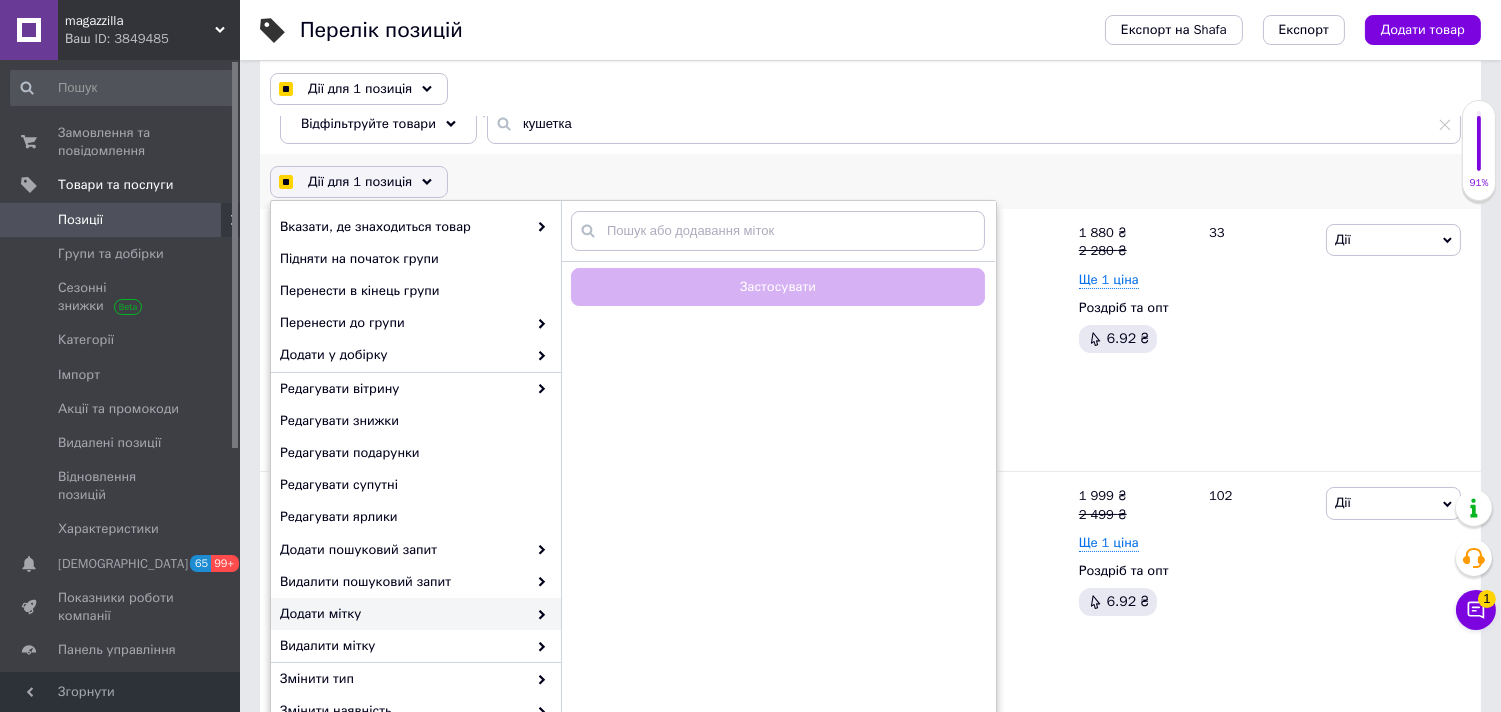 checkbox on "true" 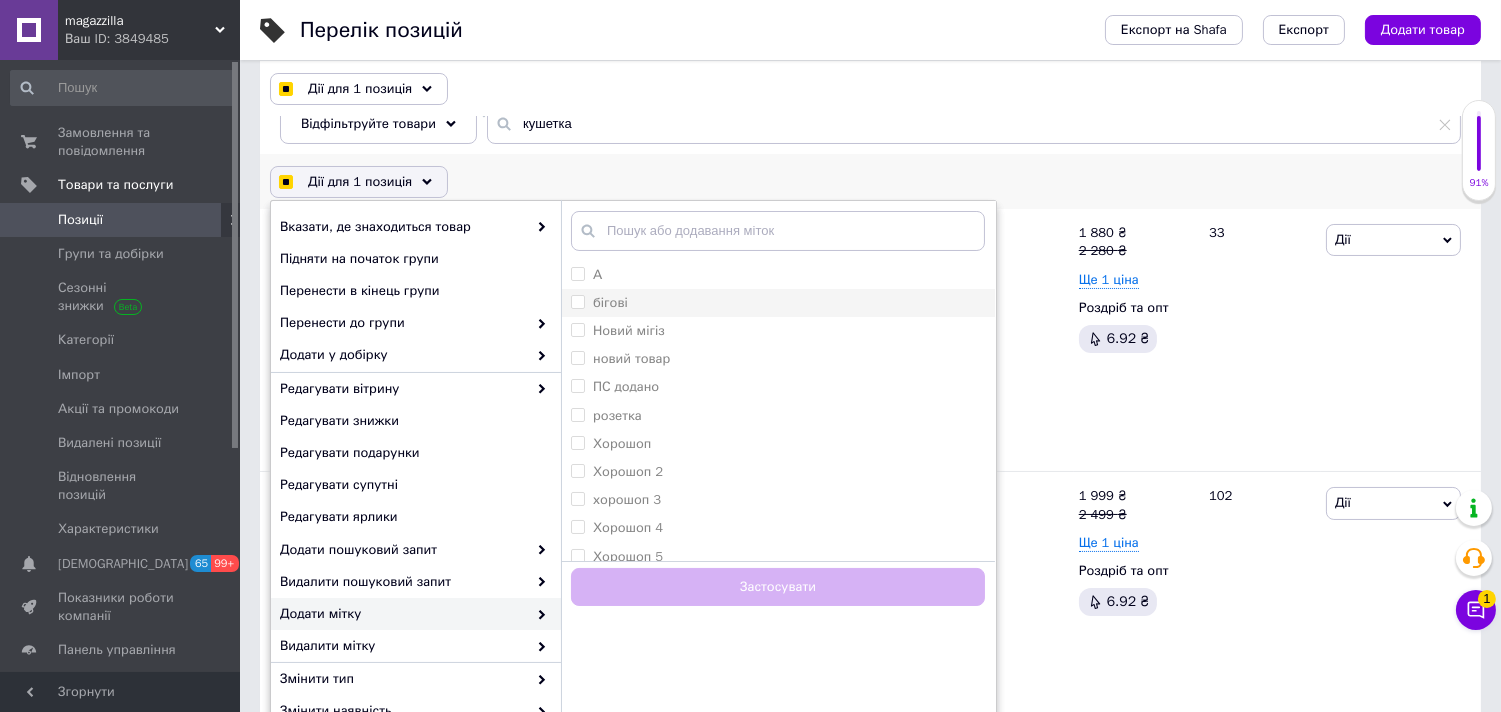 checkbox on "true" 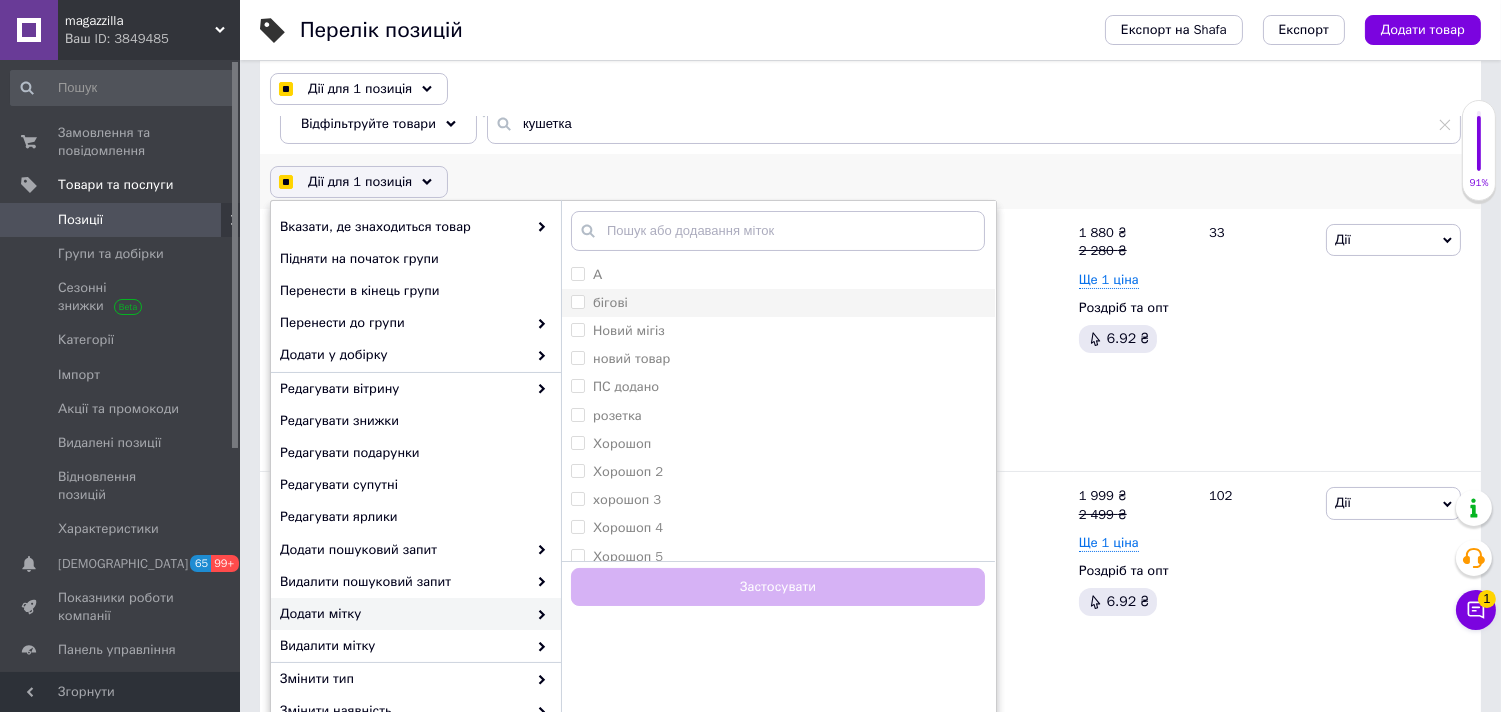 click on "бігові" at bounding box center (778, 303) 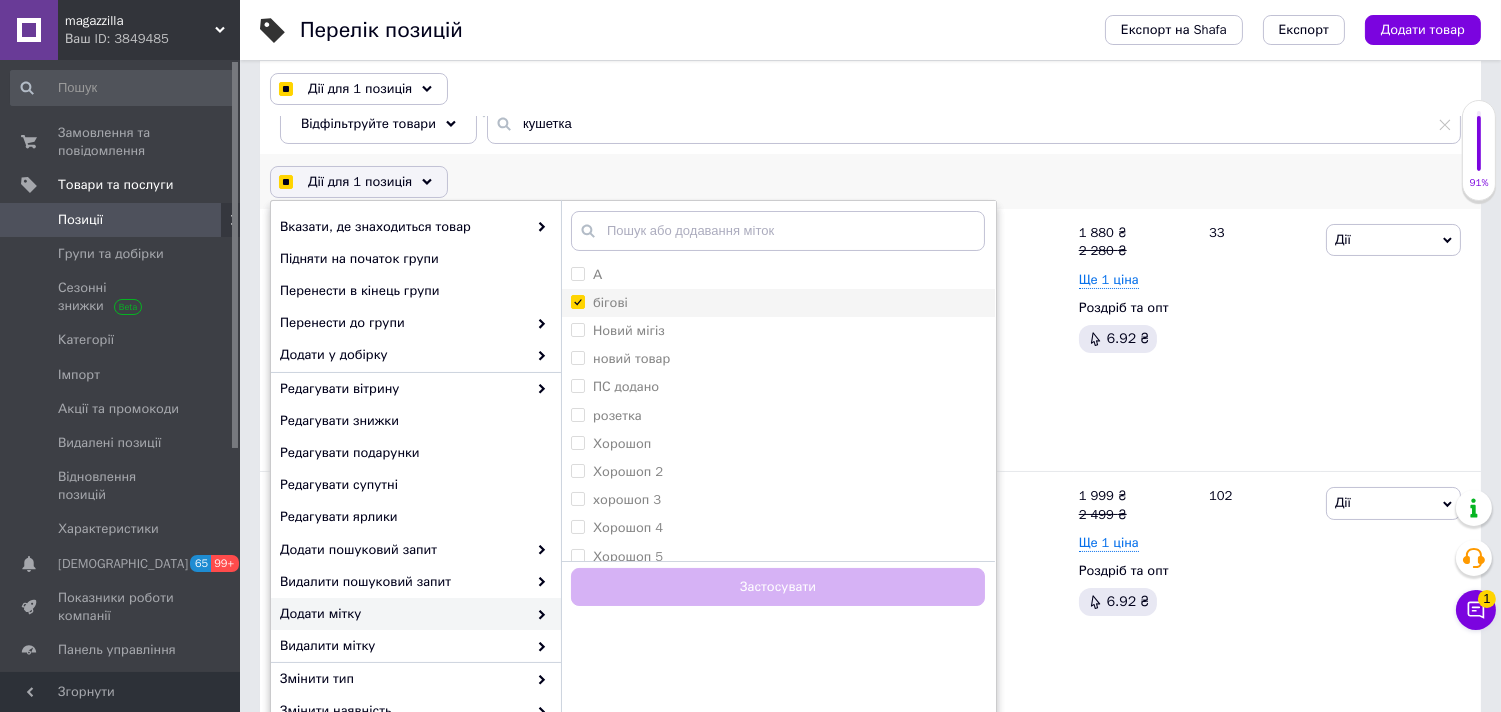 checkbox on "true" 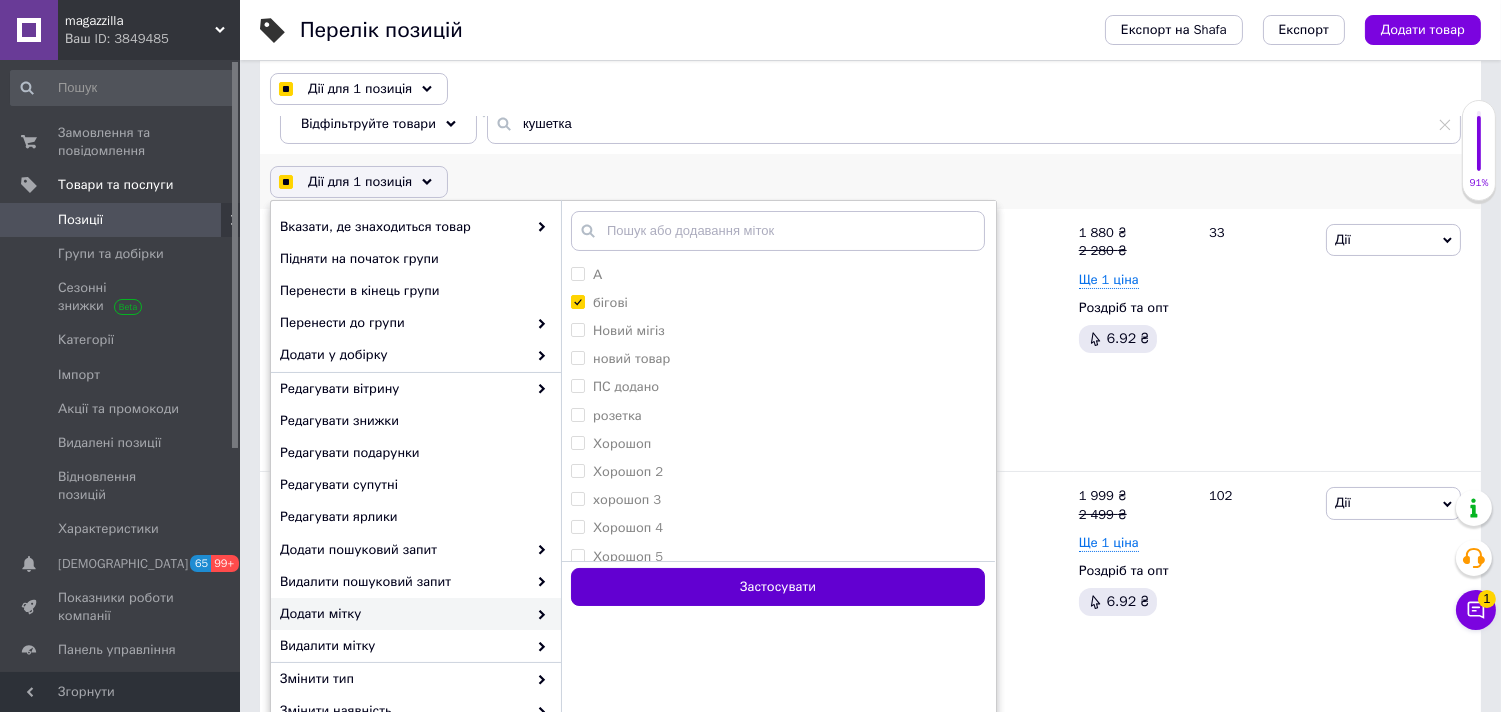 click on "Застосувати" at bounding box center [778, 587] 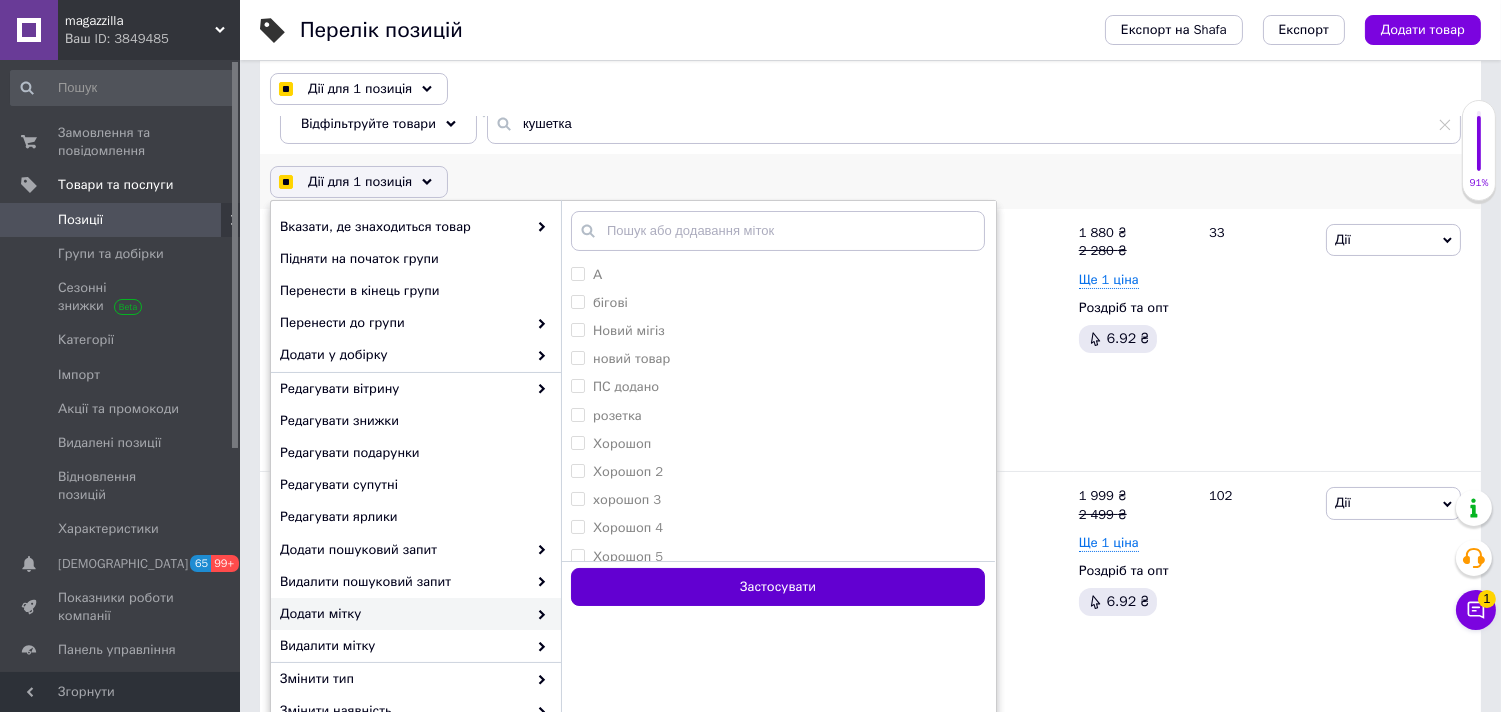 checkbox on "false" 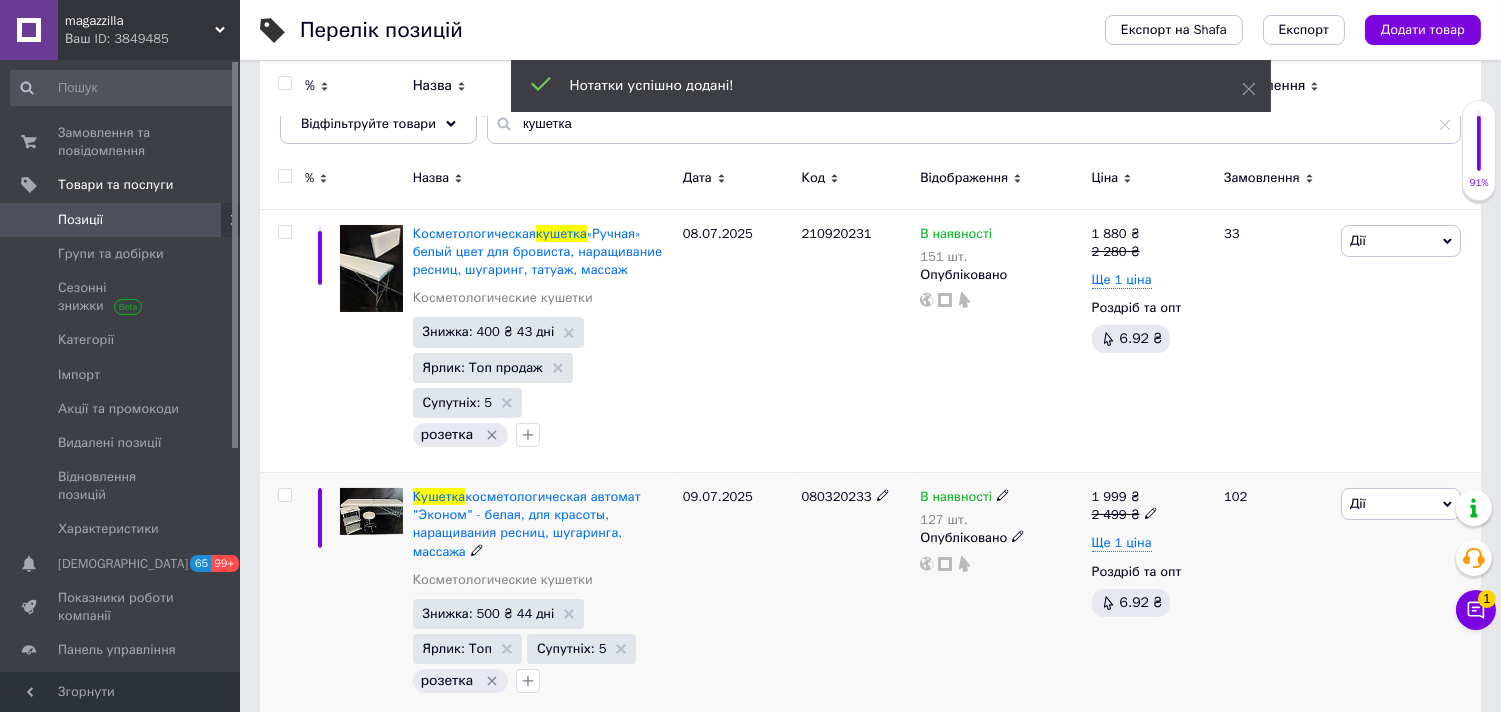 scroll, scrollTop: 0, scrollLeft: 0, axis: both 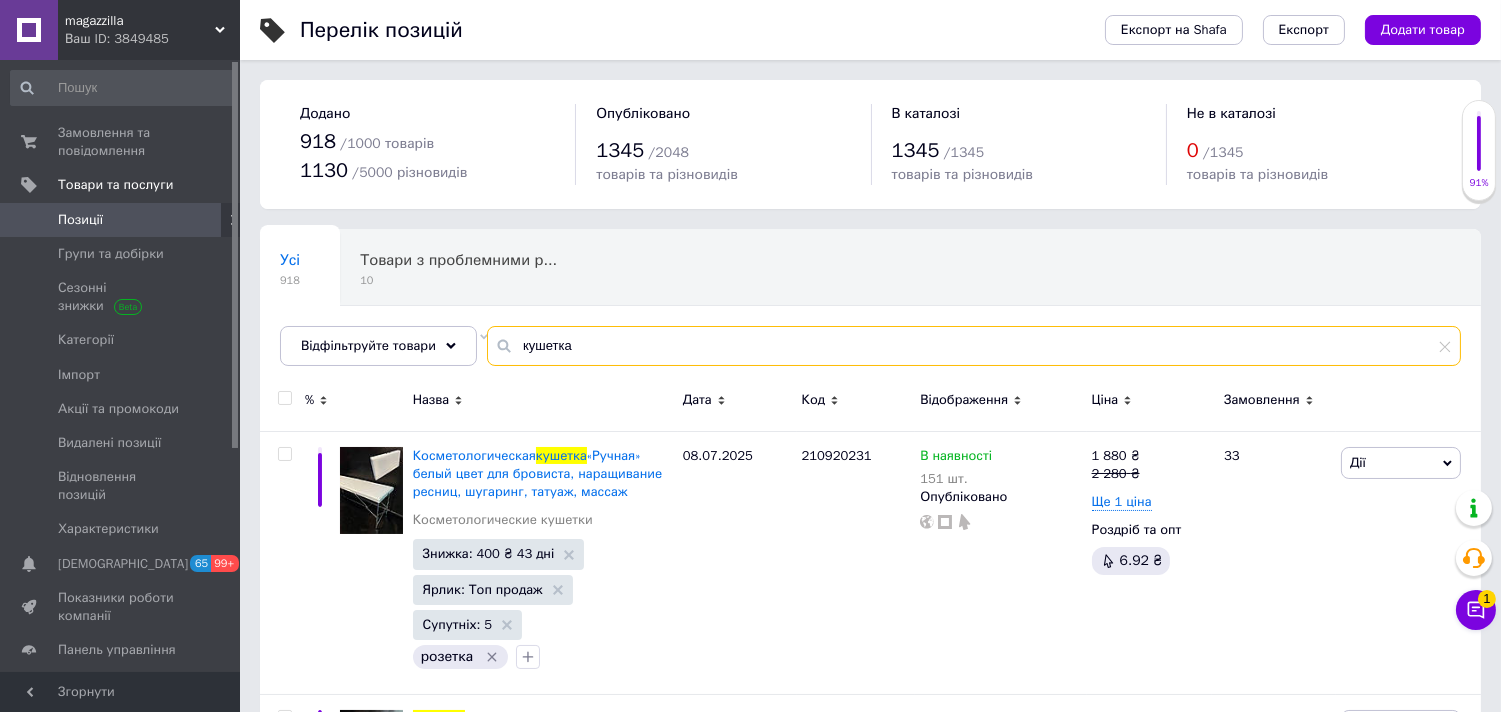drag, startPoint x: 578, startPoint y: 344, endPoint x: 483, endPoint y: 356, distance: 95.7549 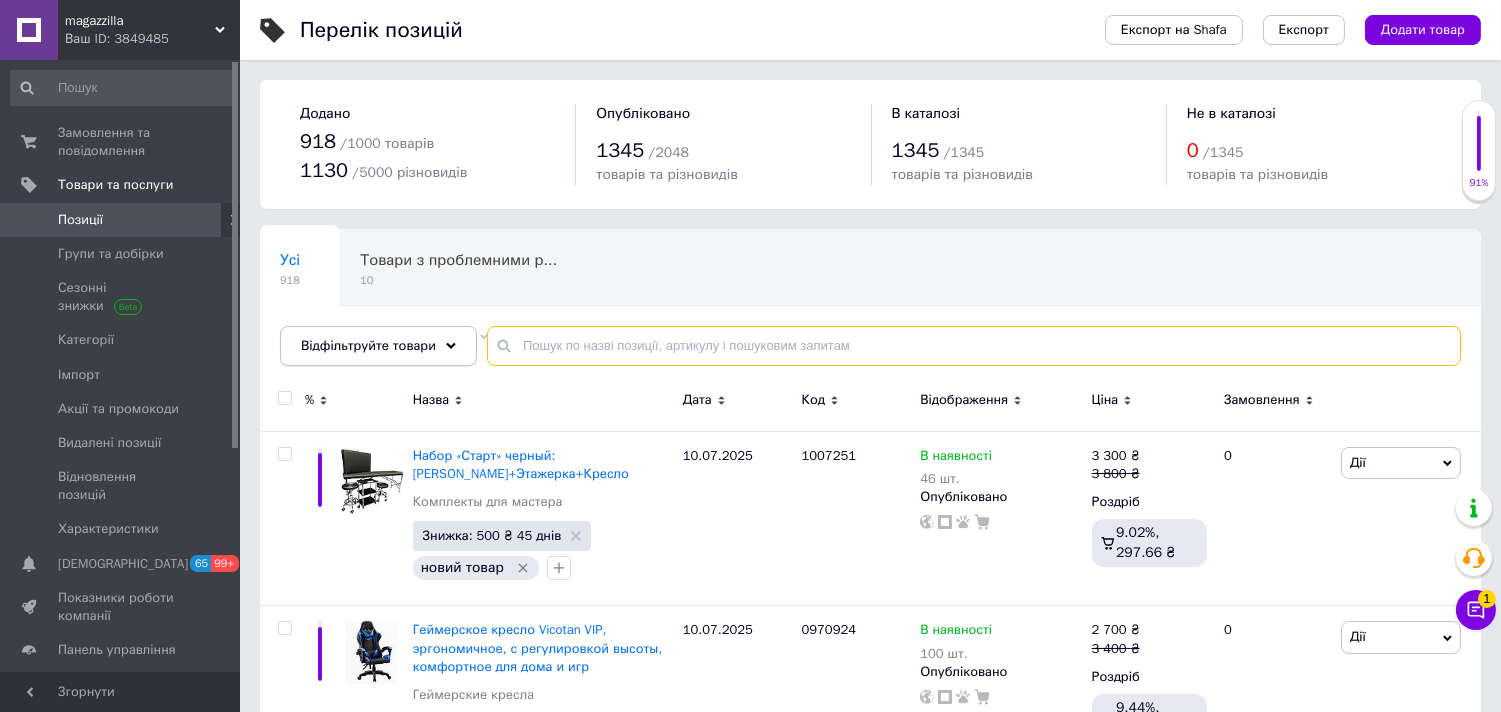 type 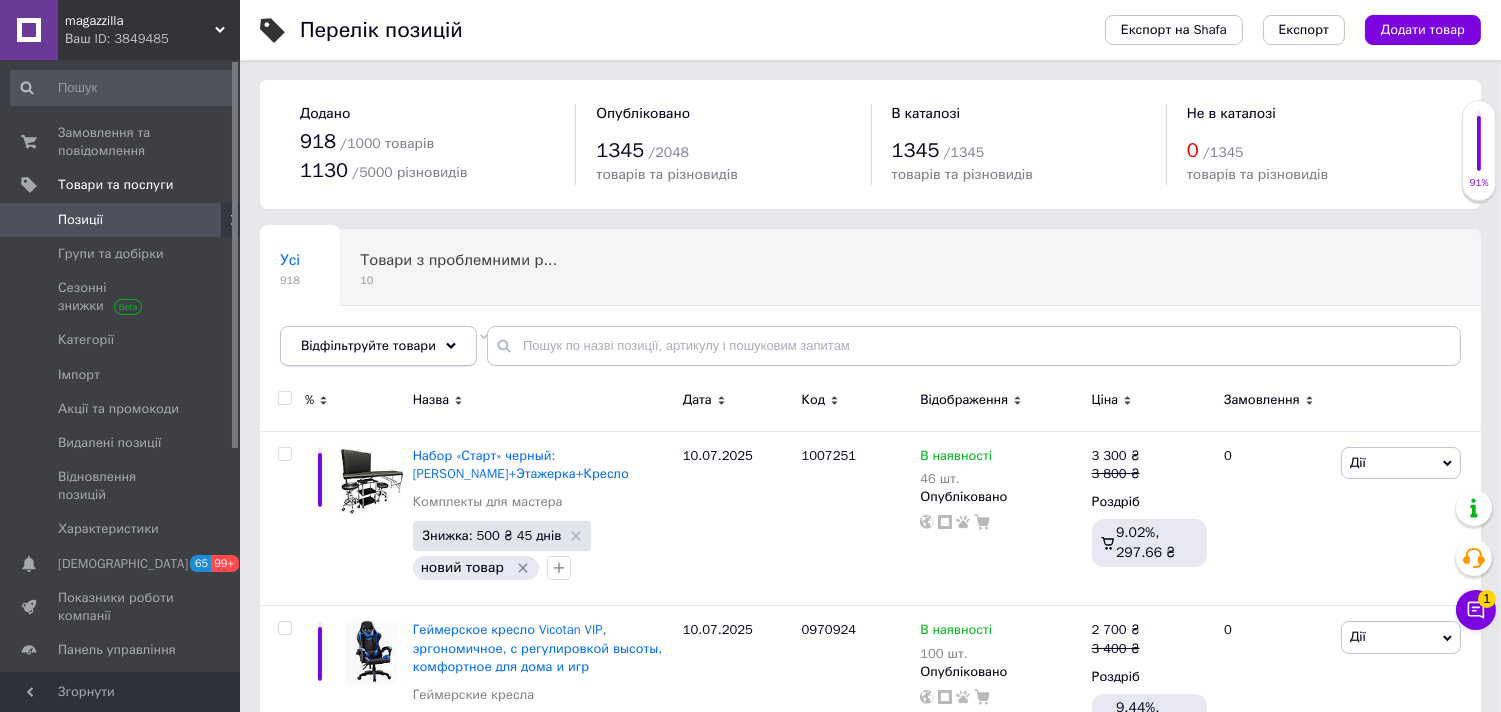 click on "Відфільтруйте товари" at bounding box center [368, 345] 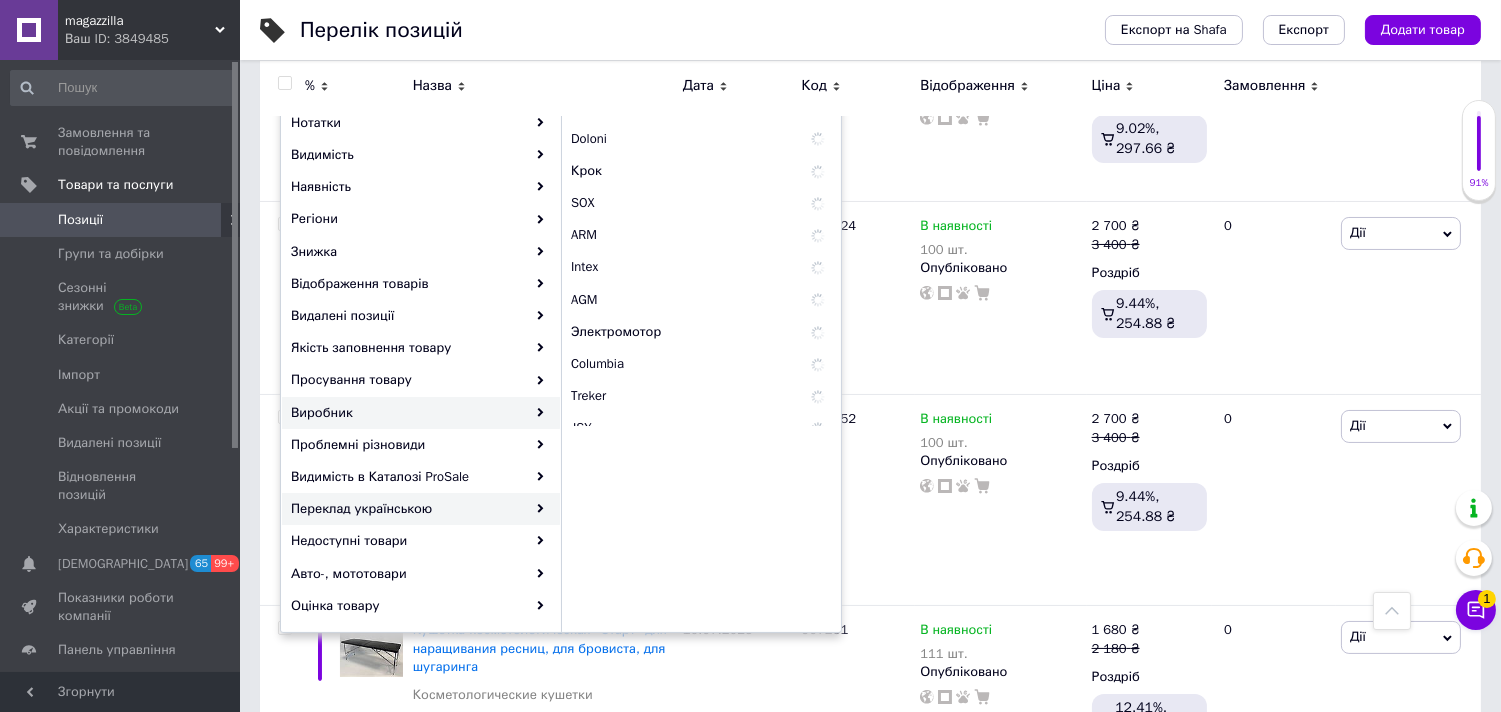 scroll, scrollTop: 333, scrollLeft: 0, axis: vertical 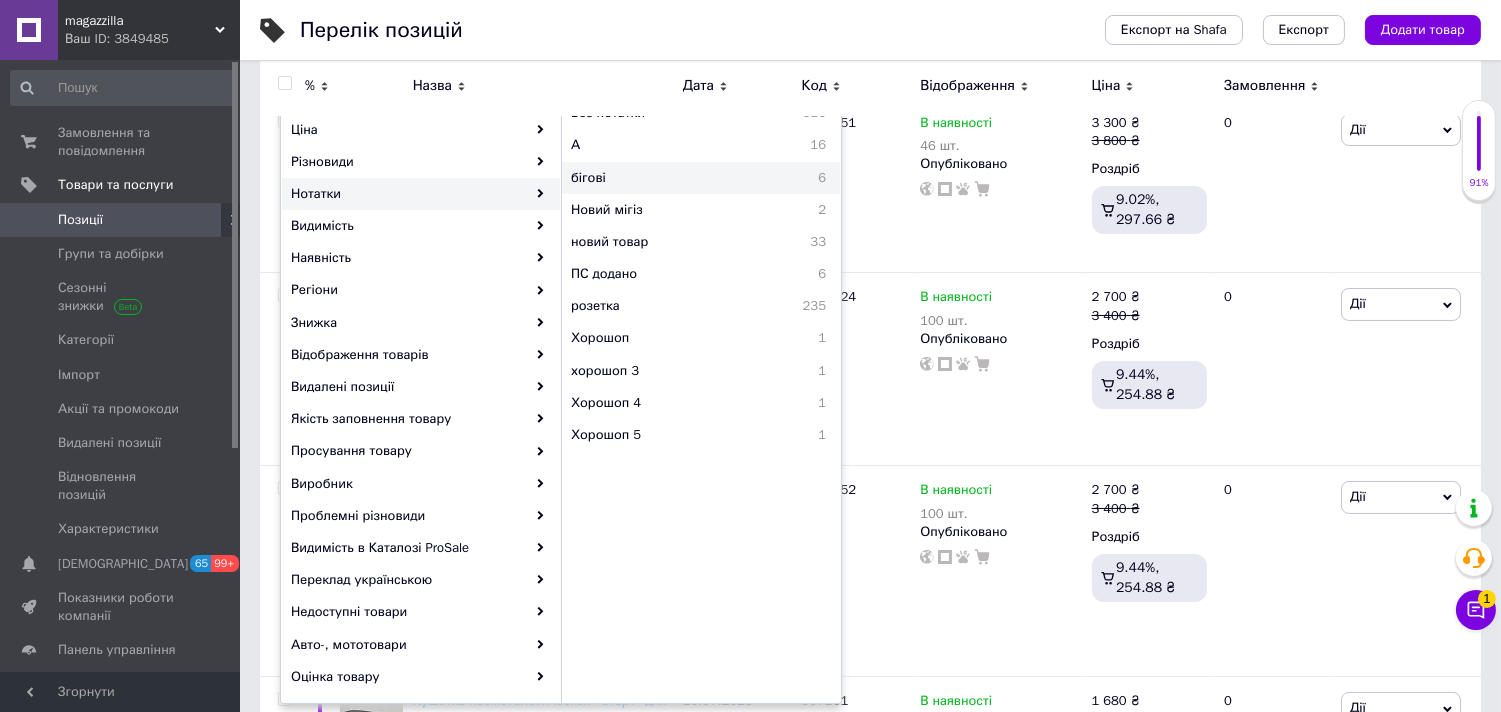 click on "бігові" at bounding box center (655, 178) 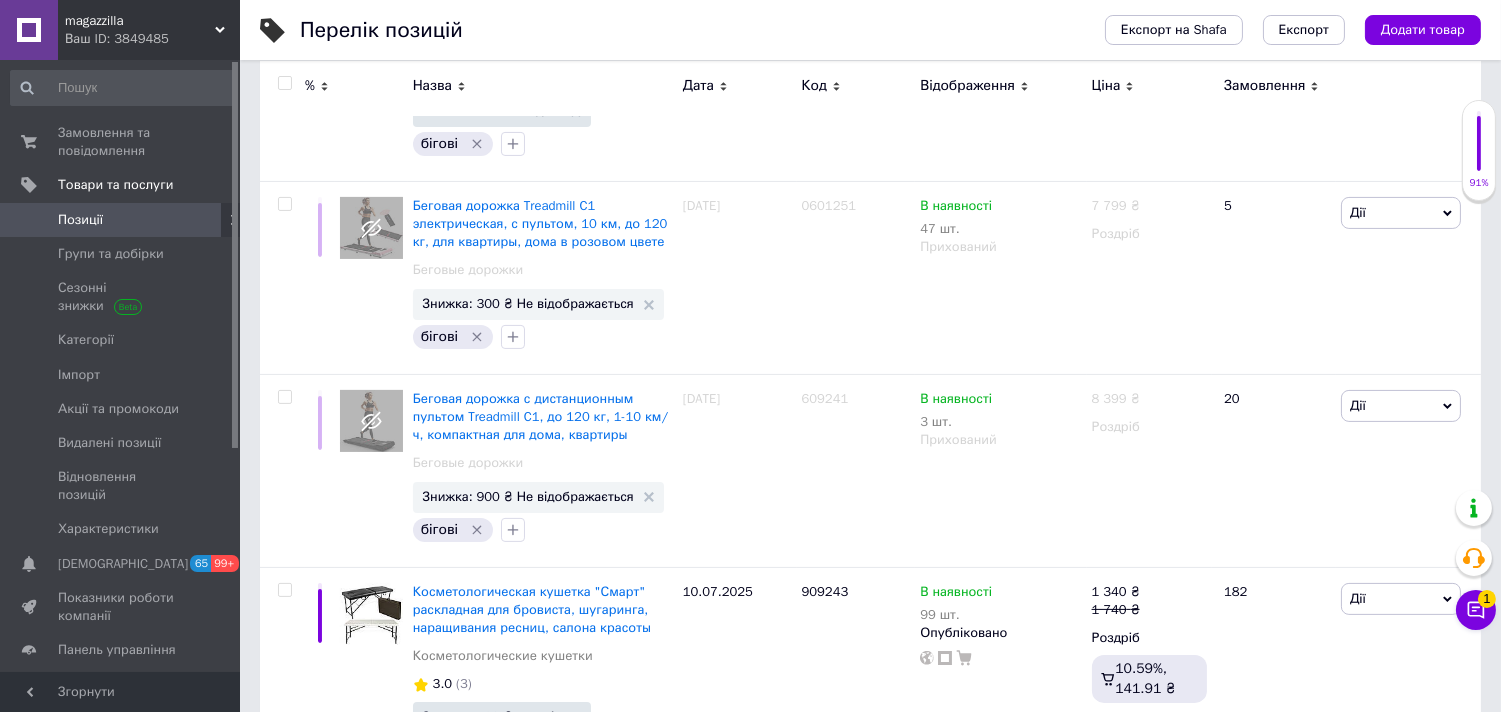 scroll, scrollTop: 888, scrollLeft: 0, axis: vertical 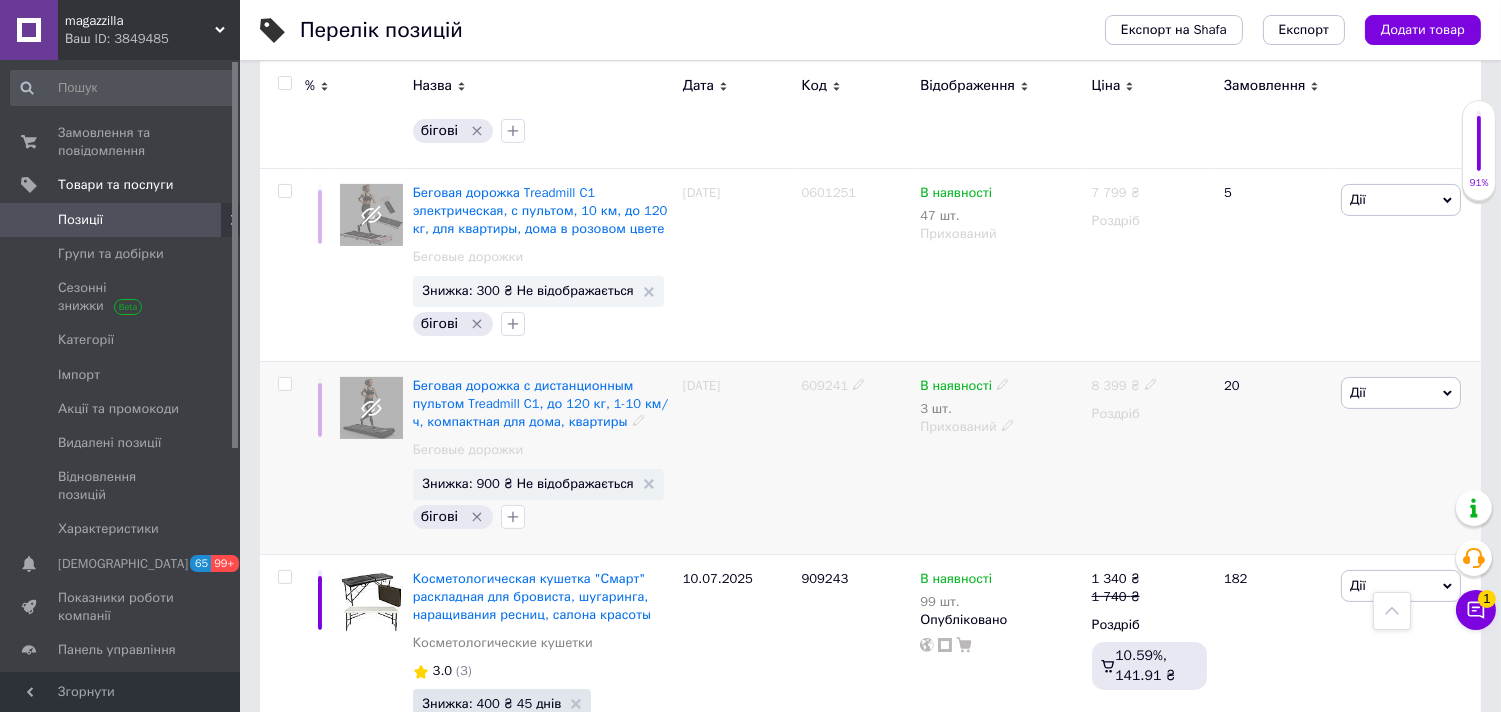click 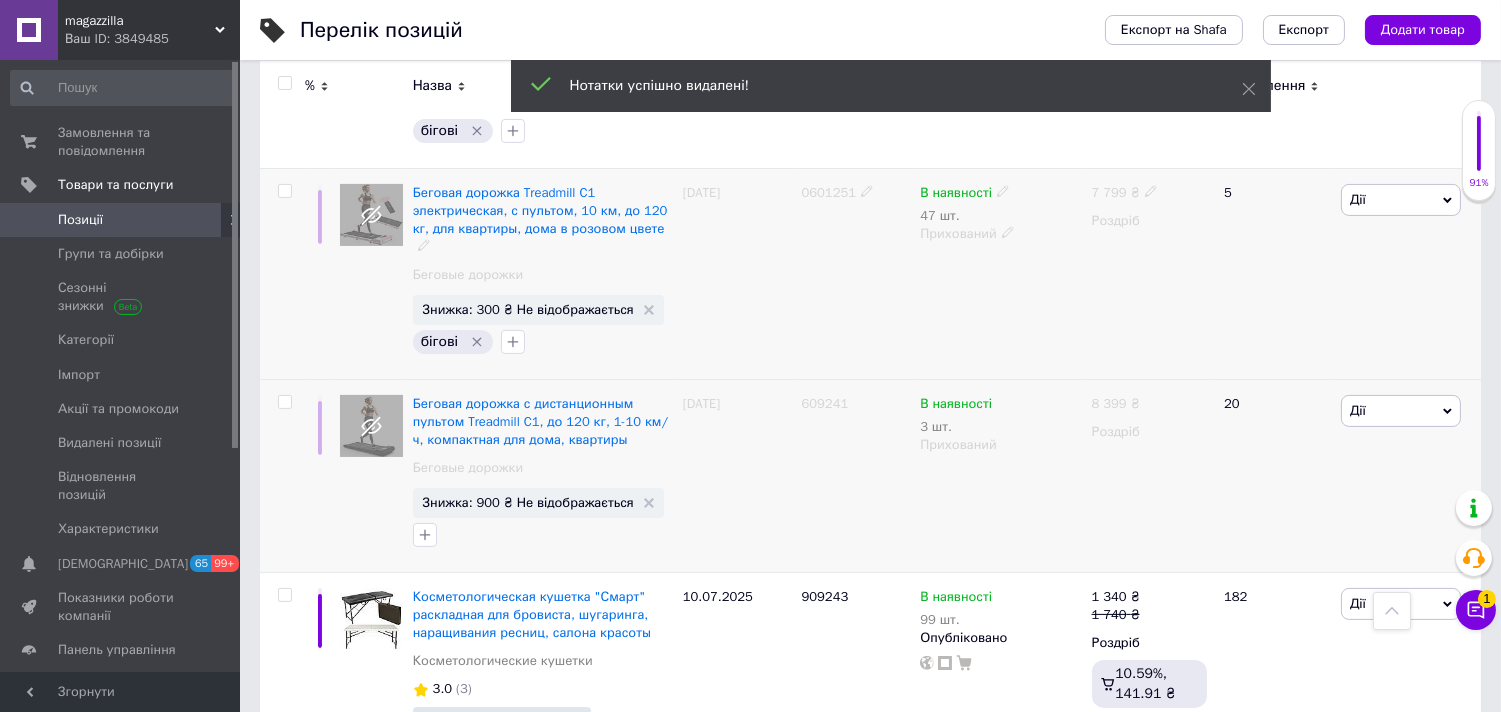 click 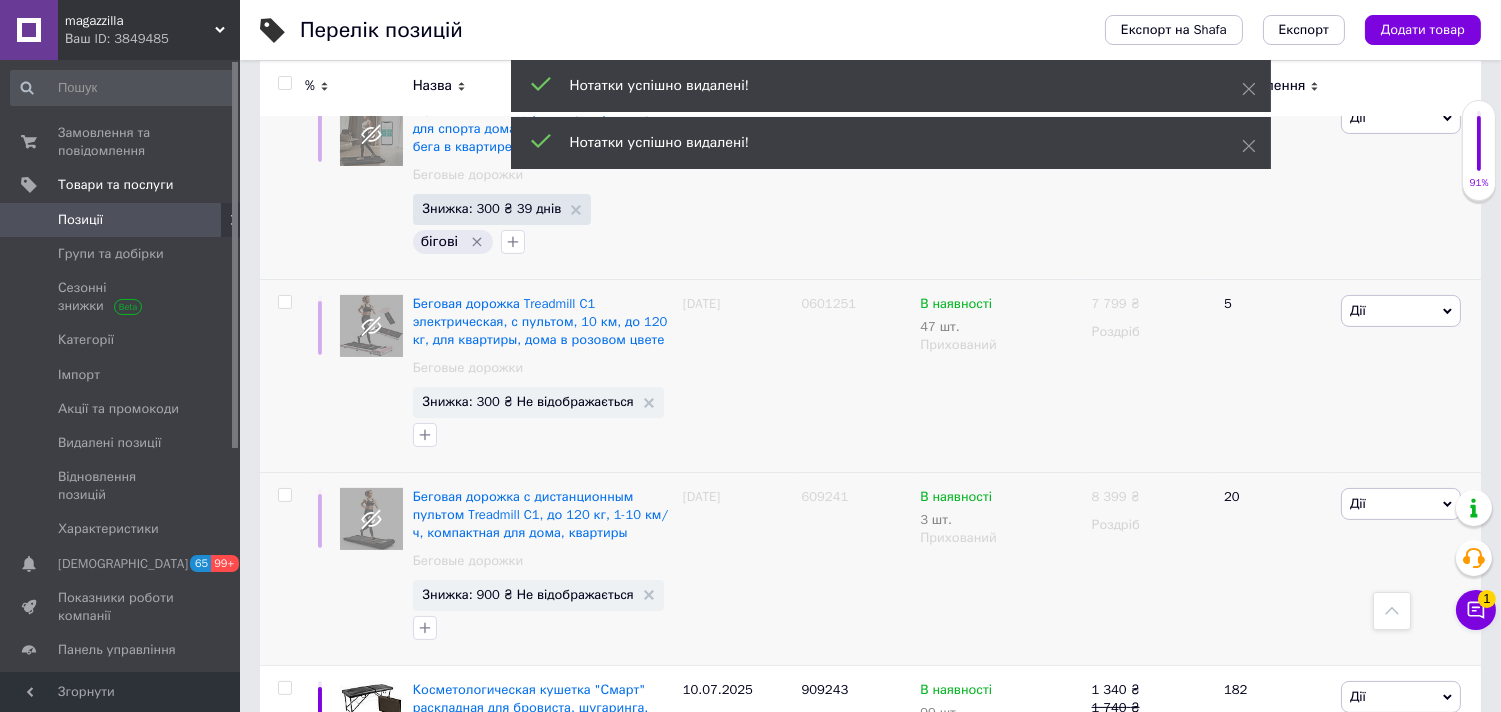 click 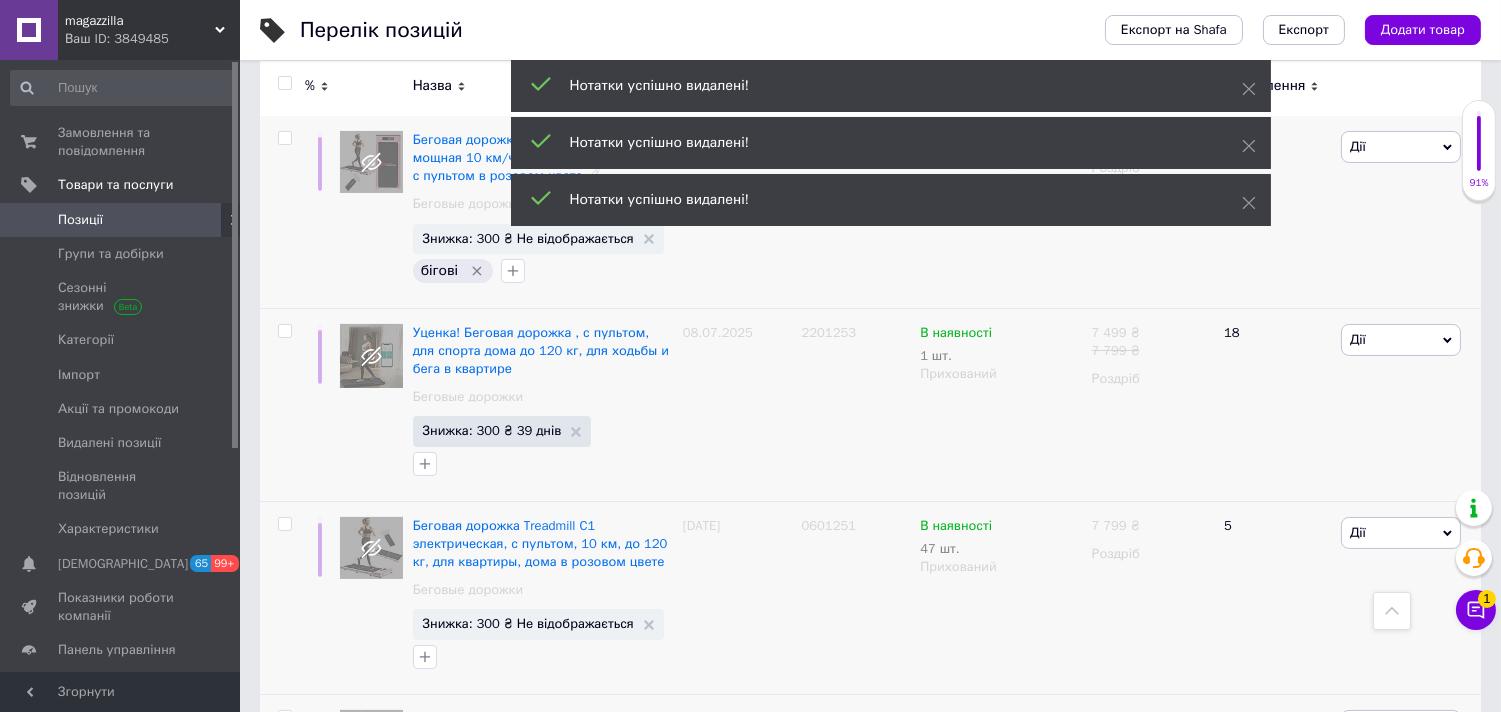 click 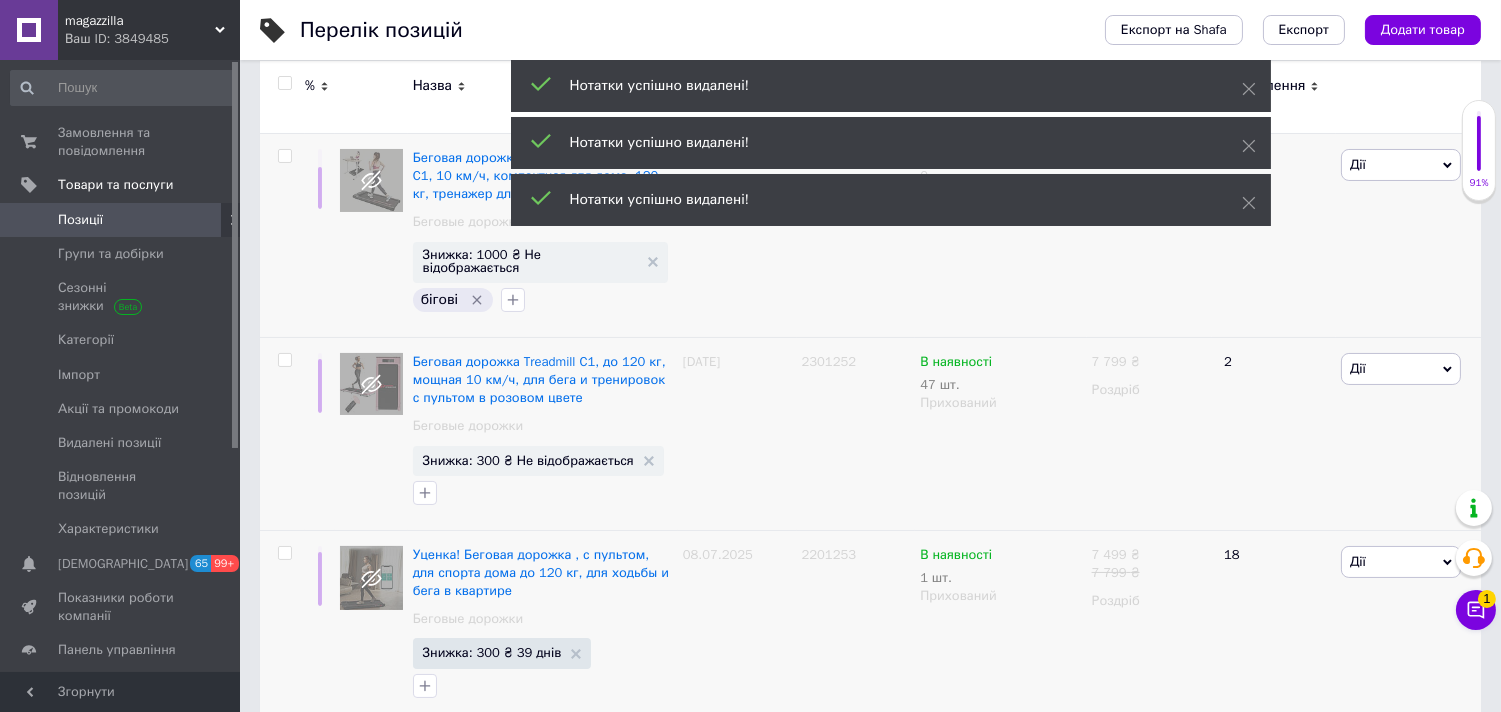 click 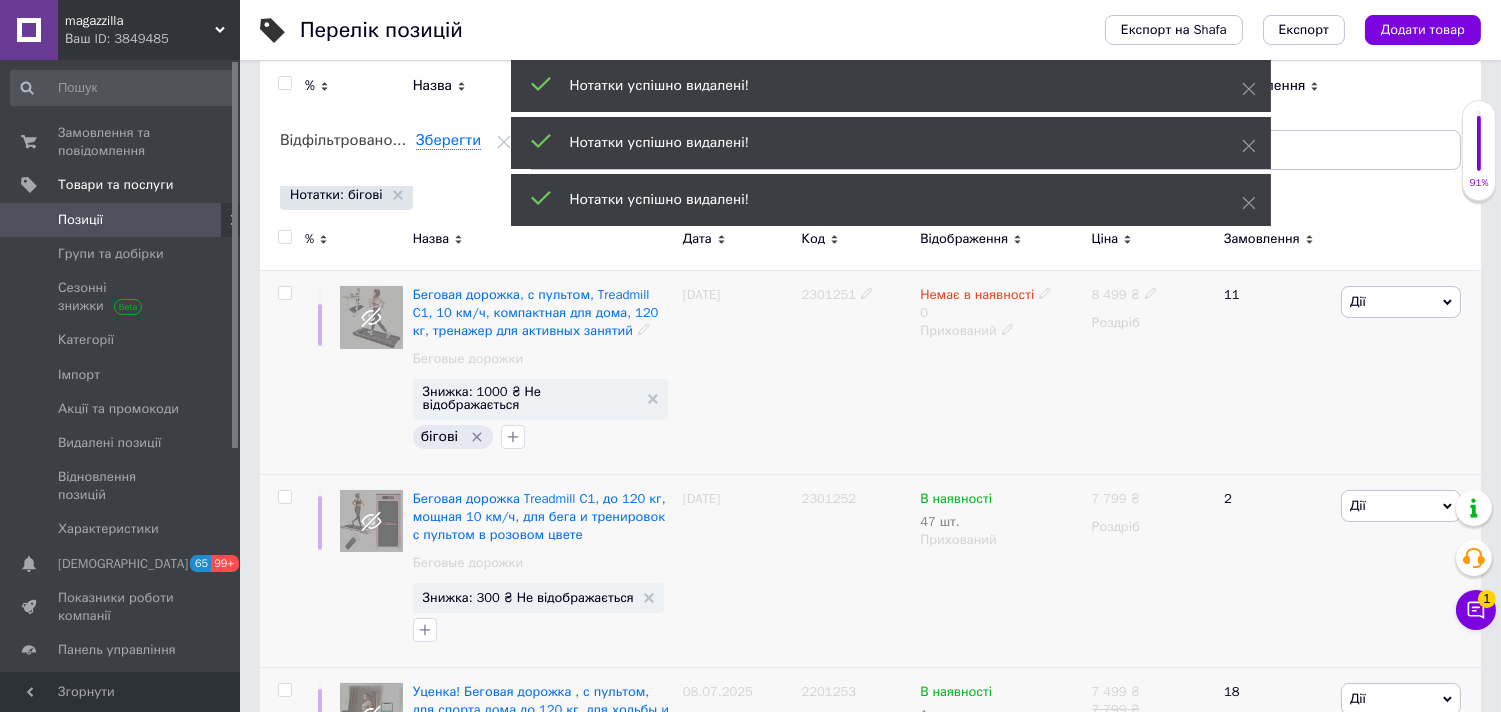 scroll, scrollTop: 0, scrollLeft: 0, axis: both 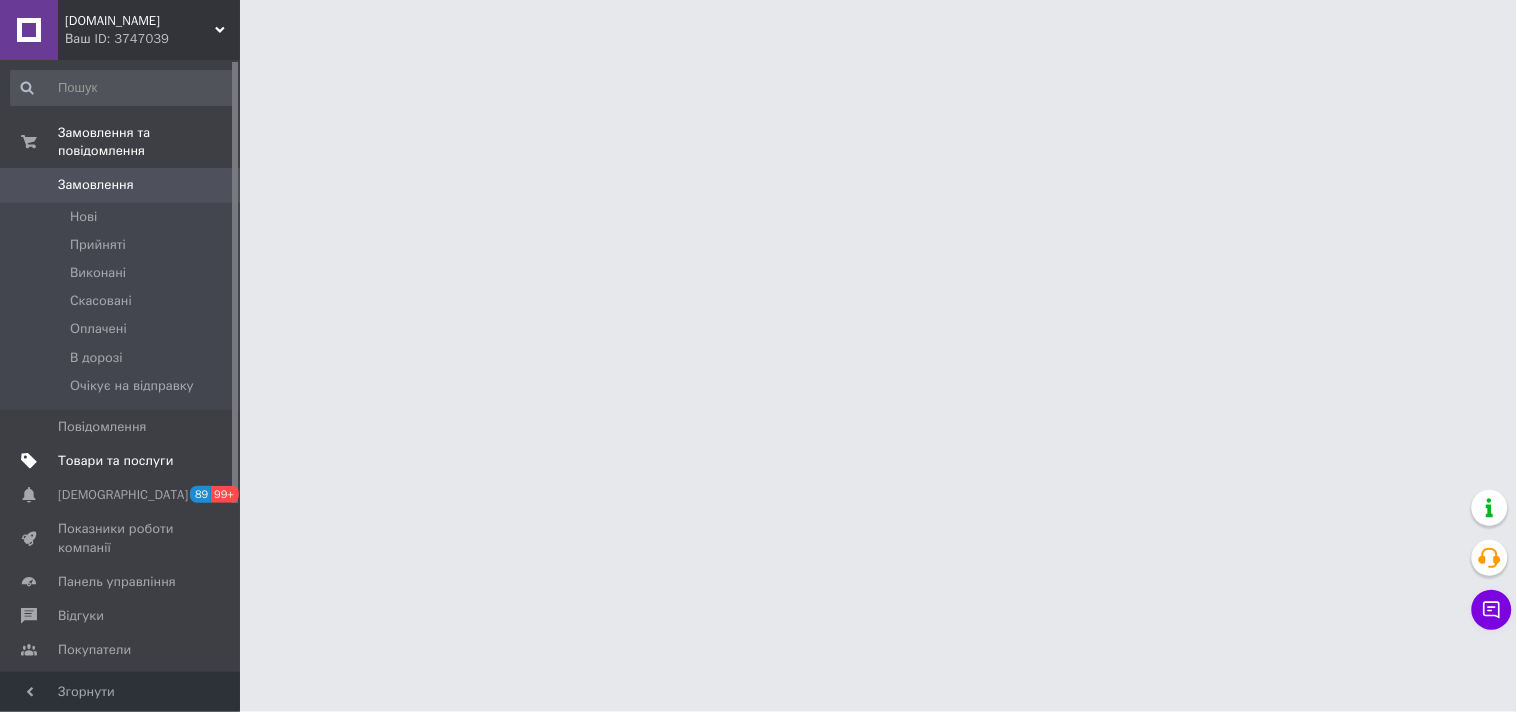 click on "Товари та послуги" at bounding box center (115, 461) 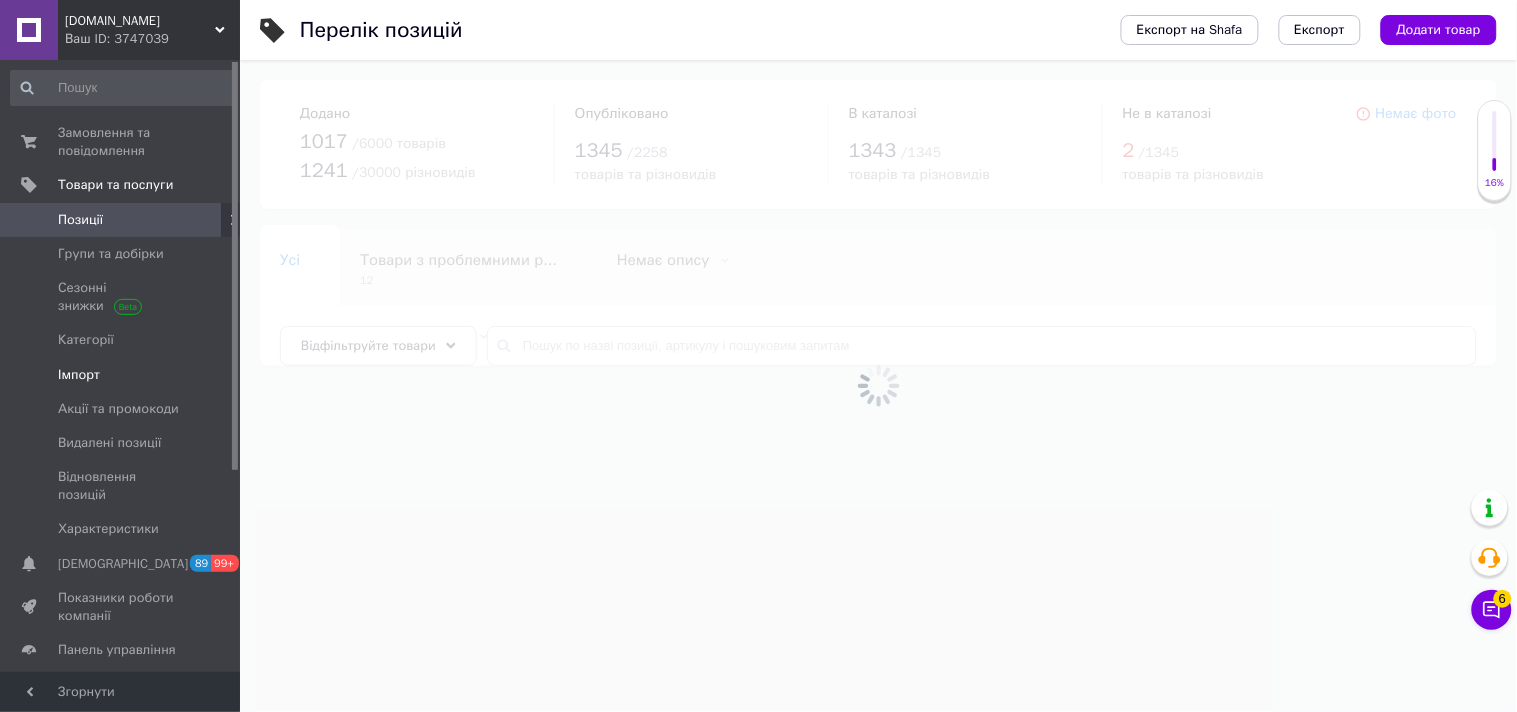 click on "Імпорт" at bounding box center (121, 375) 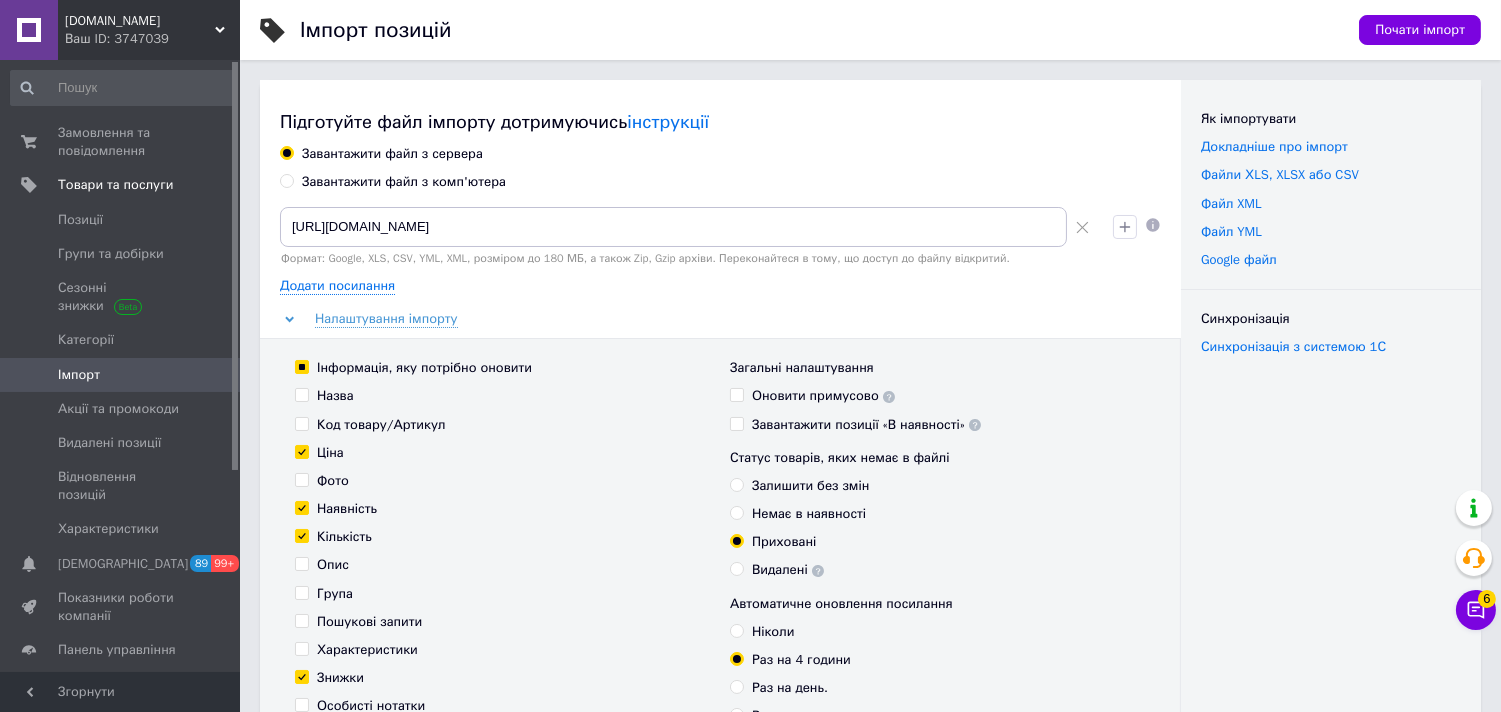 click on "Завантажити файл з комп'ютера" at bounding box center (404, 182) 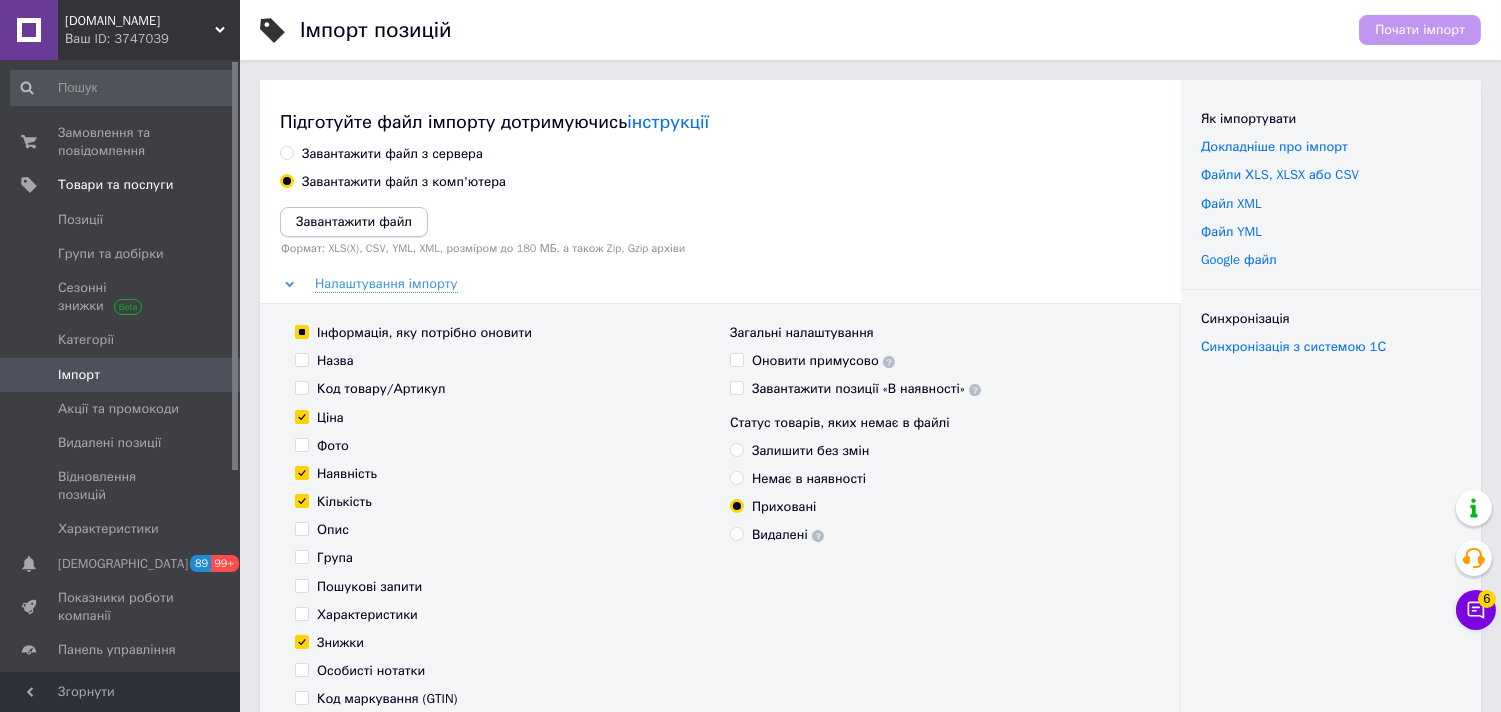 click on "Завантажити файл" at bounding box center (354, 221) 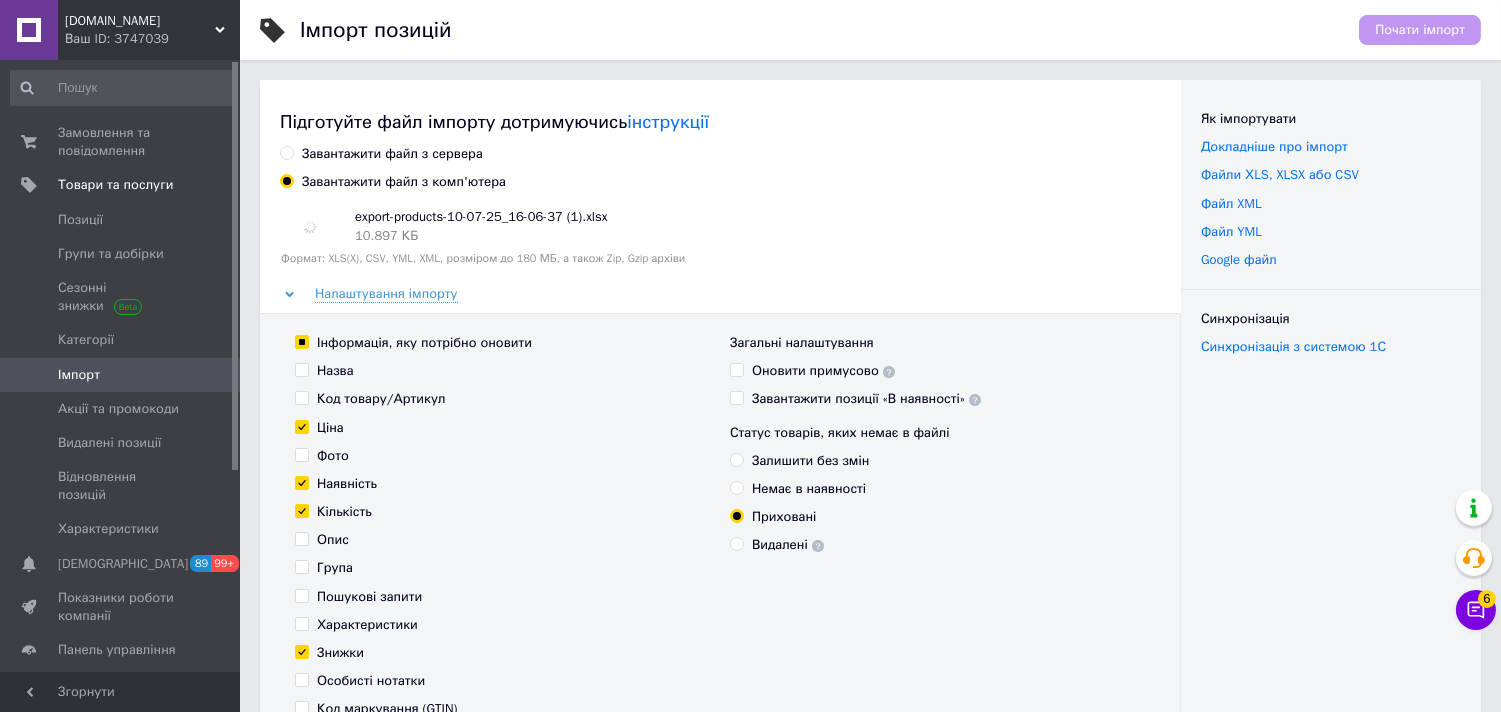 click on "Залишити без змін" at bounding box center (810, 461) 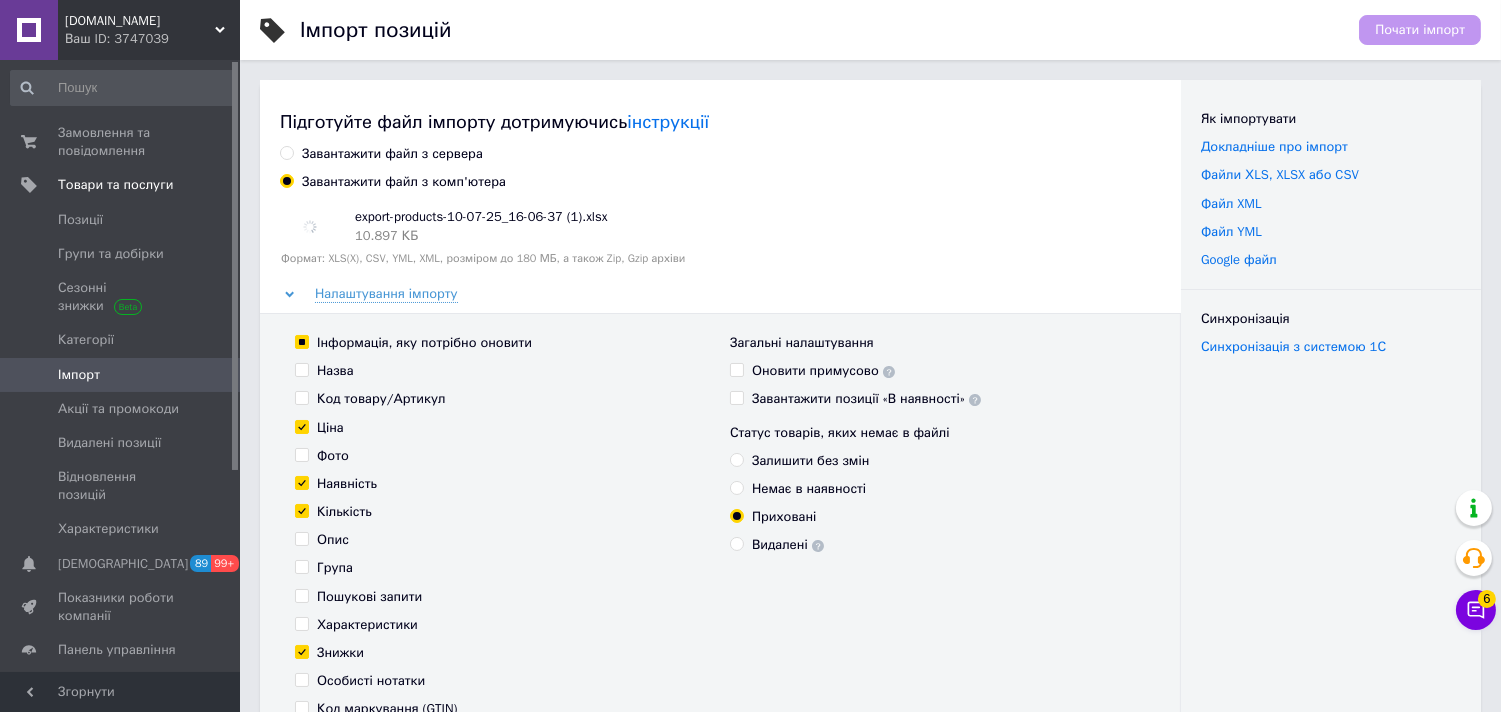 click on "Залишити без змін" at bounding box center (736, 459) 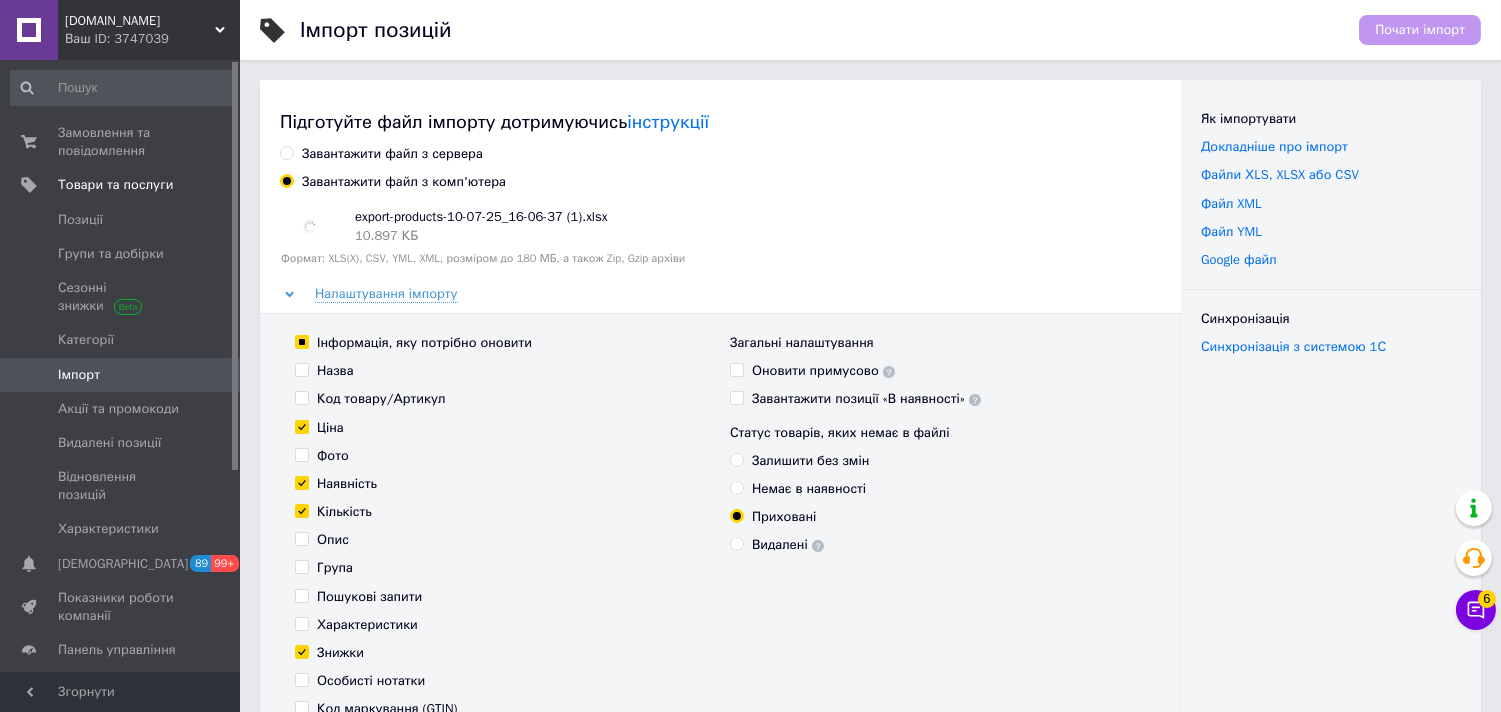 radio on "true" 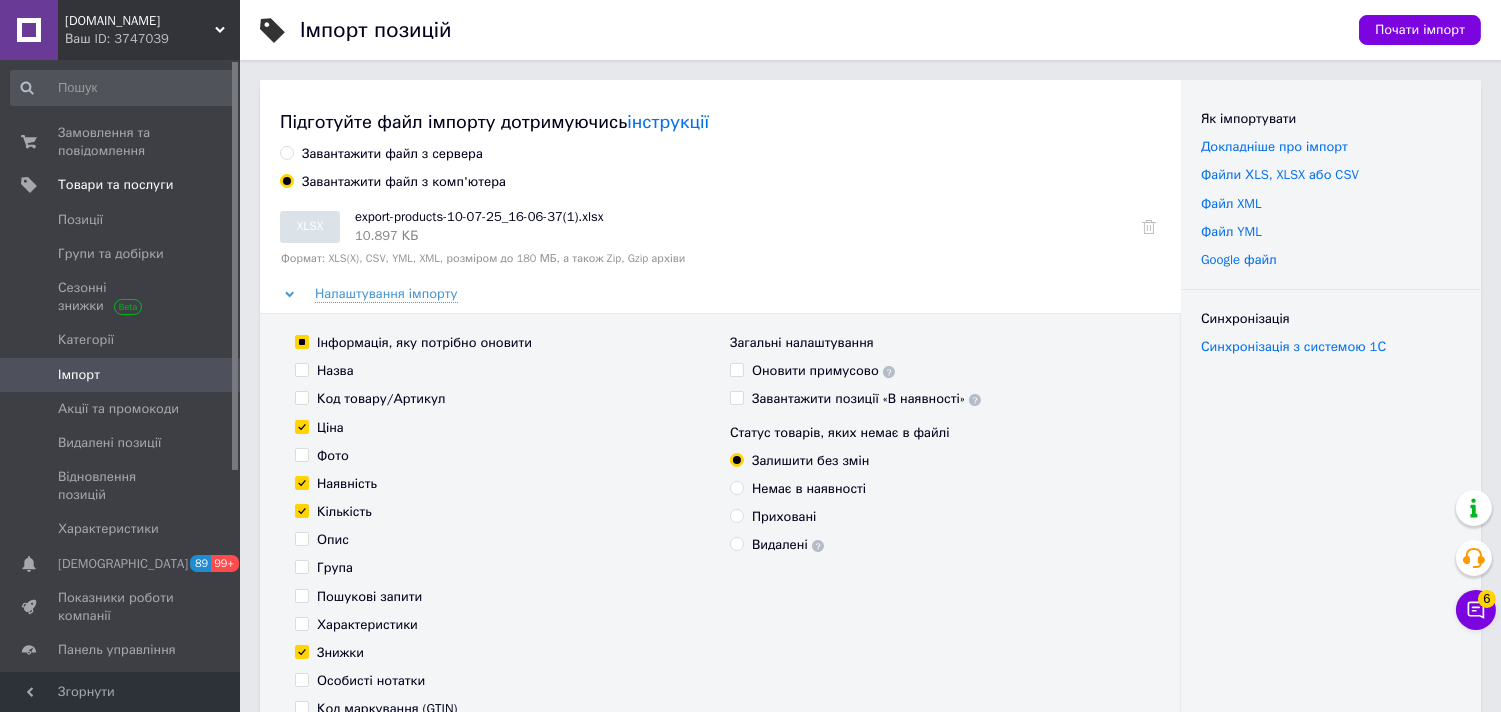 click on "Назва" at bounding box center [335, 371] 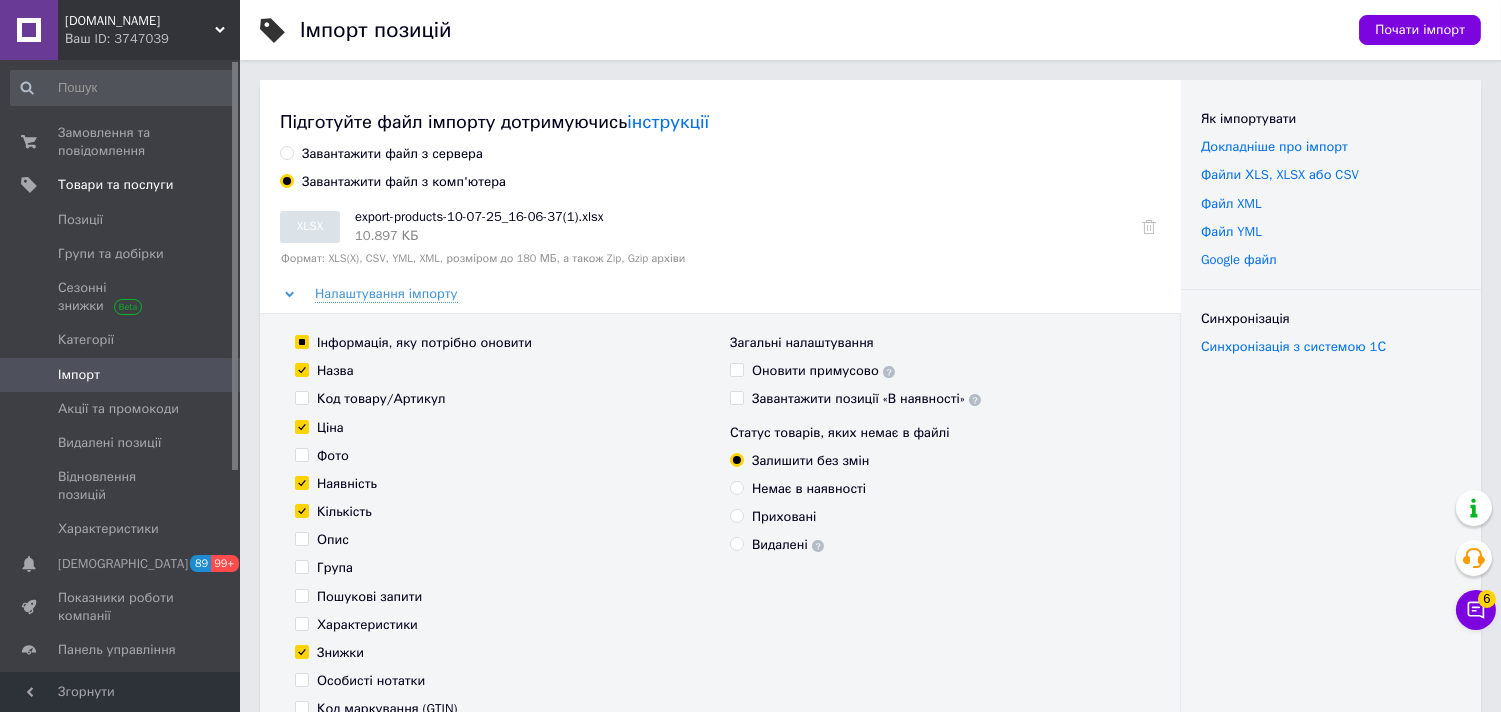 checkbox on "true" 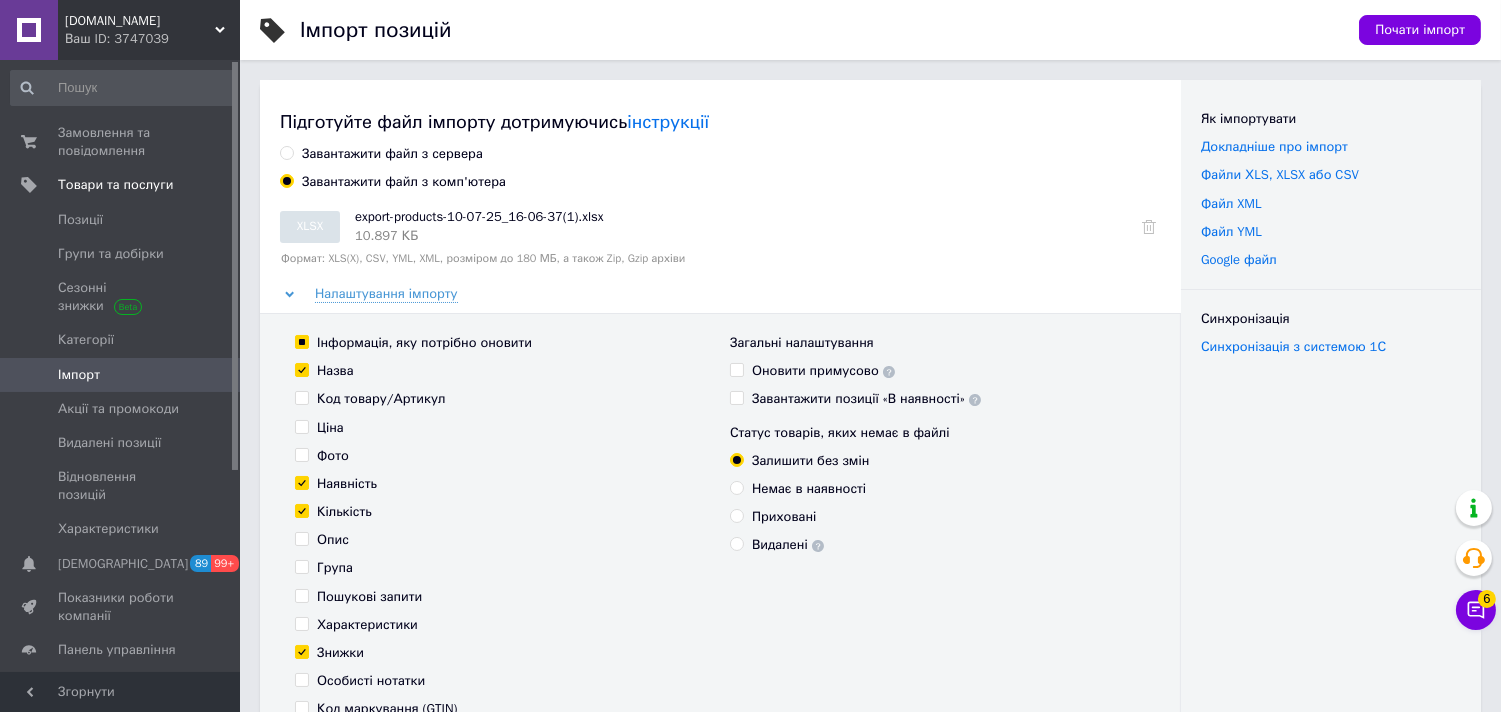 checkbox on "false" 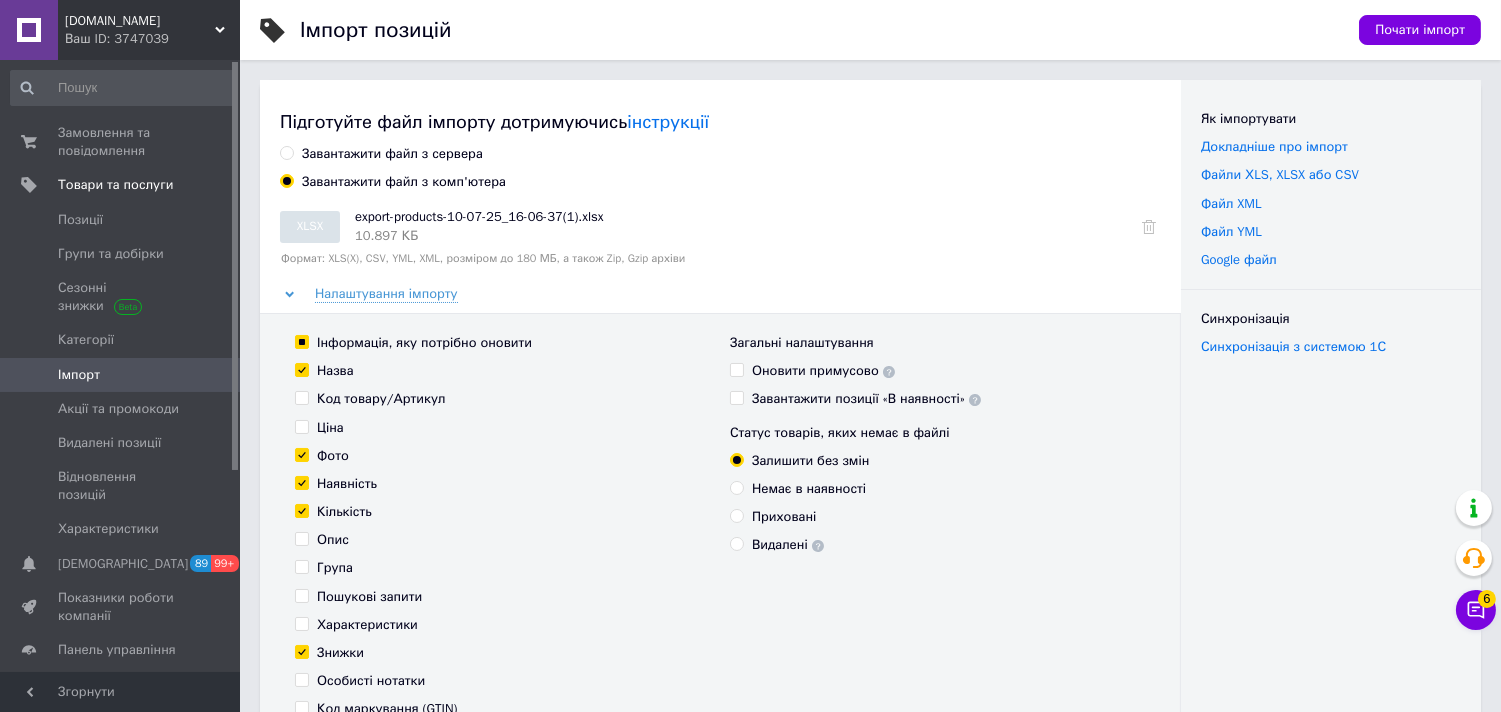 checkbox on "true" 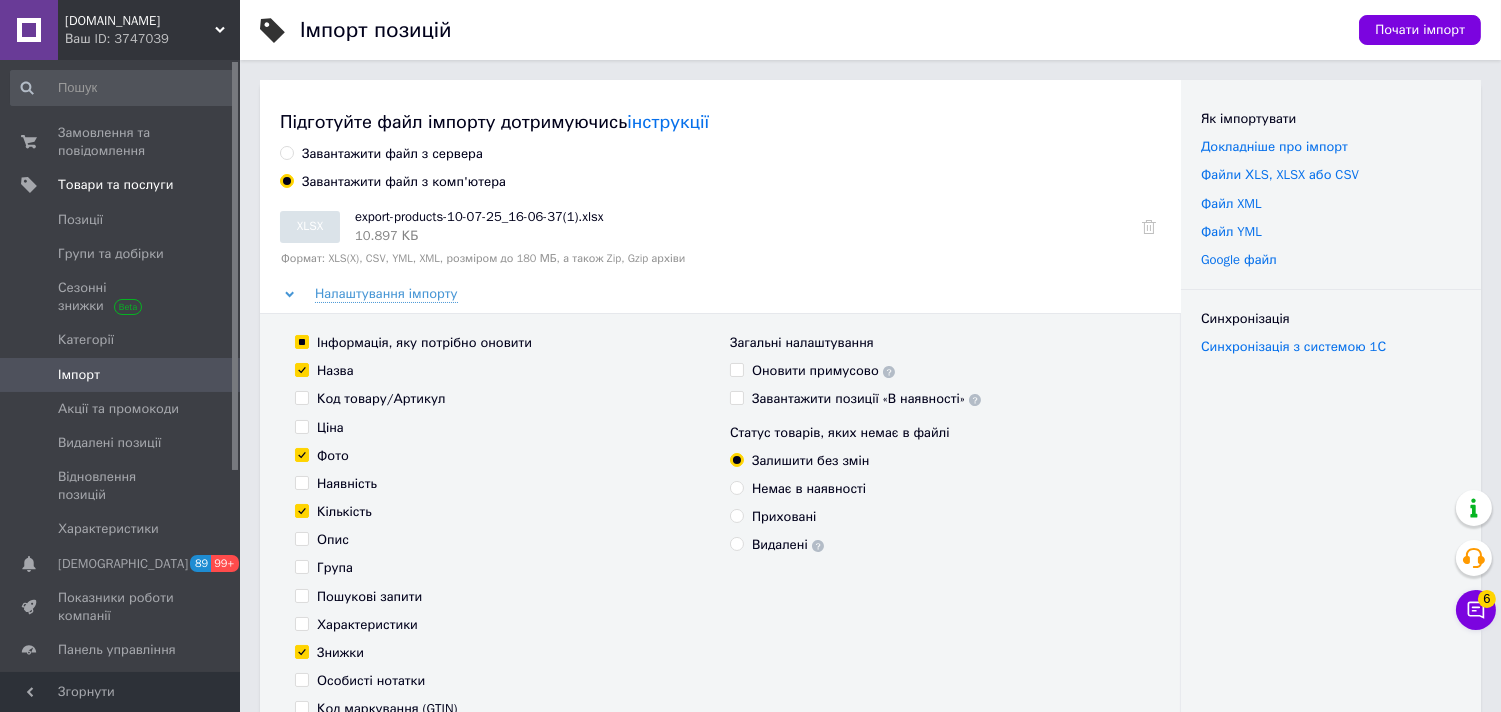 checkbox on "false" 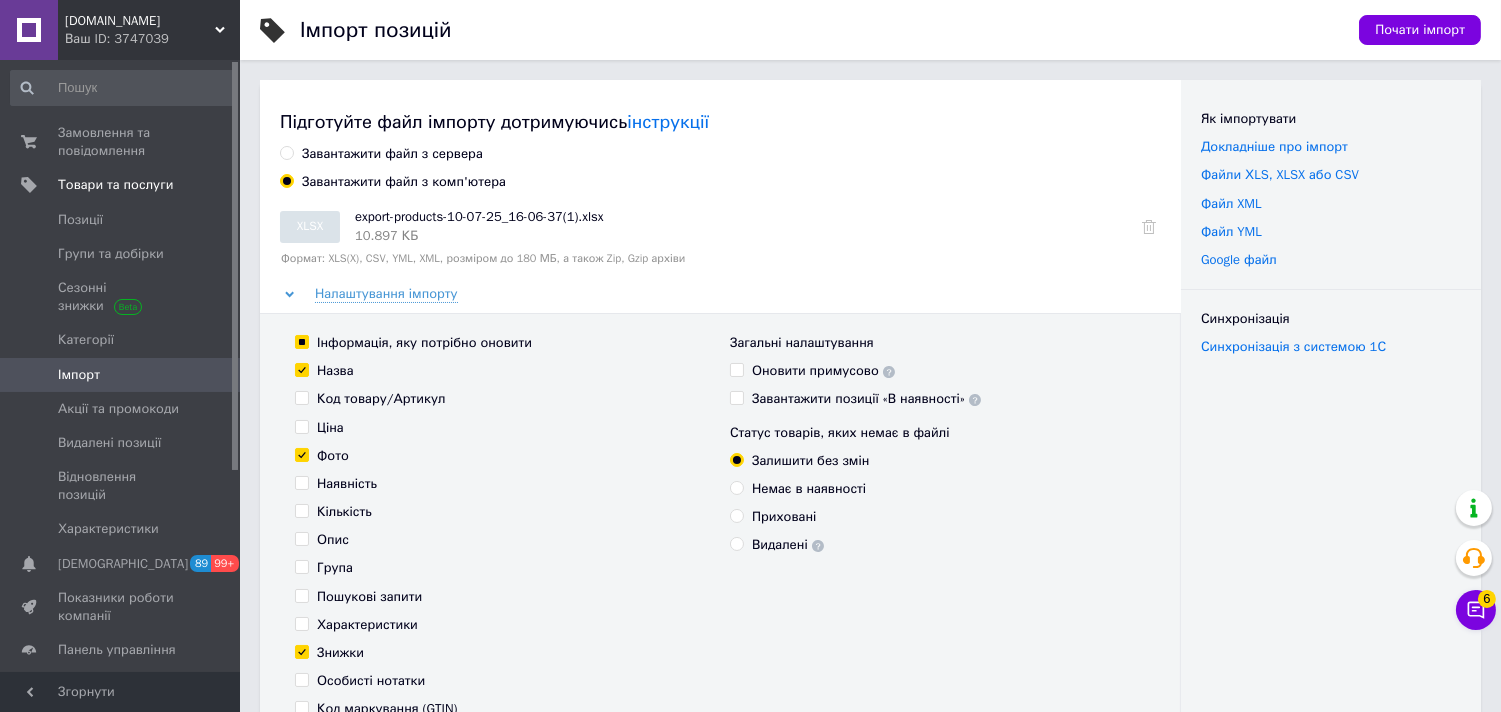checkbox on "false" 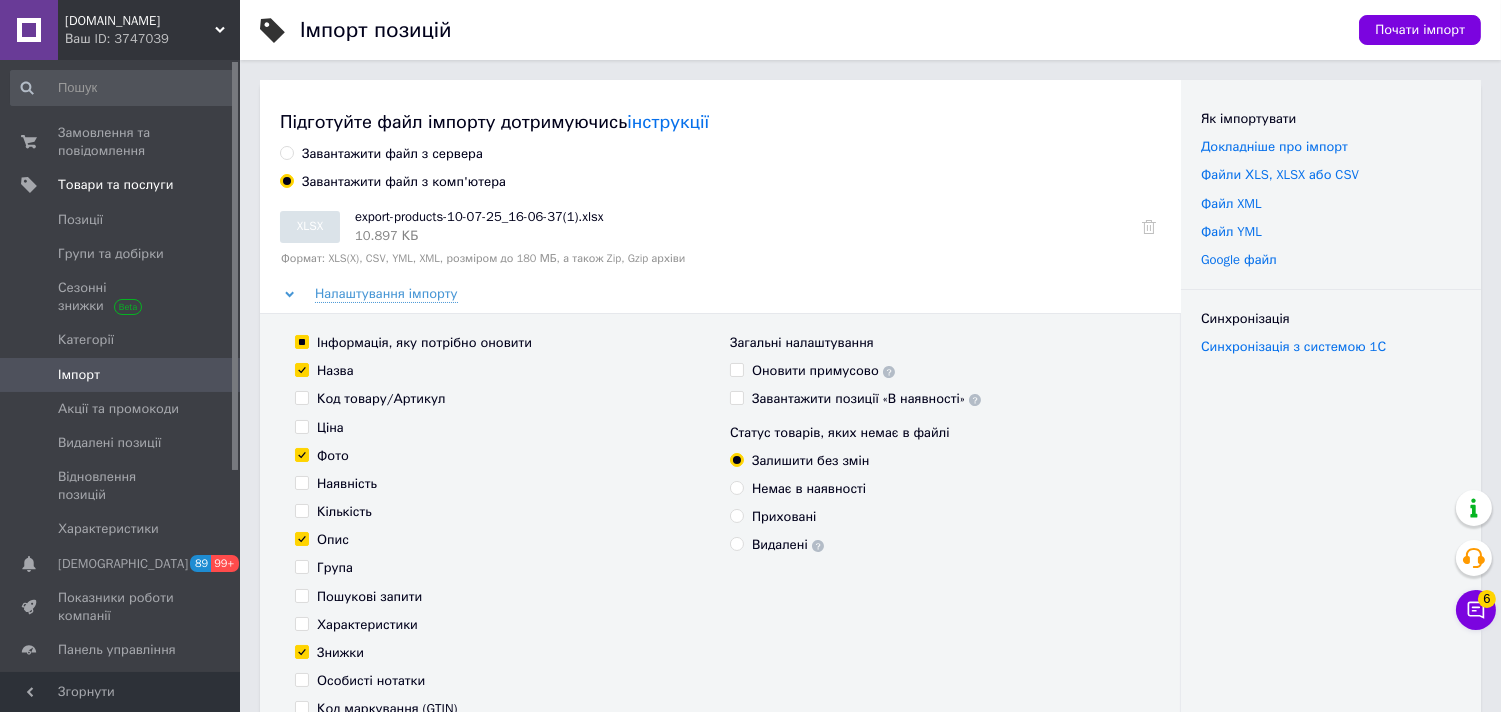 checkbox on "true" 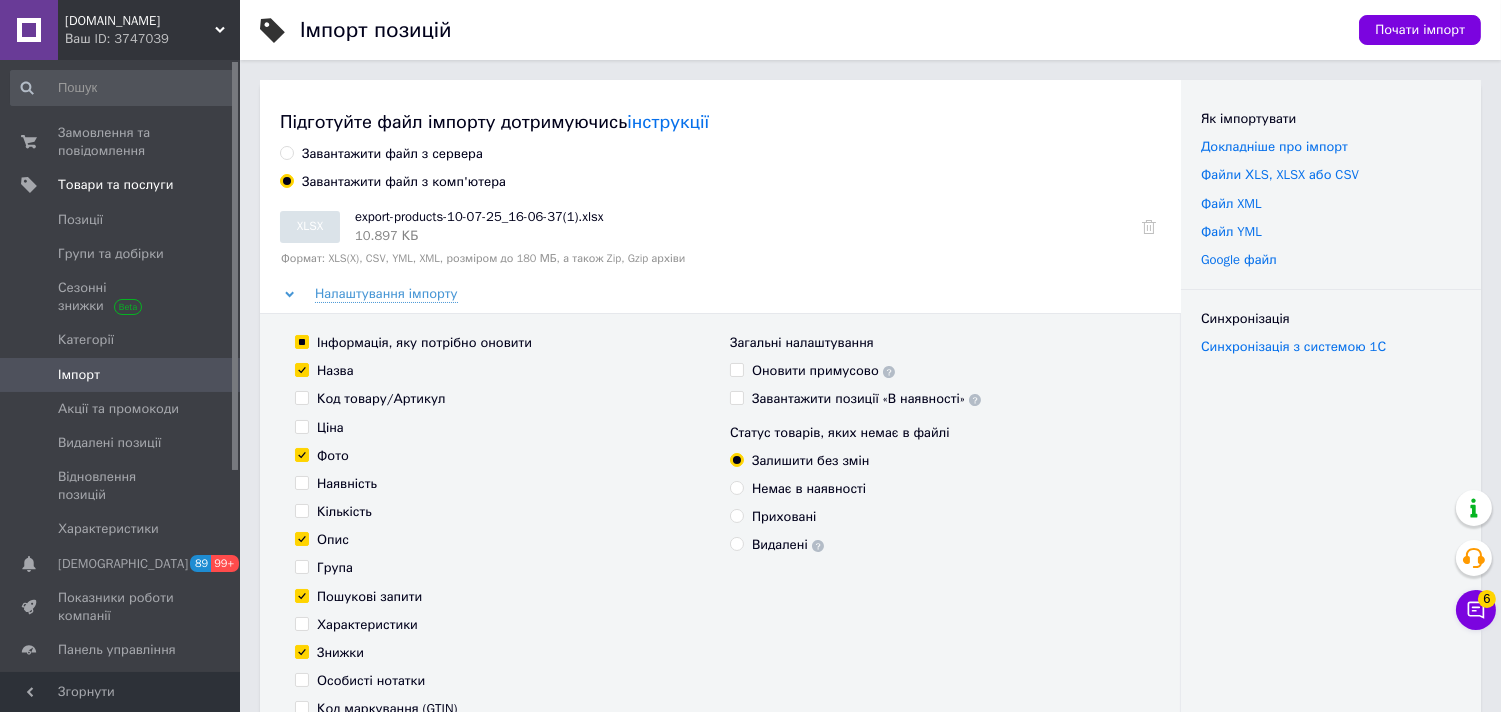checkbox on "true" 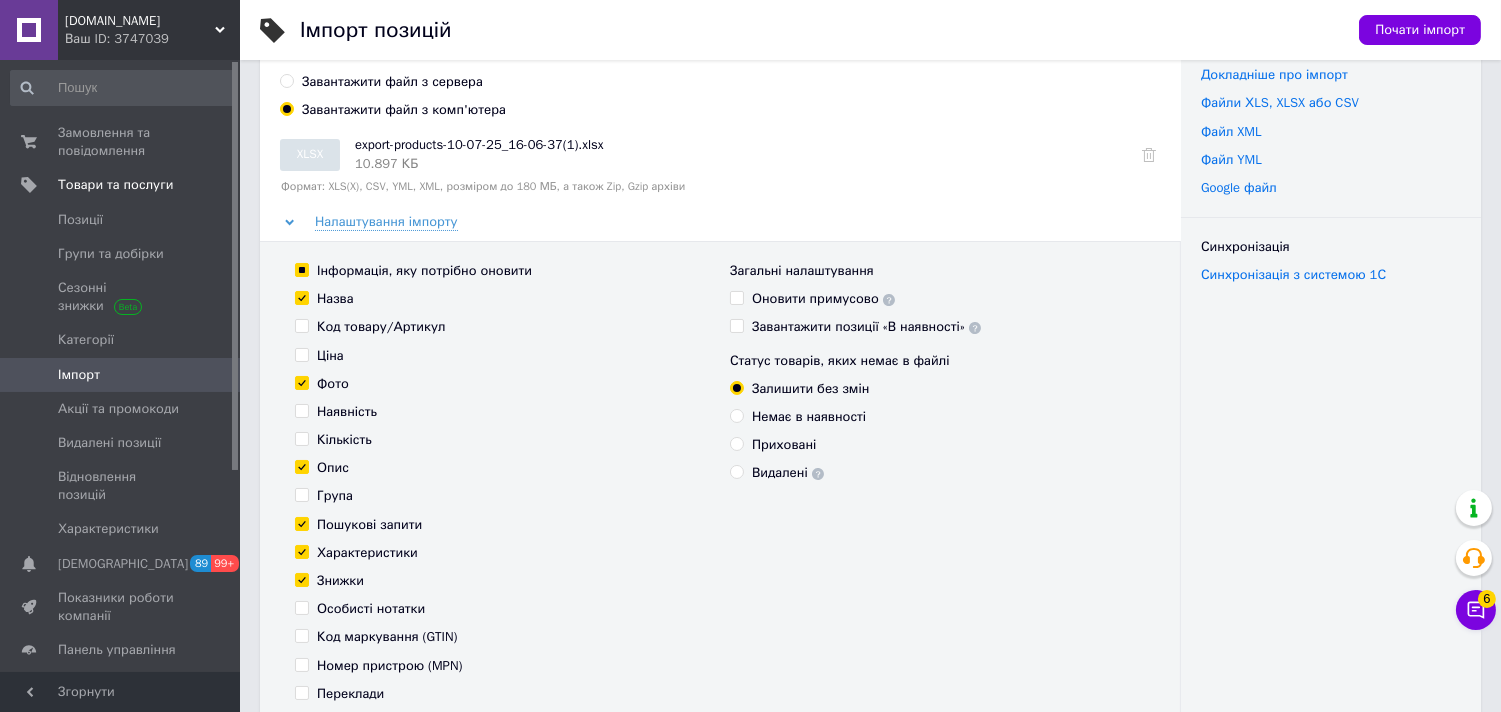 scroll, scrollTop: 111, scrollLeft: 0, axis: vertical 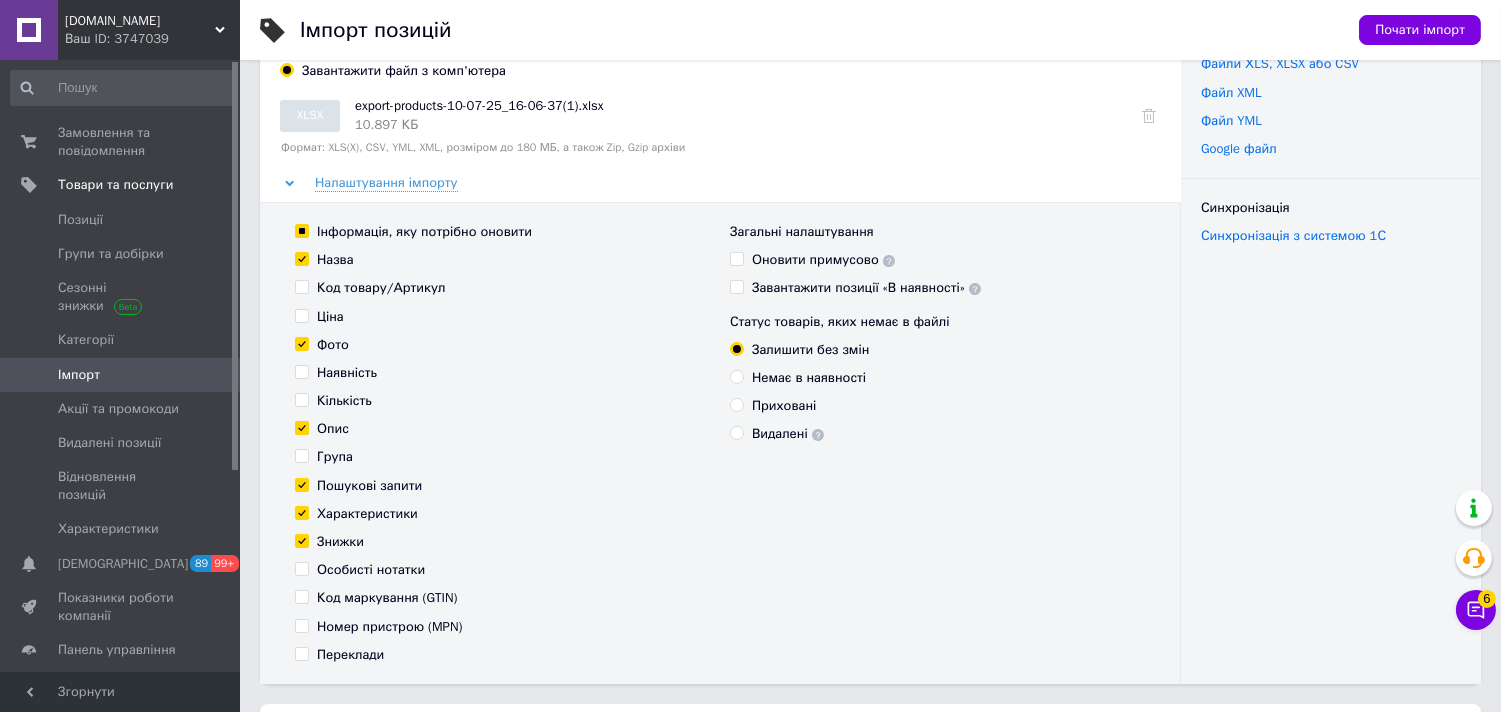 click on "Знижки" at bounding box center [340, 542] 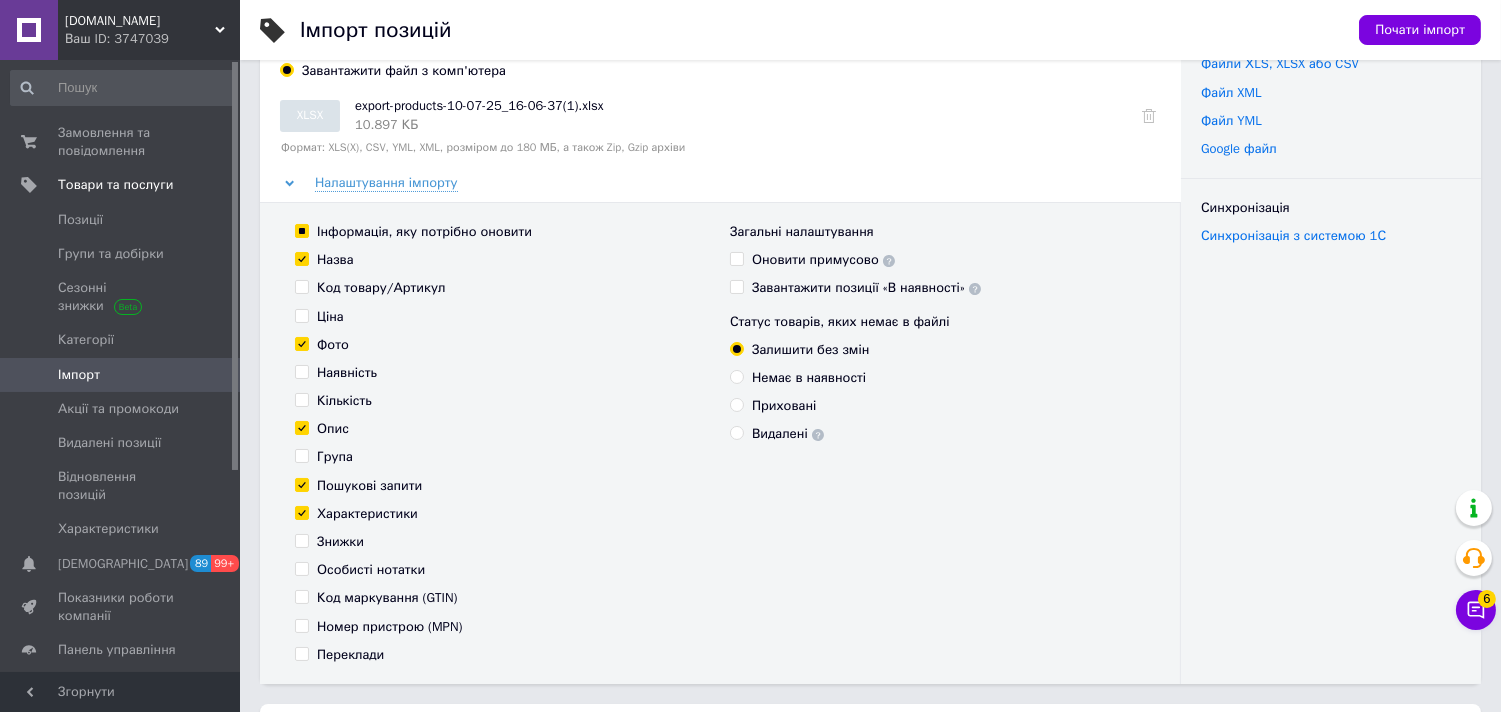 checkbox on "false" 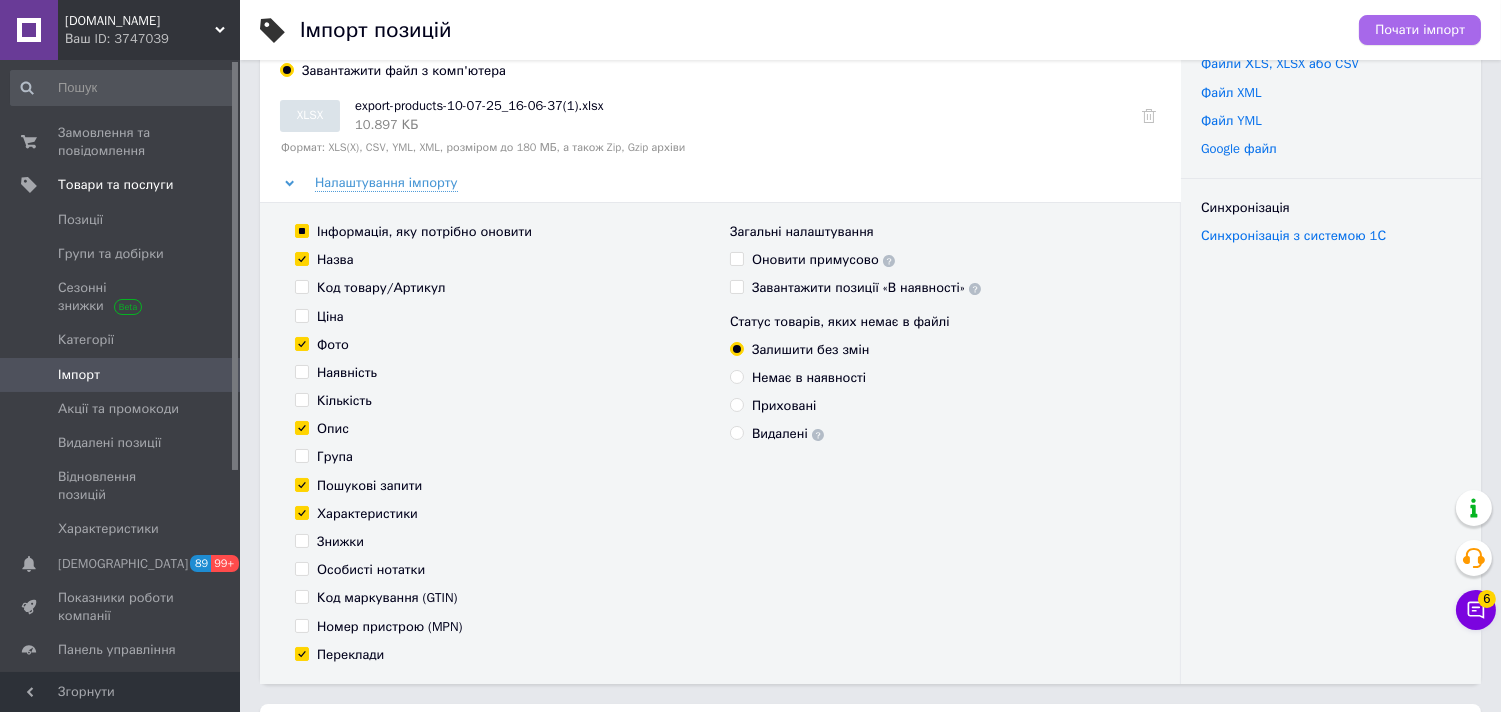 click on "Почати імпорт" at bounding box center (1420, 30) 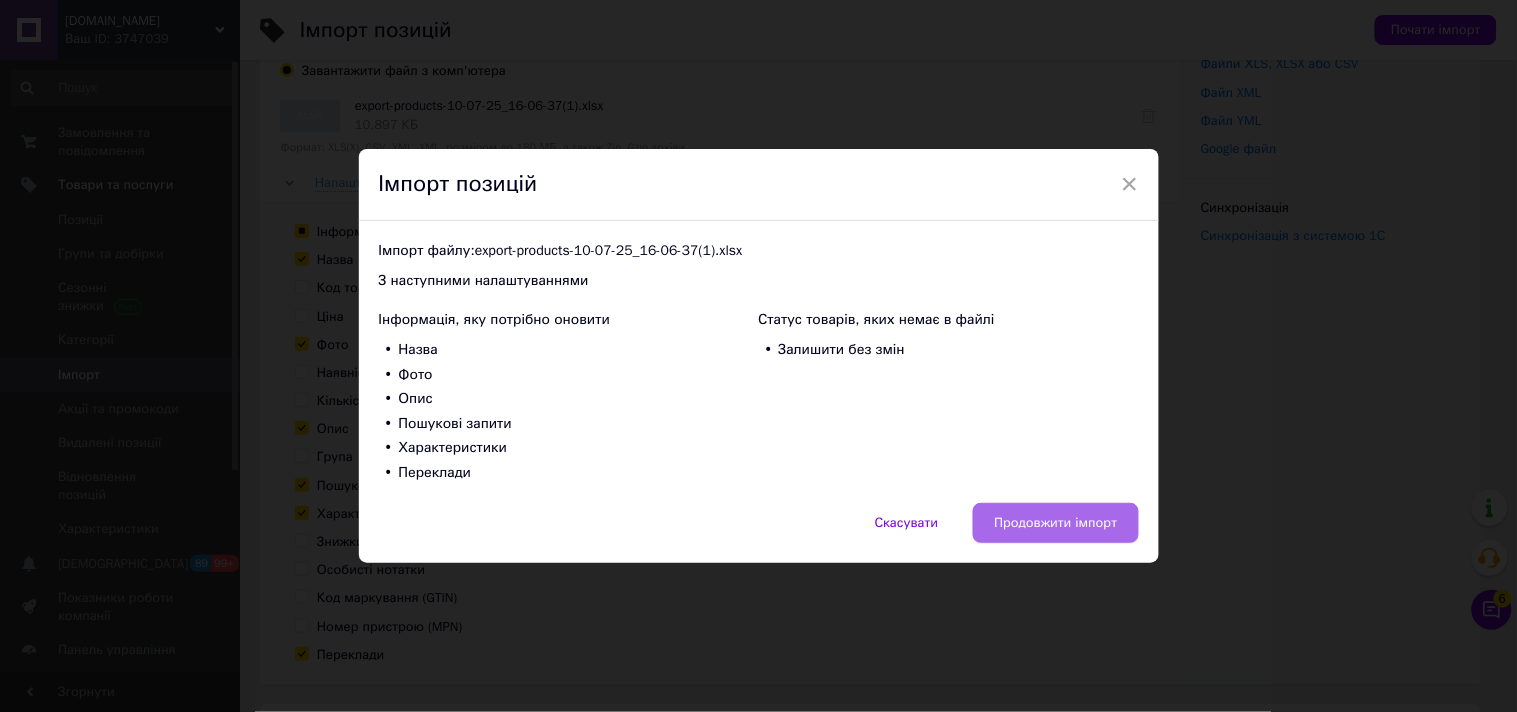 click on "Продовжити імпорт" at bounding box center [1055, 523] 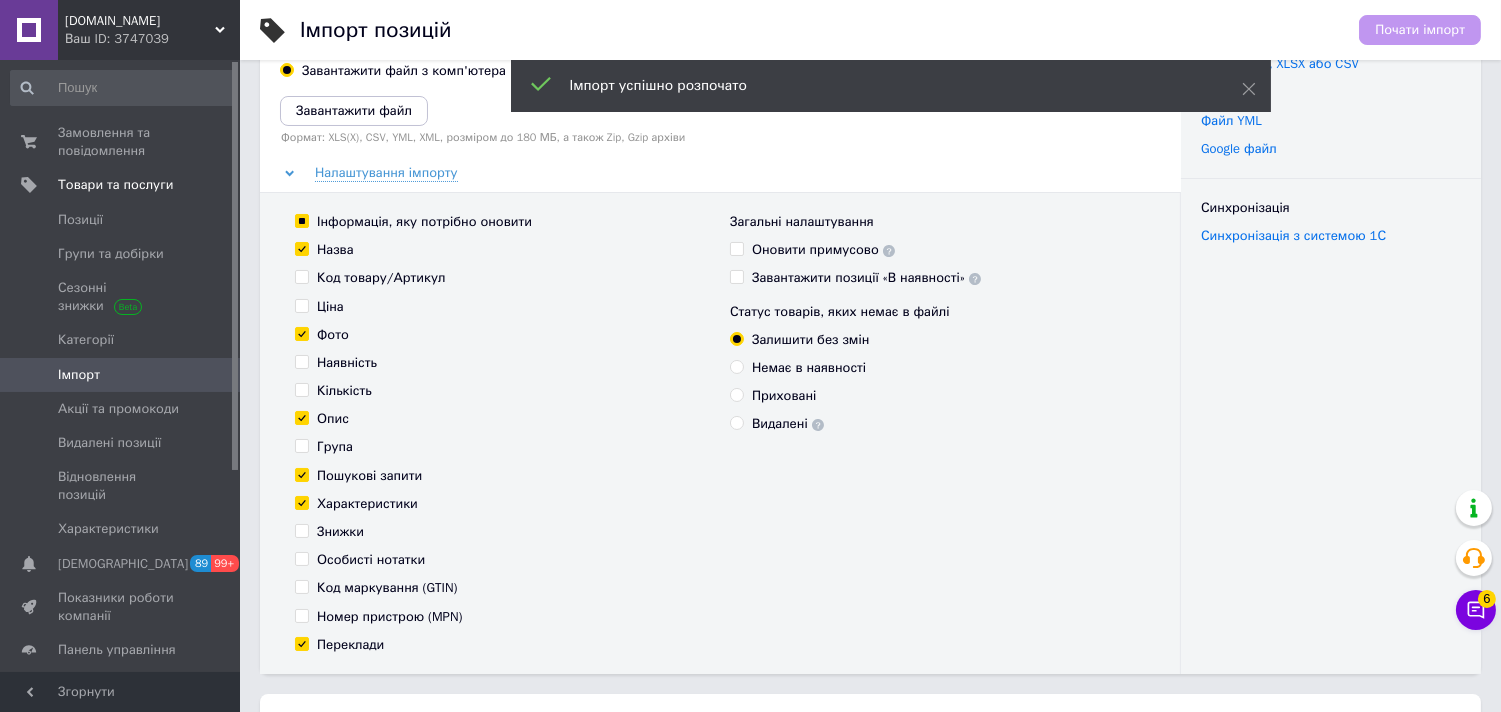 click on "Ваш ID: 3747039" at bounding box center [152, 39] 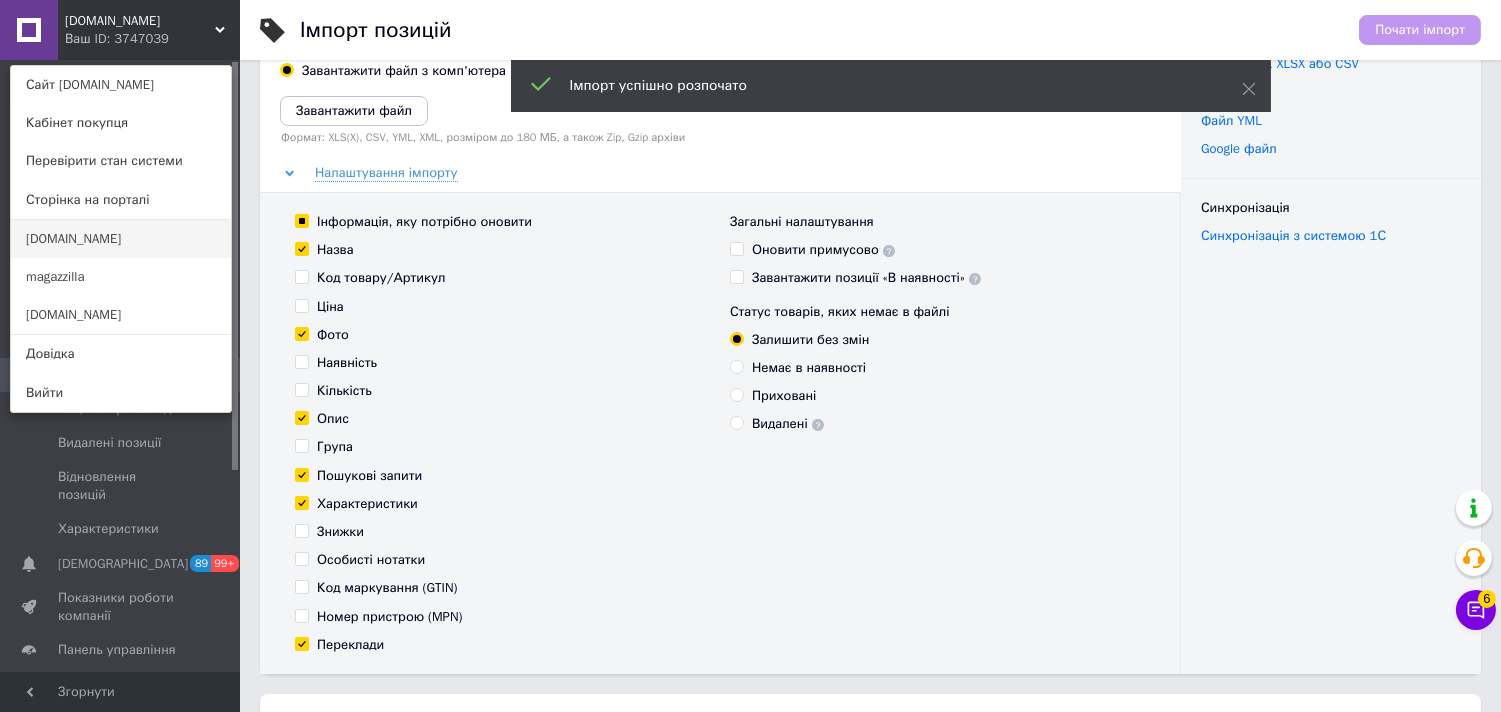 click on "[DOMAIN_NAME]" at bounding box center [121, 239] 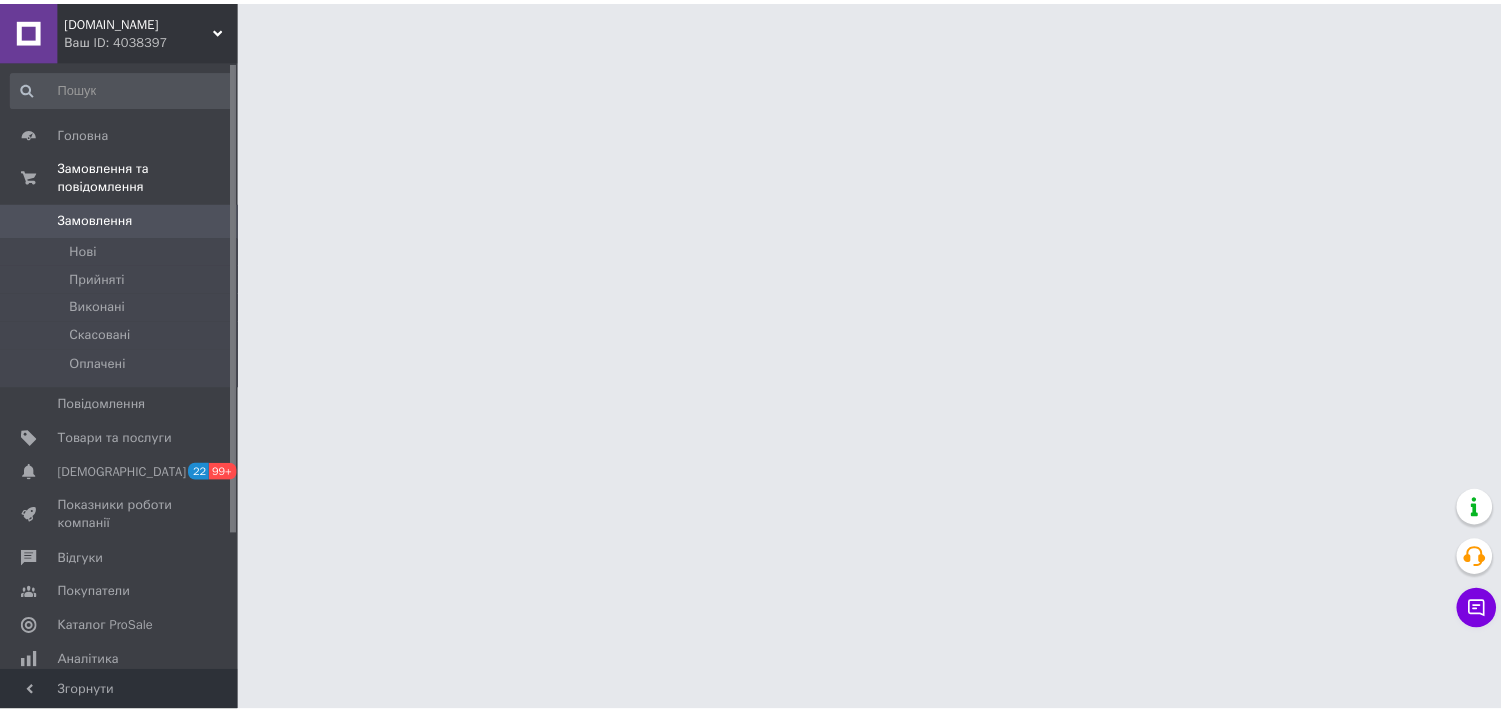 scroll, scrollTop: 0, scrollLeft: 0, axis: both 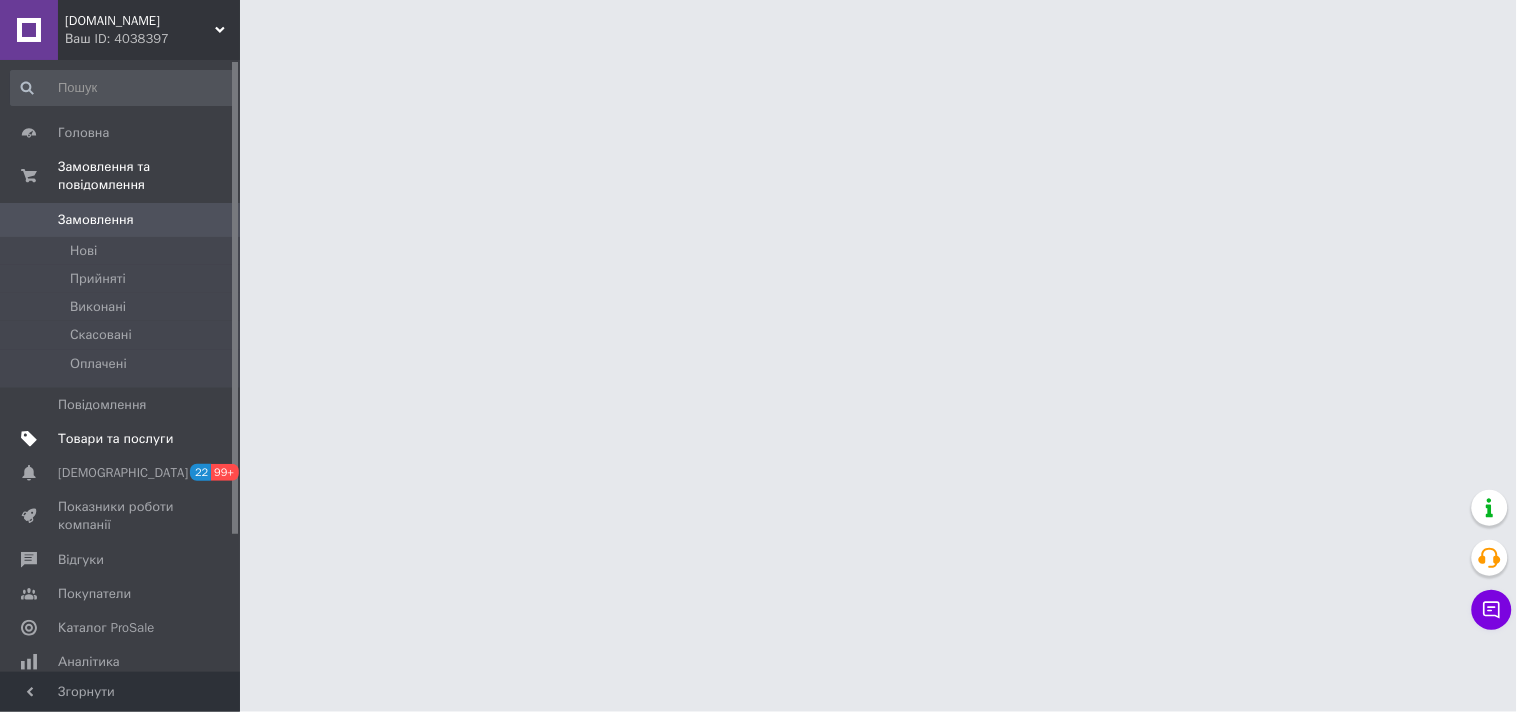 click on "Товари та послуги" at bounding box center [115, 439] 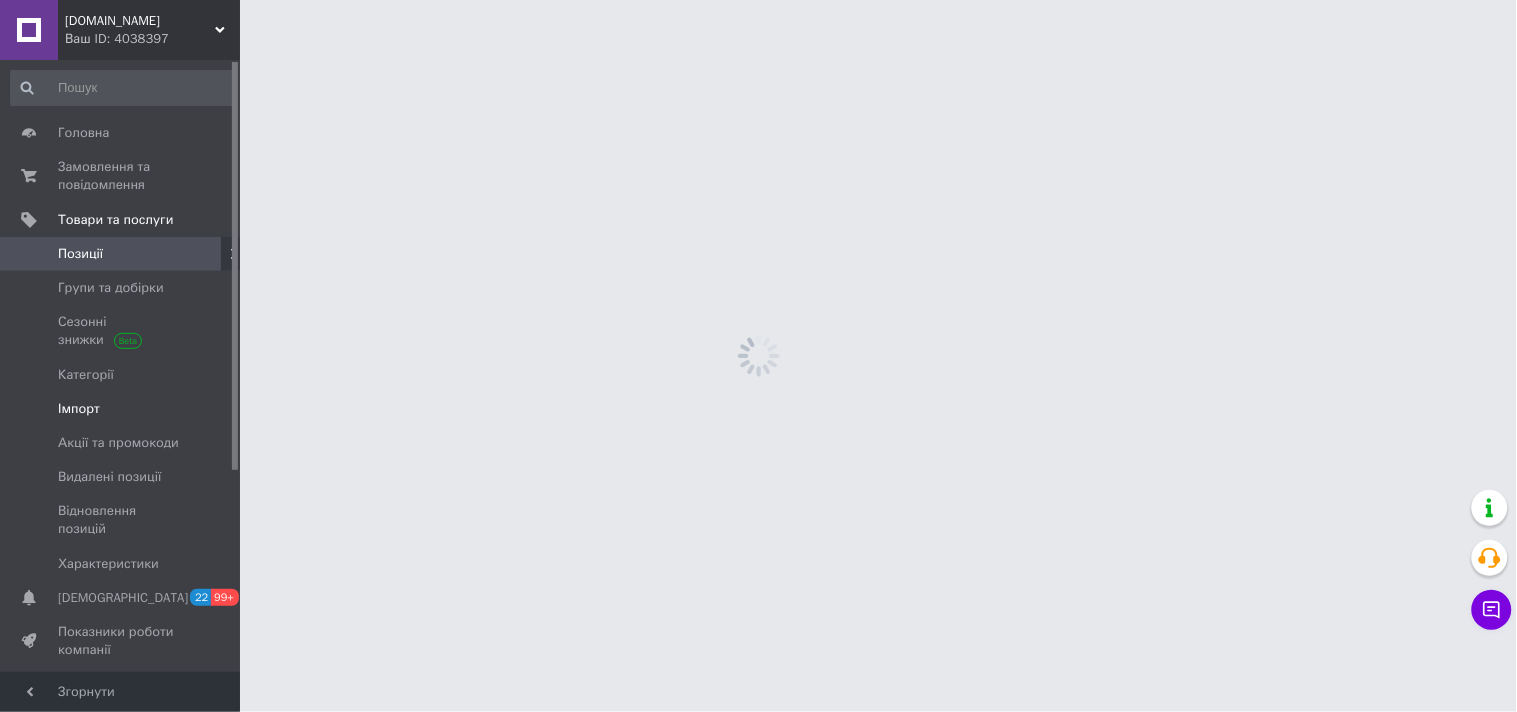click on "Імпорт" at bounding box center [123, 409] 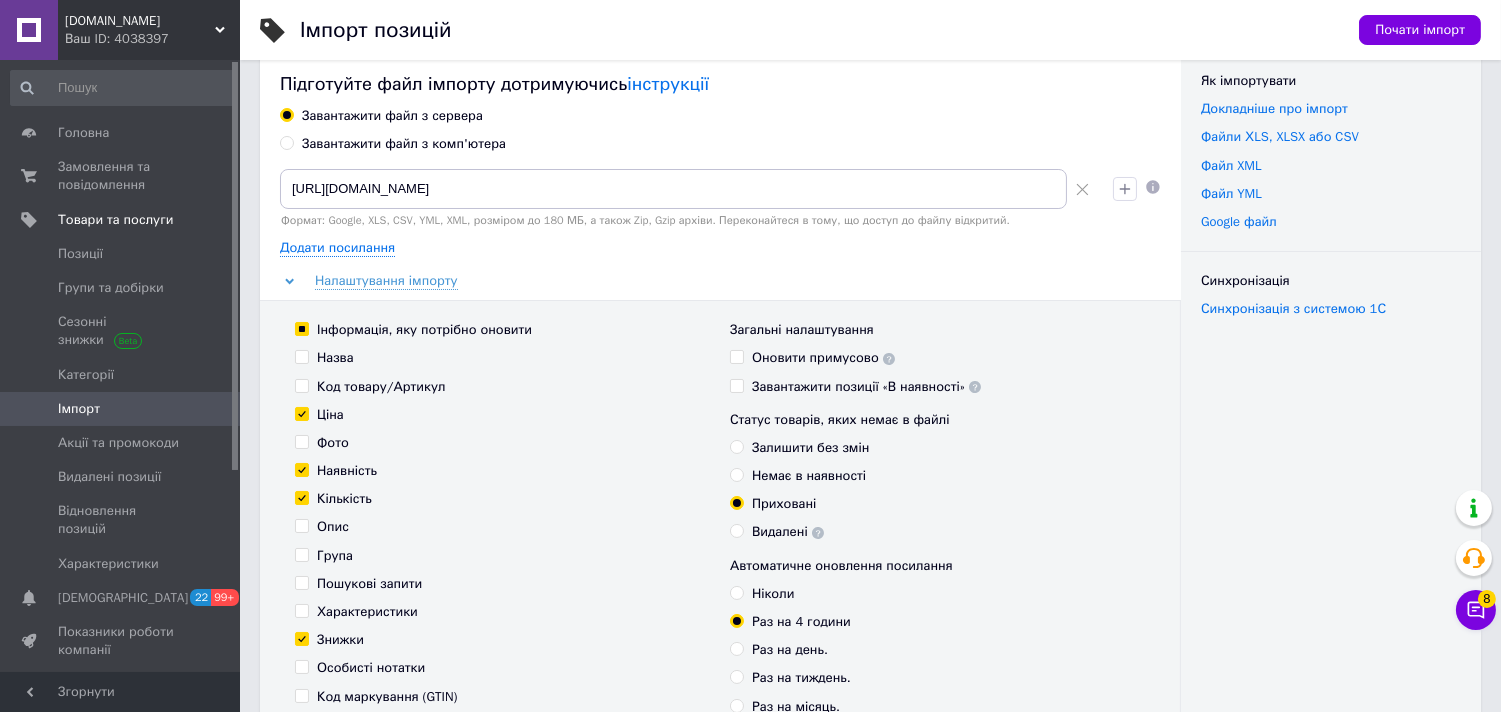 scroll, scrollTop: 0, scrollLeft: 0, axis: both 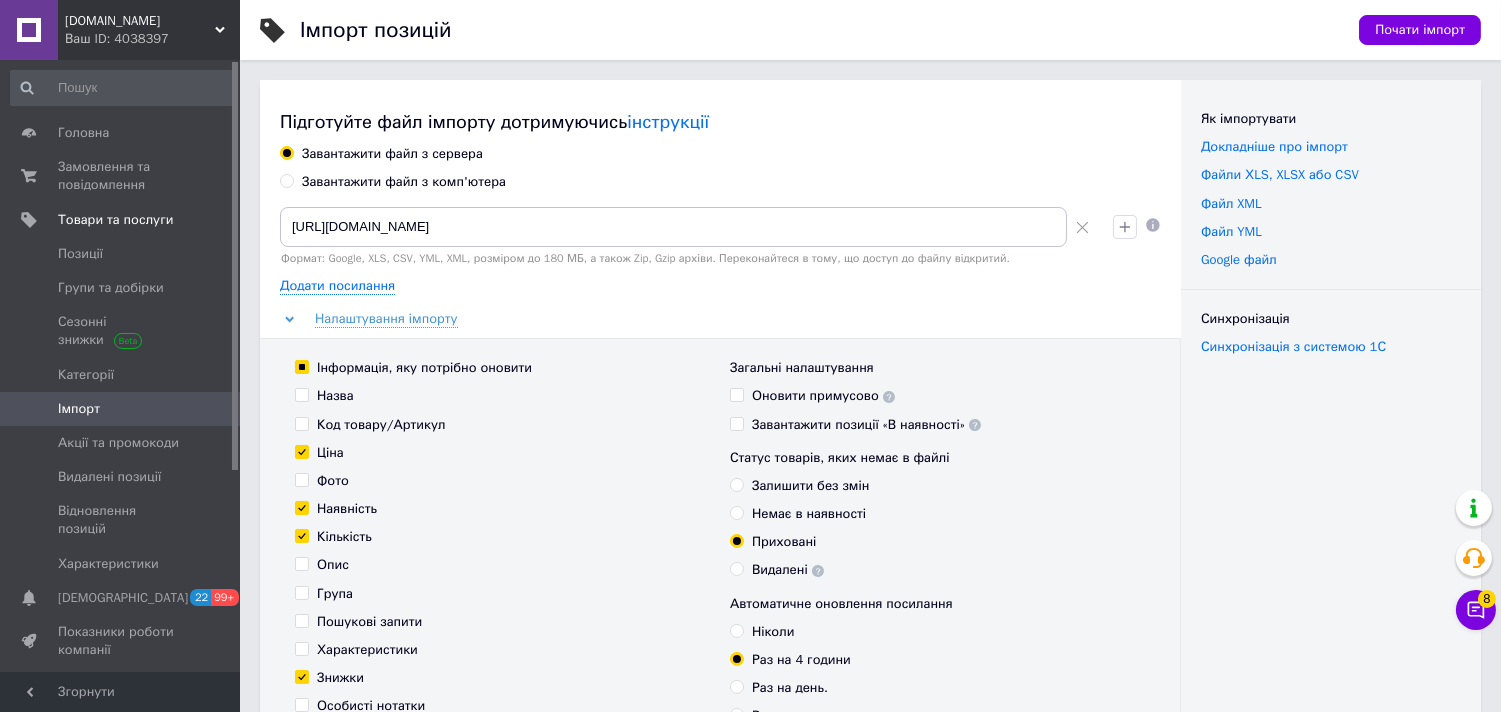 click on "Завантажити файл з сервера Завантажити файл з комп'ютера [URL][DOMAIN_NAME] Формат: Google,  XLS, CSV, YML, XML, розміром до 180 МБ,
а також Zip, Gzip архіви. Переконайтеся в тому, що доступ до файлу відкритий. Додати посилання Налаштування імпорту Інформація, яку потрібно оновити Назва Код товару/Артикул Ціна Фото Наявність Кількість Опис Група Пошукові запити Характеристики Знижки Особисті нотатки Код маркування (GTIN) Номер пристрою (MPN) Переклади Загальні налаштування Оновити примусово     Залишити без змін Видалені" at bounding box center [720, 502] 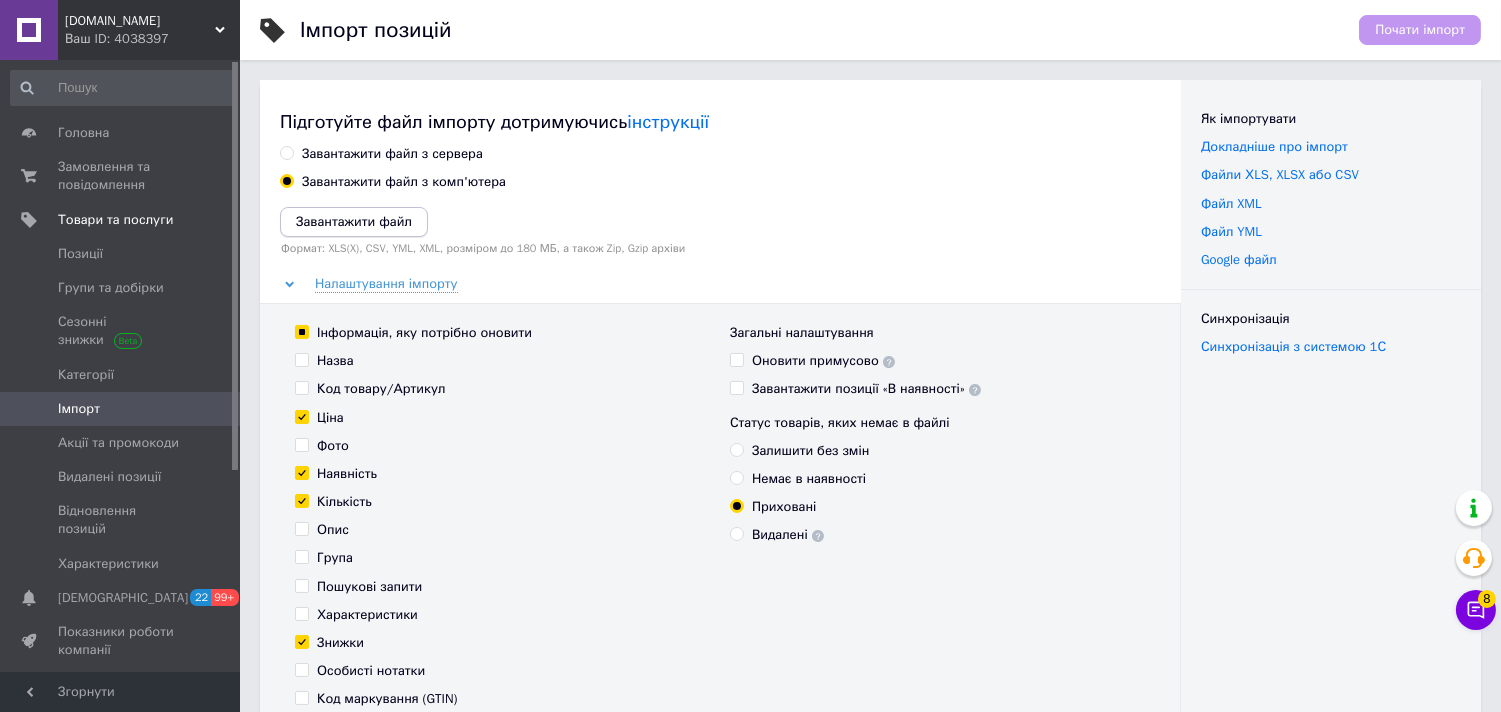 click on "Завантажити файл" at bounding box center (354, 221) 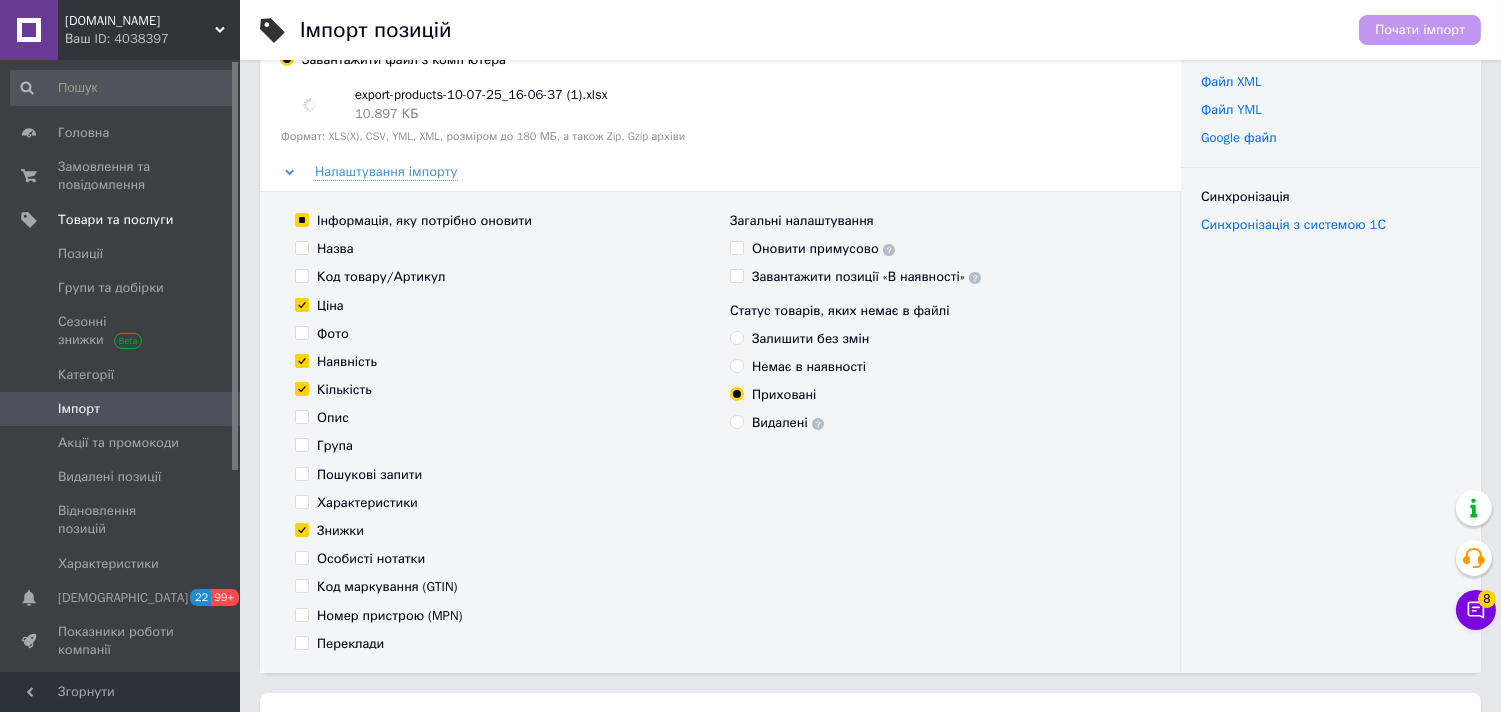 scroll, scrollTop: 222, scrollLeft: 0, axis: vertical 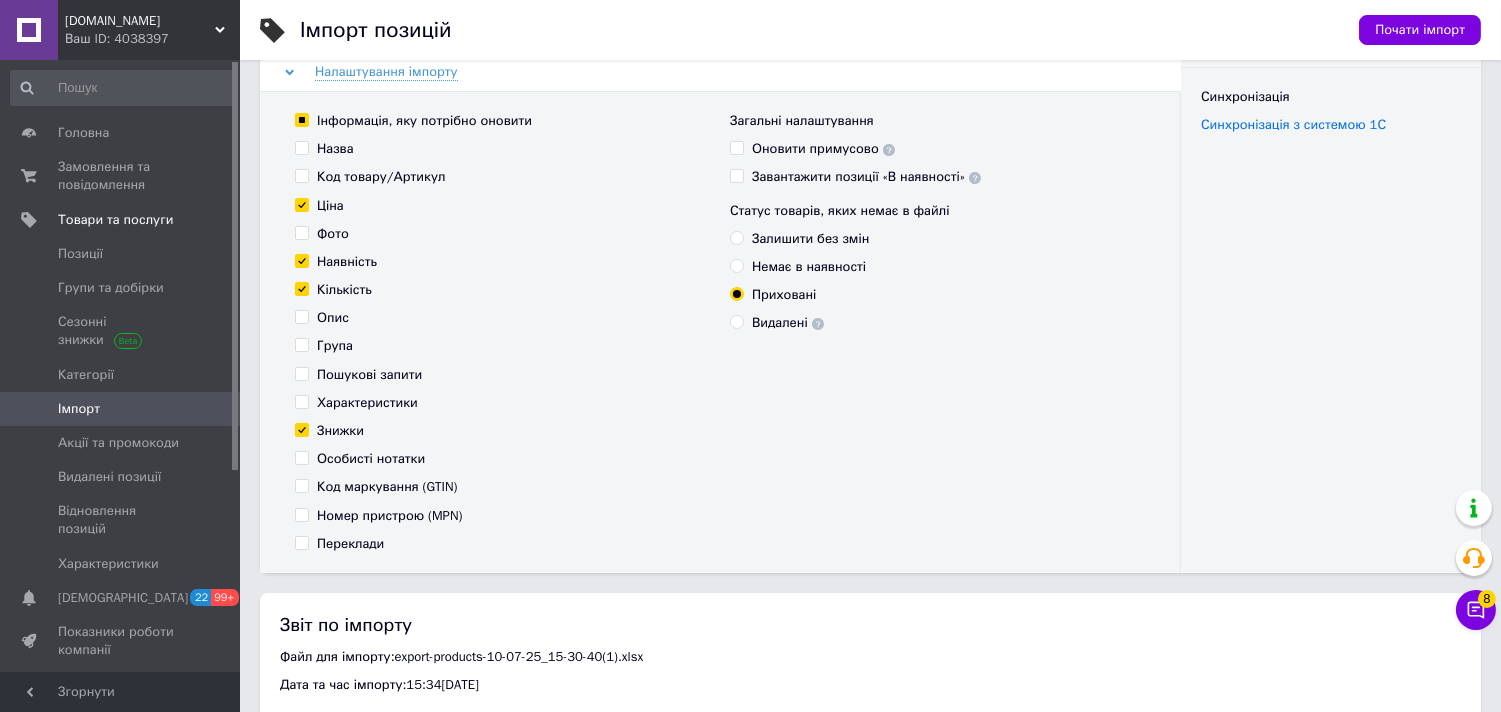 click on "Залишити без змін" at bounding box center (810, 239) 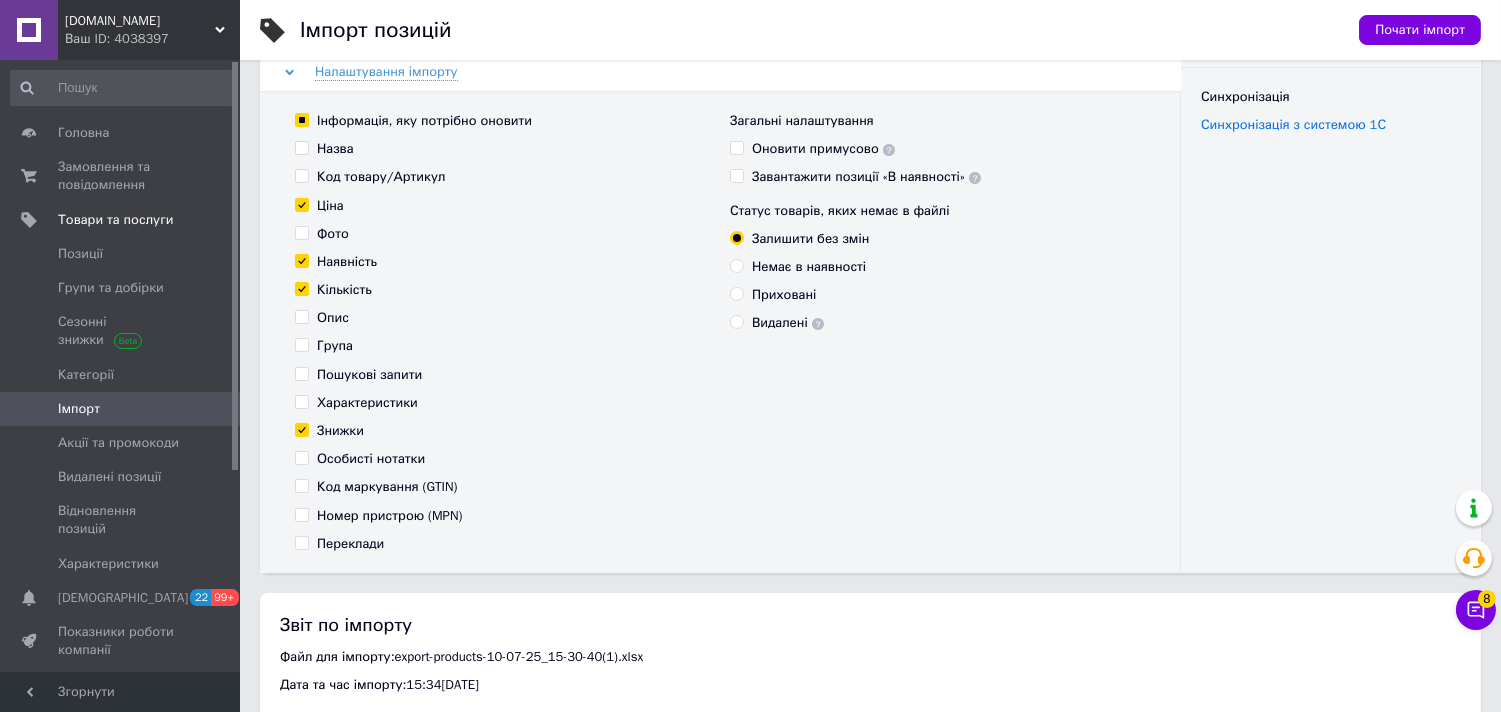 click on "Назва" at bounding box center [335, 149] 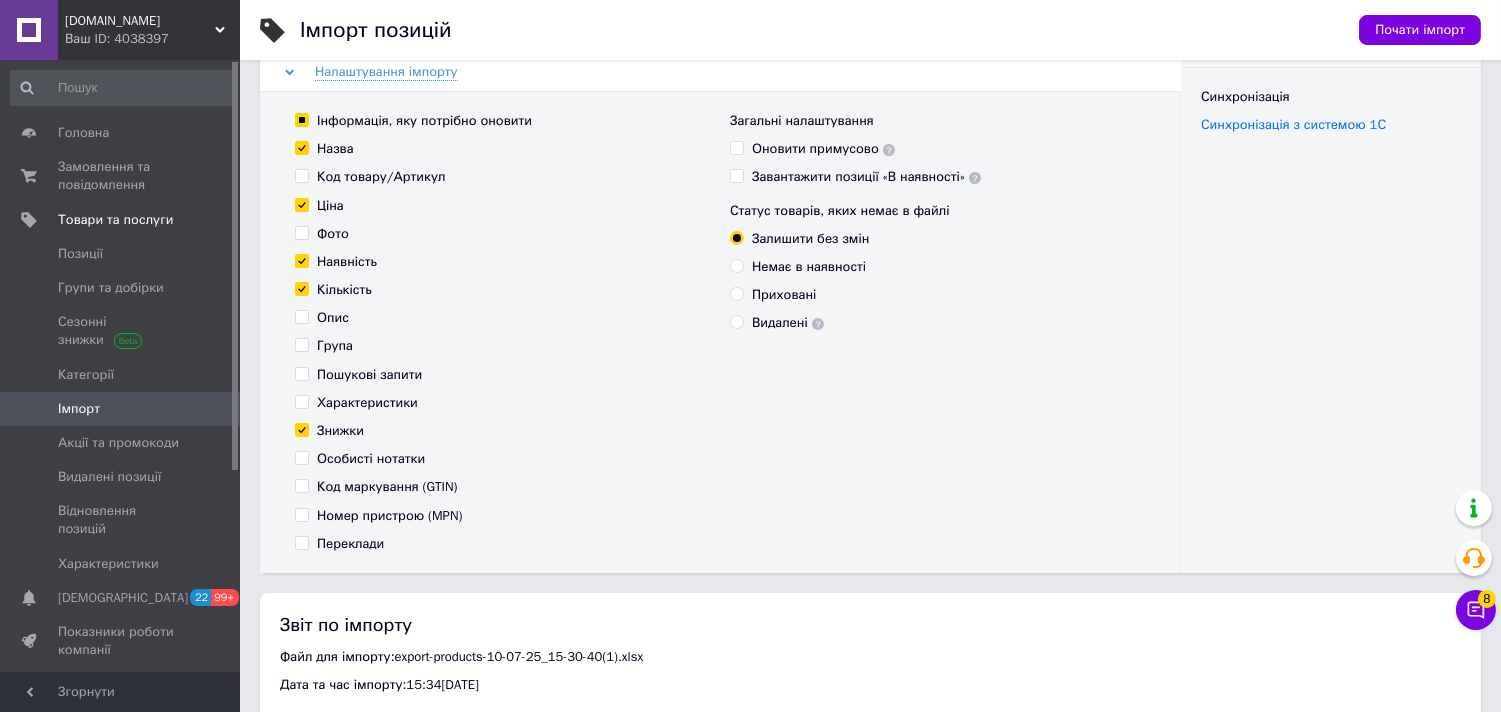 checkbox on "true" 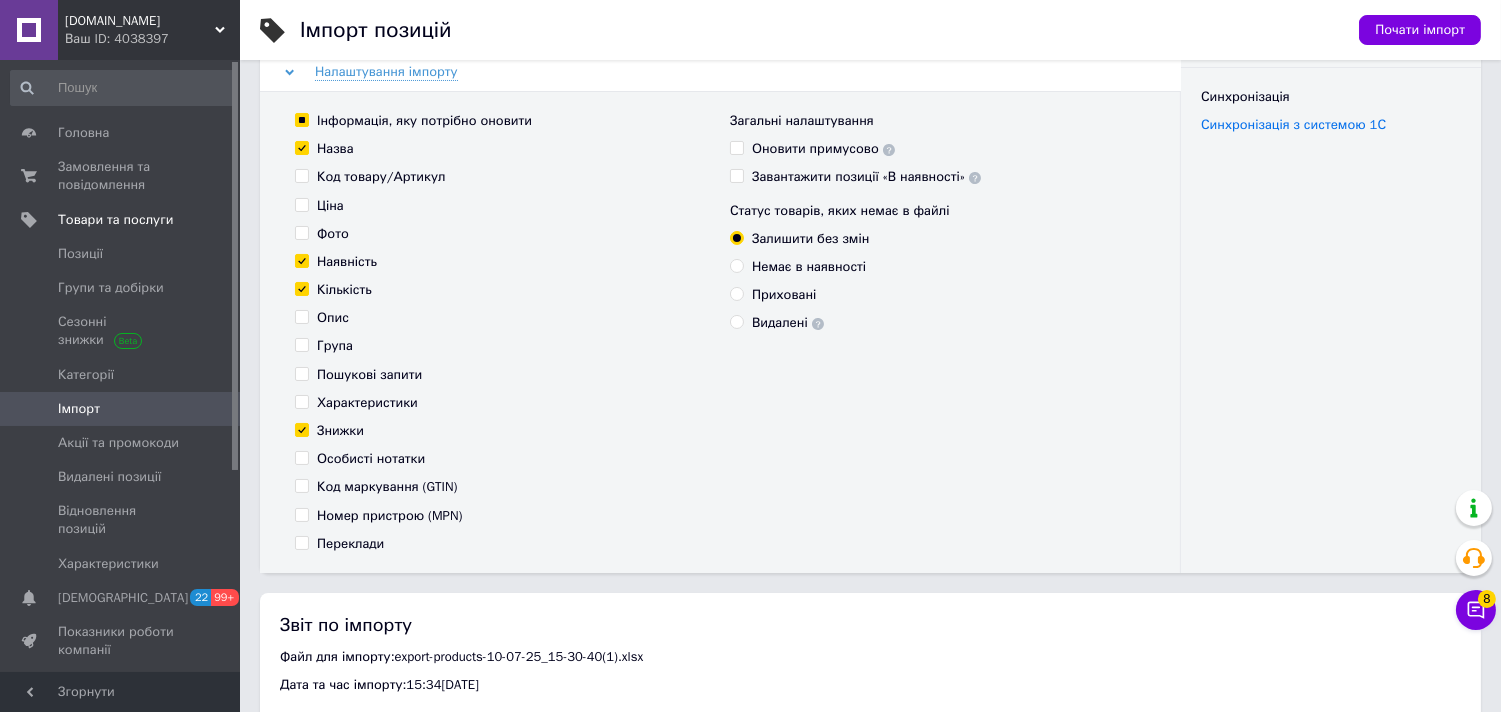 checkbox on "false" 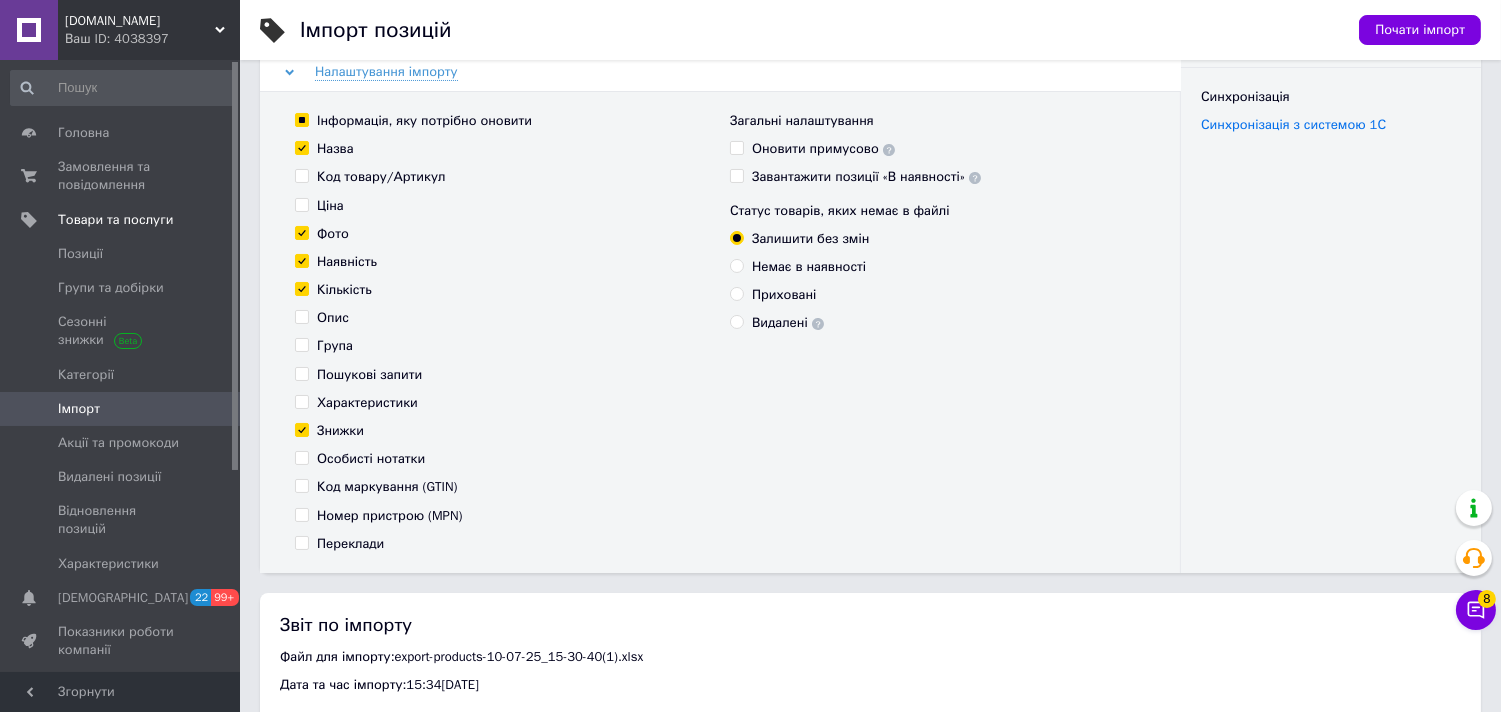 checkbox on "true" 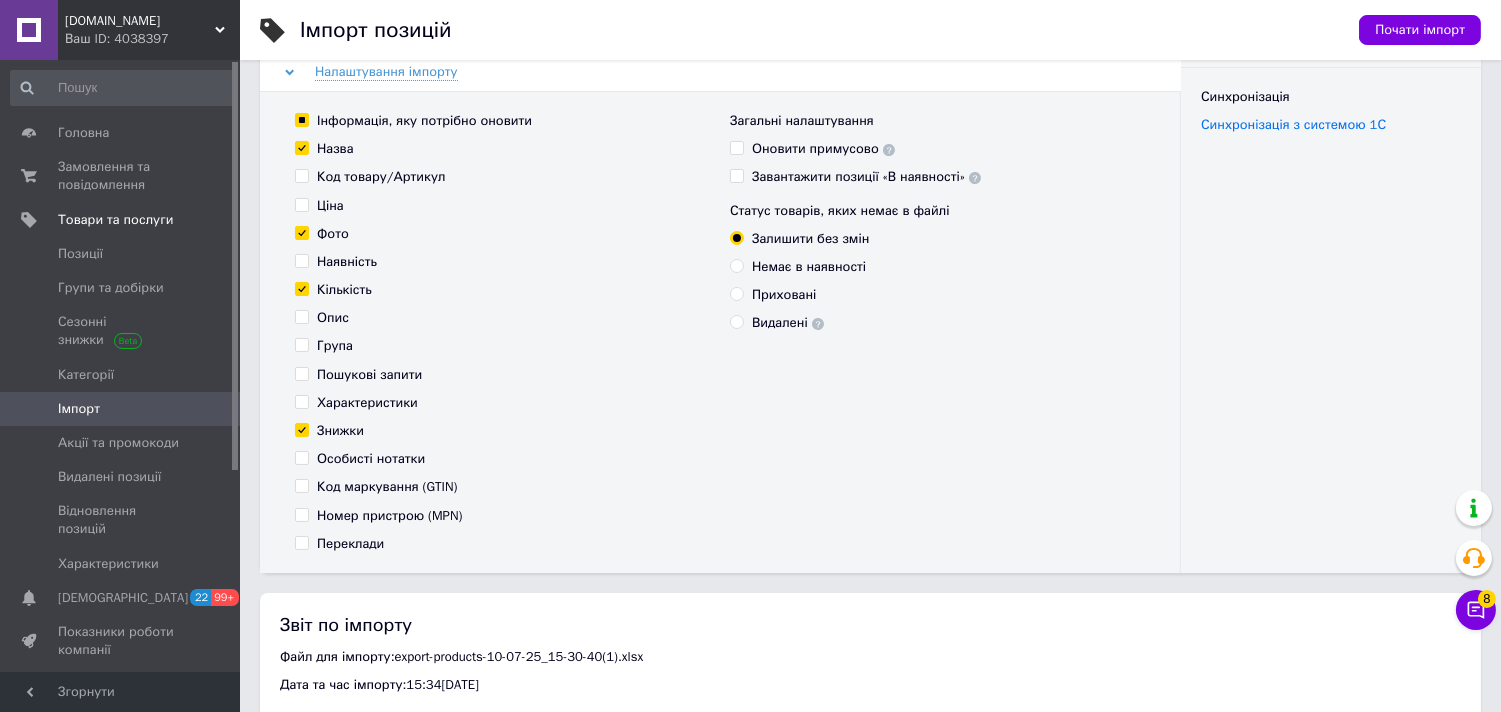 checkbox on "false" 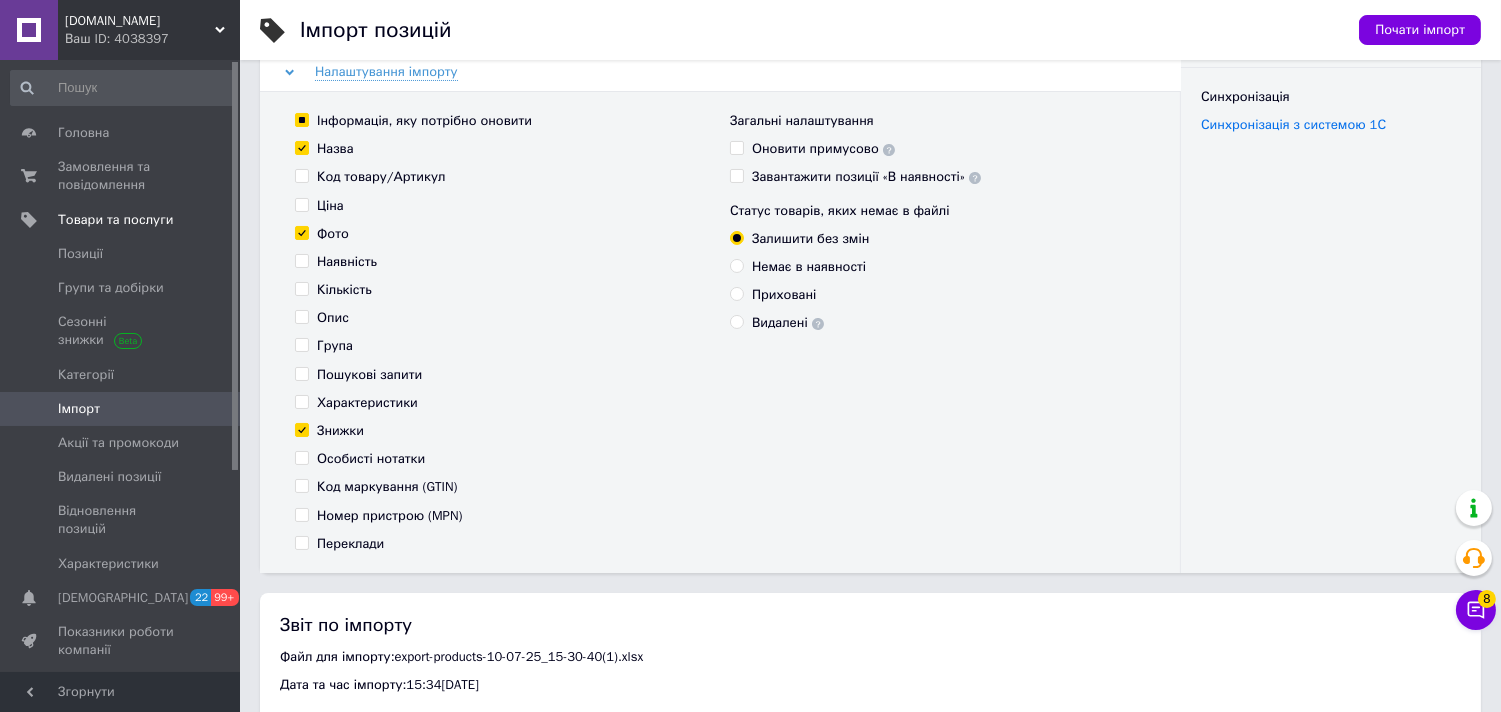 checkbox on "false" 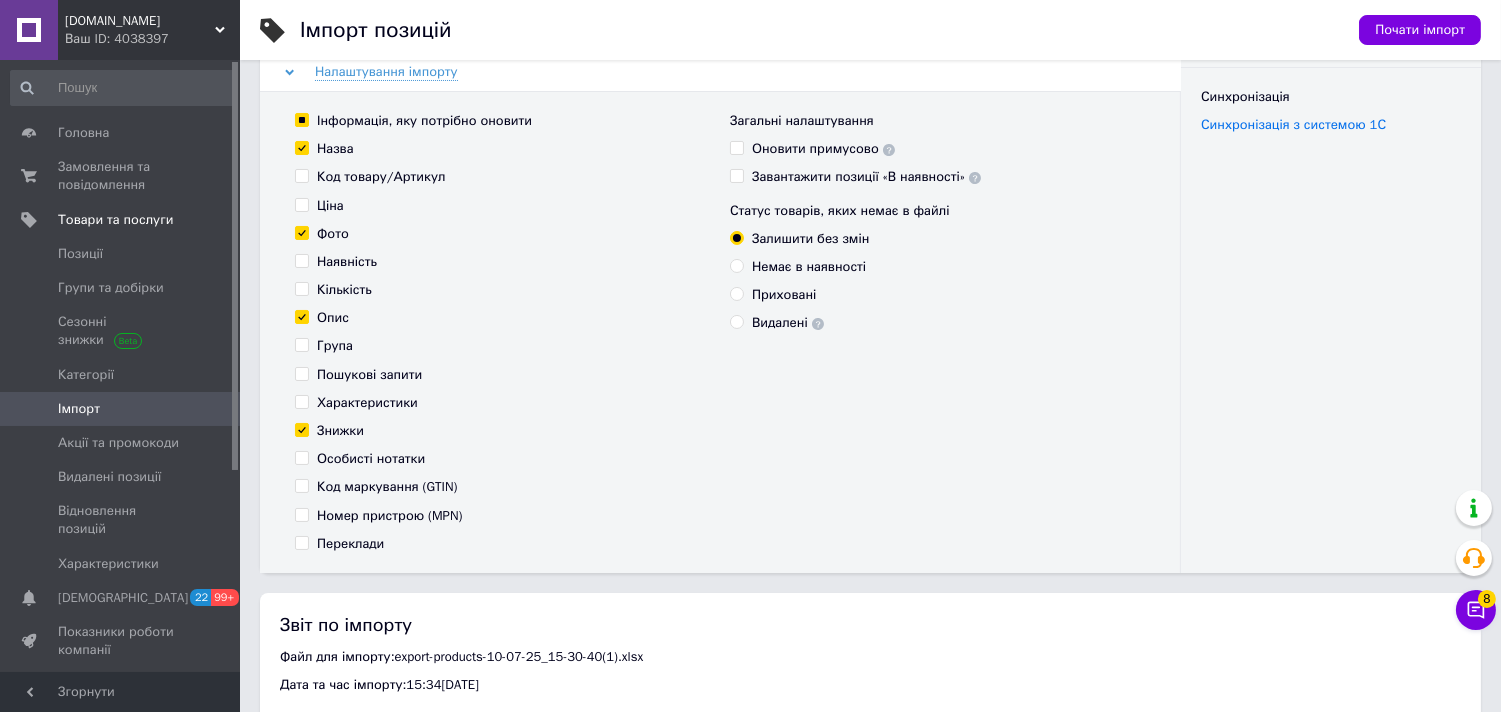 checkbox on "true" 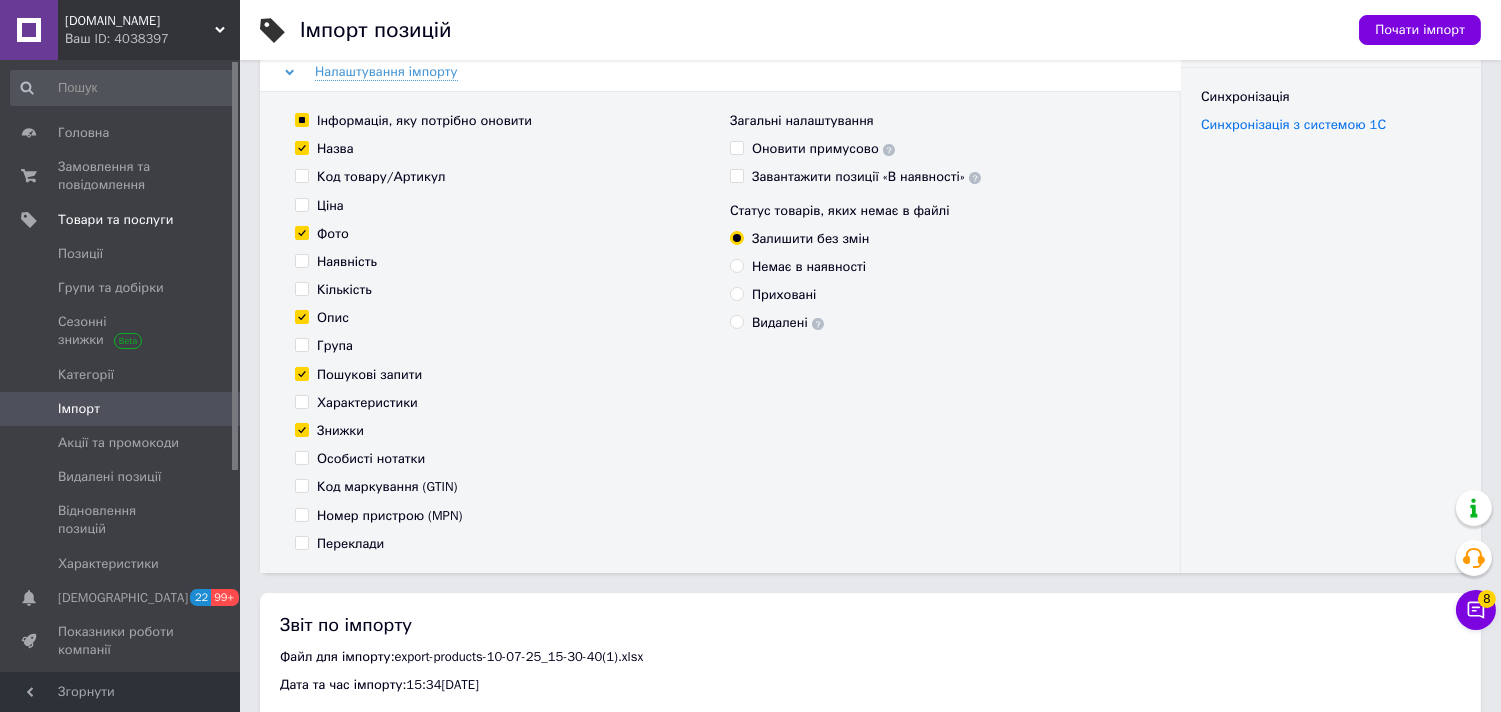checkbox on "true" 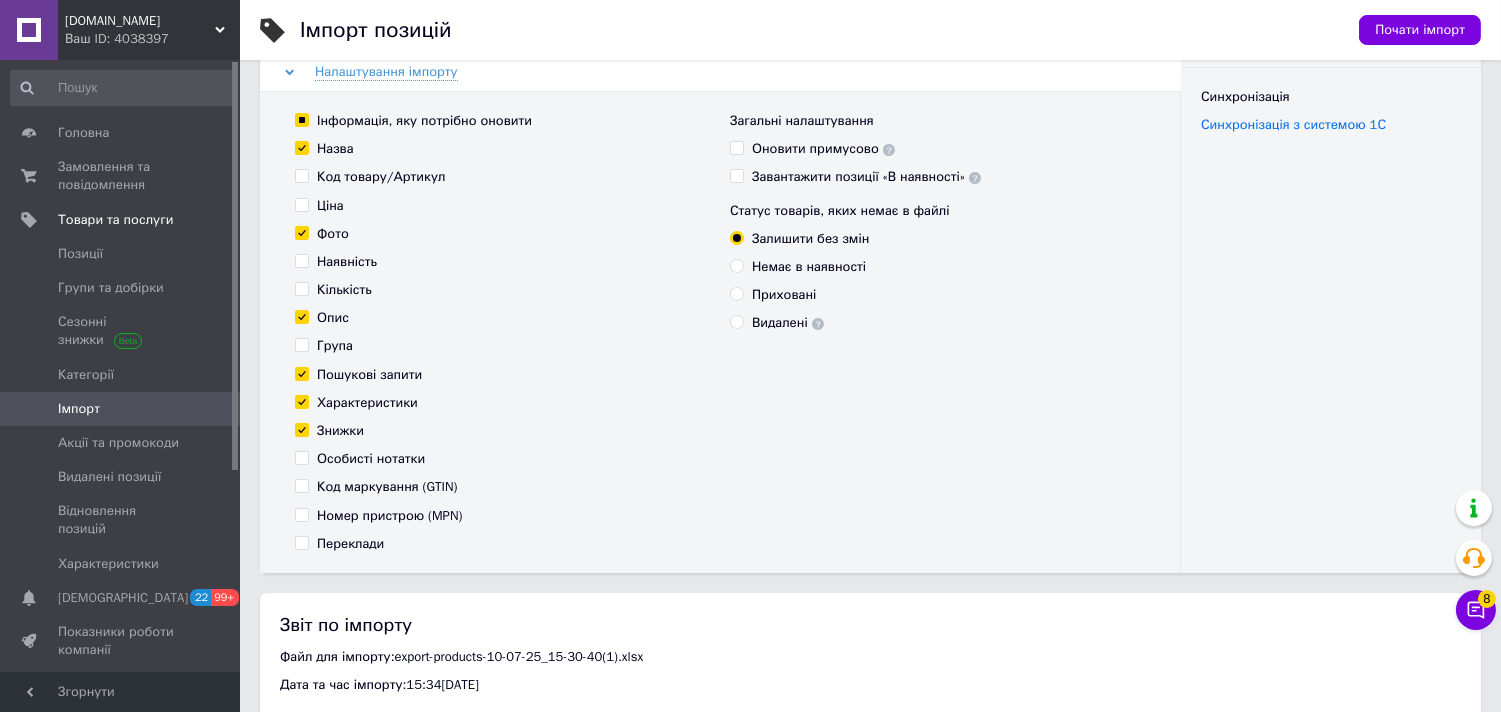 checkbox on "true" 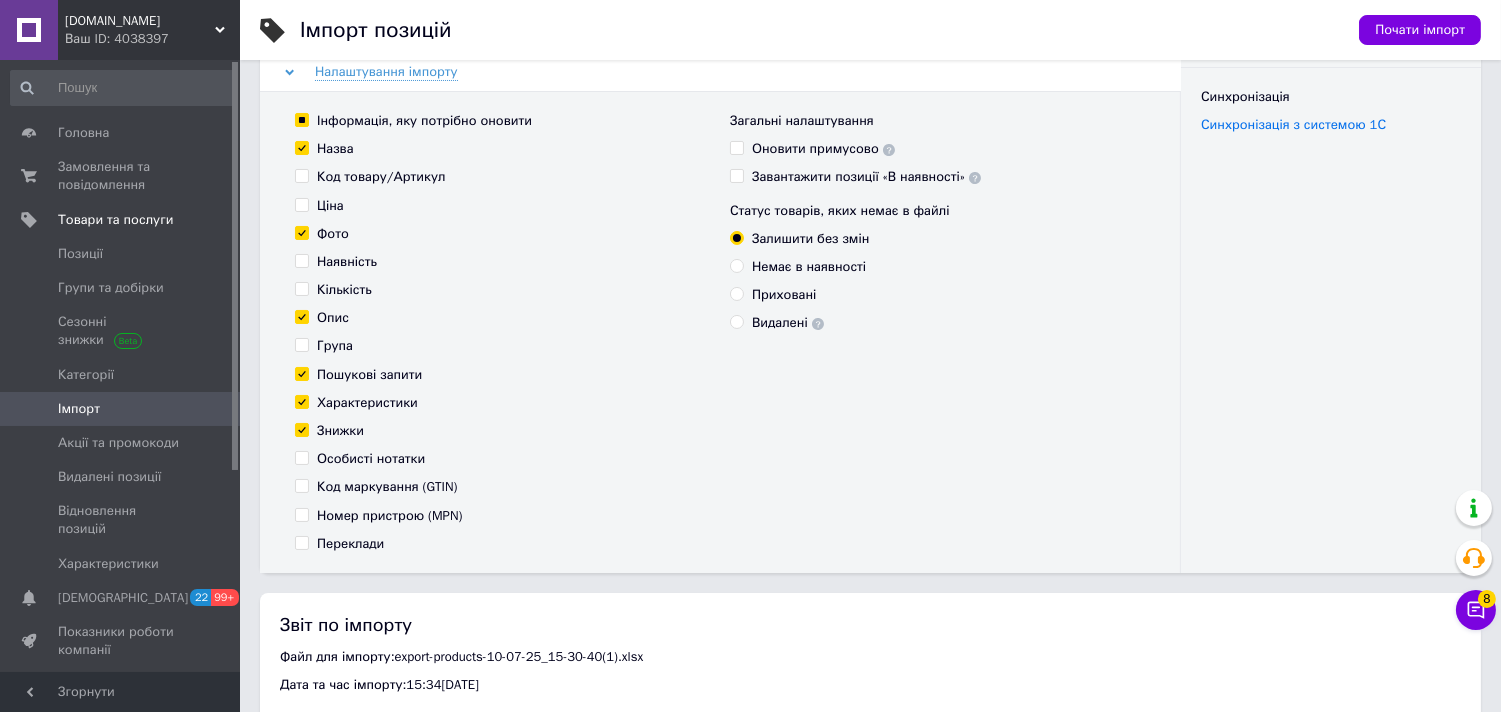click on "Знижки" at bounding box center (340, 431) 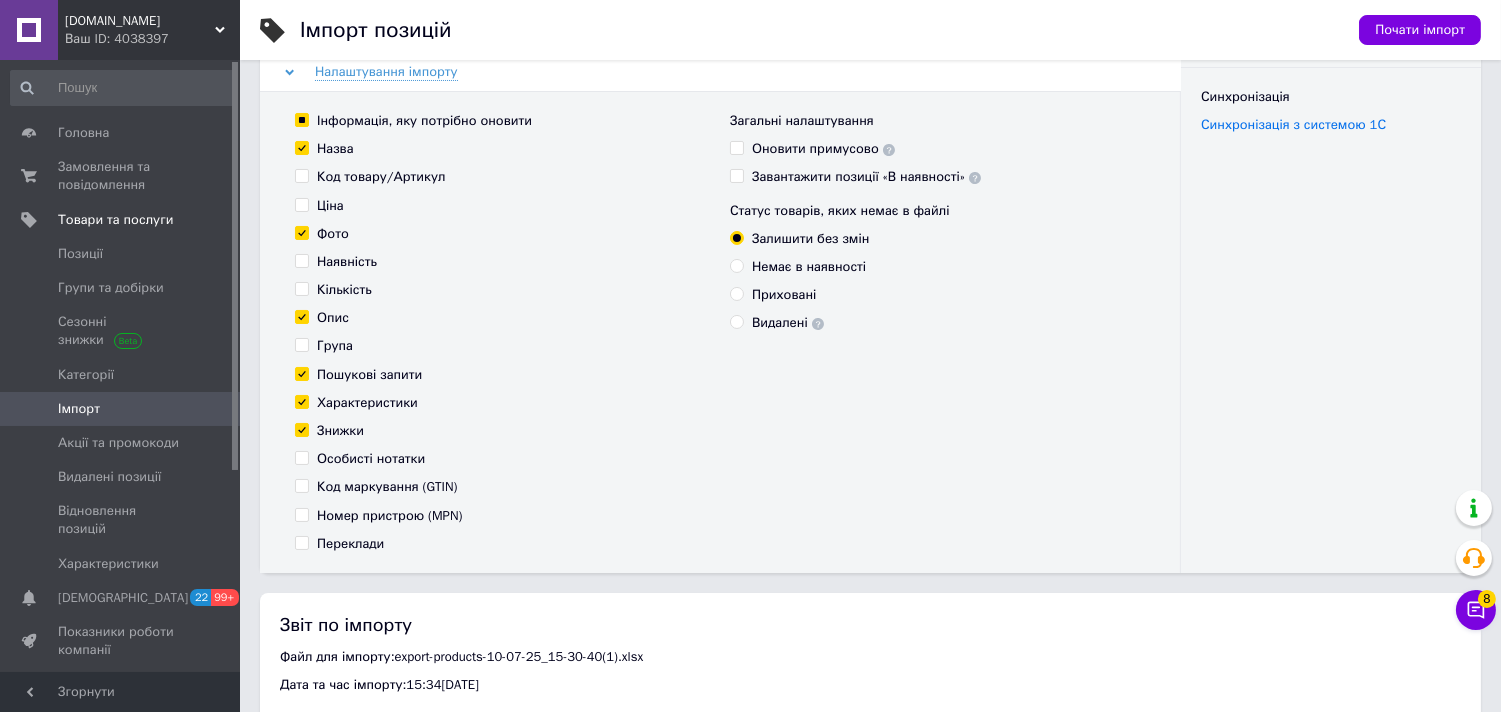 click on "Знижки" at bounding box center (301, 429) 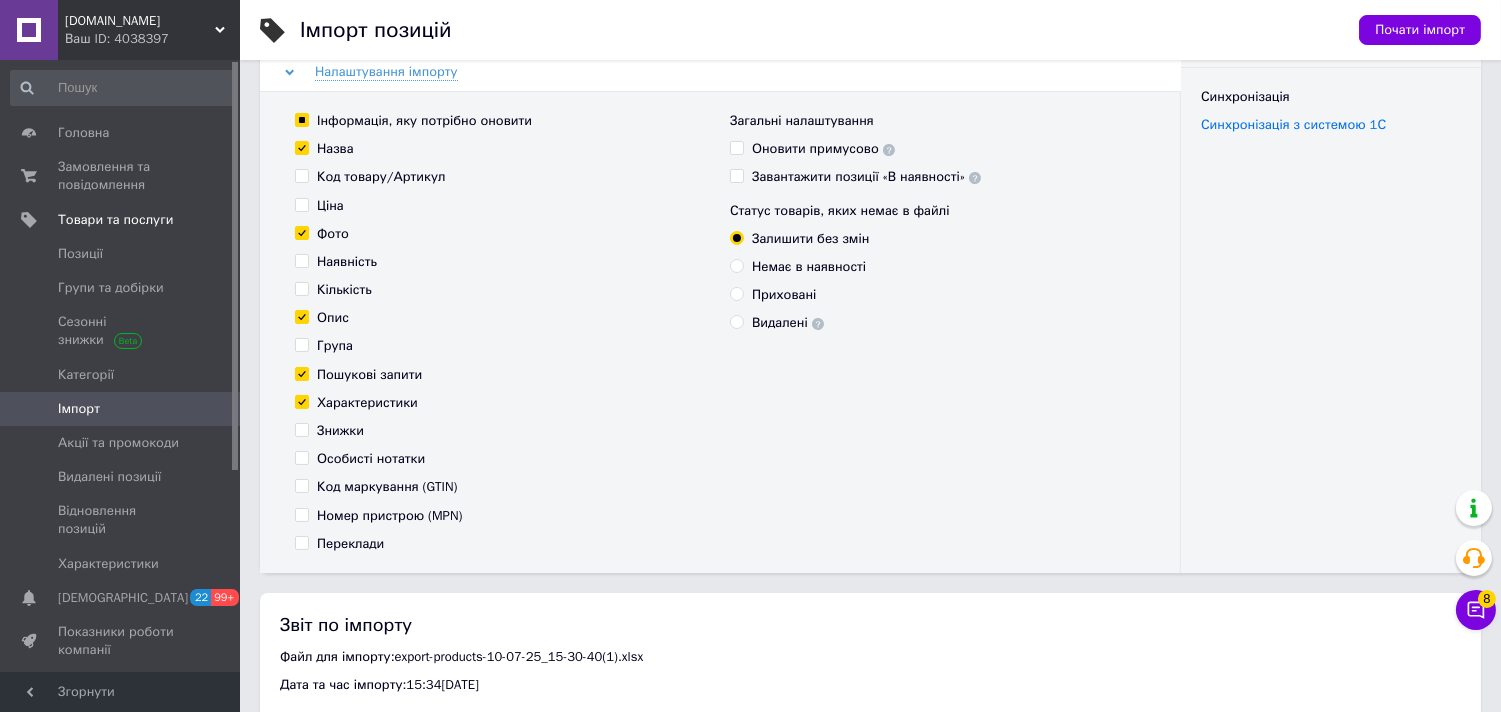 checkbox on "false" 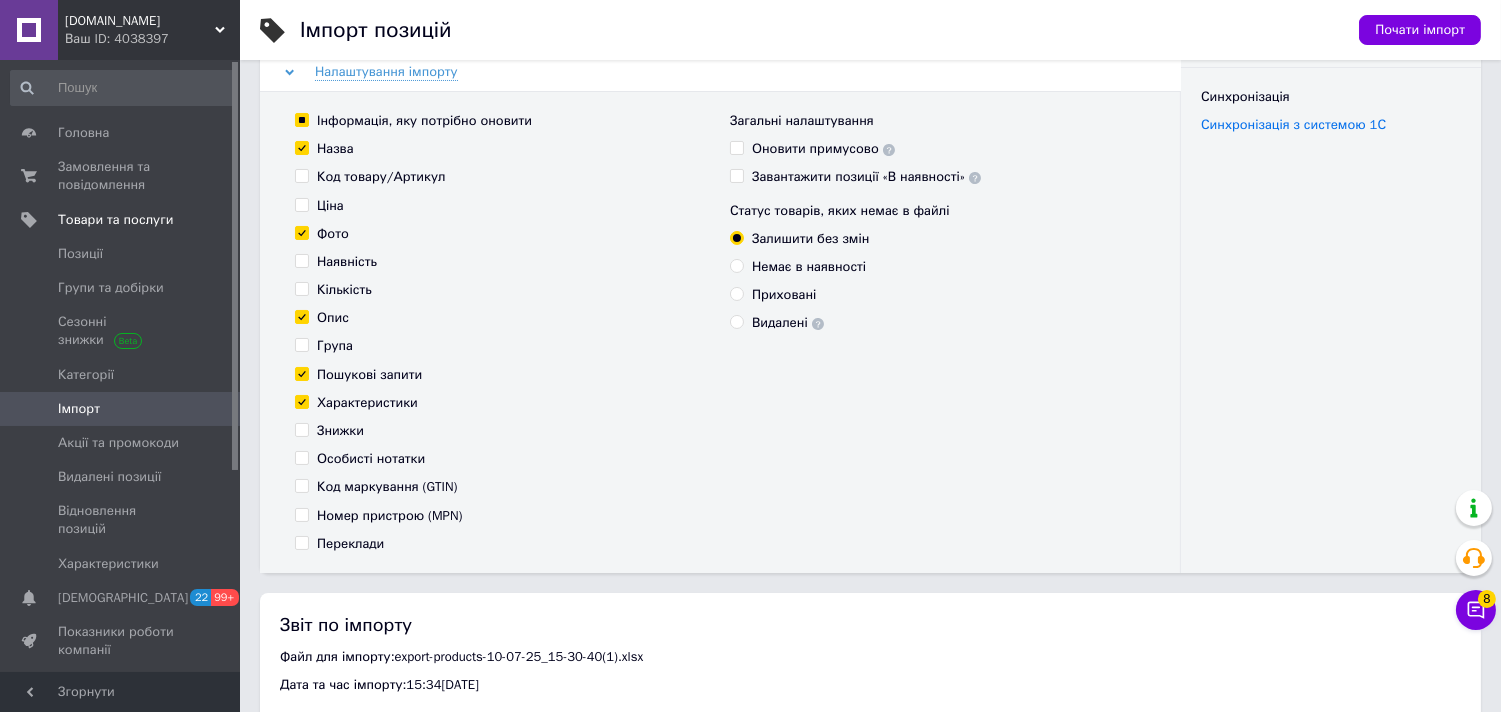 click on "Переклади" at bounding box center (350, 544) 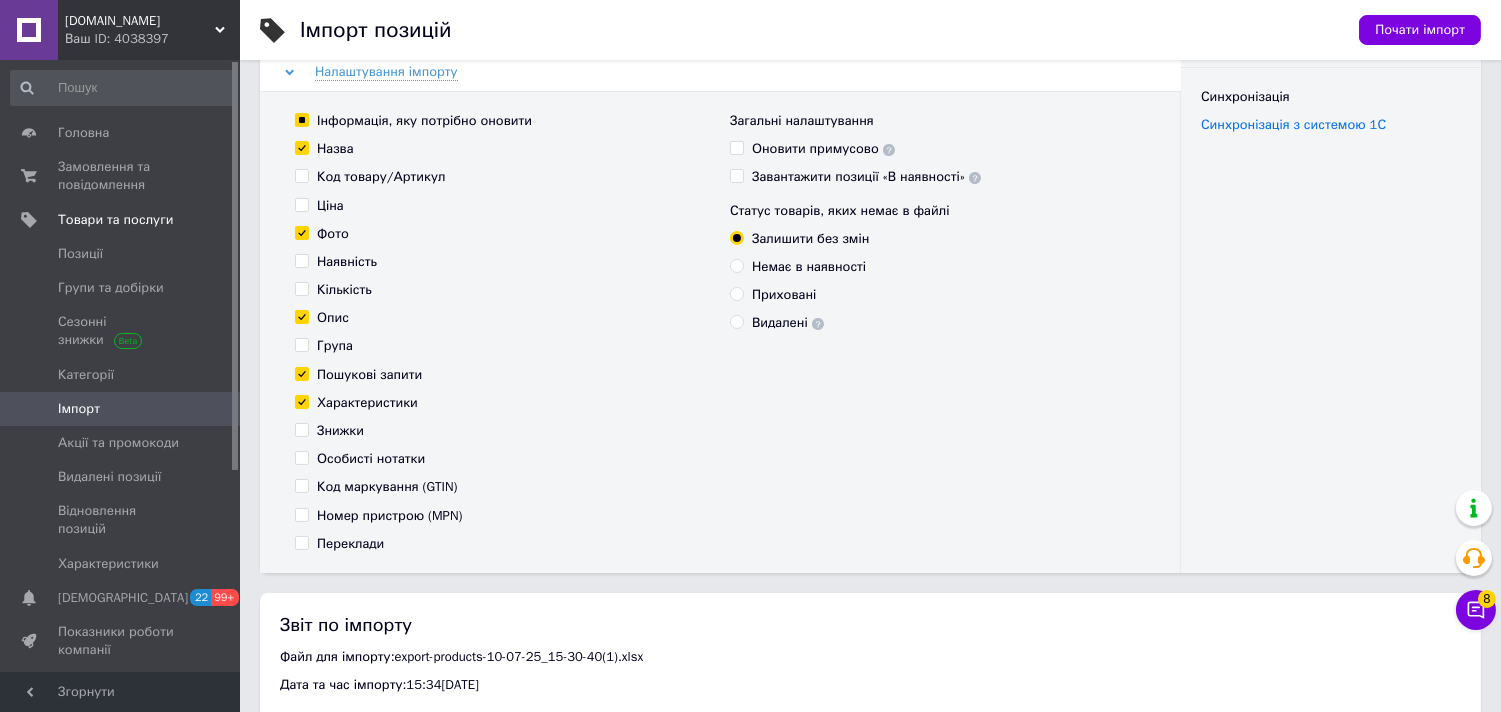 click on "Переклади" at bounding box center [301, 542] 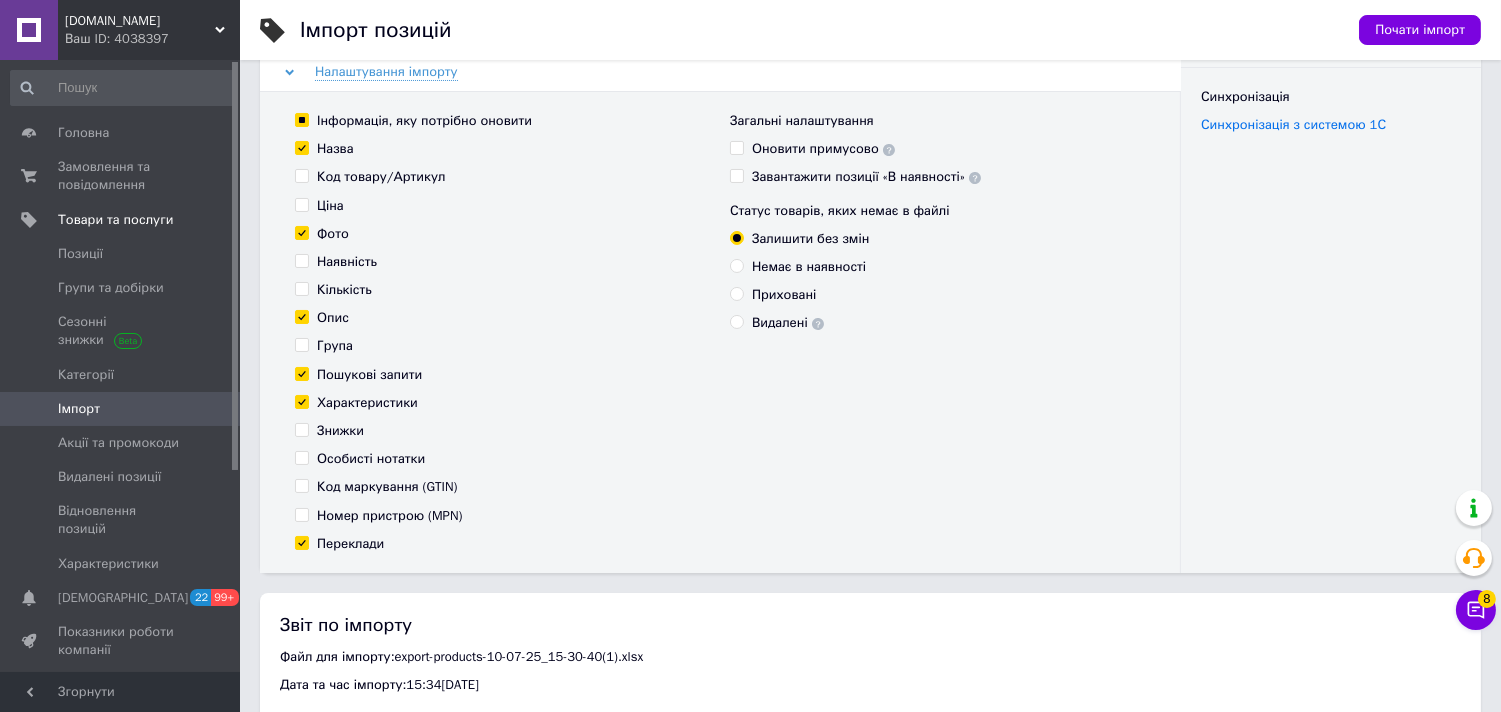 checkbox on "true" 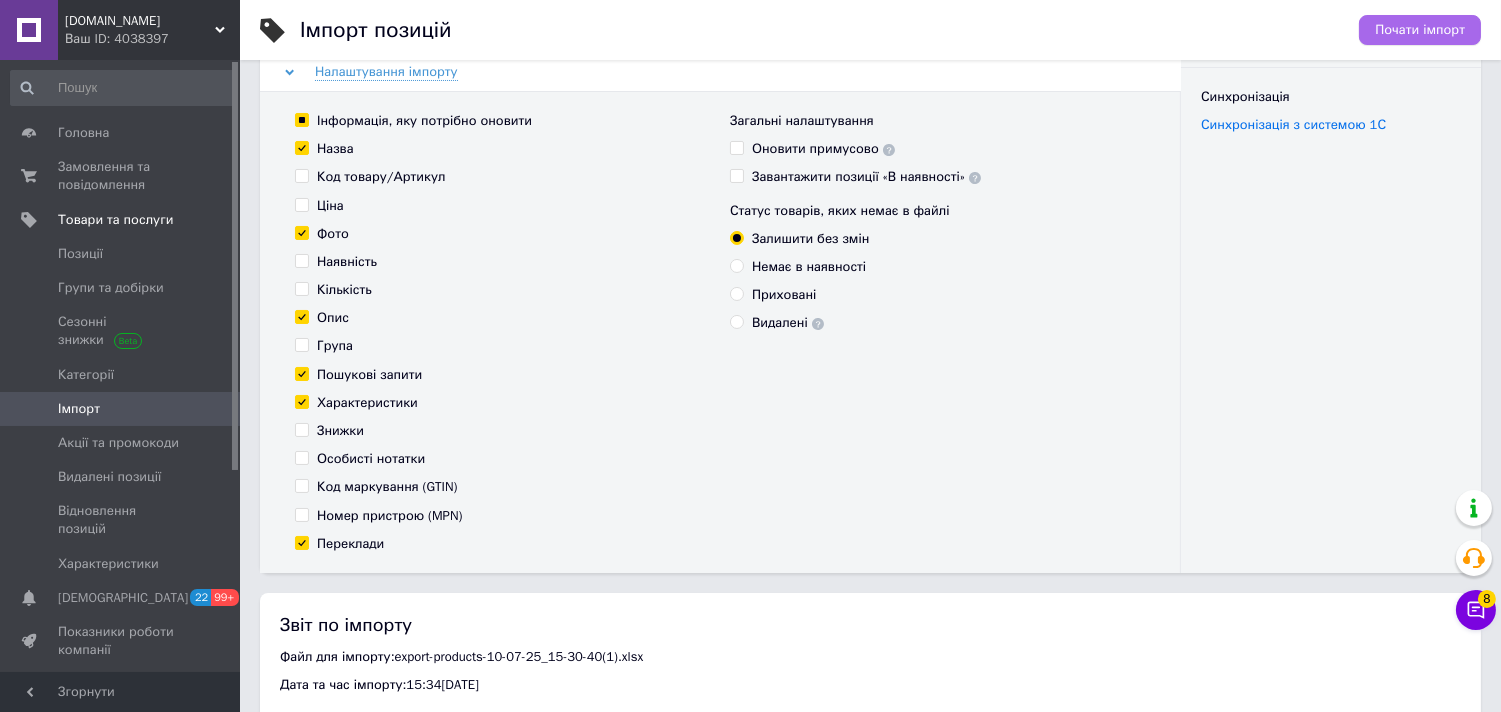 click on "Почати імпорт" at bounding box center (1420, 30) 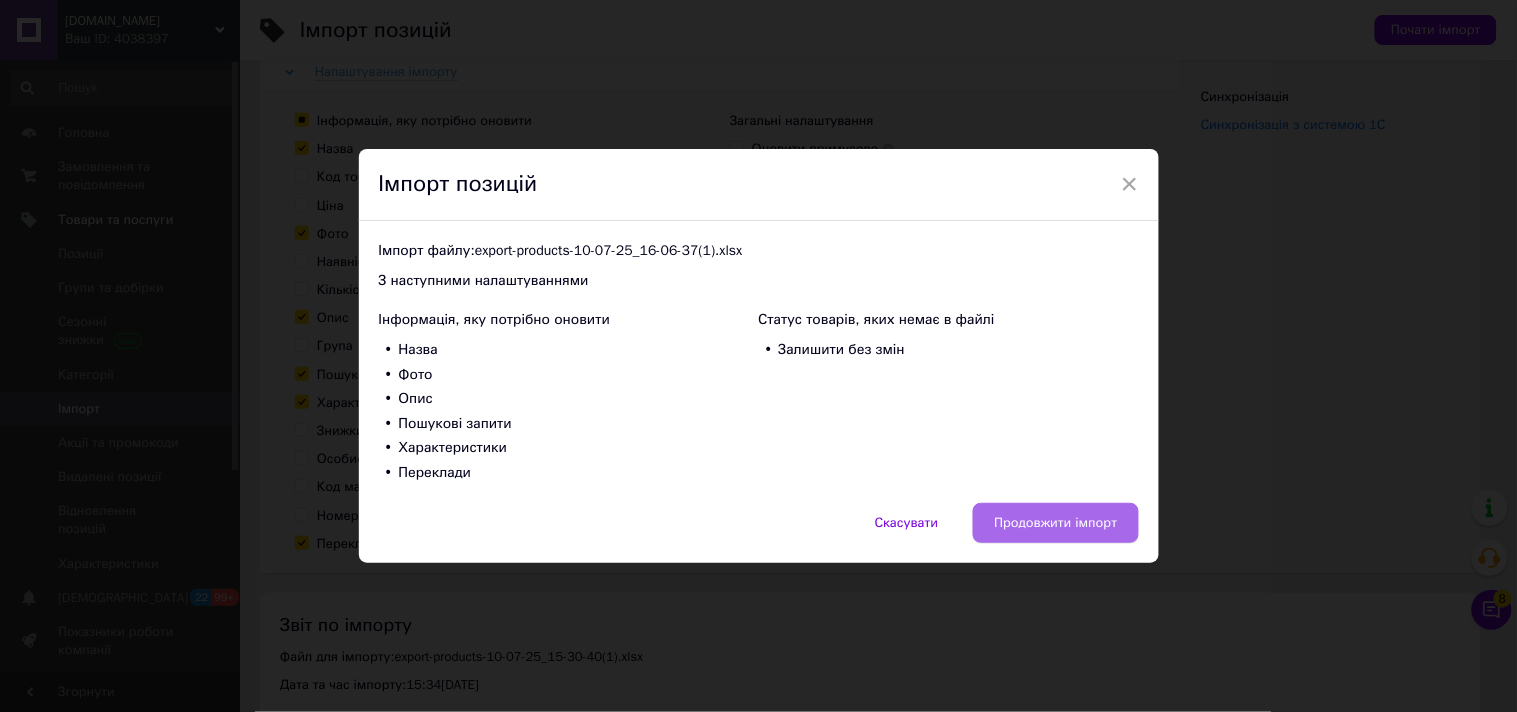 click on "Продовжити імпорт" at bounding box center [1055, 523] 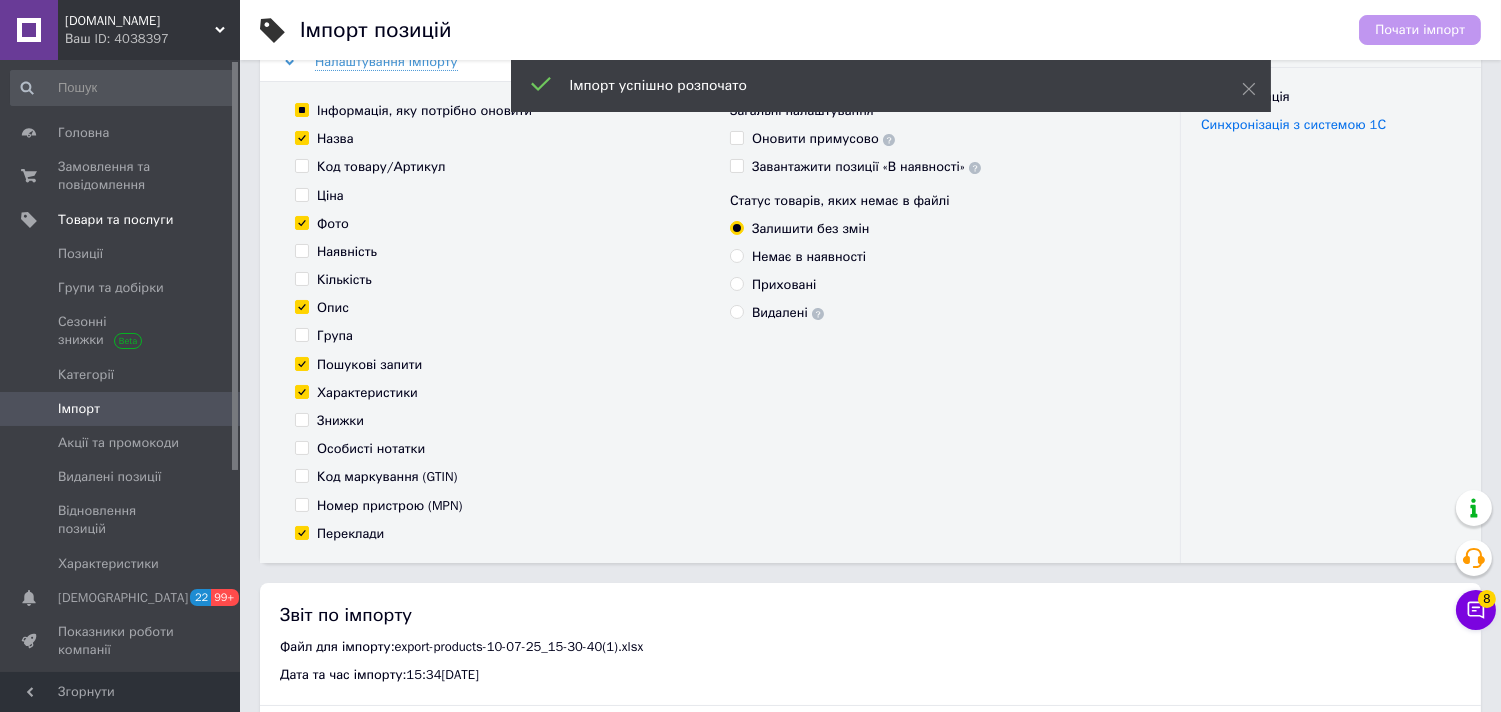 click on "Ваш ID: 4038397" at bounding box center [152, 39] 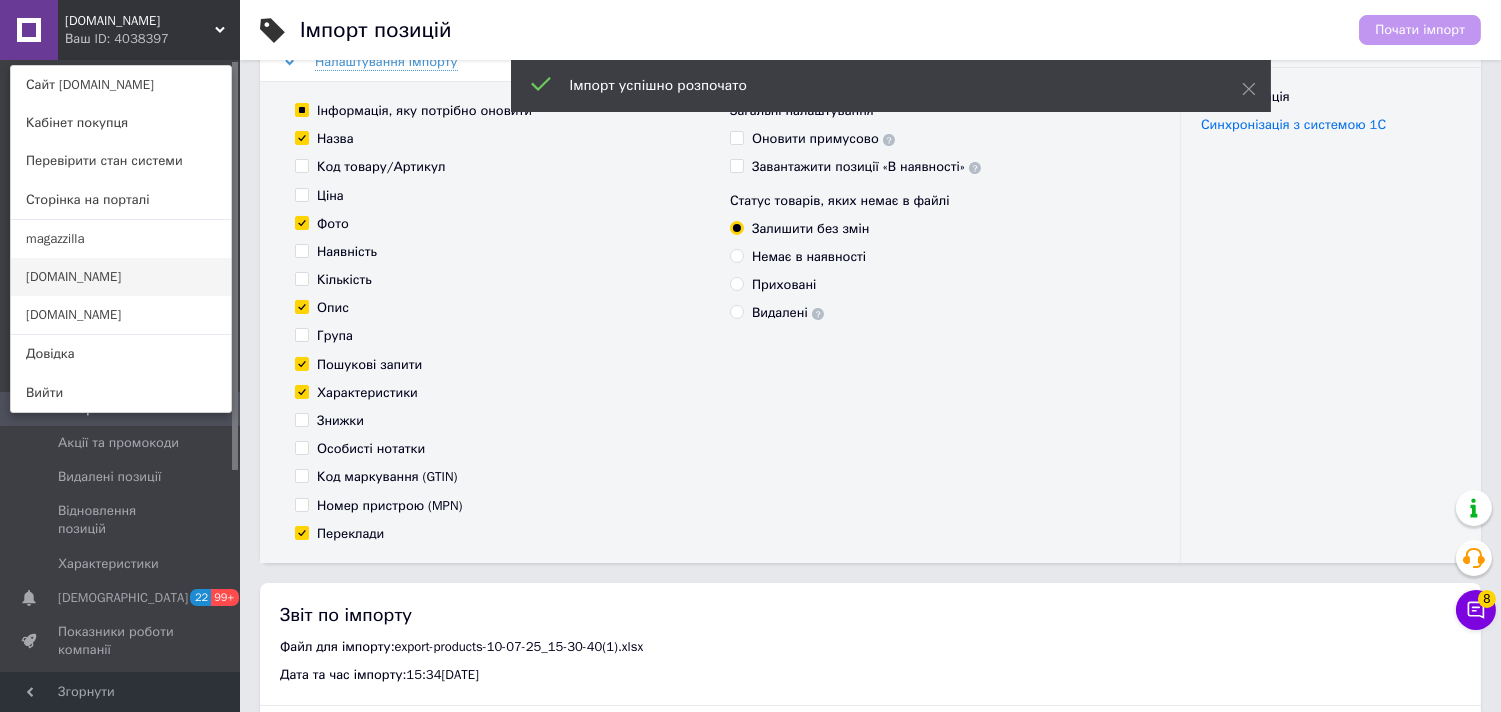 click on "[DOMAIN_NAME]" at bounding box center (121, 277) 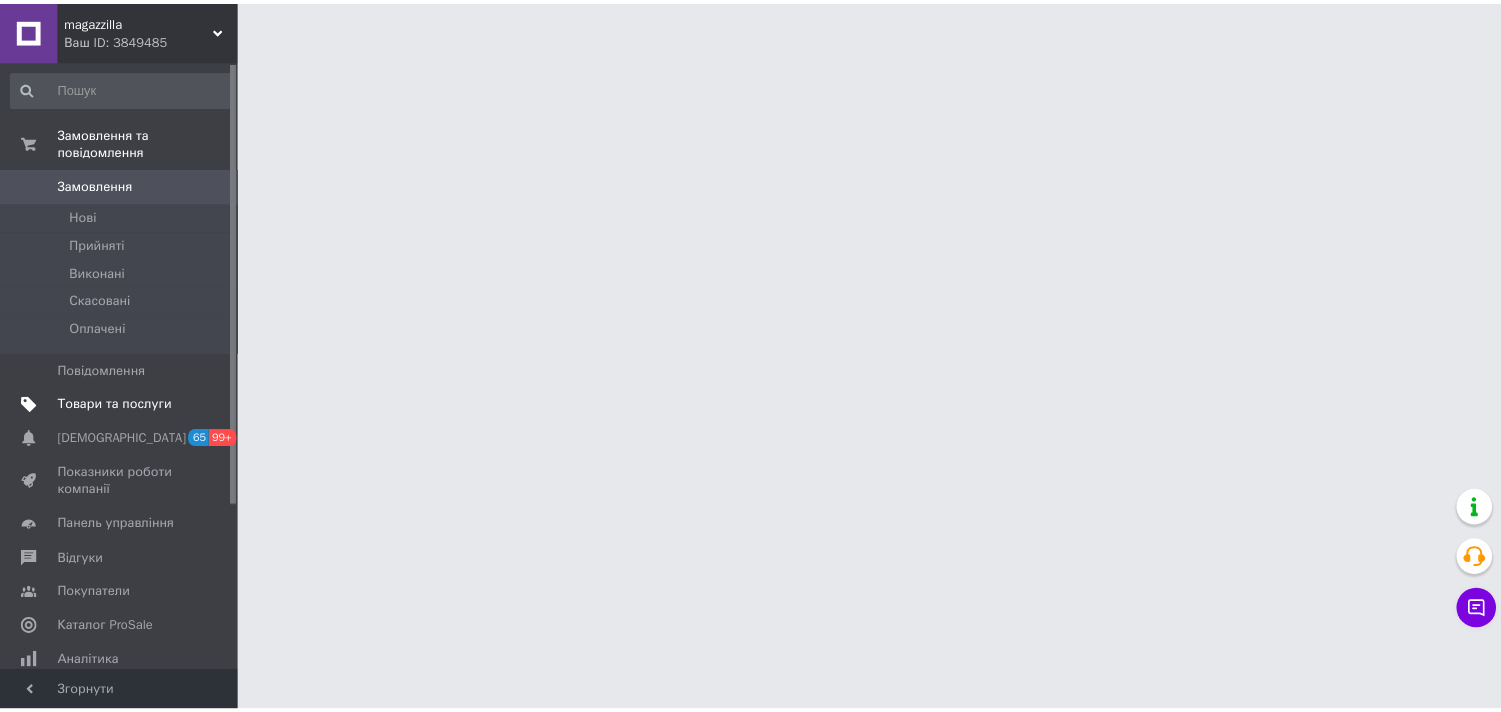 scroll, scrollTop: 0, scrollLeft: 0, axis: both 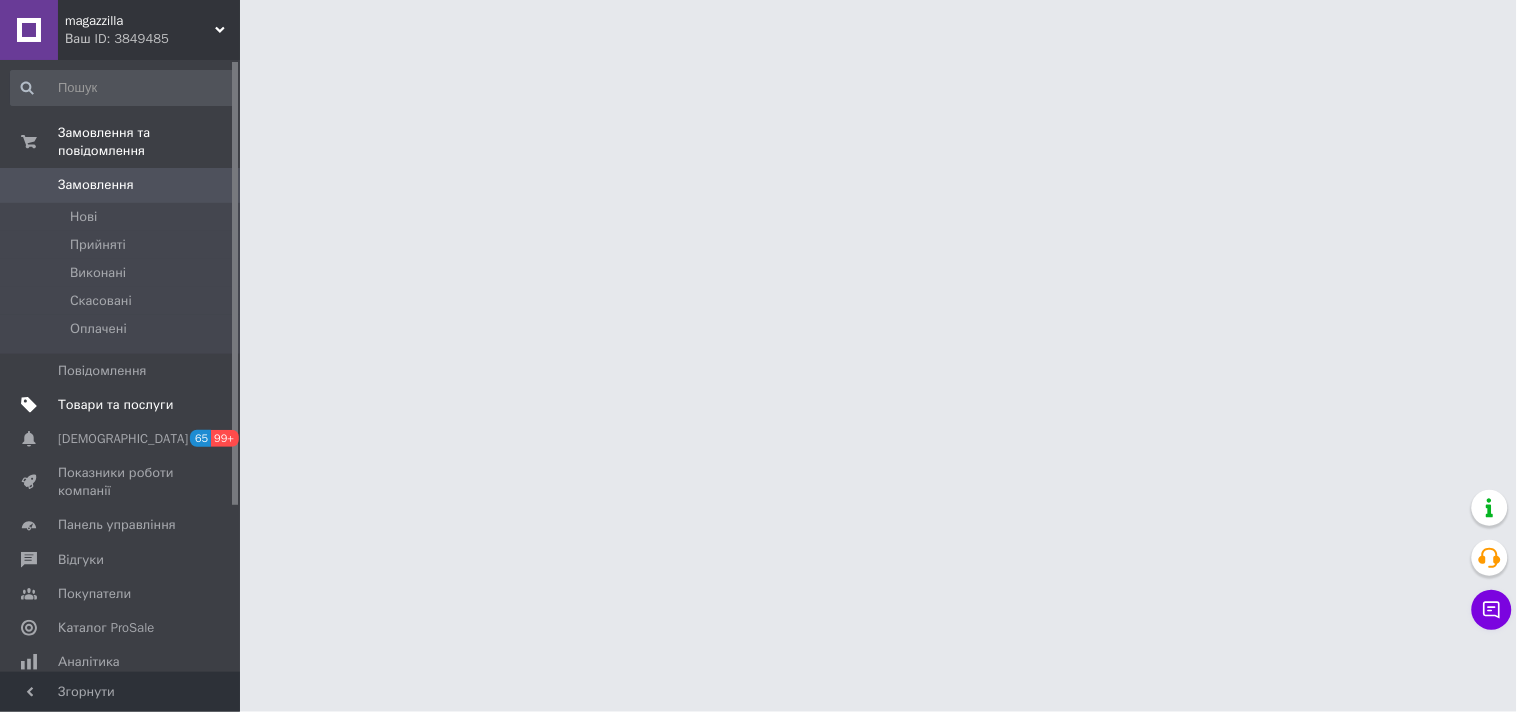 click on "Товари та послуги" at bounding box center [115, 405] 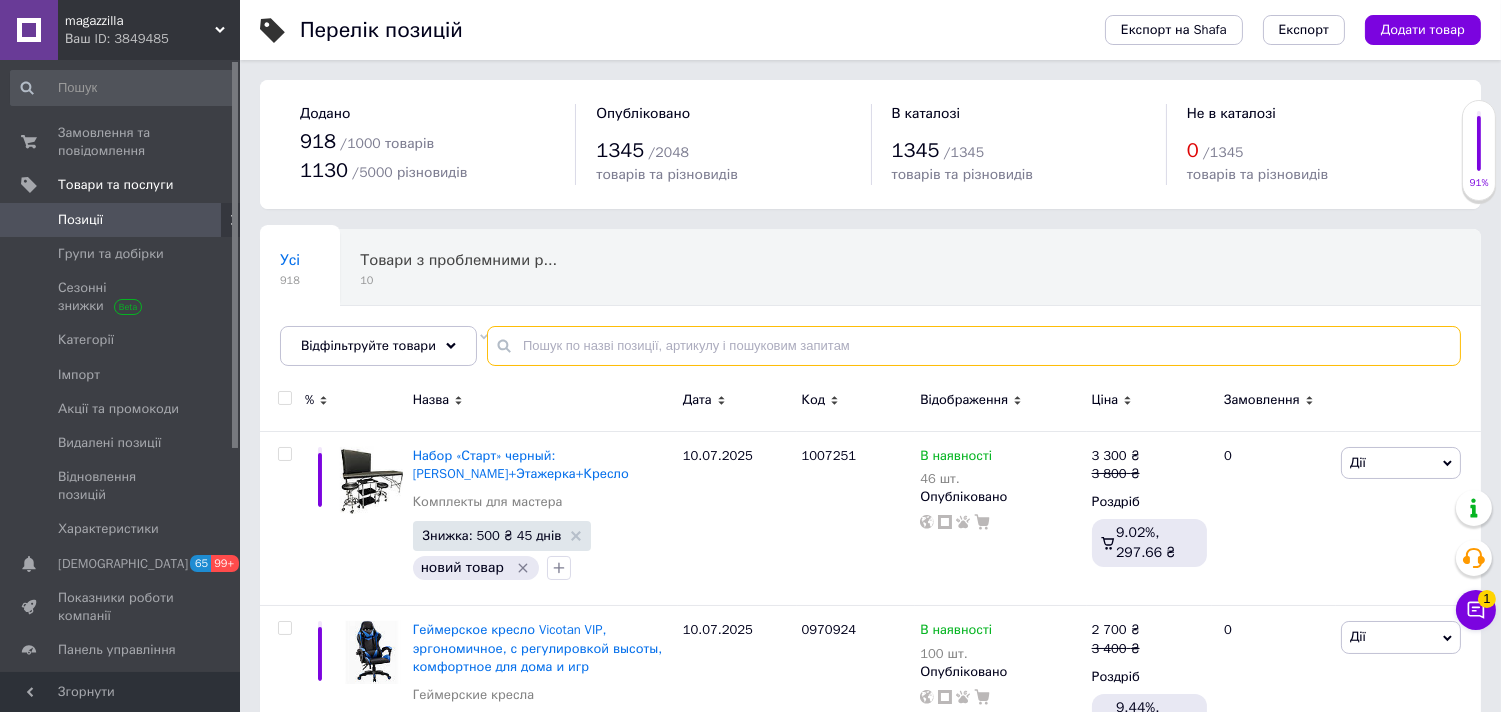 click at bounding box center (974, 346) 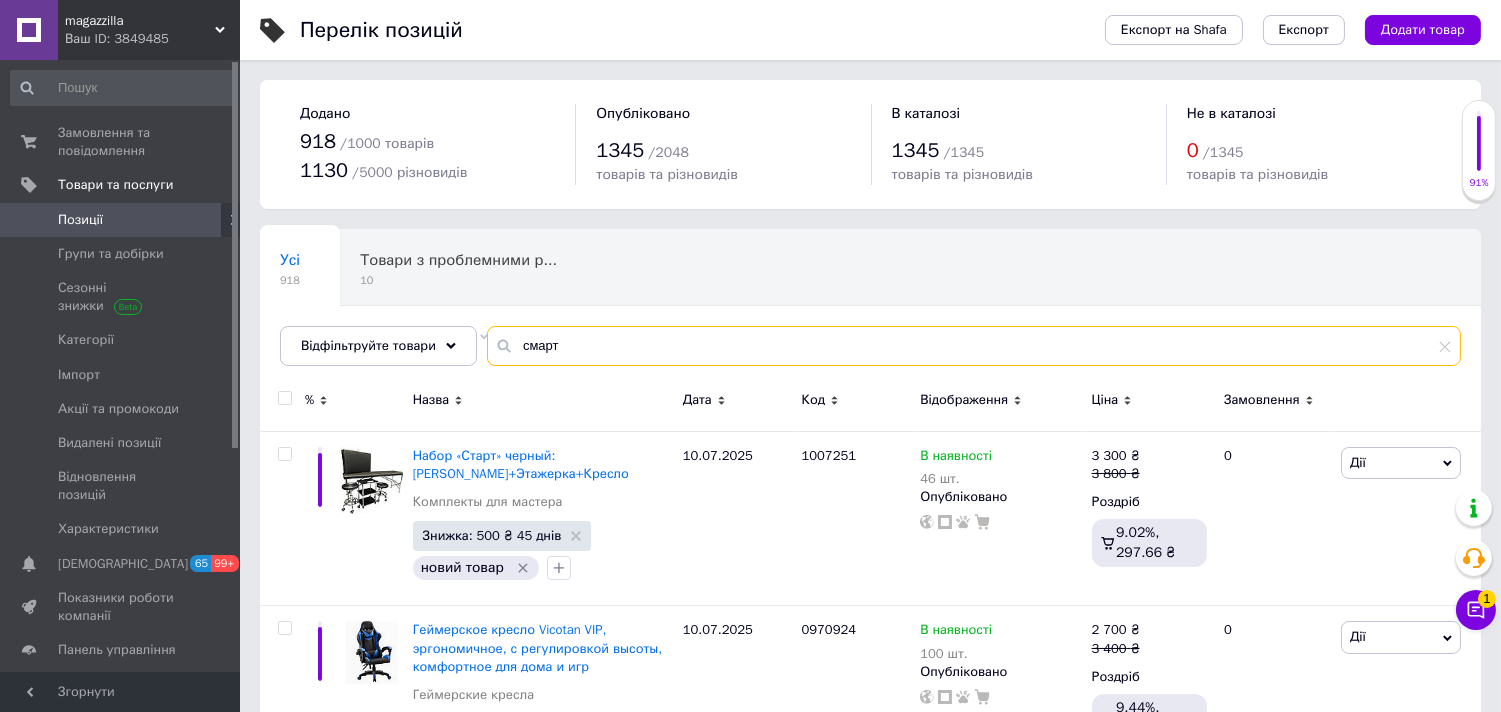 type on "смарт" 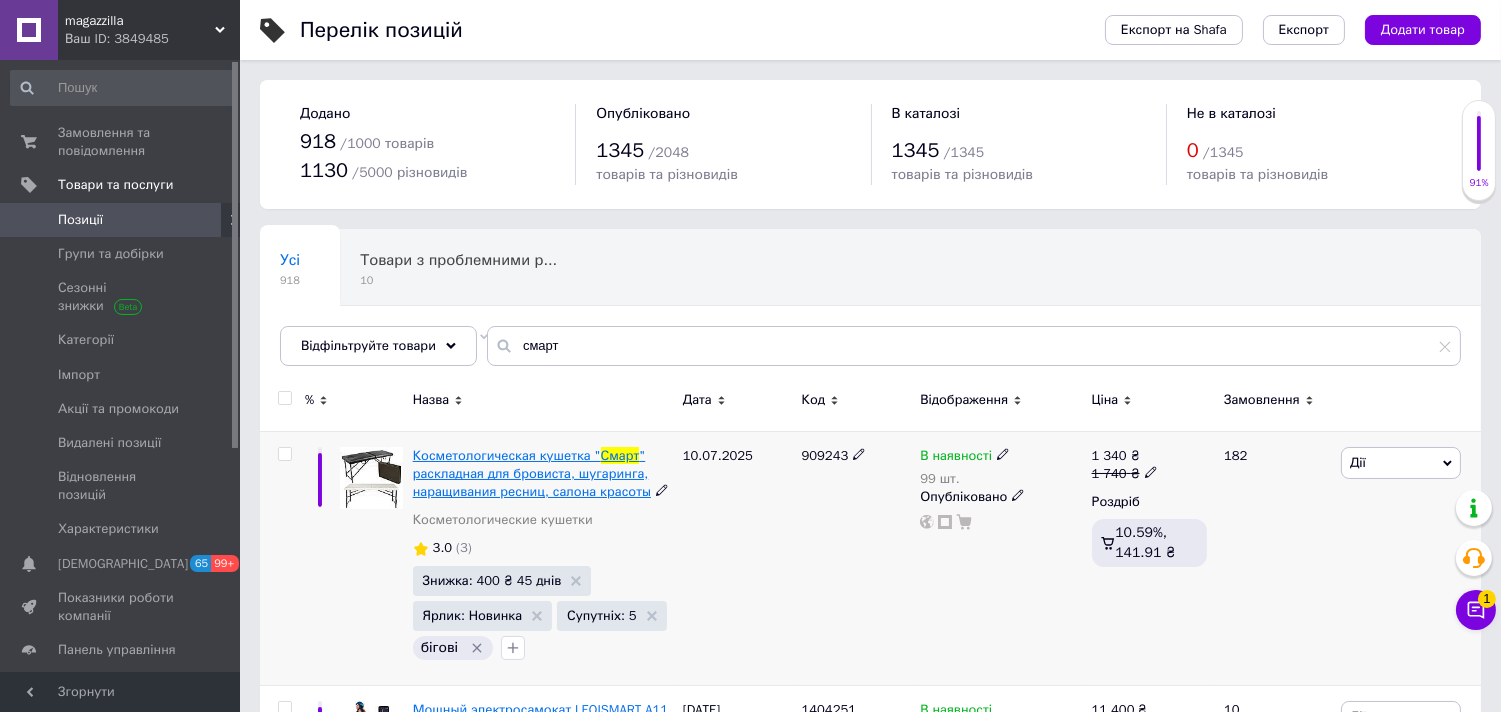 click on "" раскладная для бровиста, шугаринга, наращивания ресниц, салона красоты" at bounding box center (532, 473) 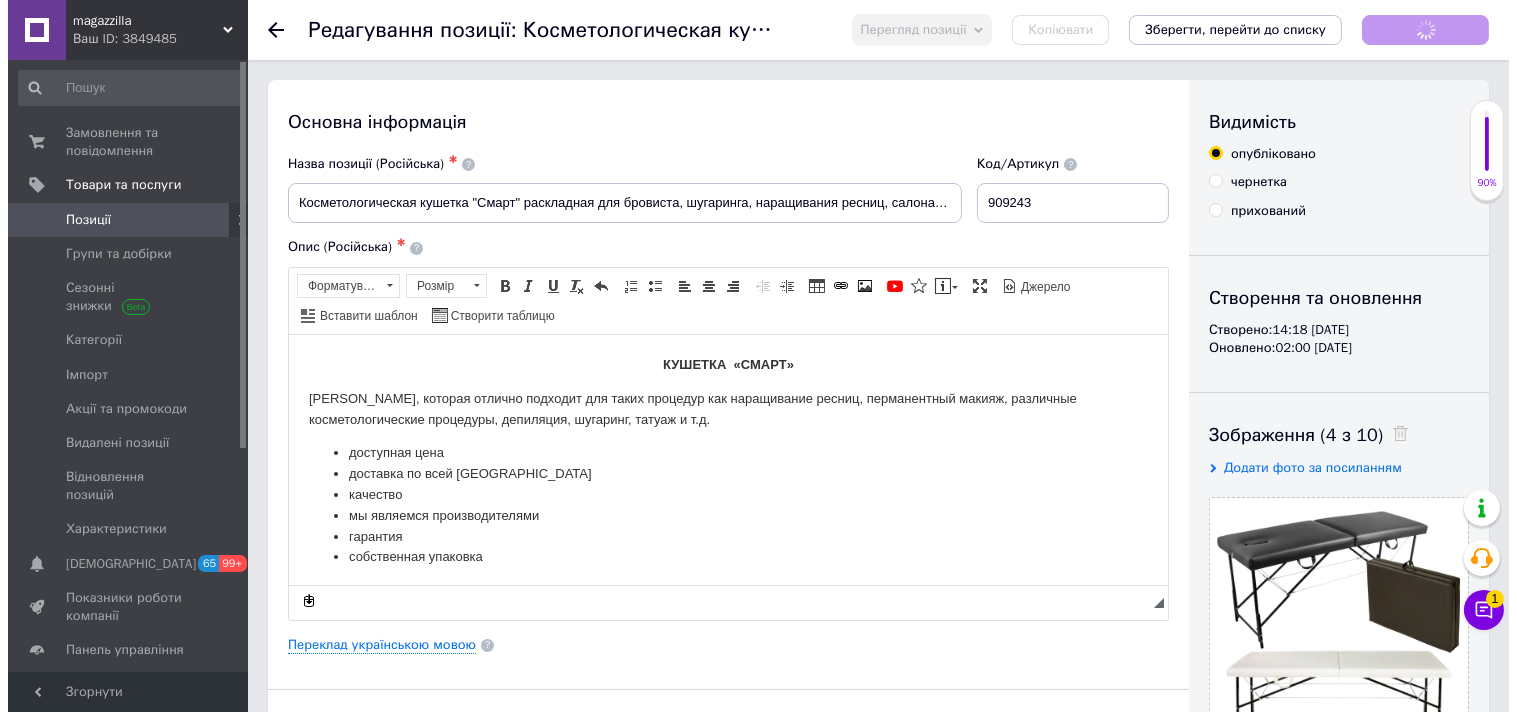 scroll, scrollTop: 0, scrollLeft: 0, axis: both 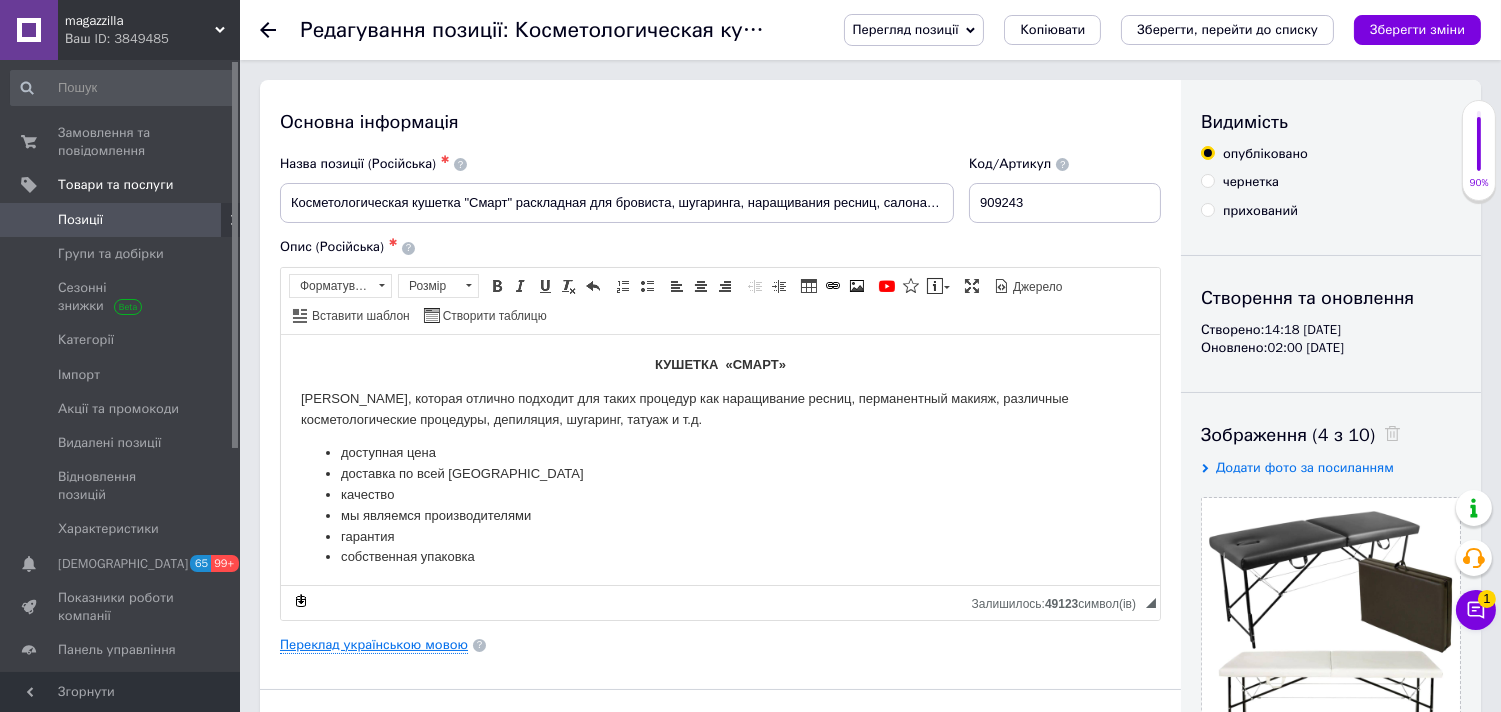 click on "Переклад українською мовою" at bounding box center [374, 645] 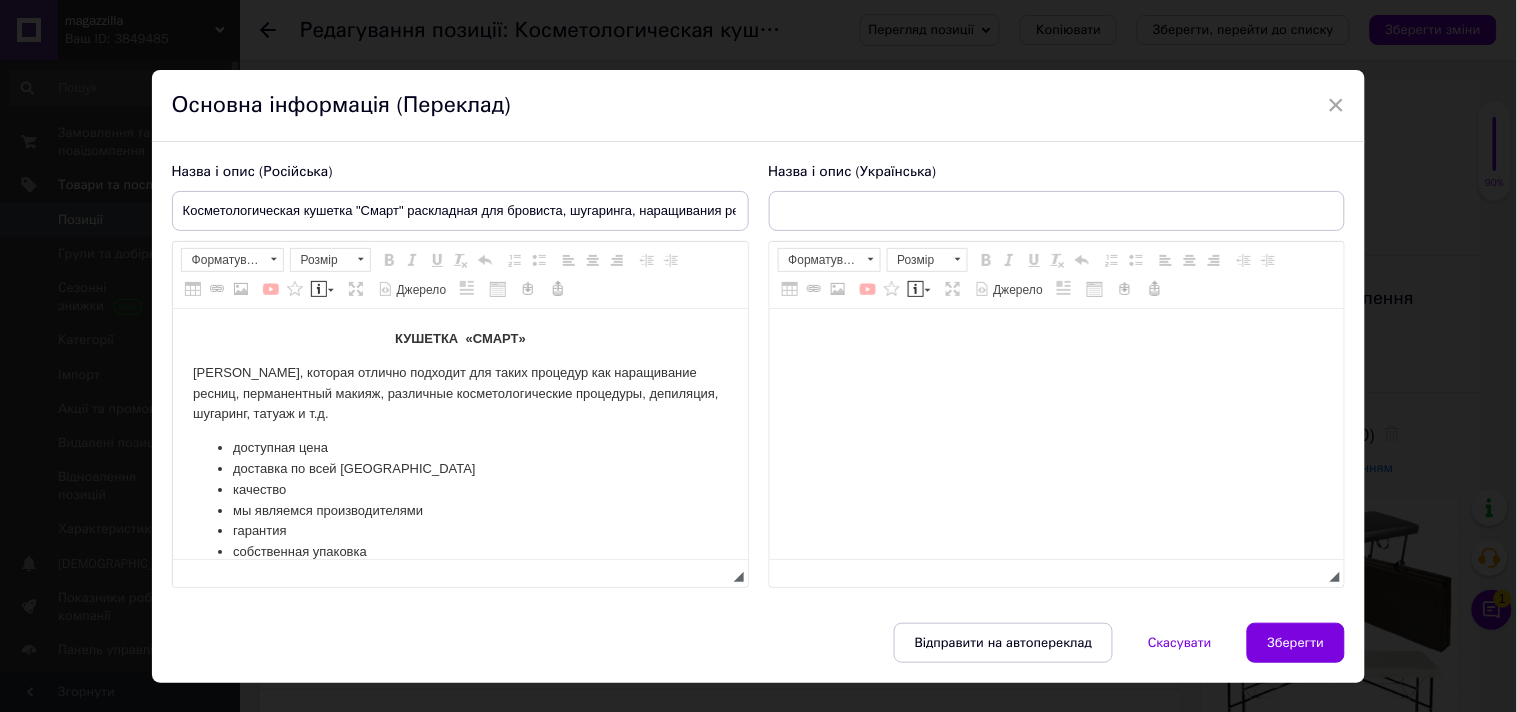 scroll, scrollTop: 0, scrollLeft: 0, axis: both 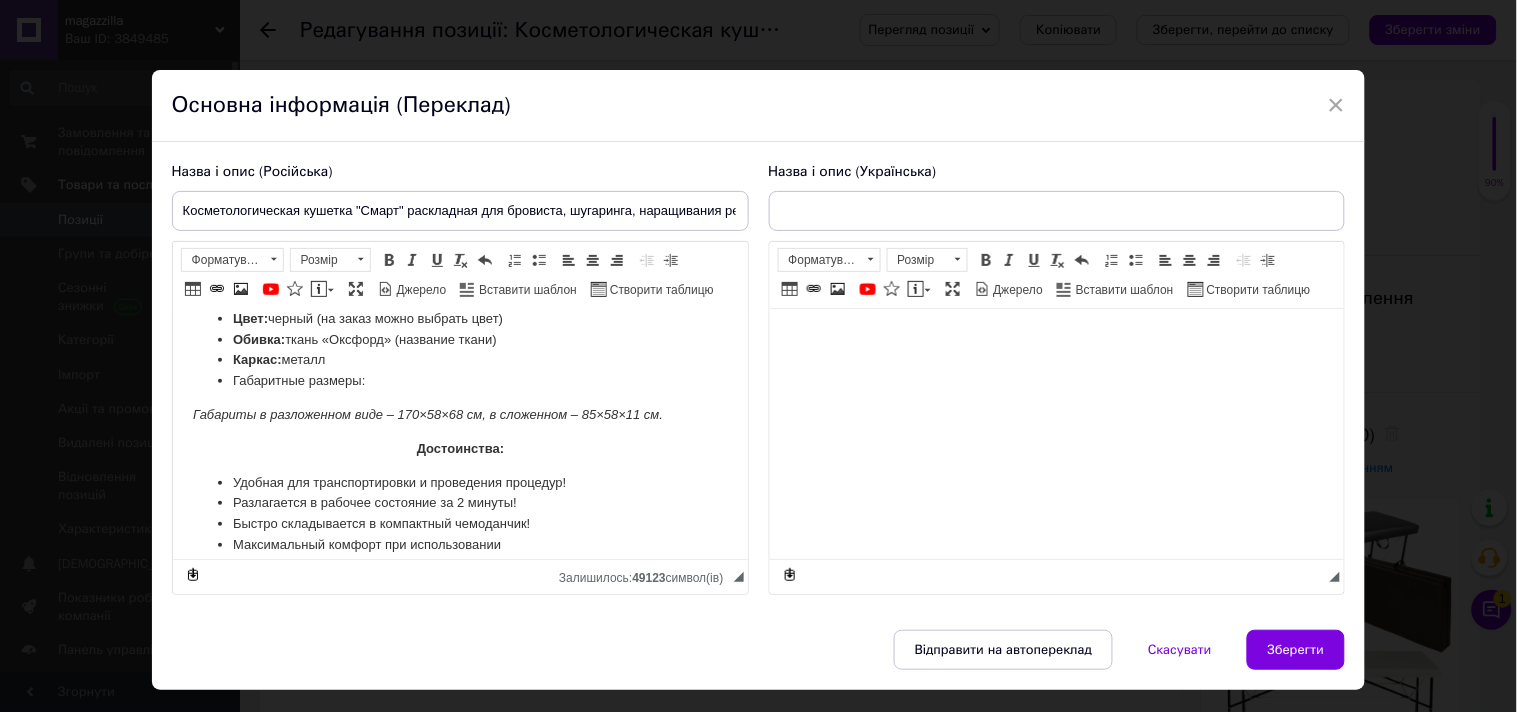 type on "Косметологічна кушетка "Смарт" розкладна для бровіста, шугарингу, нарощування вій, салону краси" 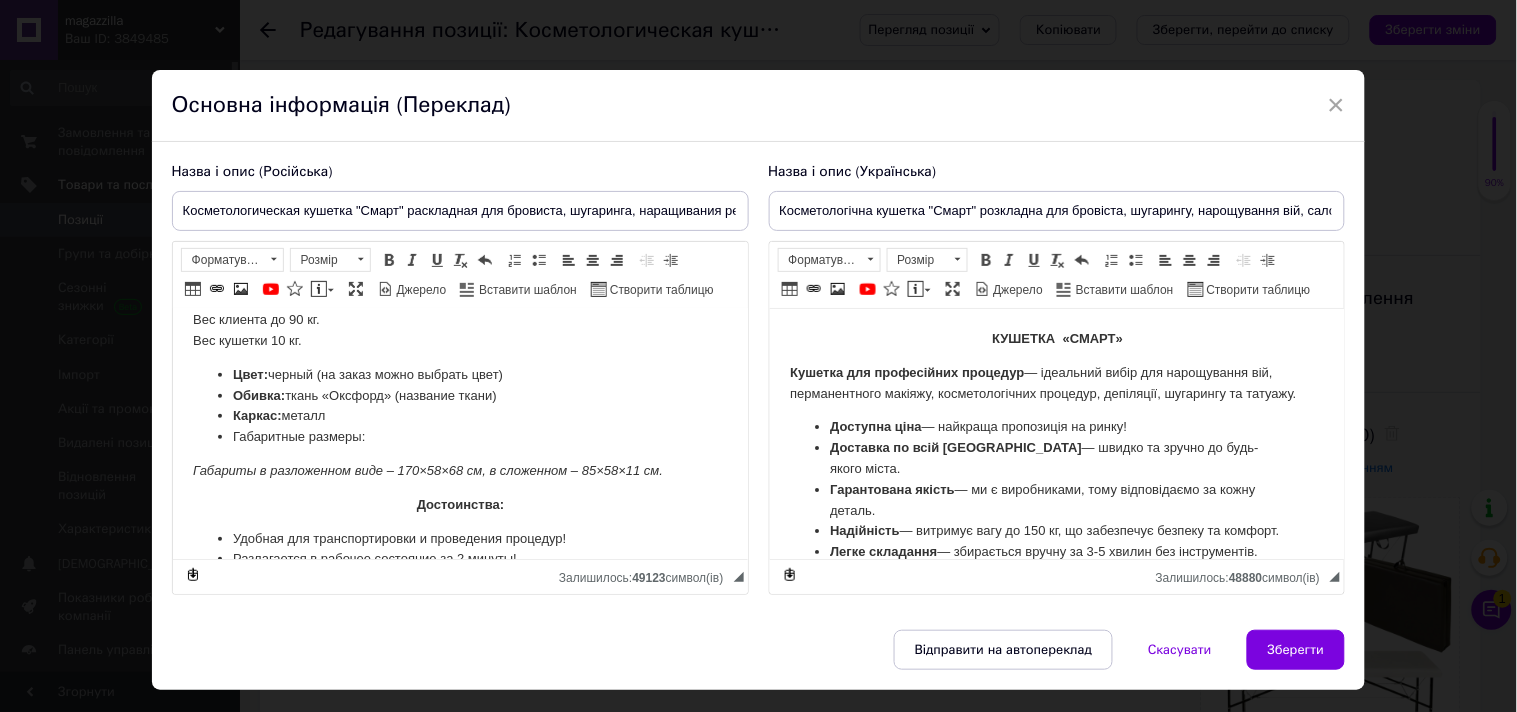 scroll, scrollTop: 350, scrollLeft: 0, axis: vertical 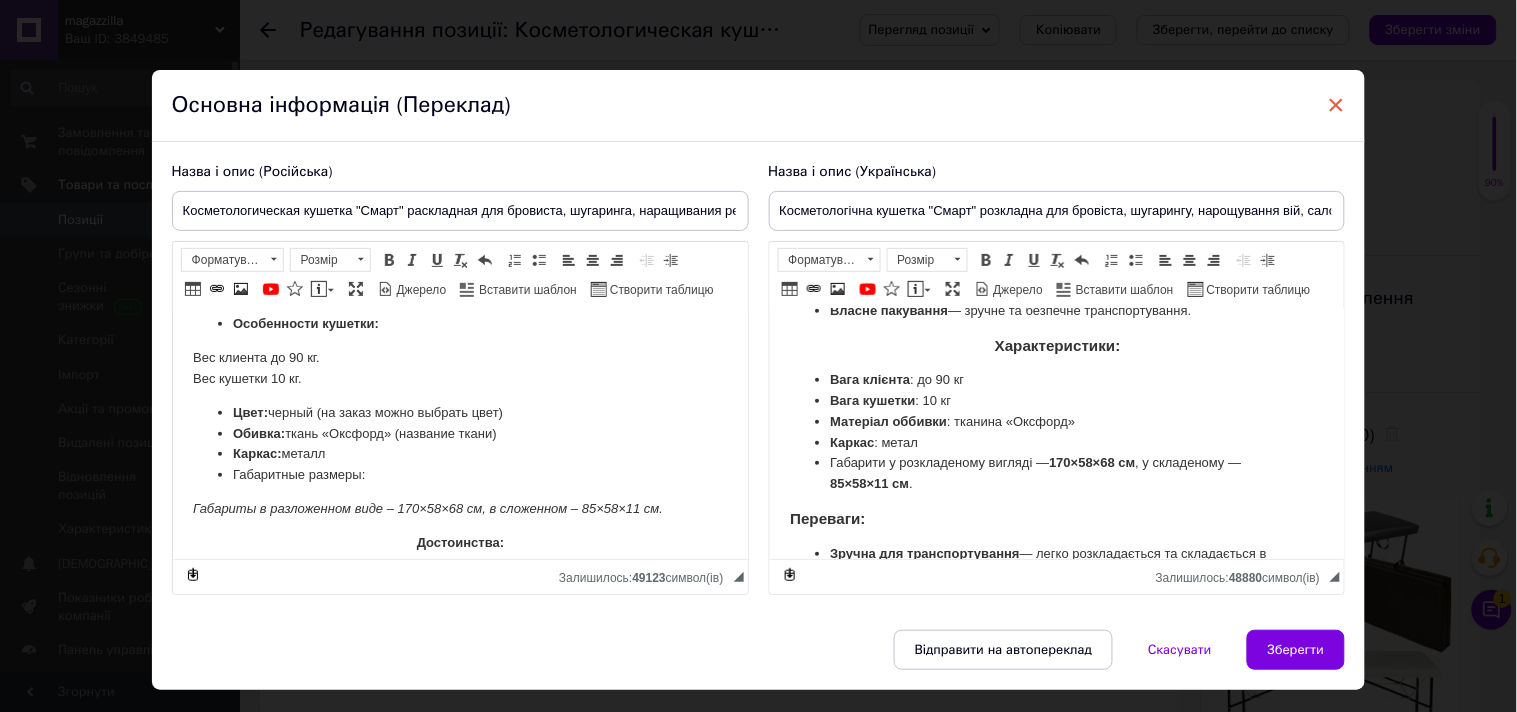 click on "×" at bounding box center (1337, 105) 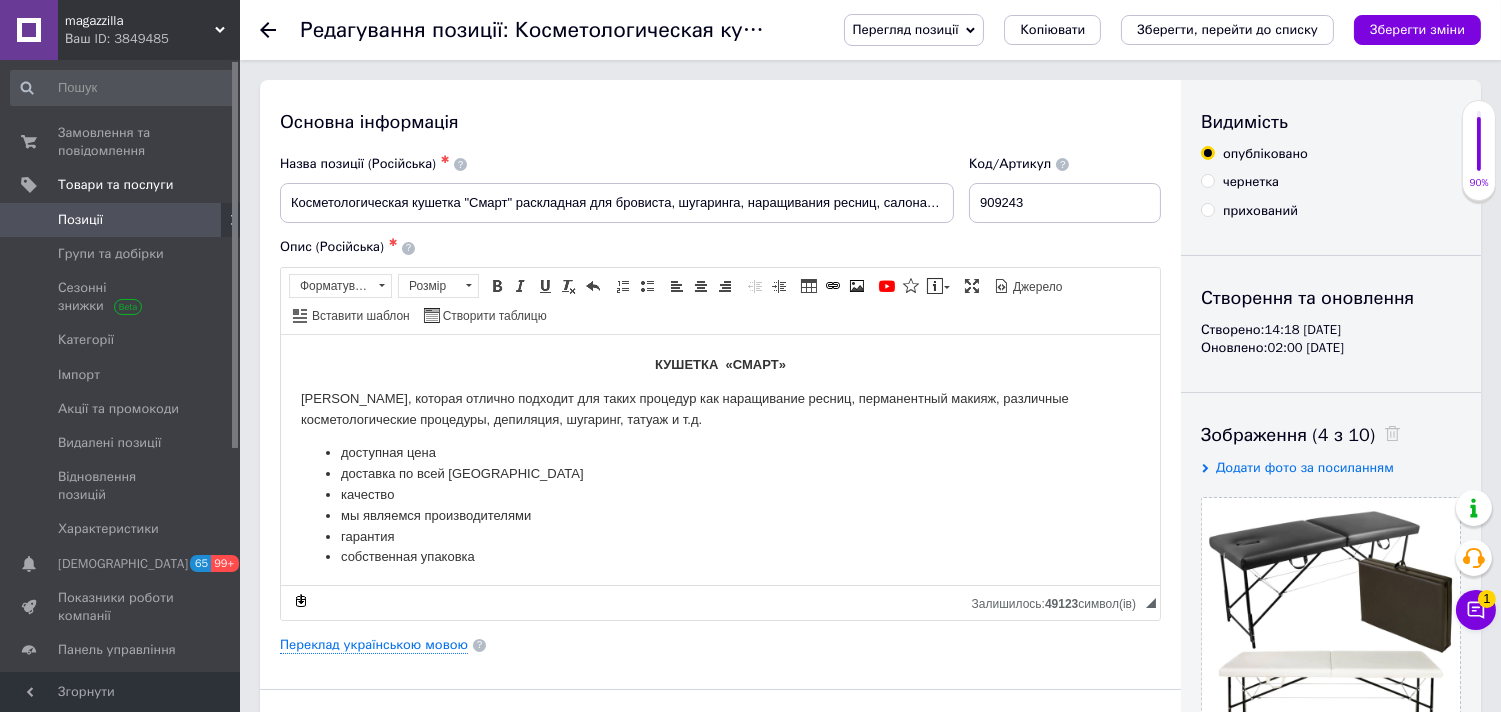click on "Ваш ID: 3849485" at bounding box center [152, 39] 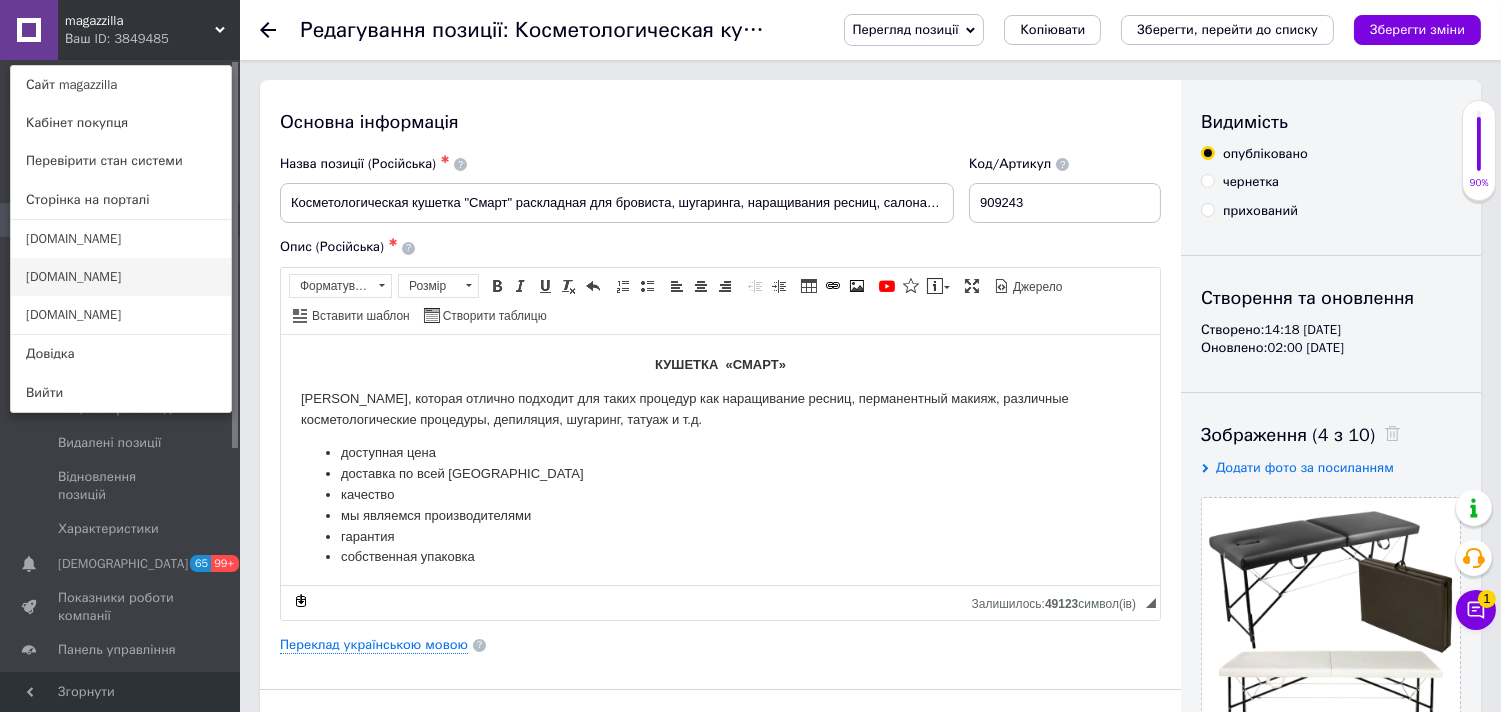 click on "[DOMAIN_NAME]" at bounding box center [121, 277] 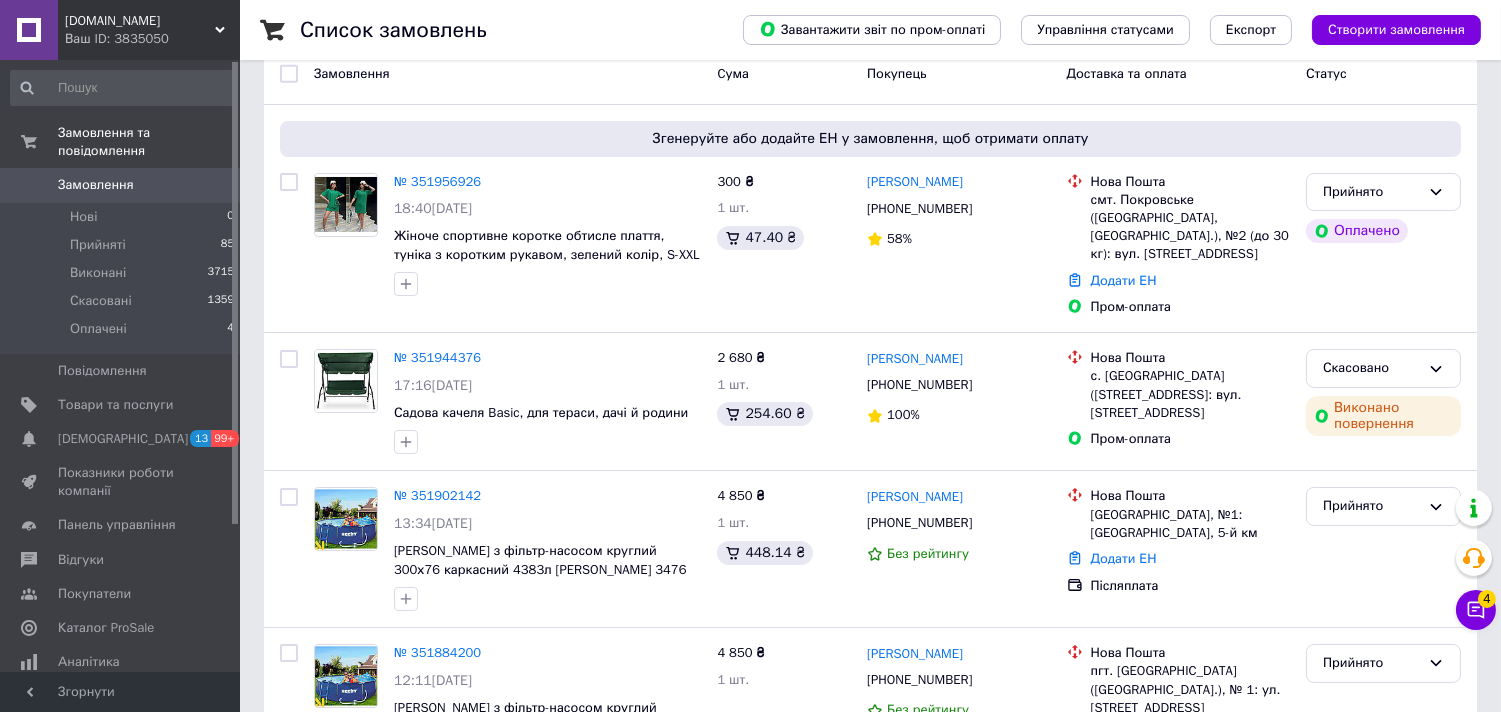 scroll, scrollTop: 222, scrollLeft: 0, axis: vertical 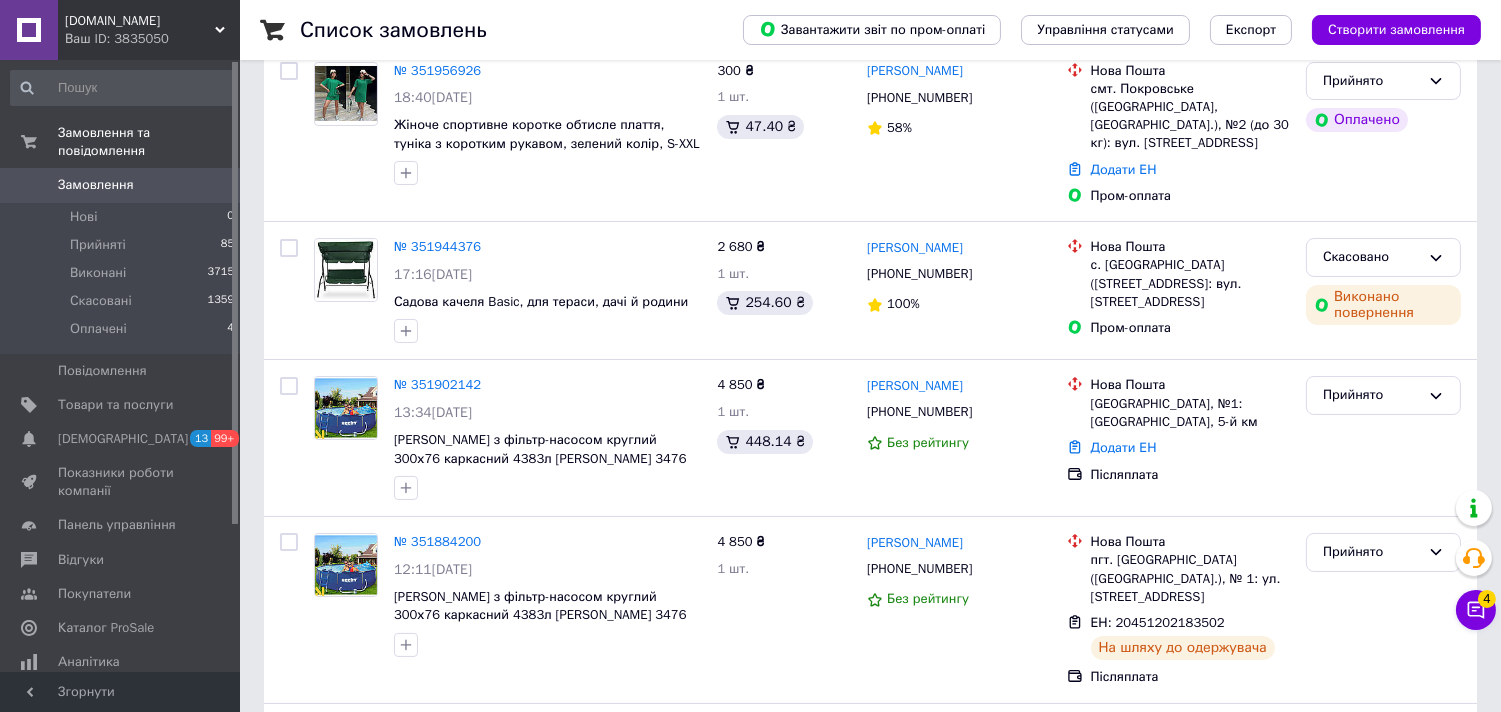 click on "Ваш ID: 3835050" at bounding box center [152, 39] 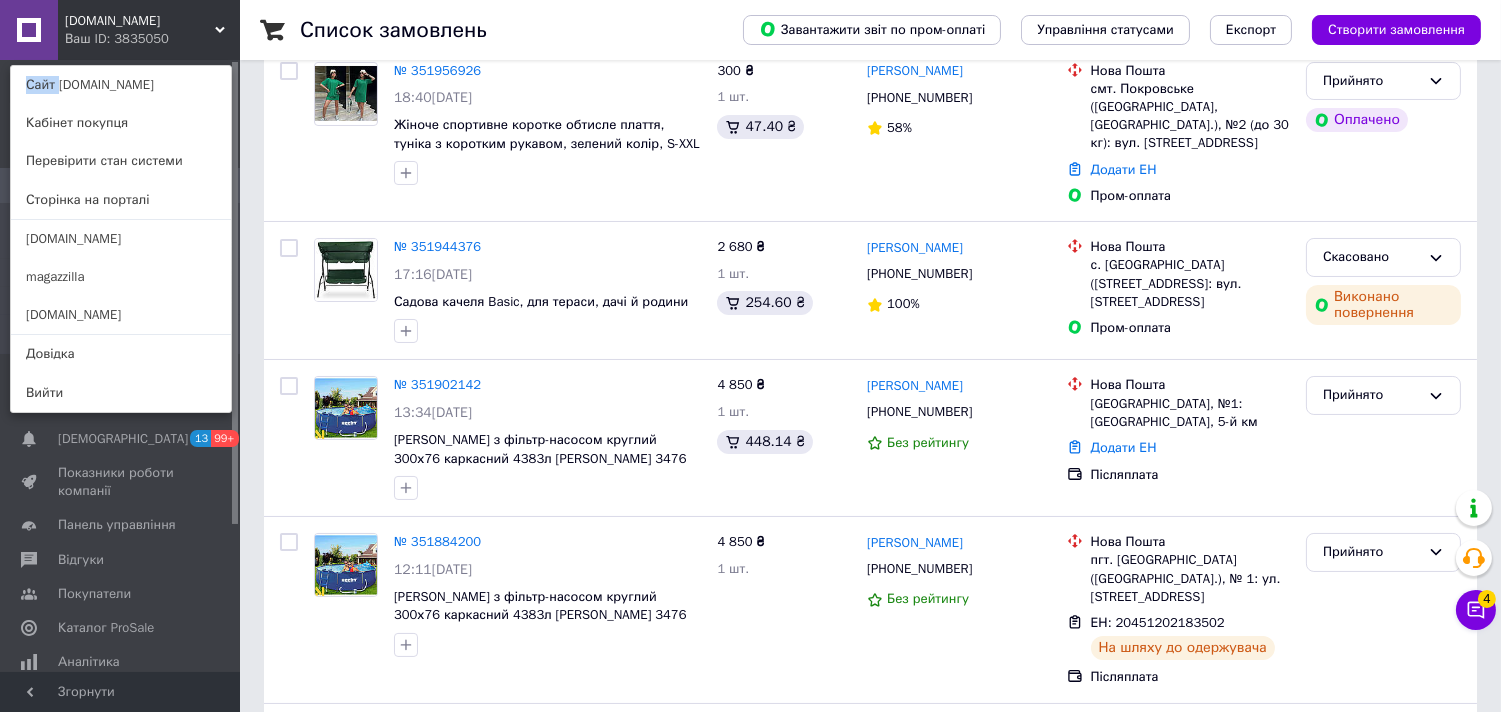 click on "[DOMAIN_NAME] Ваш ID: 3835050 Сайт [DOMAIN_NAME] Кабінет покупця Перевірити стан системи Сторінка на порталі [DOMAIN_NAME] magazzilla [DOMAIN_NAME] [PERSON_NAME]" at bounding box center [120, 30] 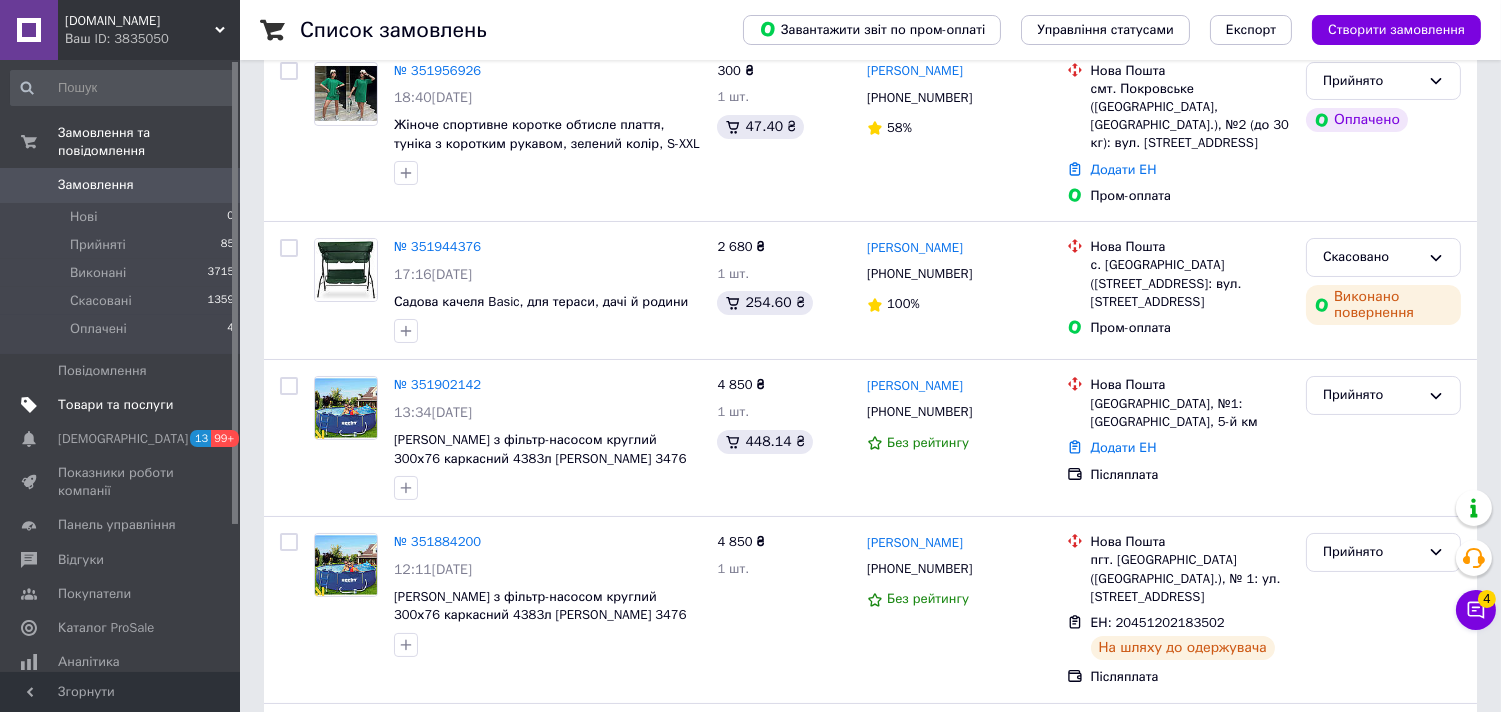 click on "Товари та послуги" at bounding box center [115, 405] 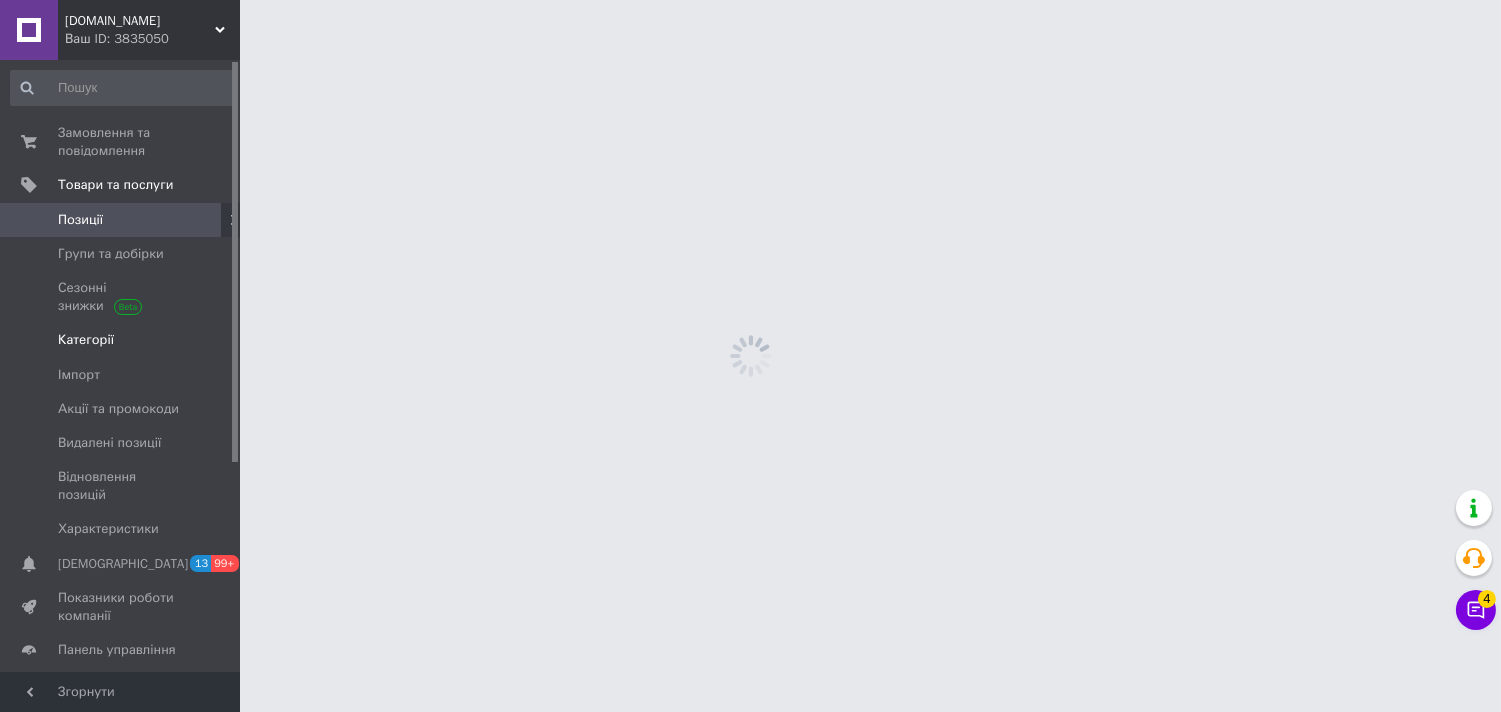 scroll, scrollTop: 0, scrollLeft: 0, axis: both 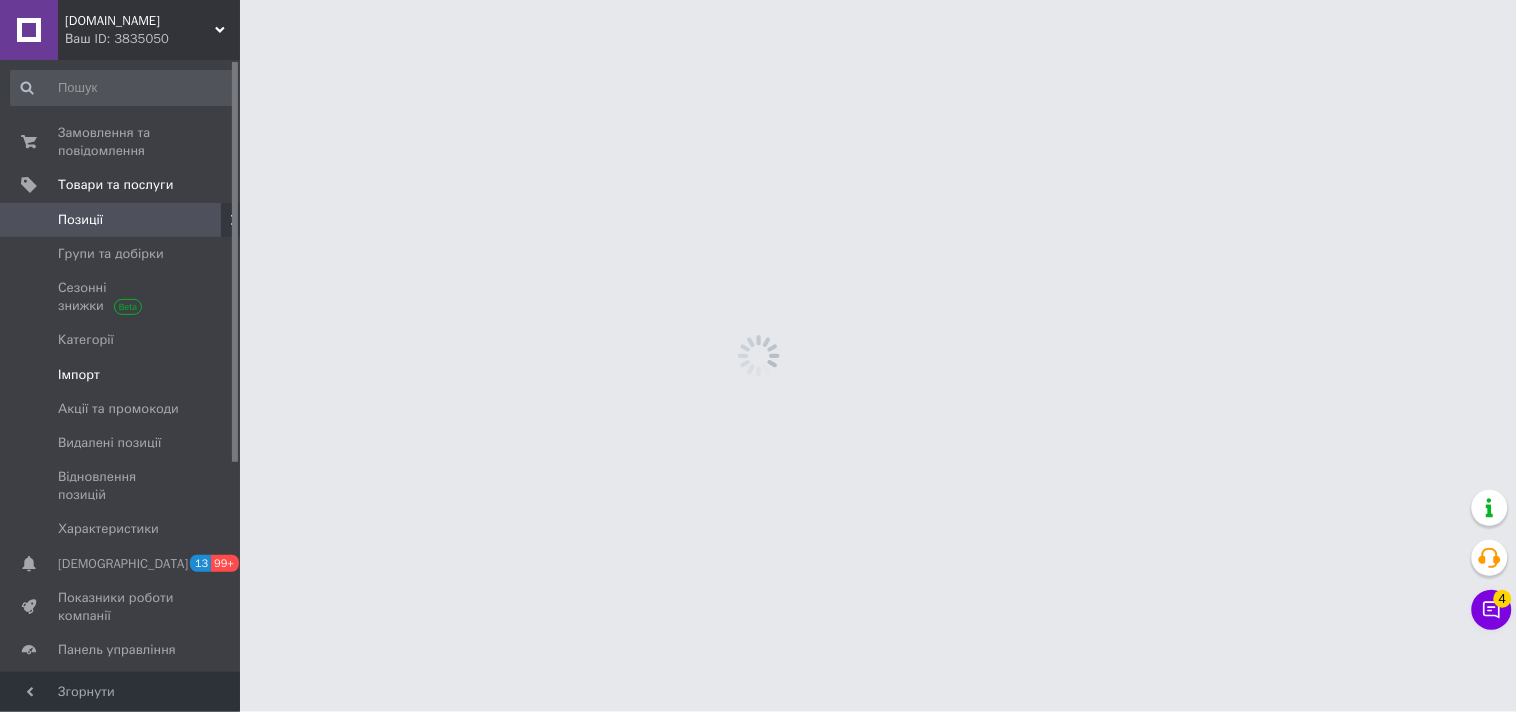 click on "Імпорт" at bounding box center (79, 375) 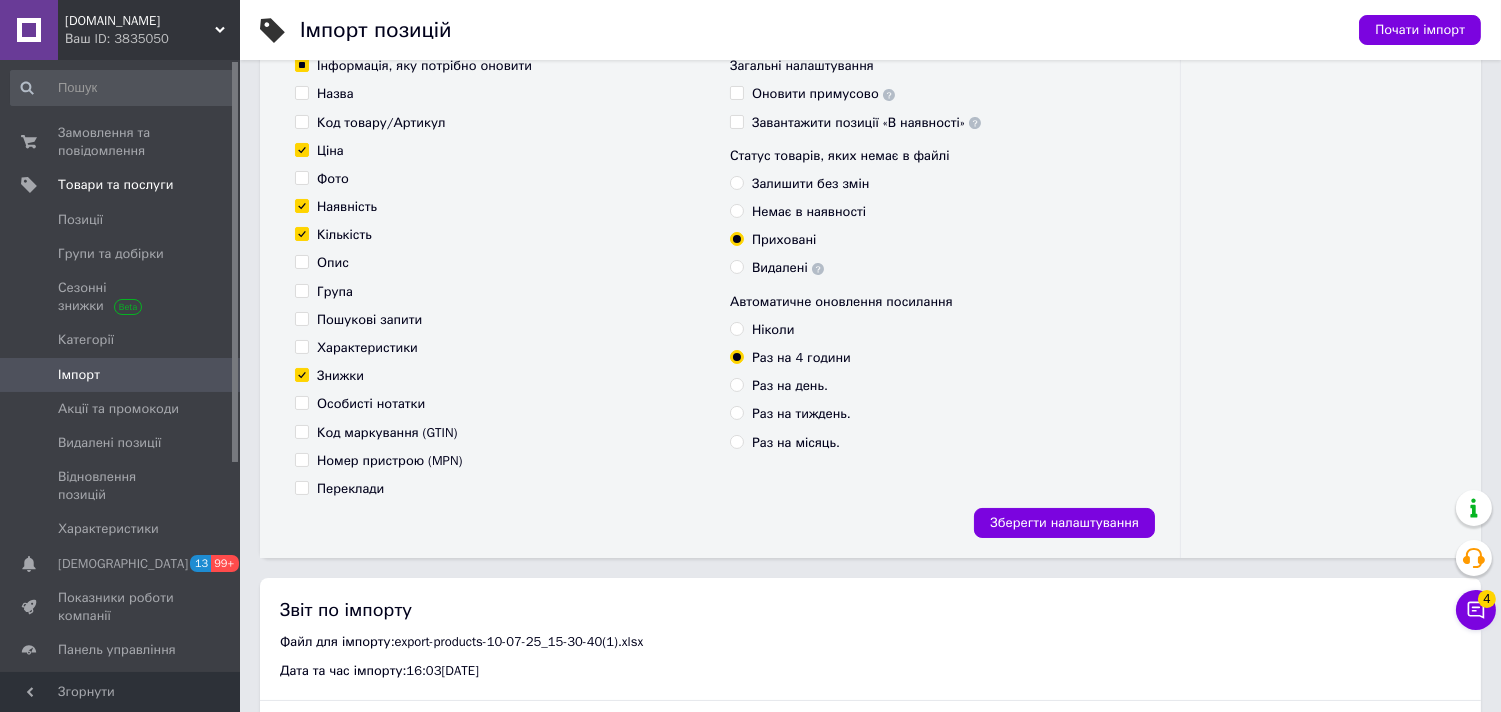 scroll, scrollTop: 0, scrollLeft: 0, axis: both 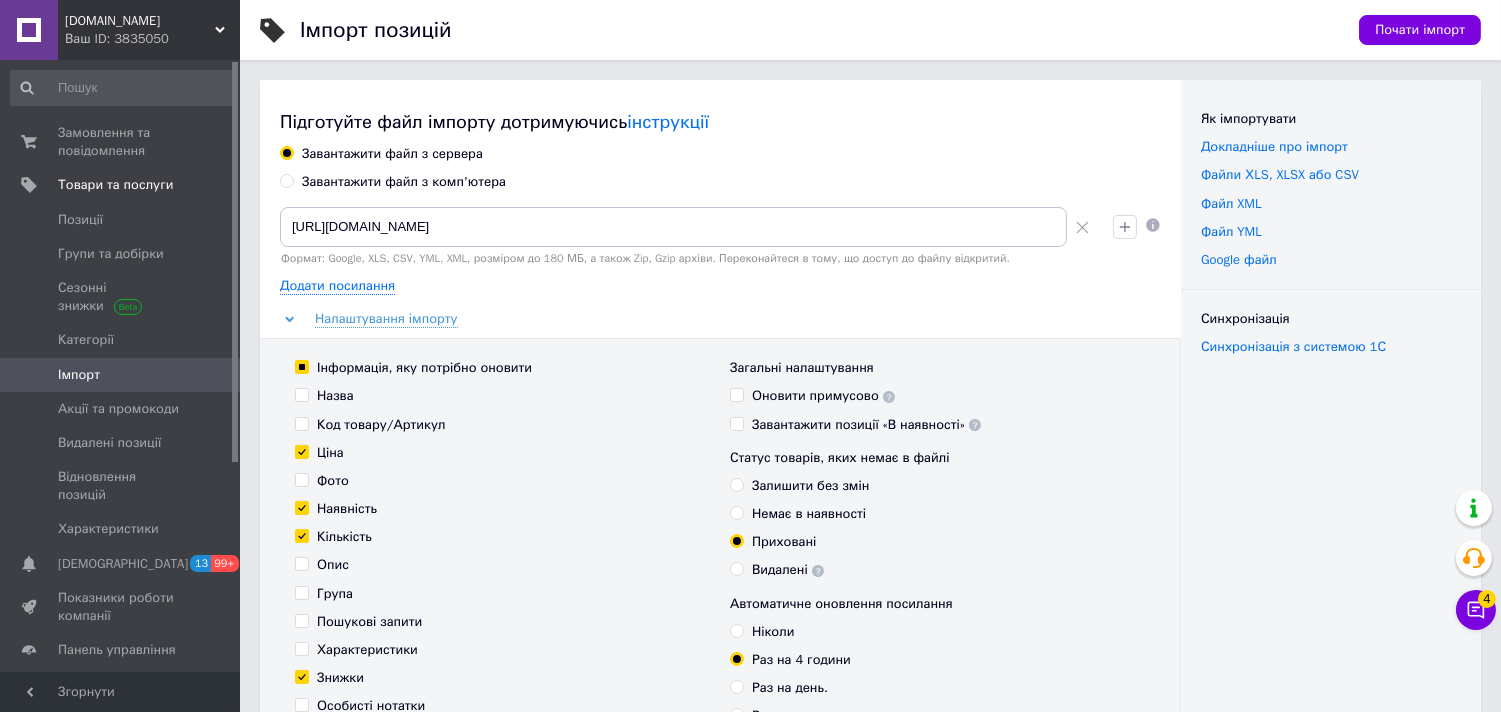 click on "Завантажити файл з комп'ютера" at bounding box center [404, 182] 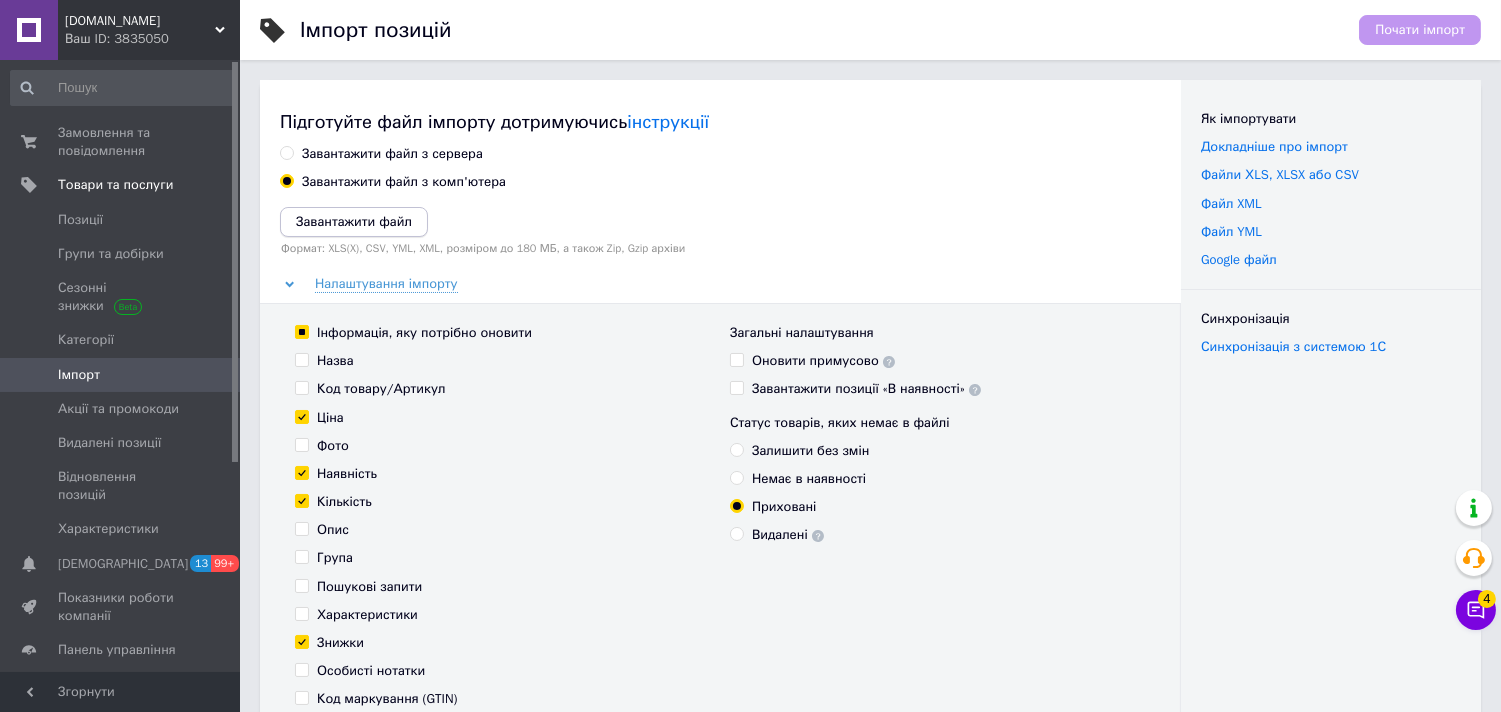 click on "Завантажити файл" at bounding box center (354, 221) 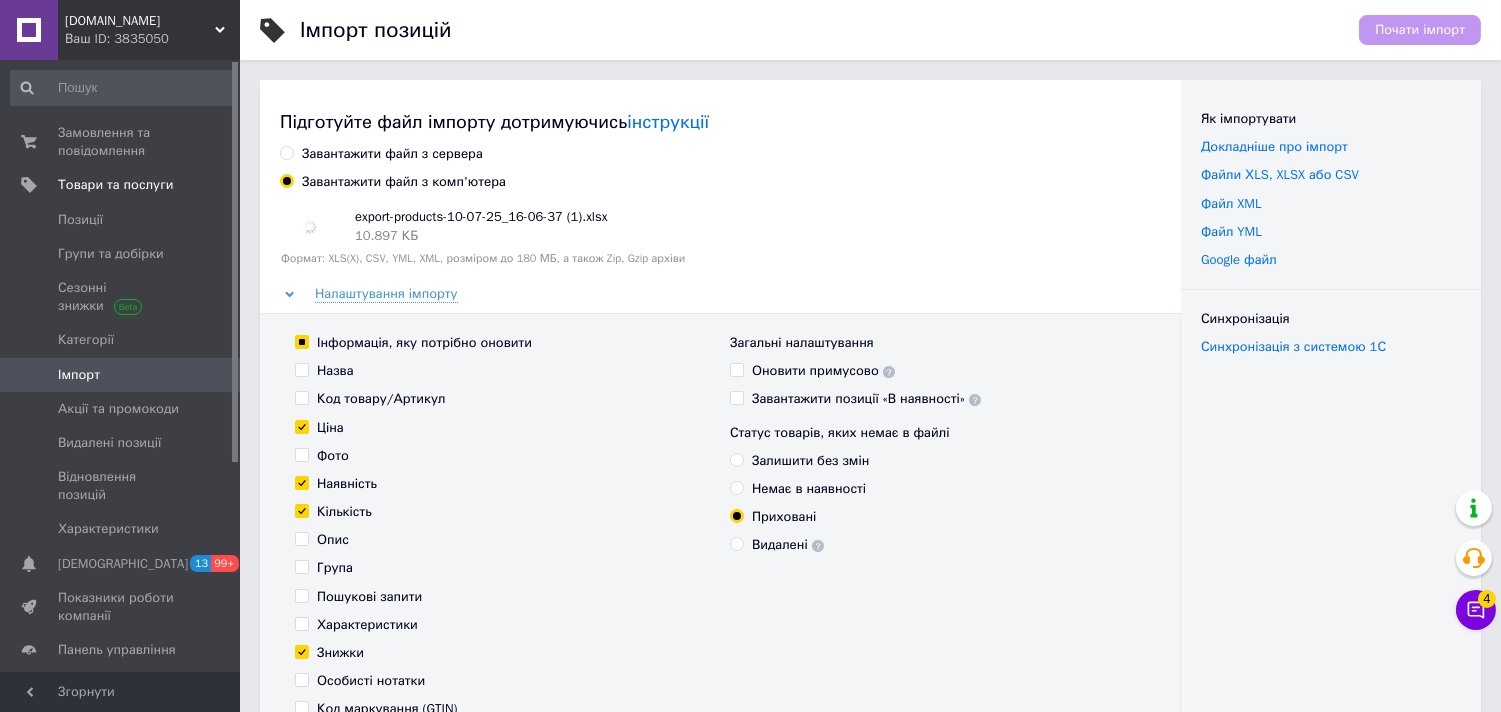 click on "Статус товарів, яких немає в файлі Залишити без змін Немає в наявності Приховані Видалені" at bounding box center (937, 489) 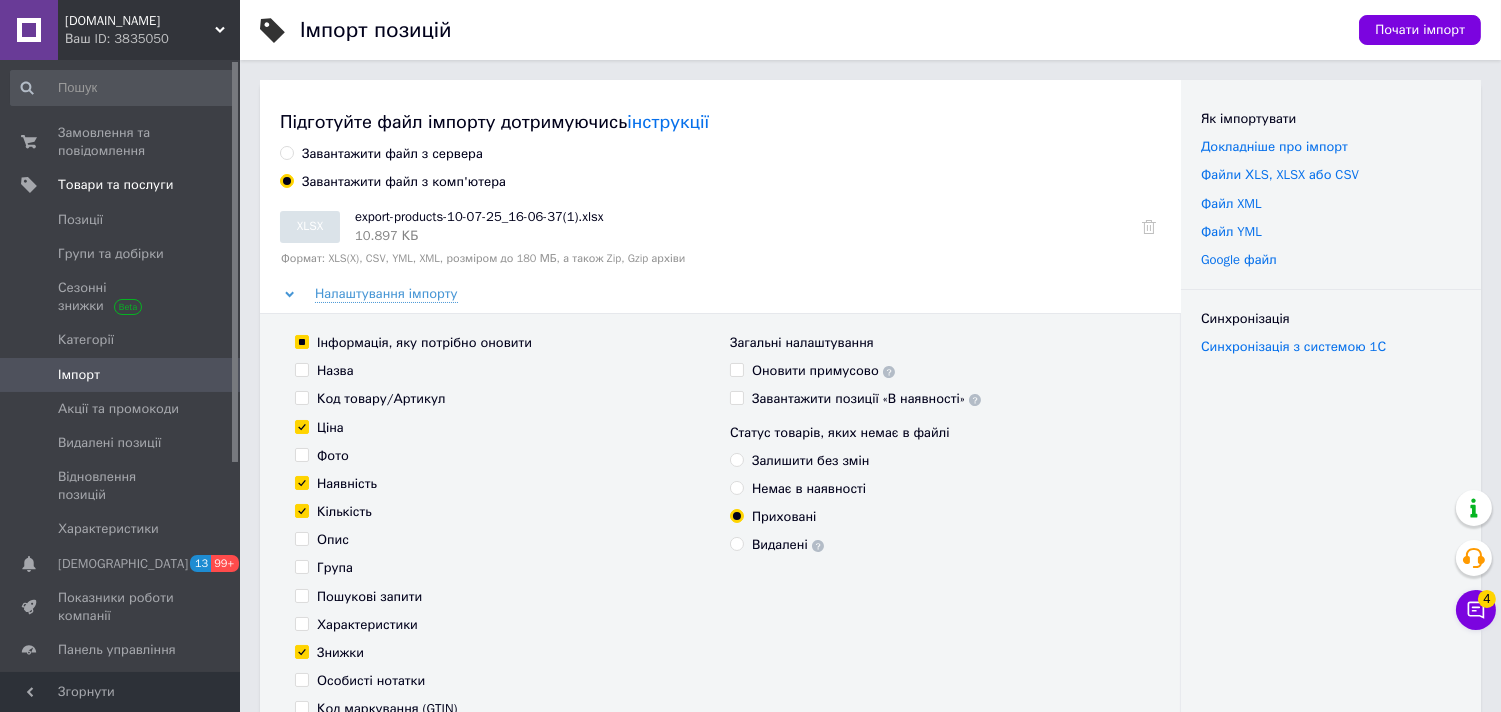 click on "Залишити без змін" at bounding box center (810, 461) 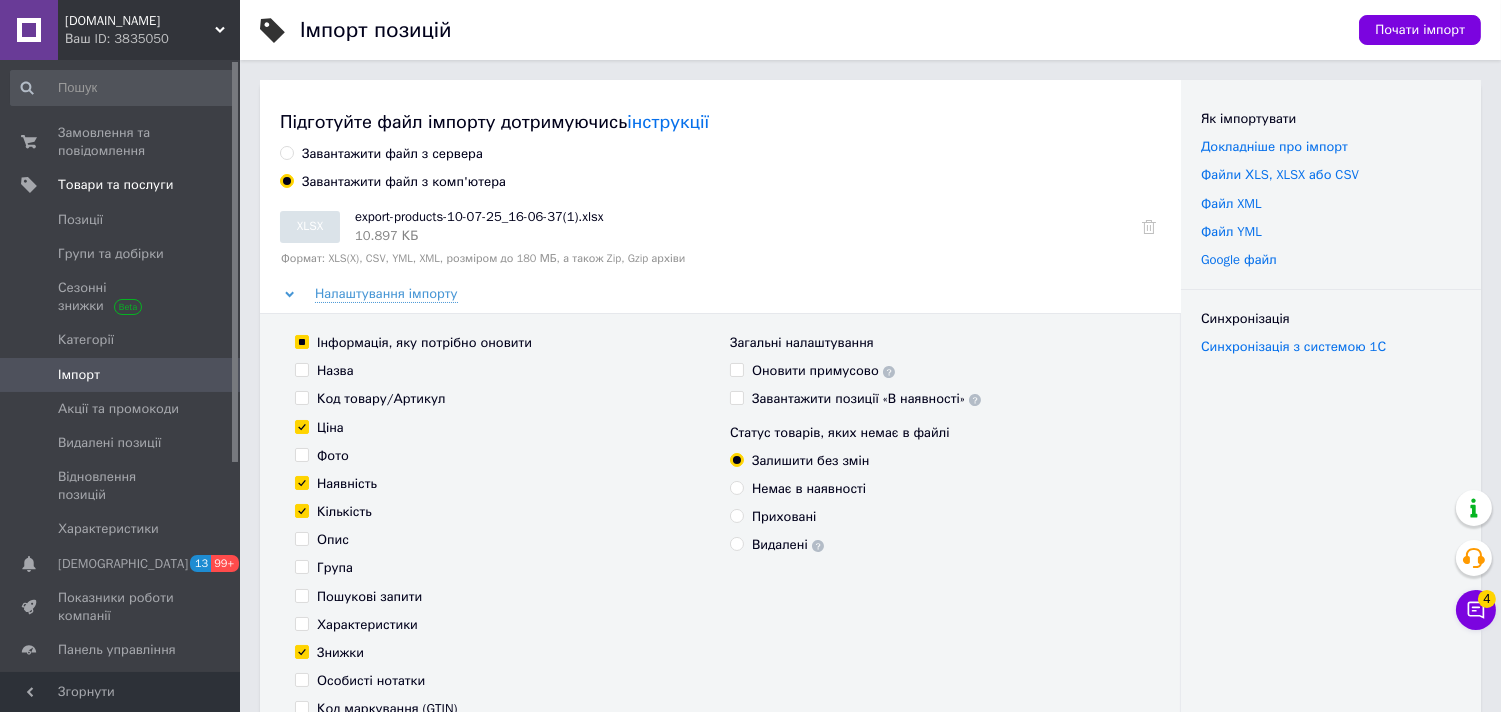 drag, startPoint x: 345, startPoint y: 362, endPoint x: 330, endPoint y: 392, distance: 33.54102 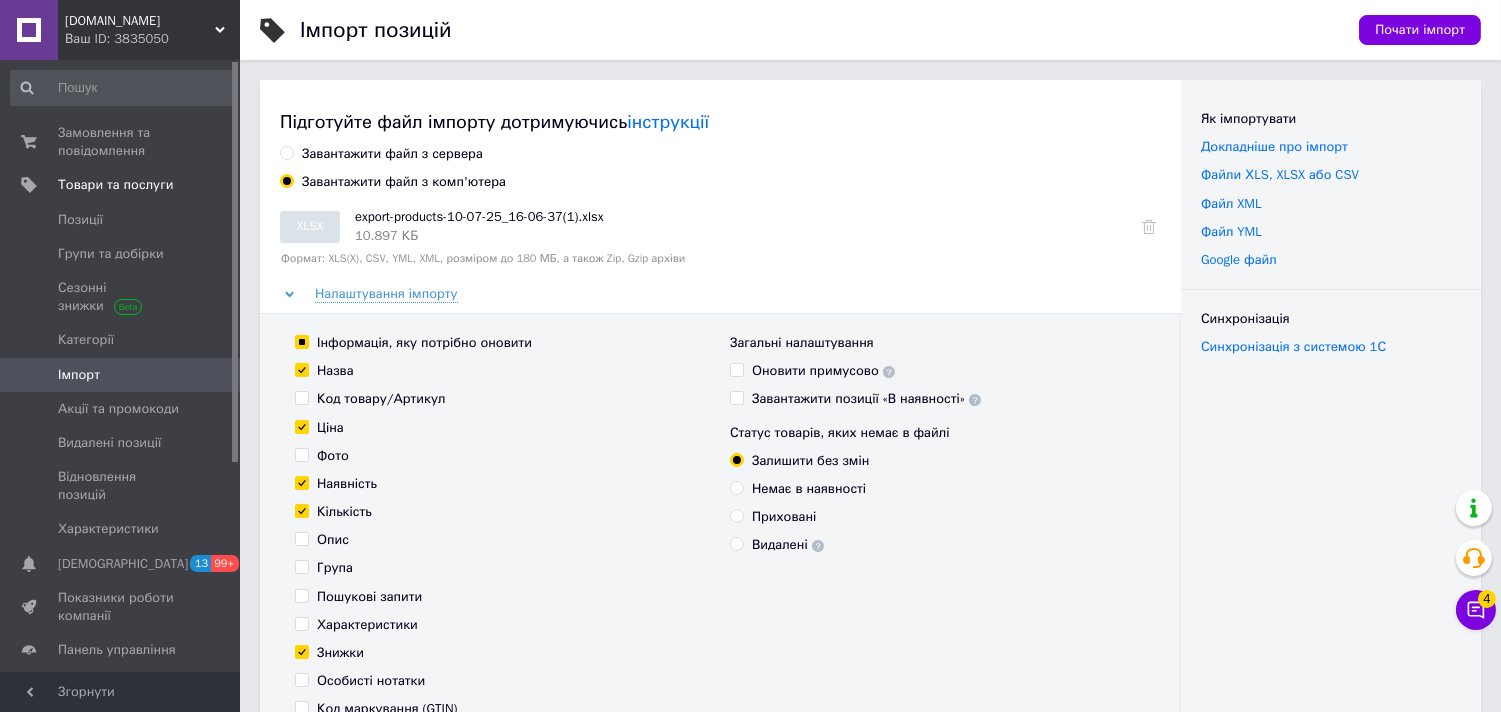 checkbox on "true" 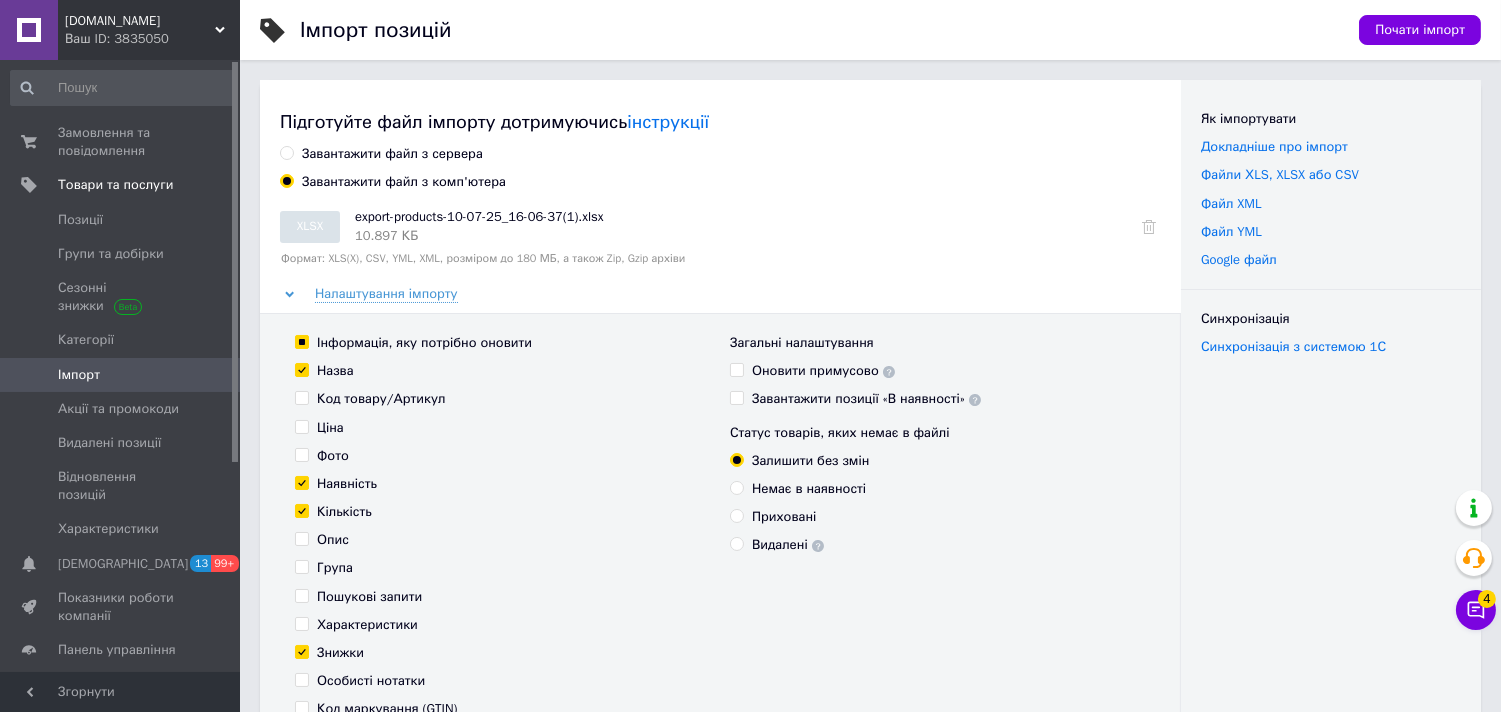 click on "Фото" at bounding box center [333, 456] 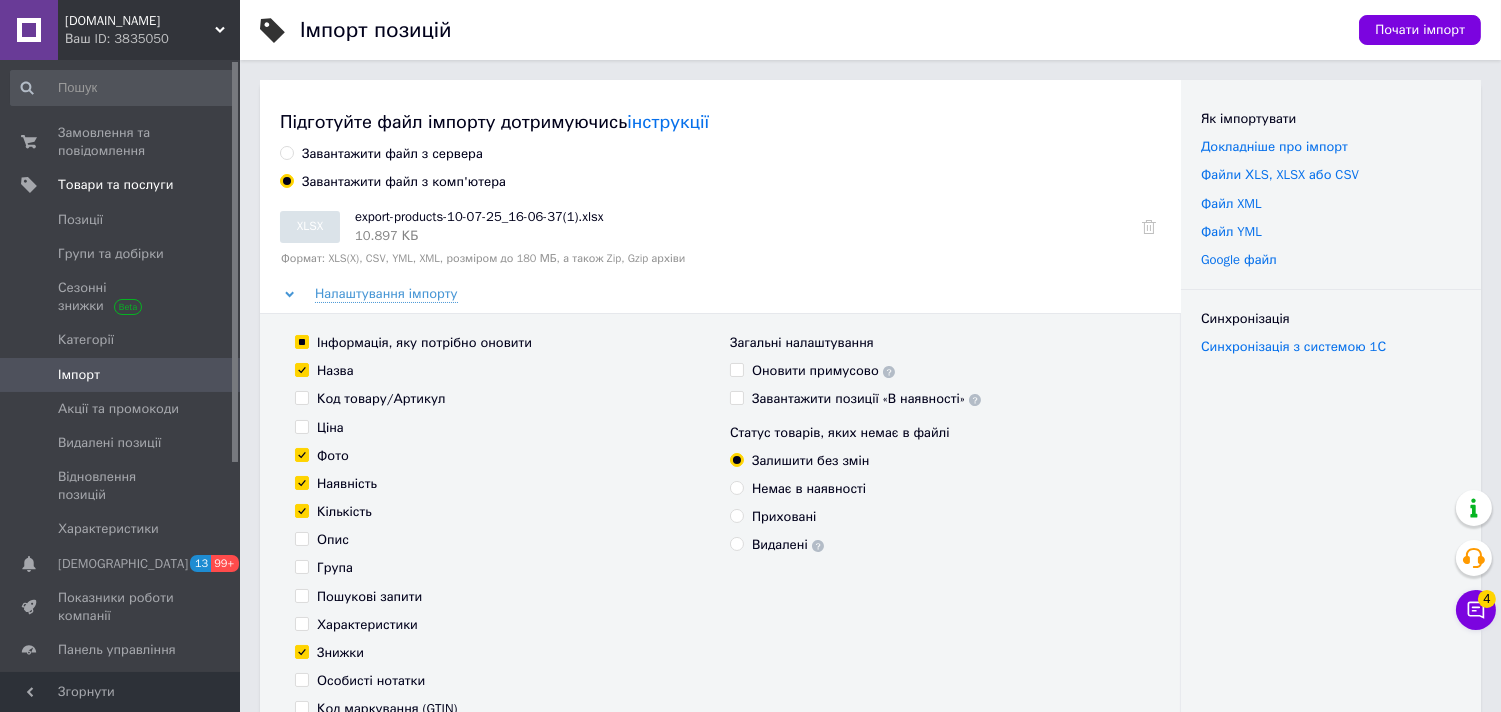 checkbox on "true" 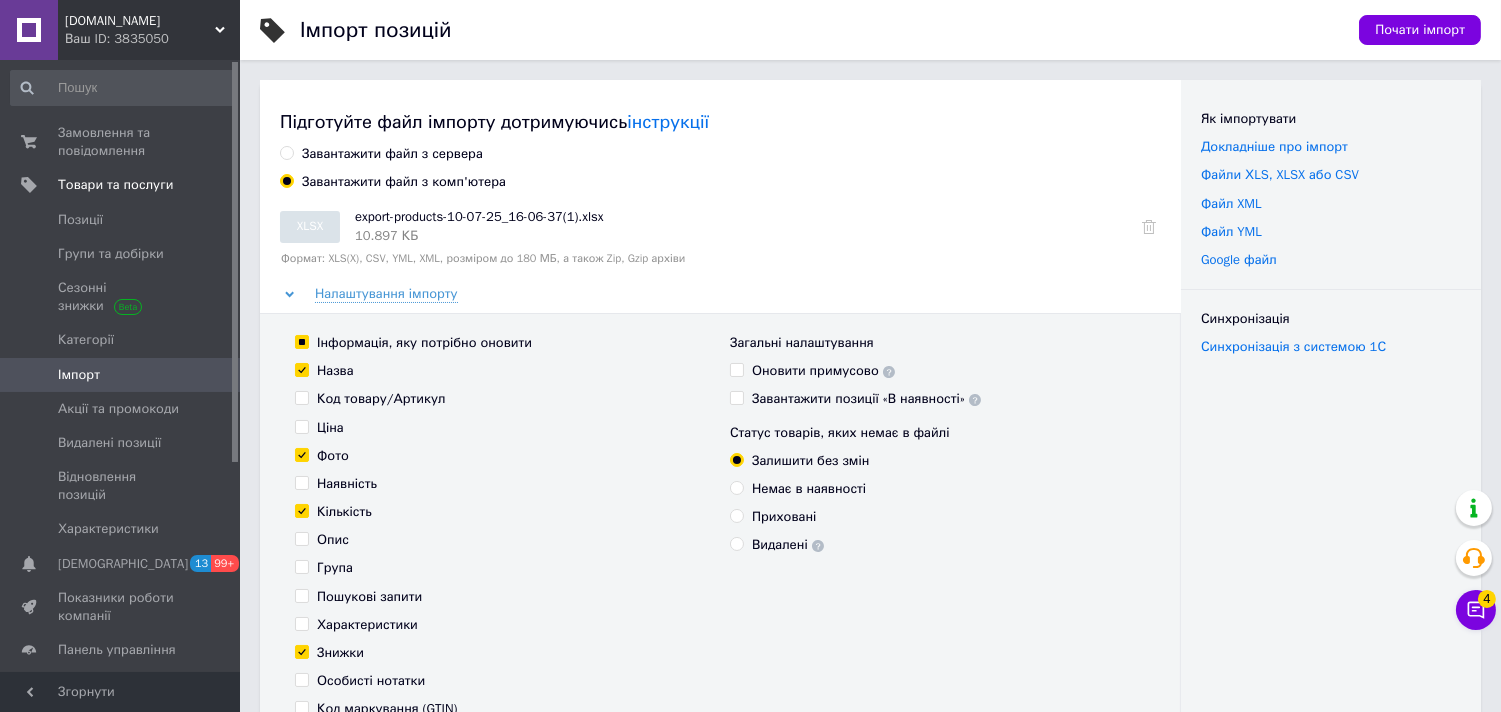 checkbox on "false" 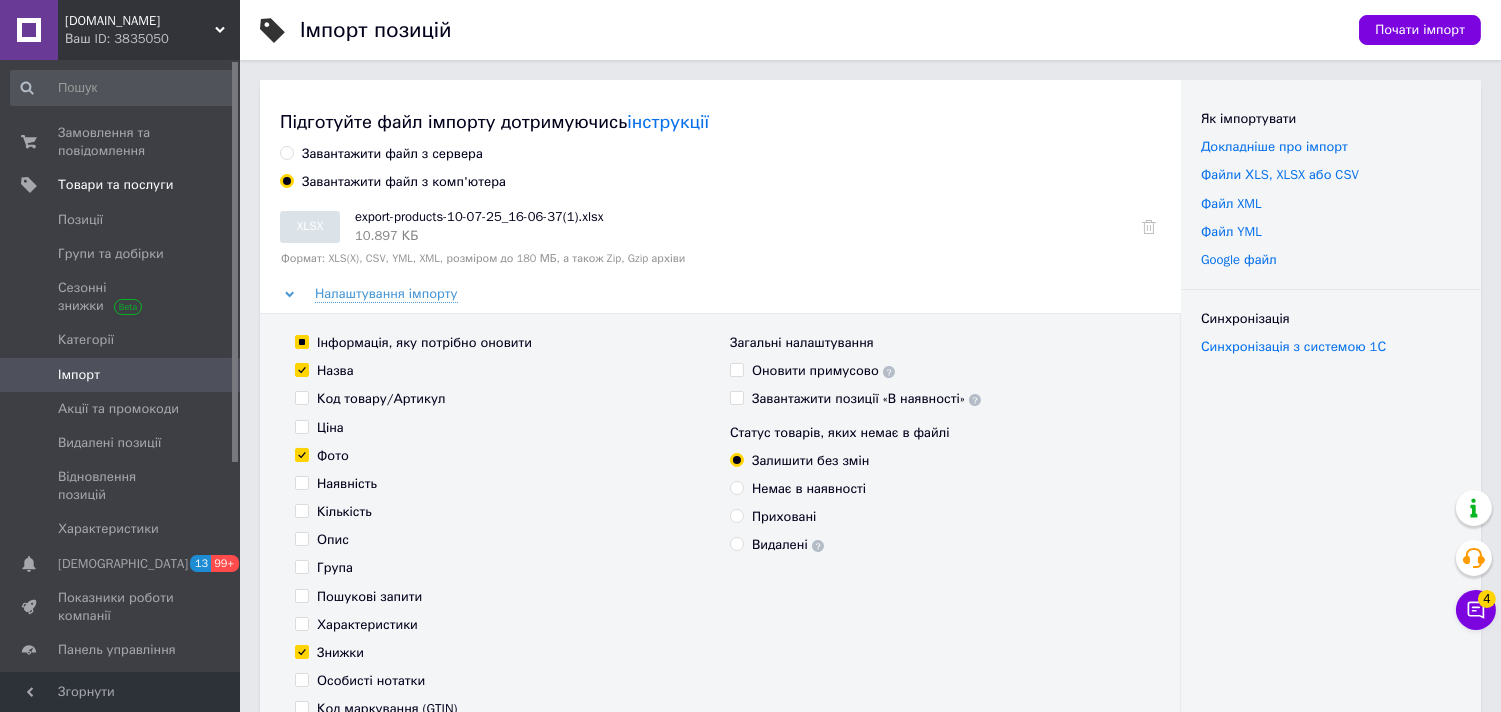 checkbox on "false" 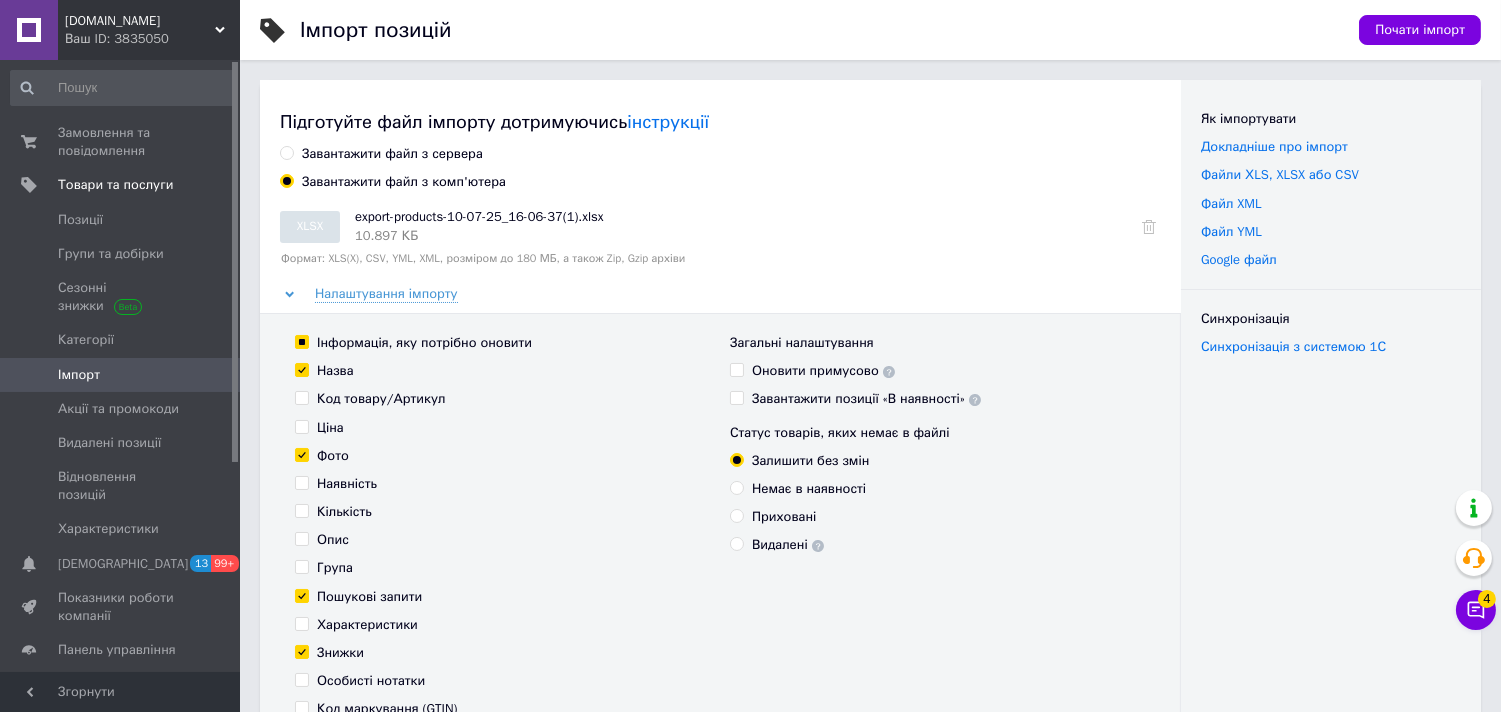 checkbox on "true" 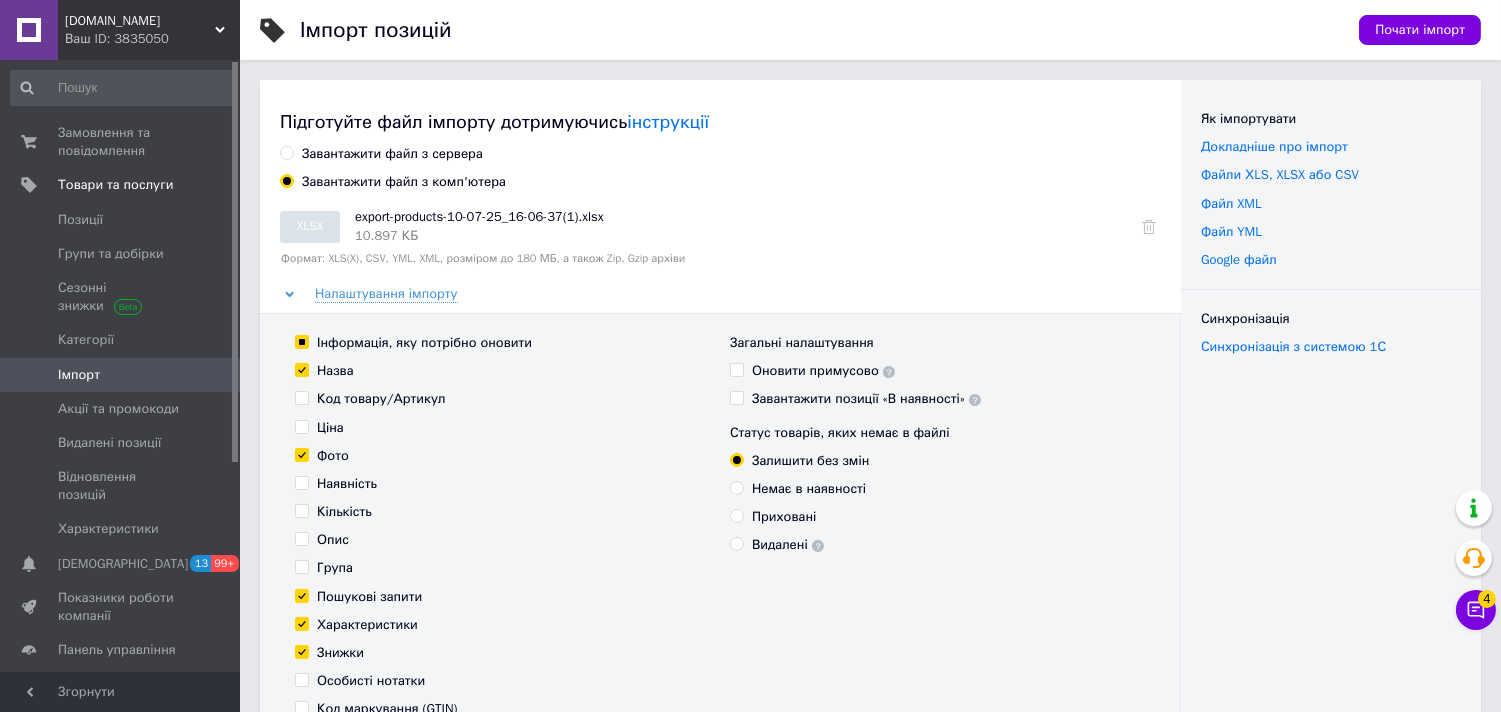 checkbox on "true" 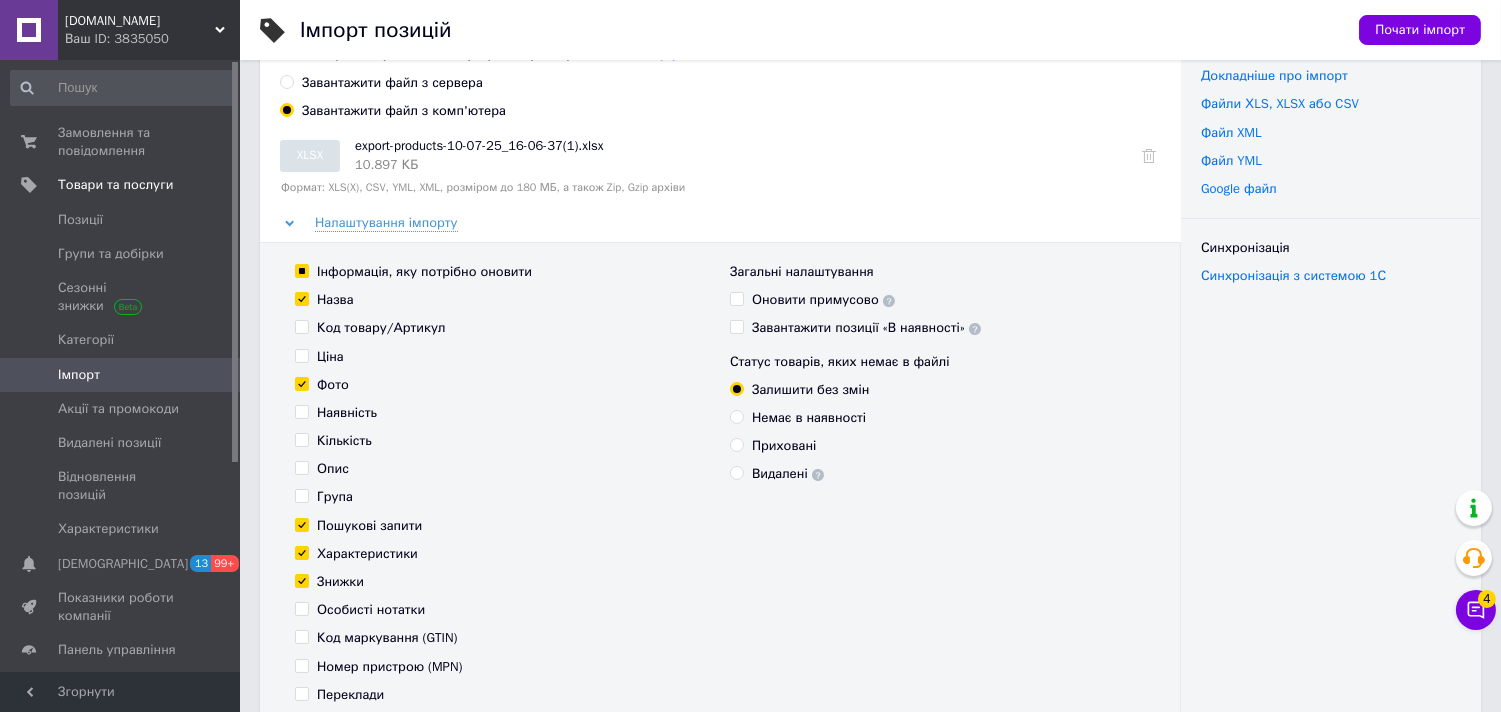 scroll, scrollTop: 111, scrollLeft: 0, axis: vertical 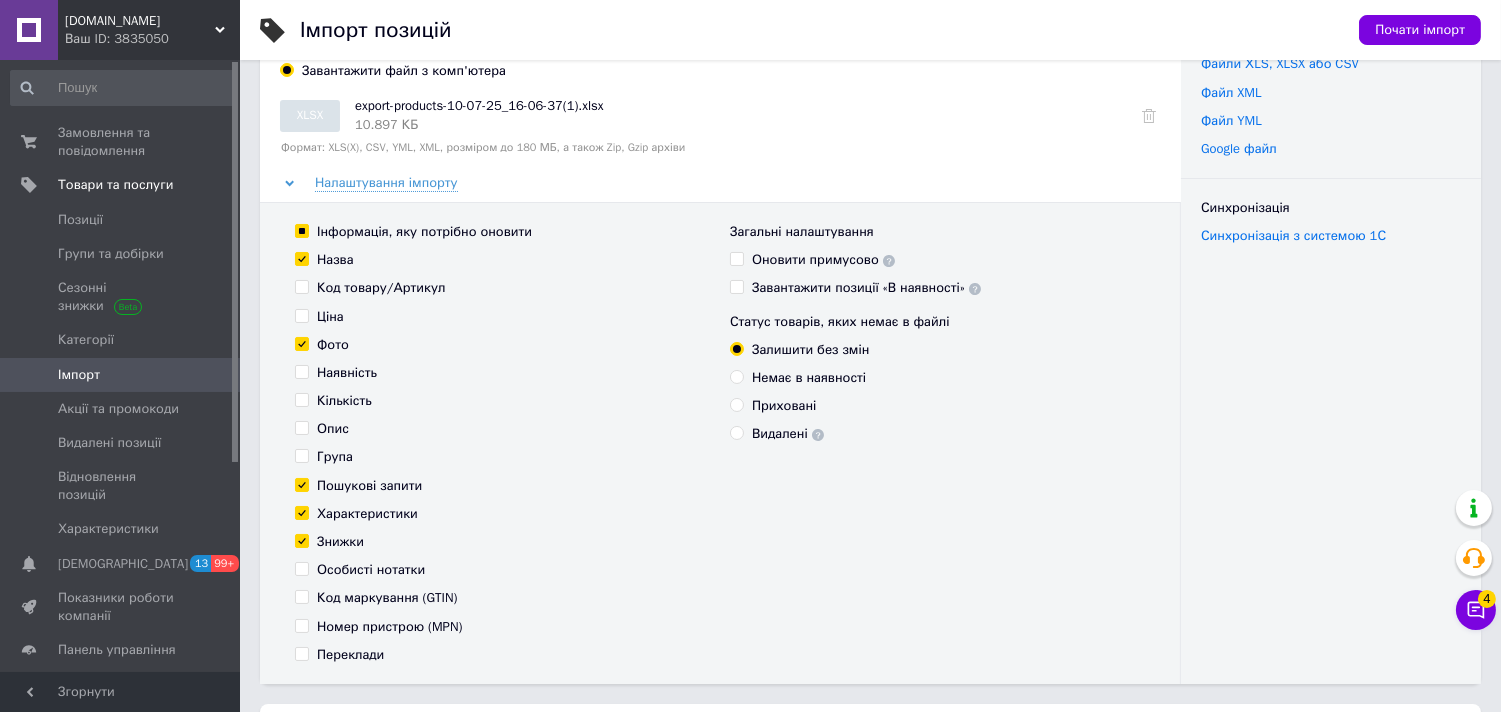 click on "Знижки" at bounding box center [340, 542] 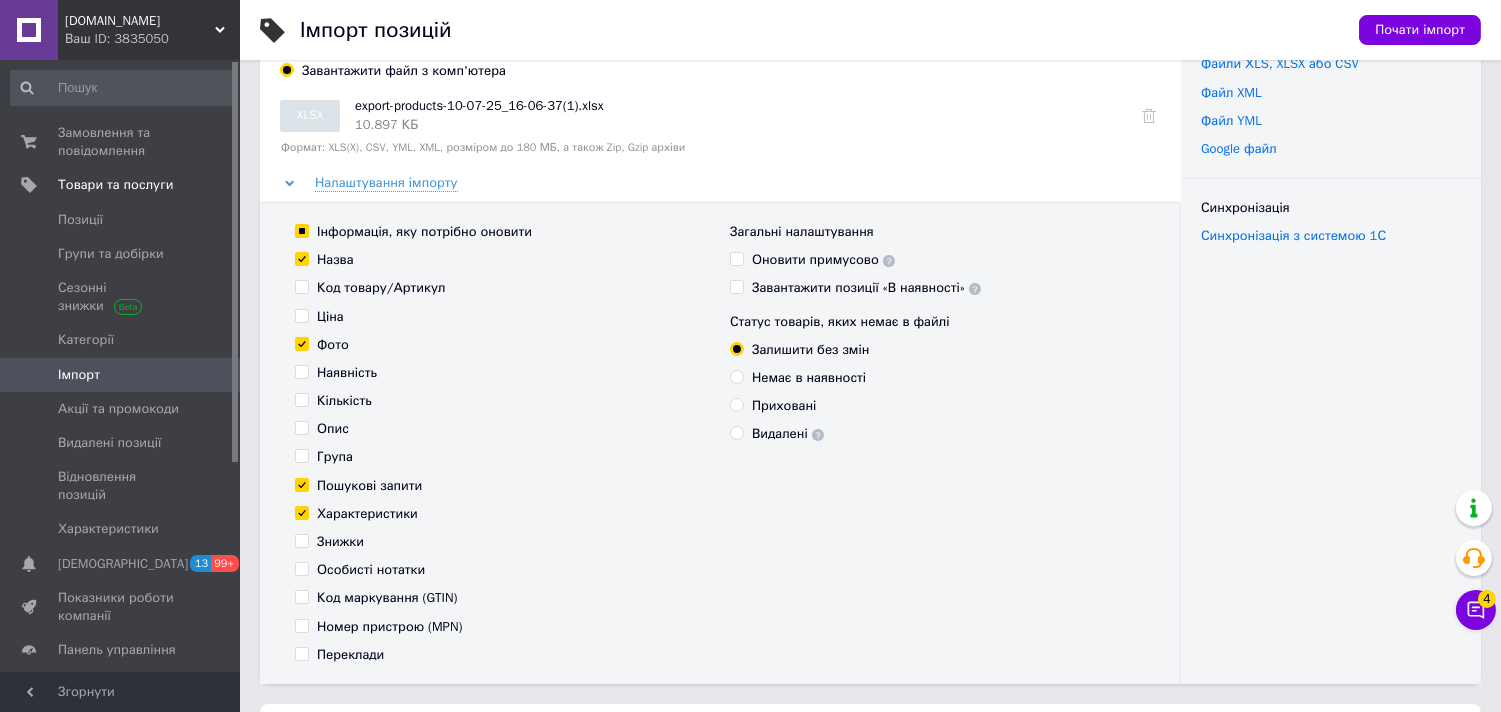 checkbox on "false" 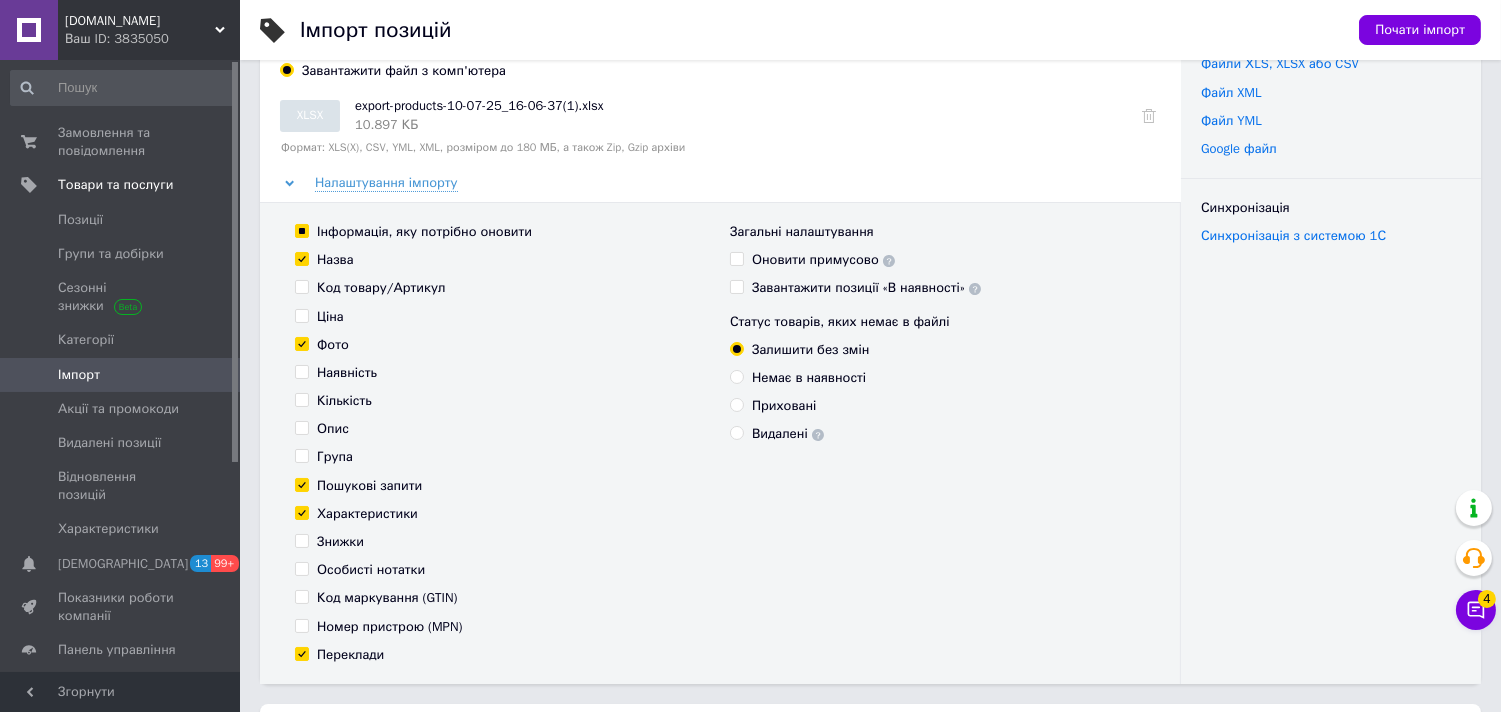checkbox on "true" 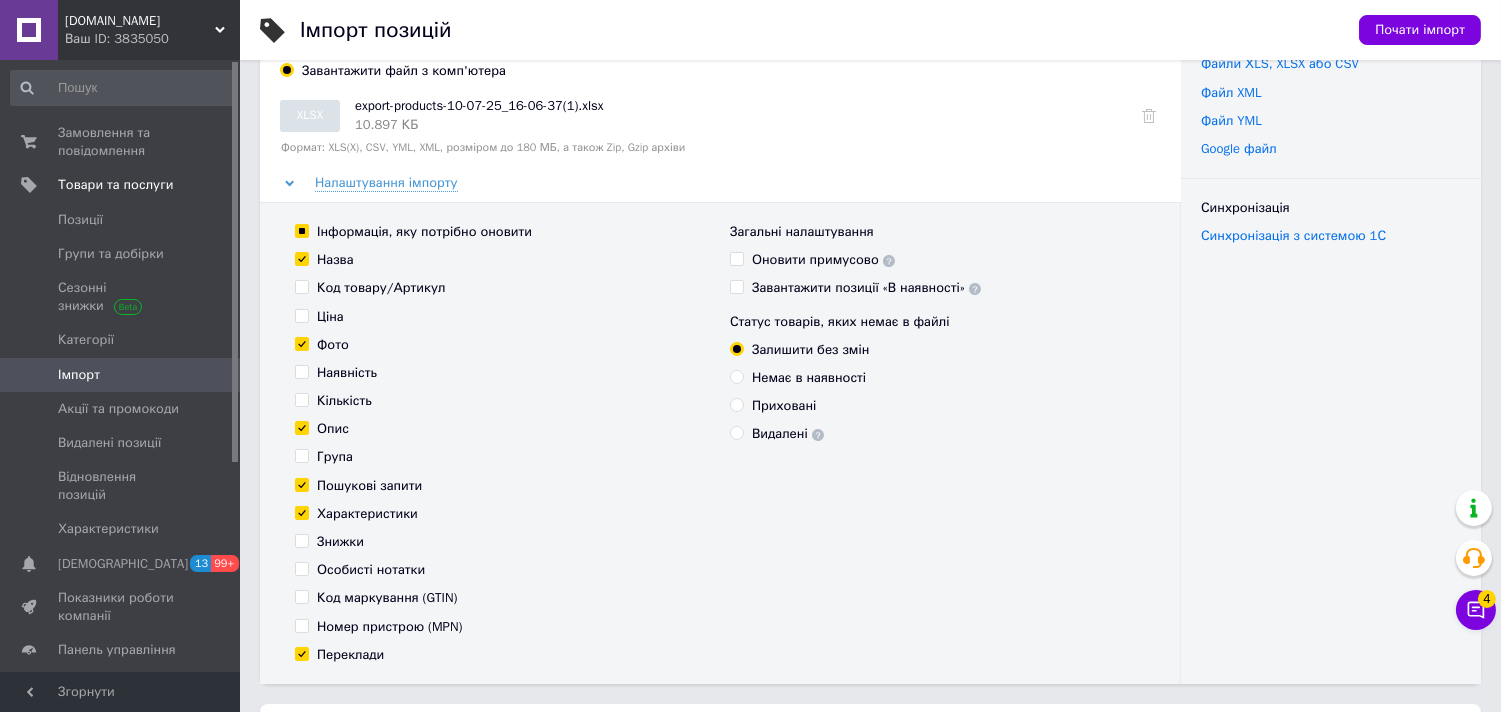 checkbox on "true" 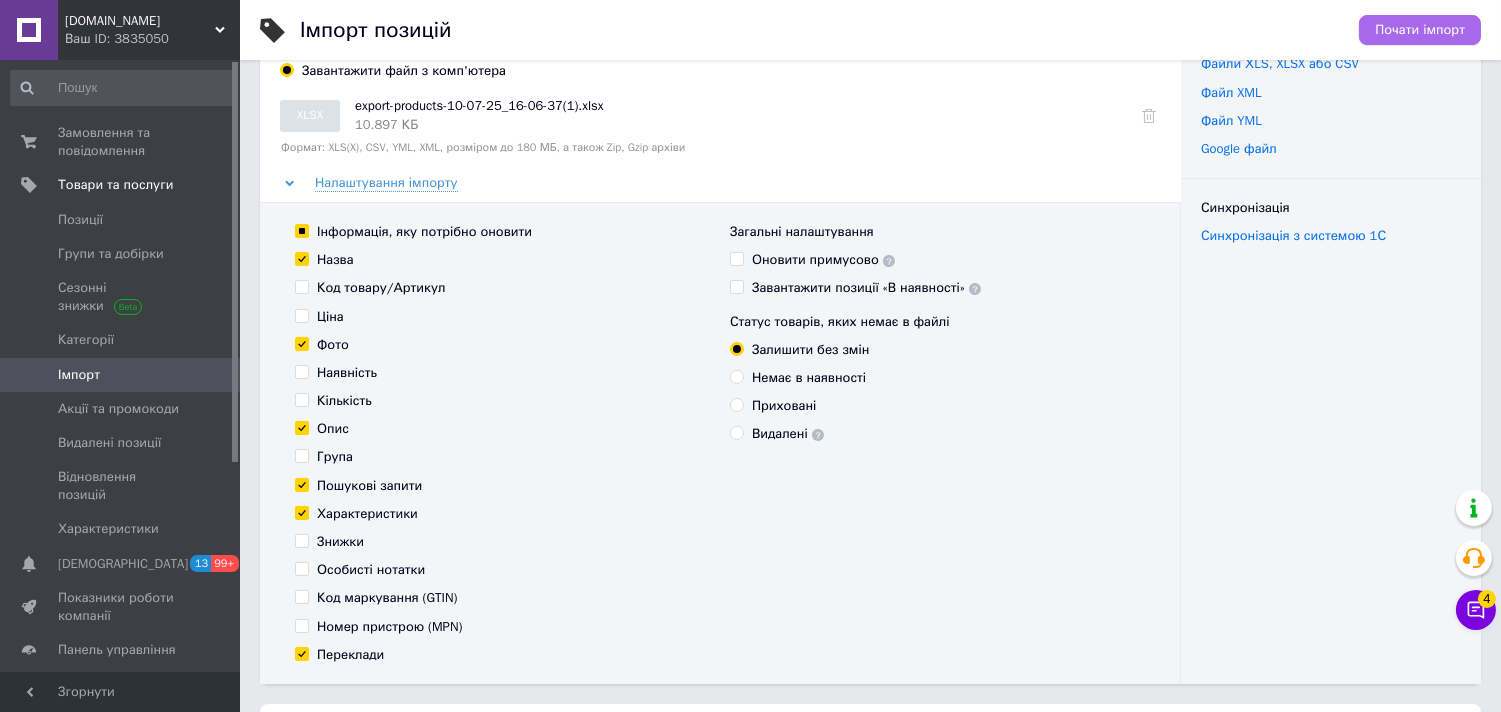 click on "Почати імпорт" at bounding box center [1420, 30] 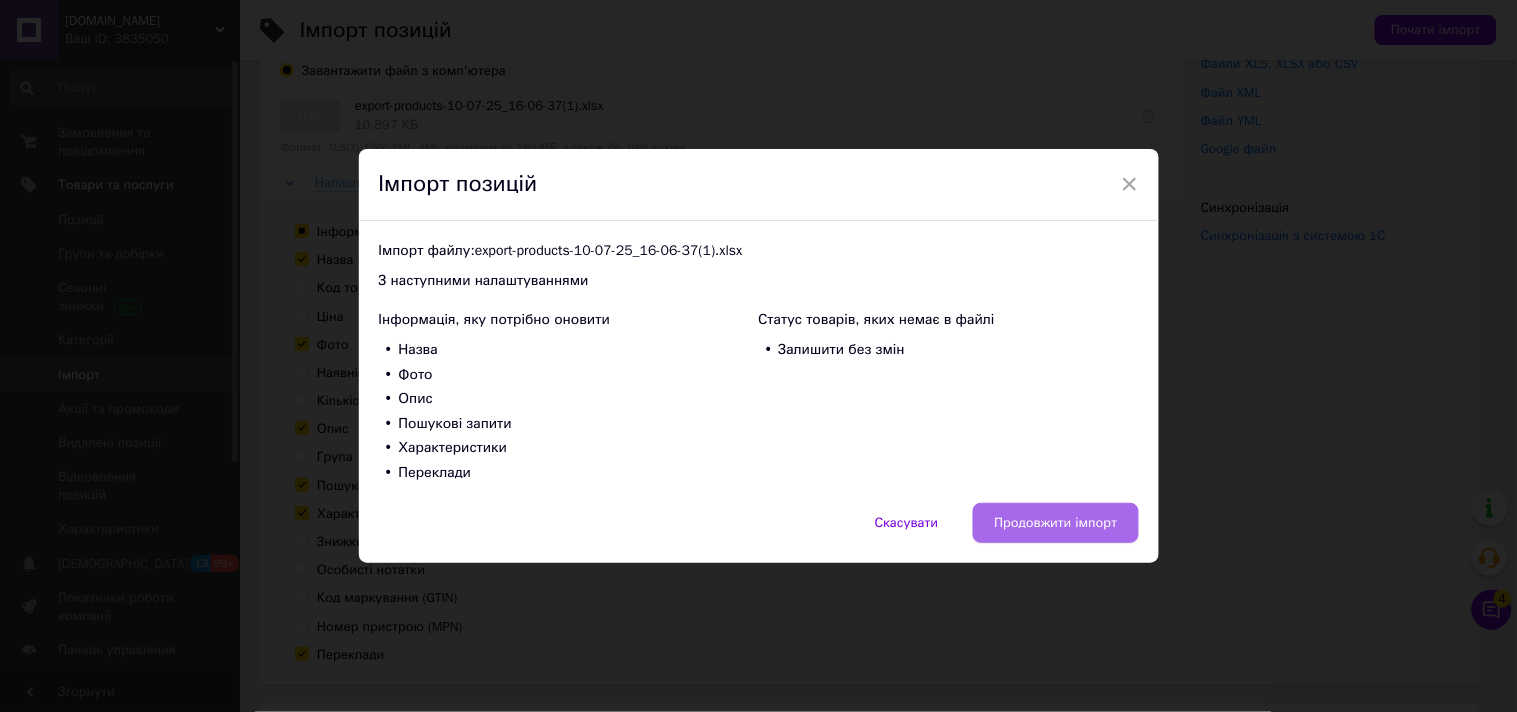 click on "Продовжити імпорт" at bounding box center (1055, 523) 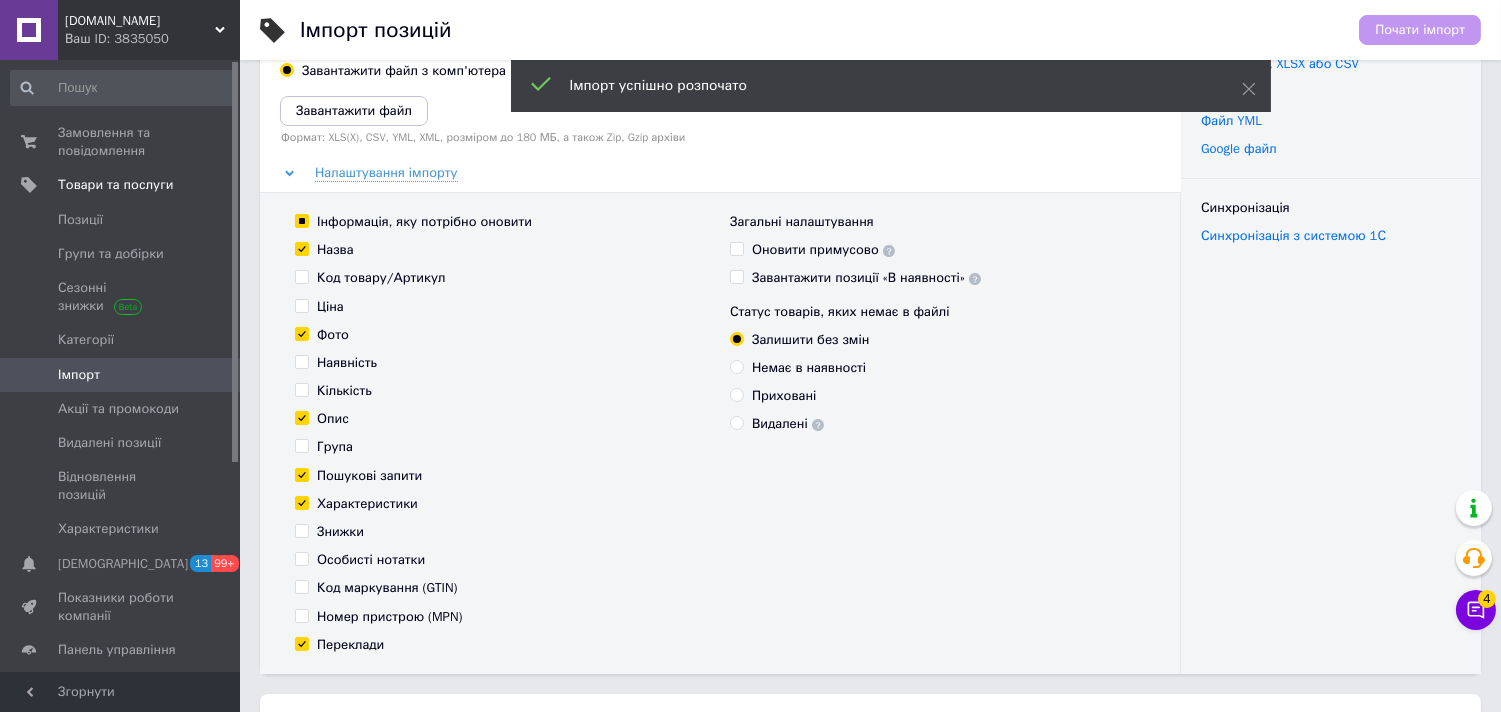 click on "[DOMAIN_NAME]" at bounding box center [140, 21] 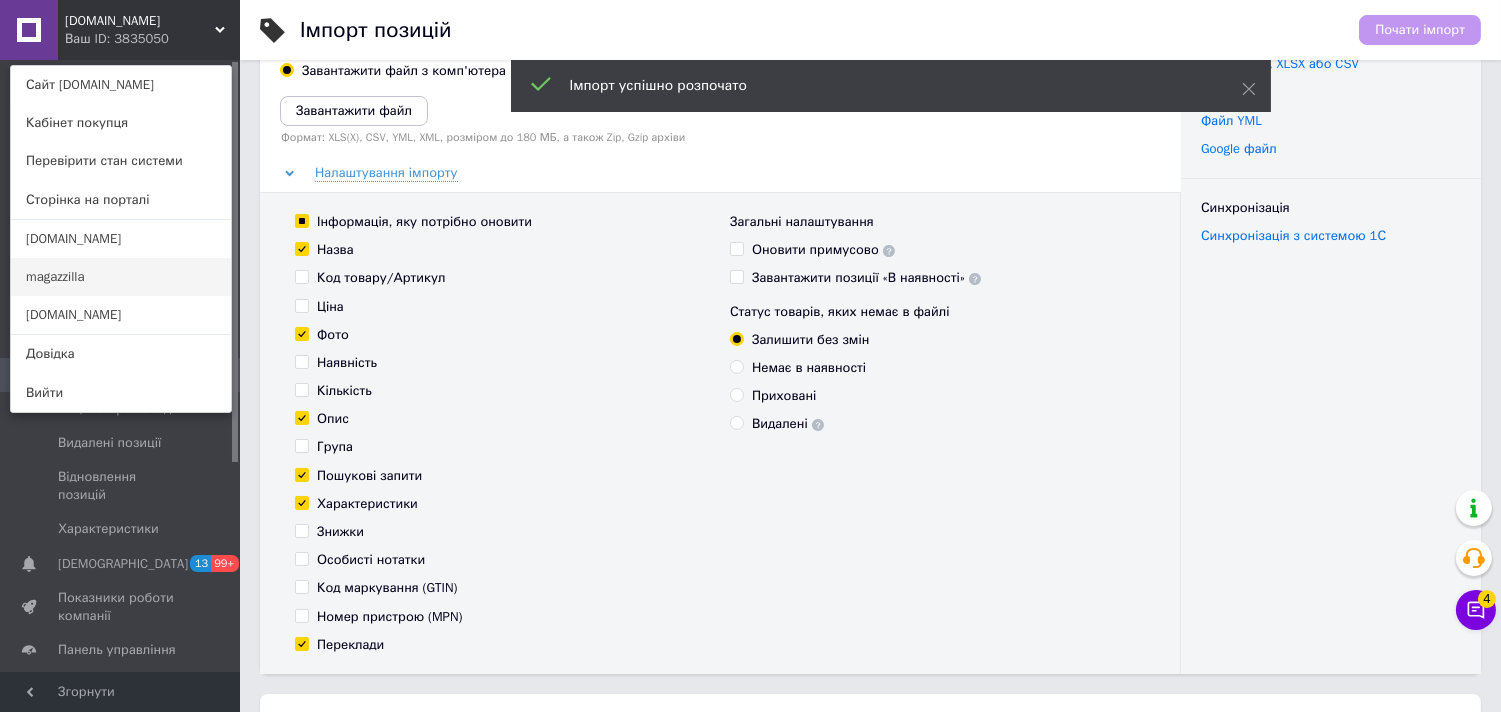click on "magazzilla" at bounding box center (121, 277) 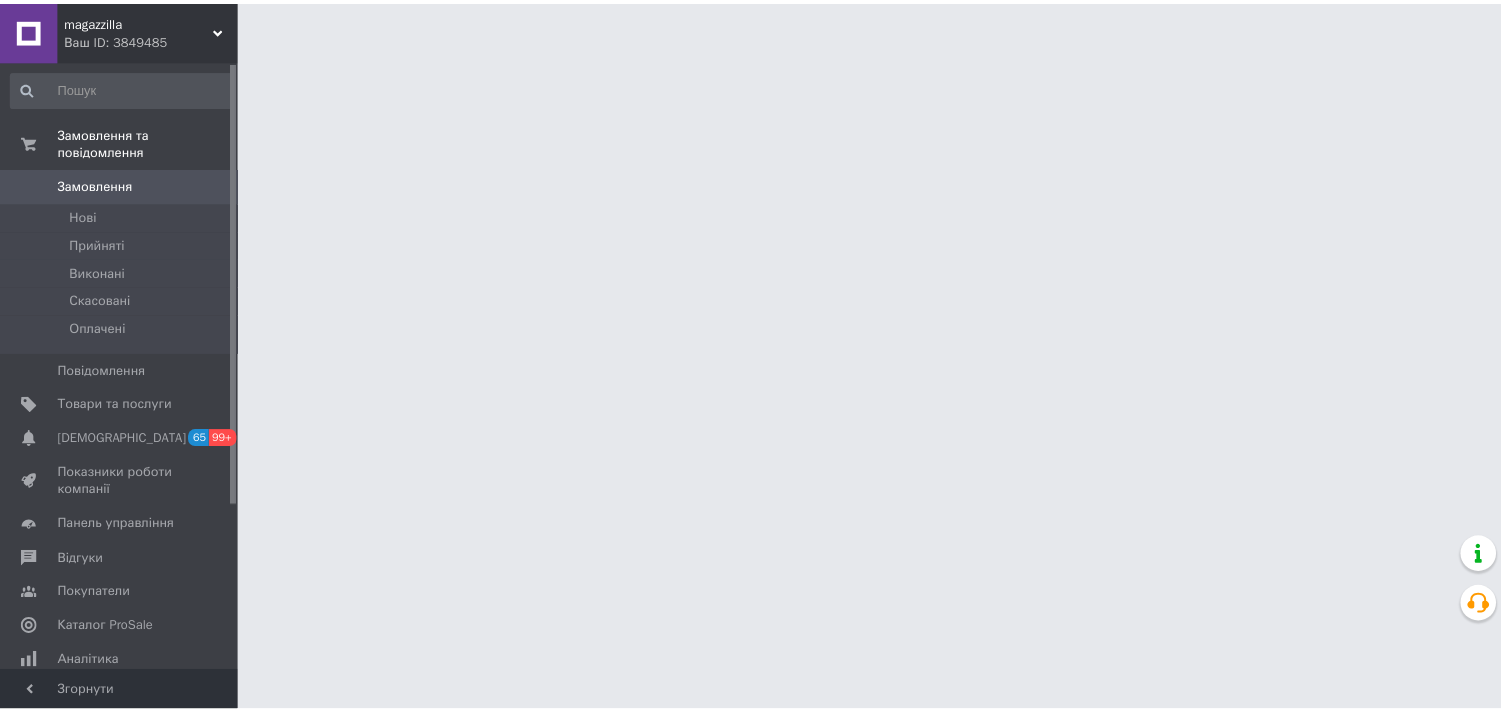 scroll, scrollTop: 0, scrollLeft: 0, axis: both 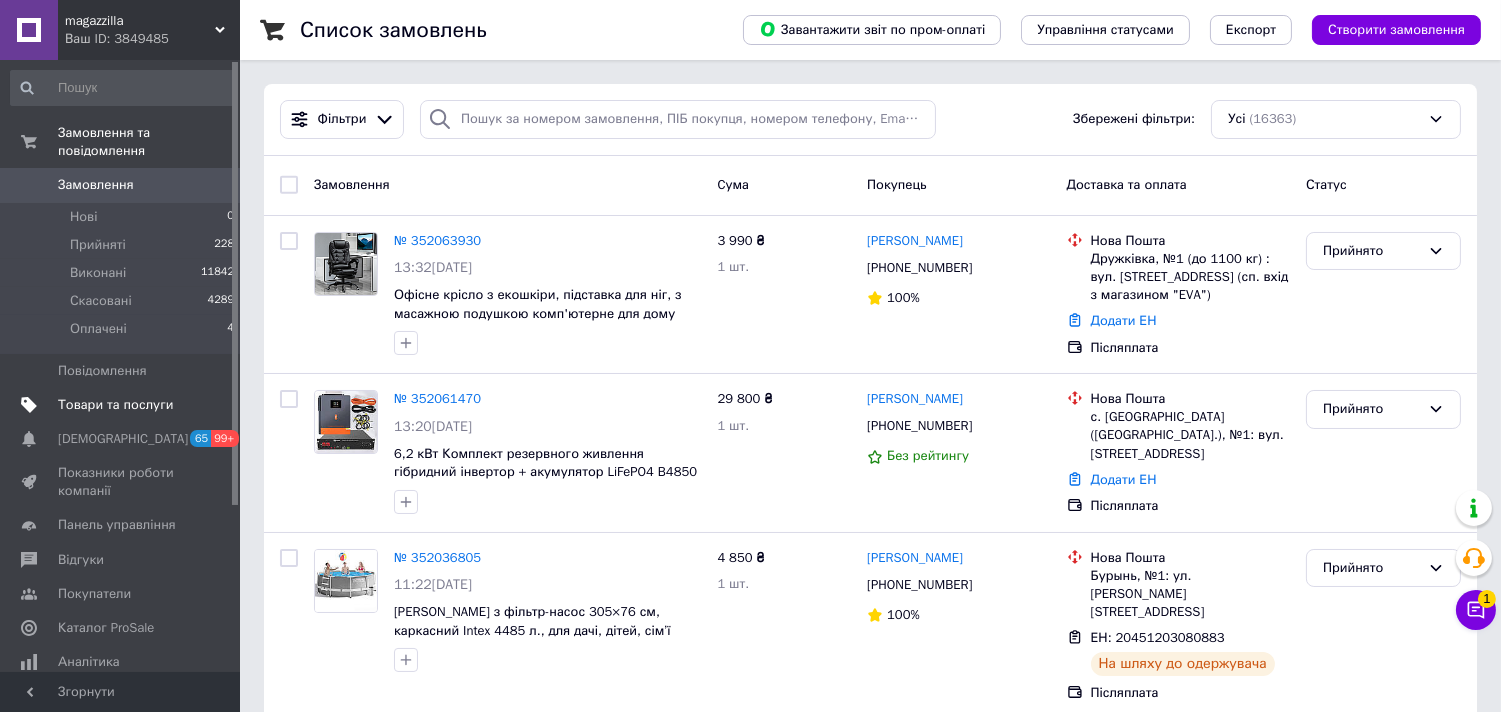 click on "Товари та послуги" at bounding box center (123, 405) 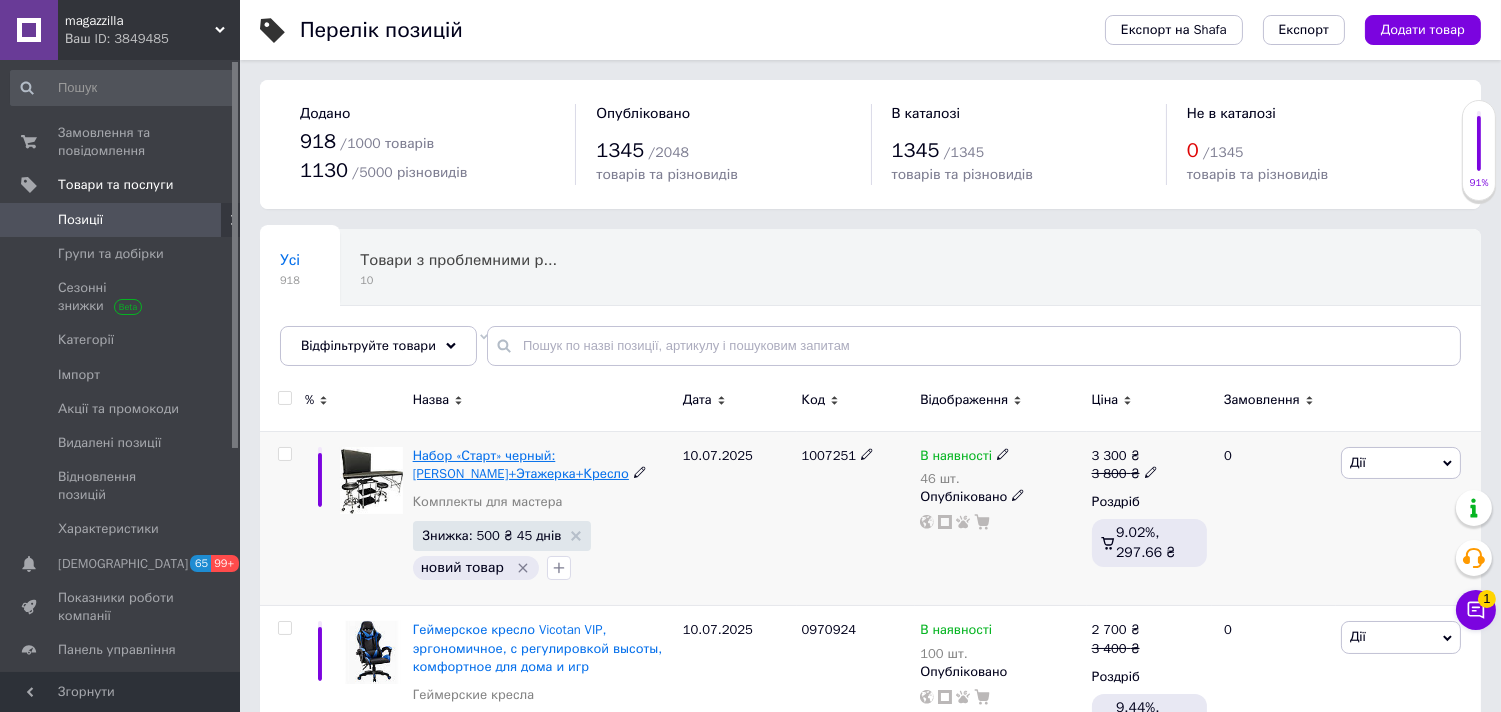 scroll, scrollTop: 222, scrollLeft: 0, axis: vertical 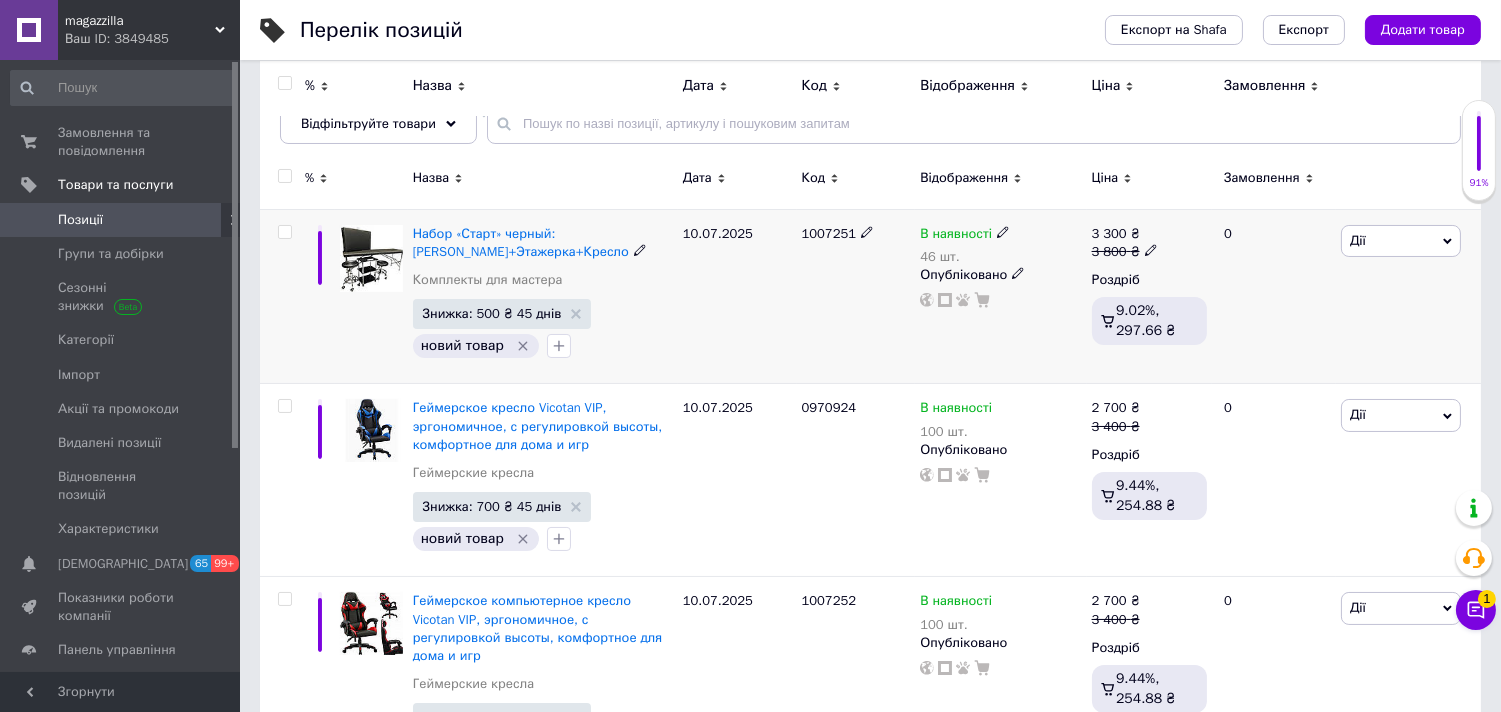 click 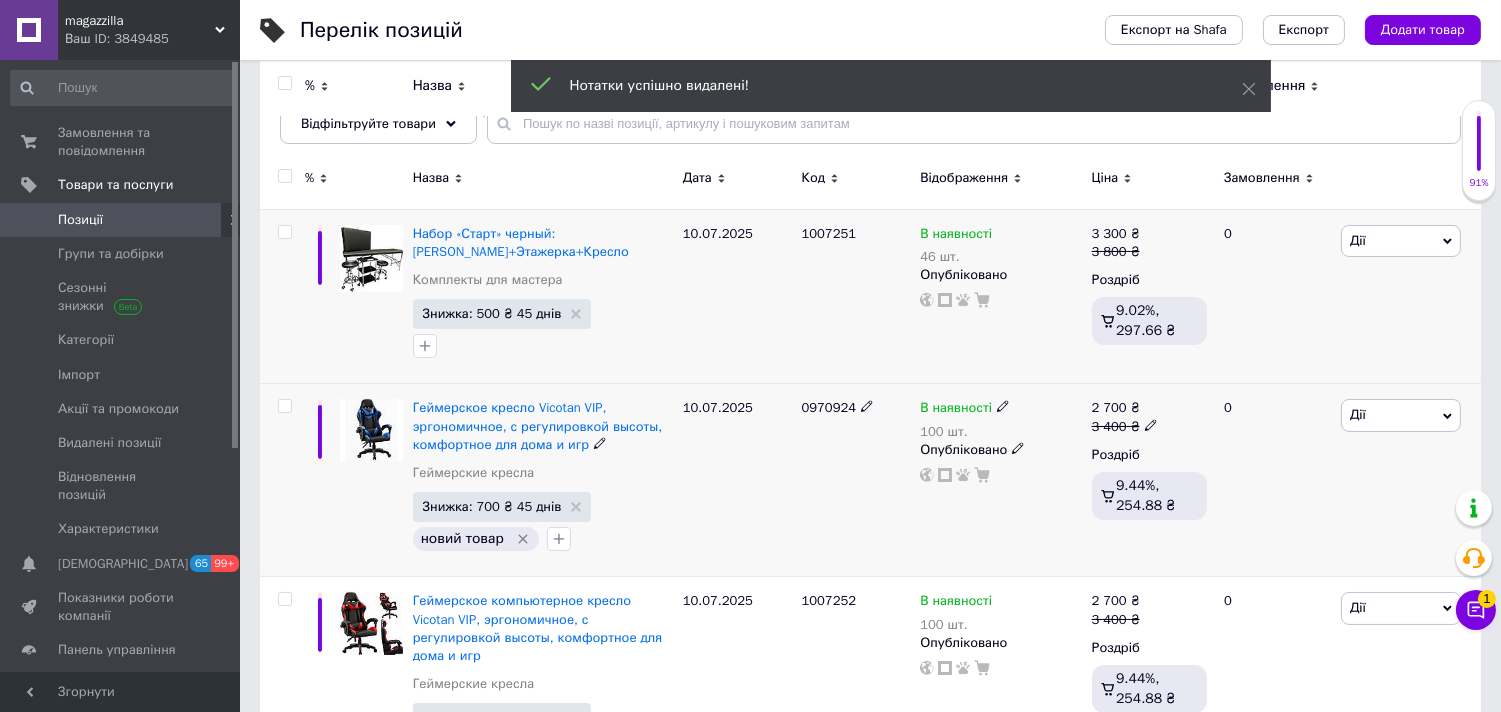 drag, startPoint x: 517, startPoint y: 540, endPoint x: 607, endPoint y: 460, distance: 120.41595 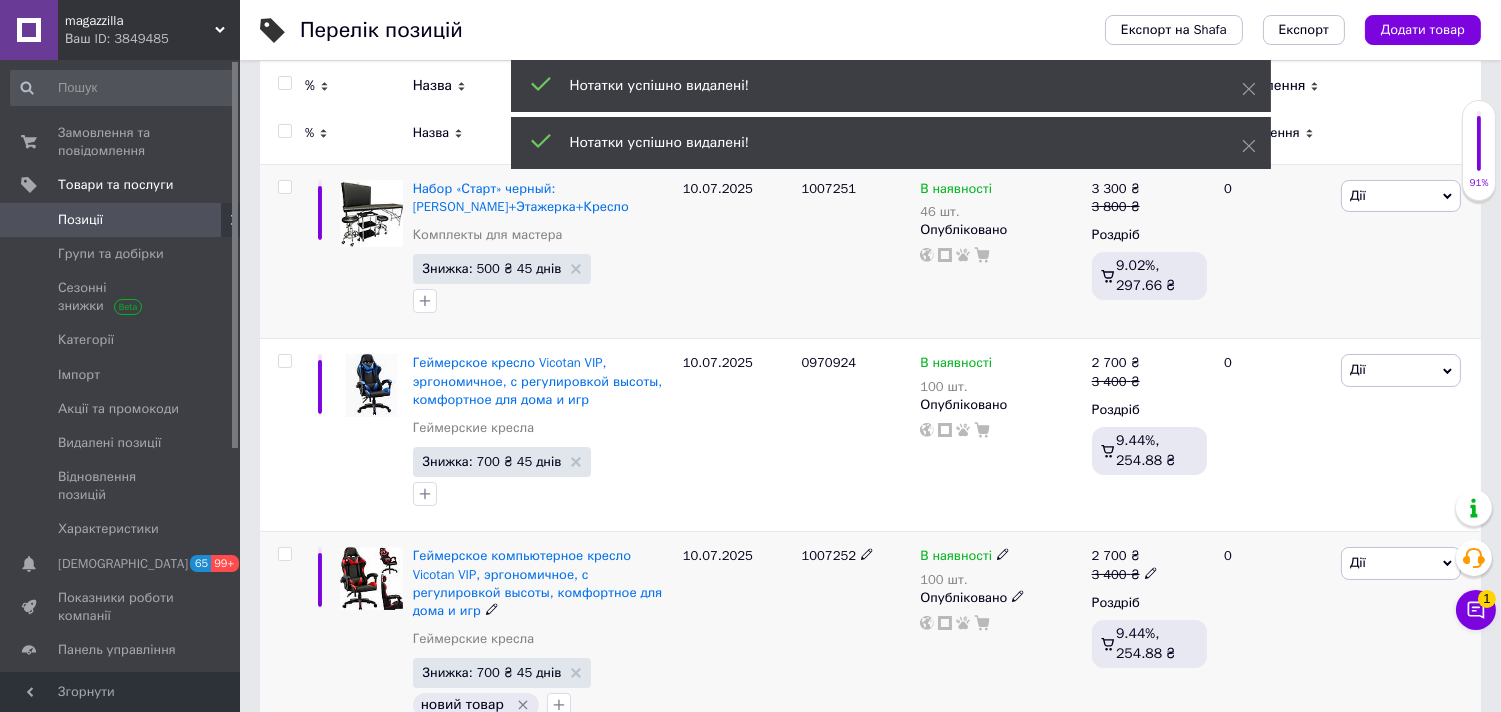 scroll, scrollTop: 555, scrollLeft: 0, axis: vertical 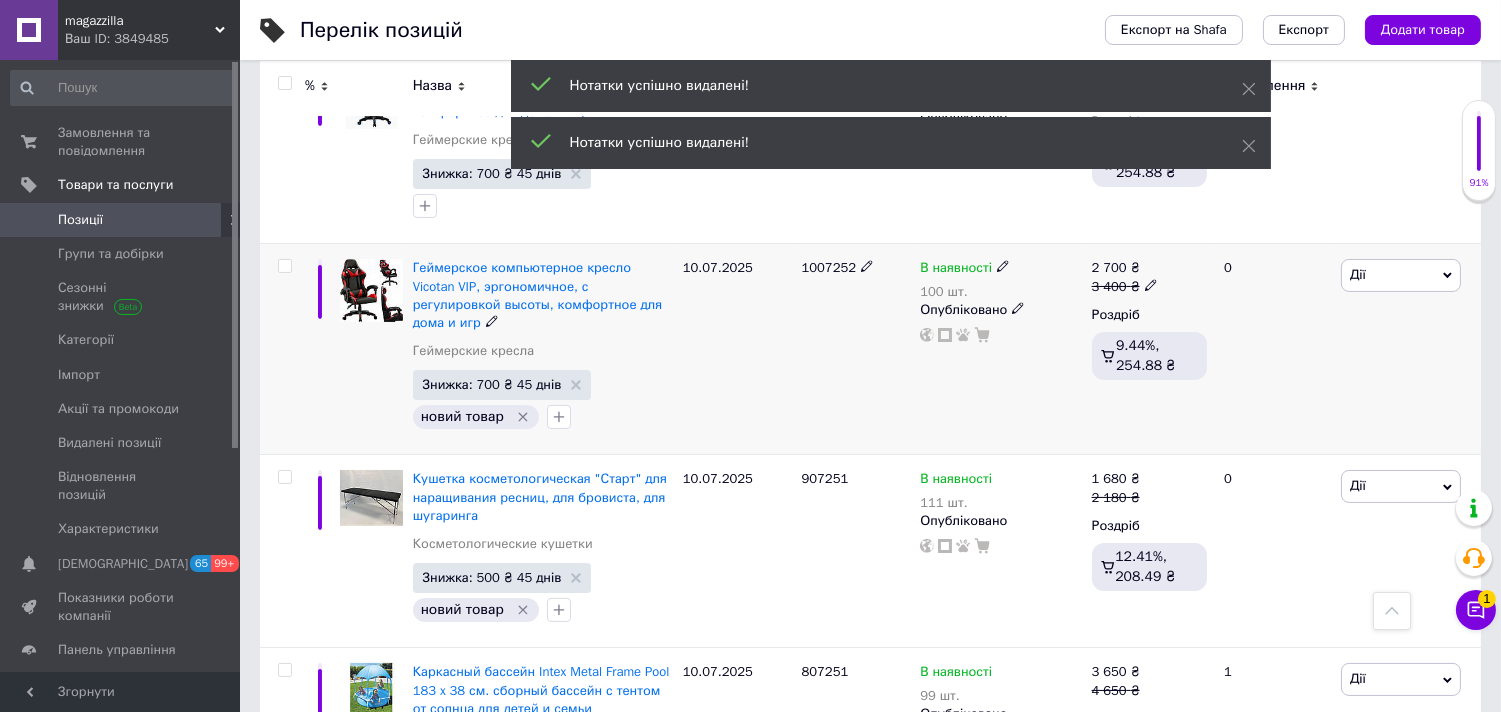 click 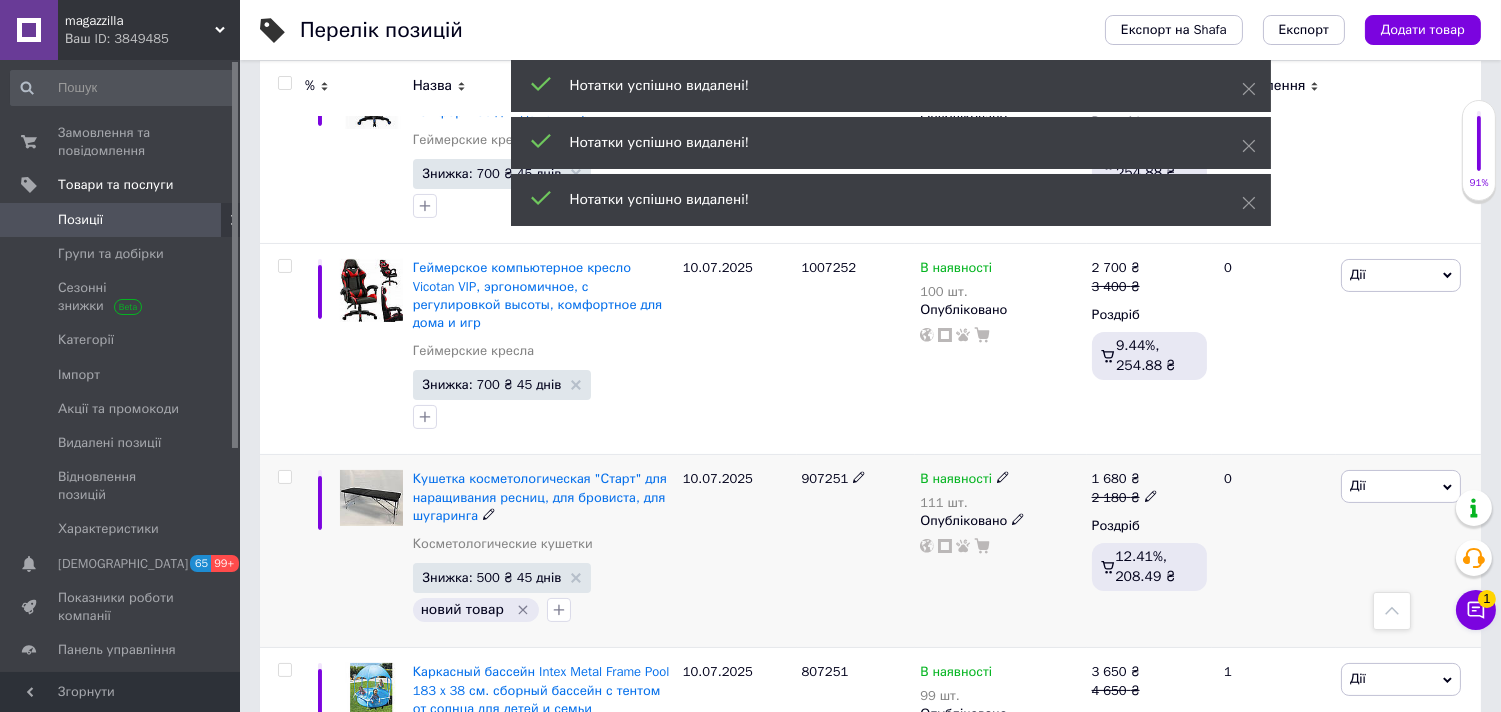 click 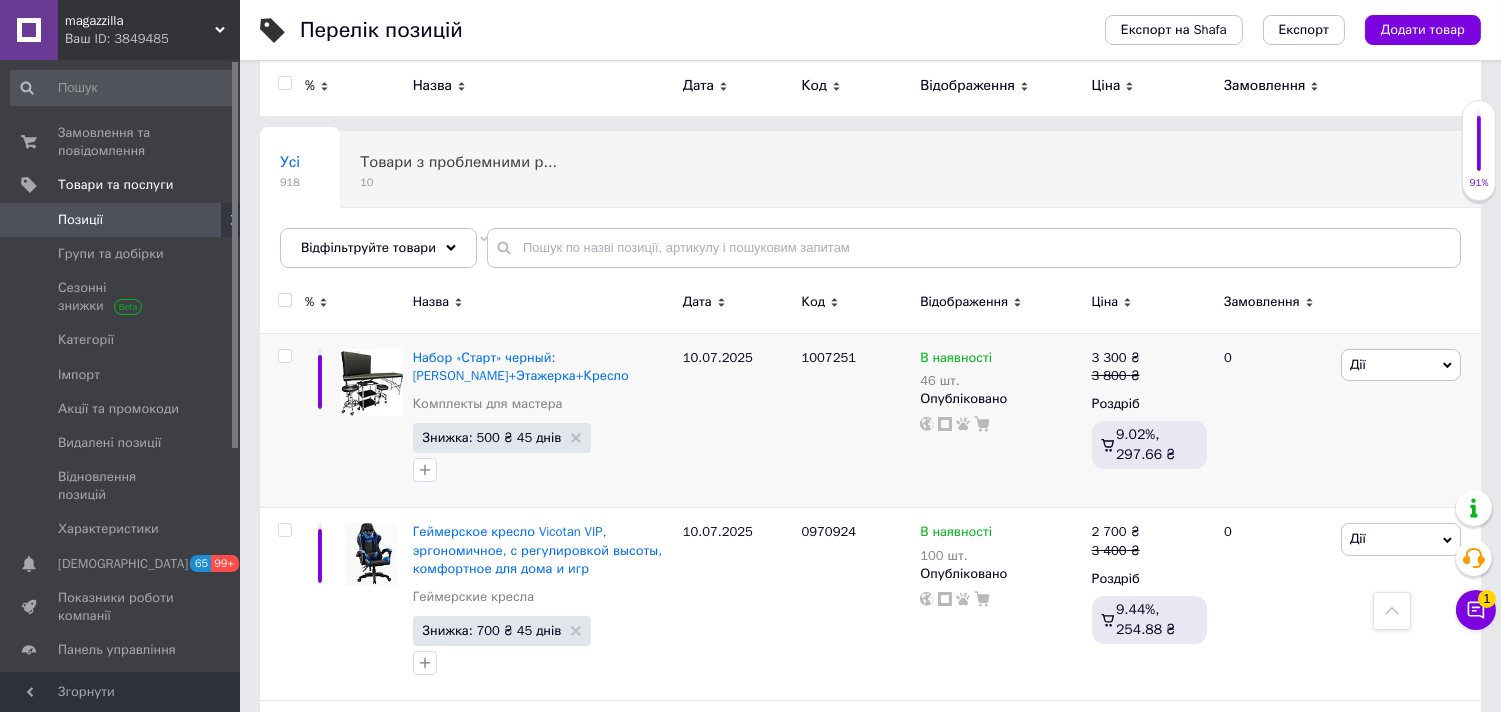 scroll, scrollTop: 0, scrollLeft: 0, axis: both 